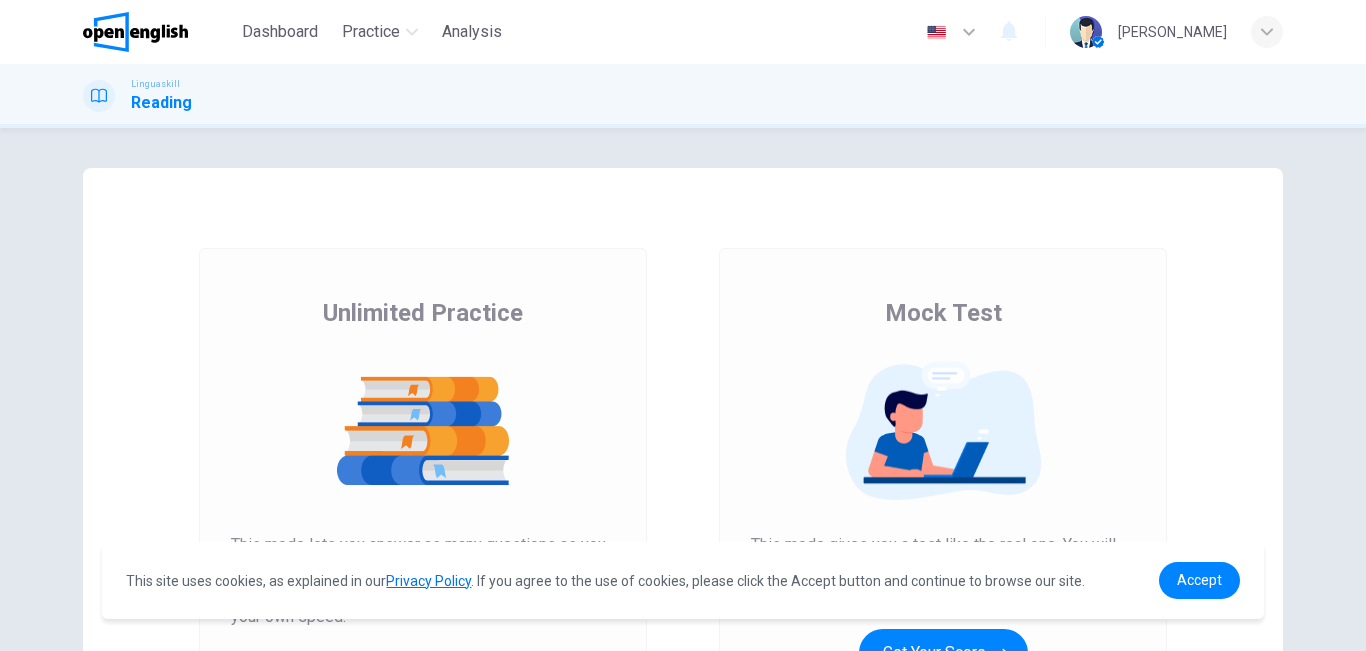 scroll, scrollTop: 0, scrollLeft: 0, axis: both 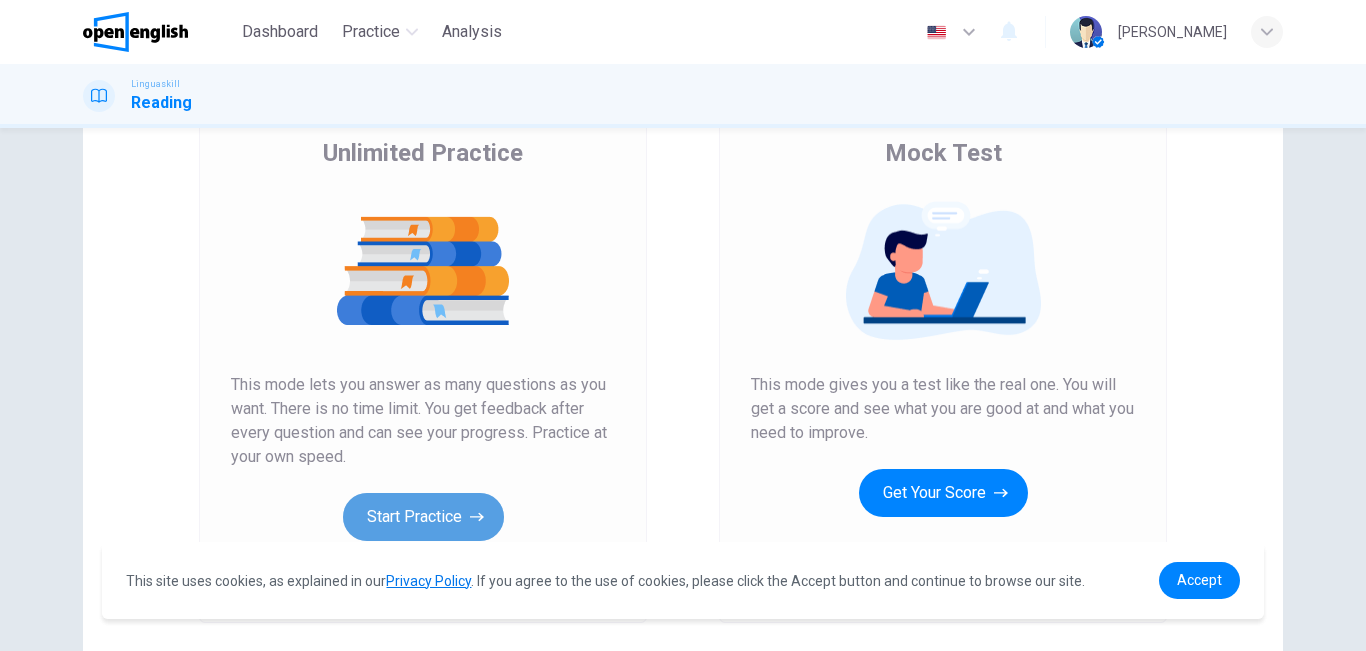 click on "Start Practice" at bounding box center [423, 517] 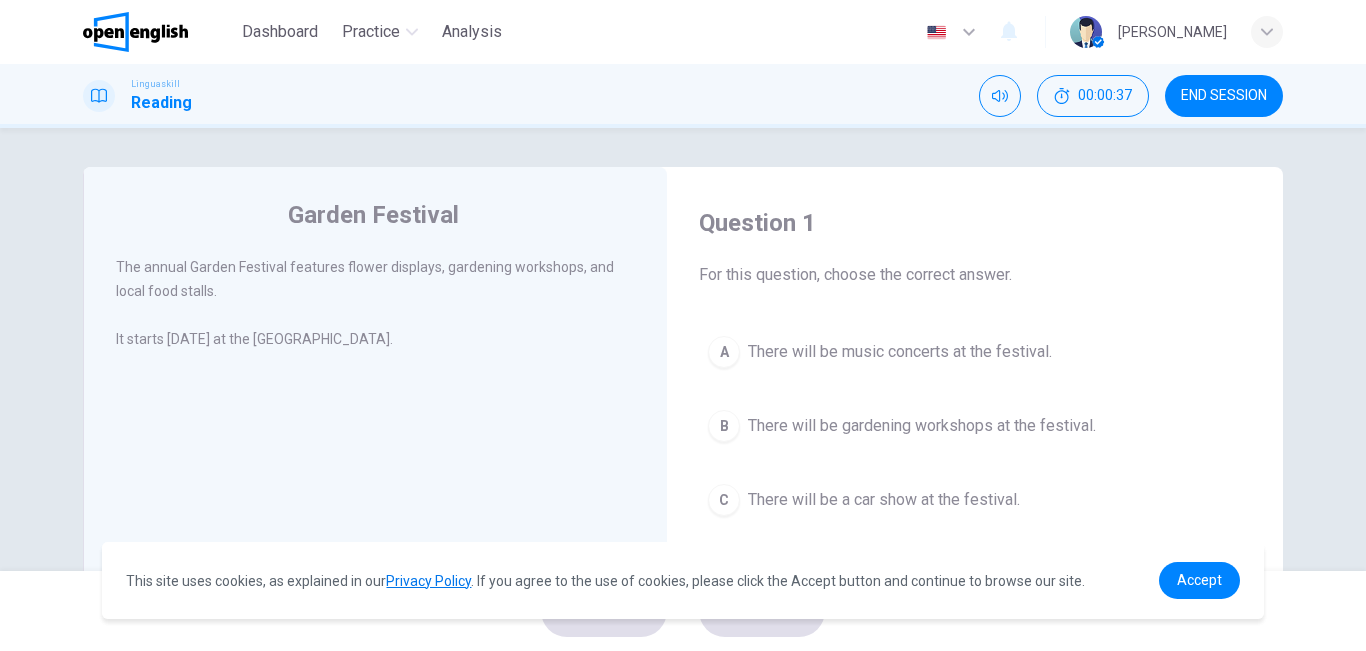 scroll, scrollTop: 0, scrollLeft: 0, axis: both 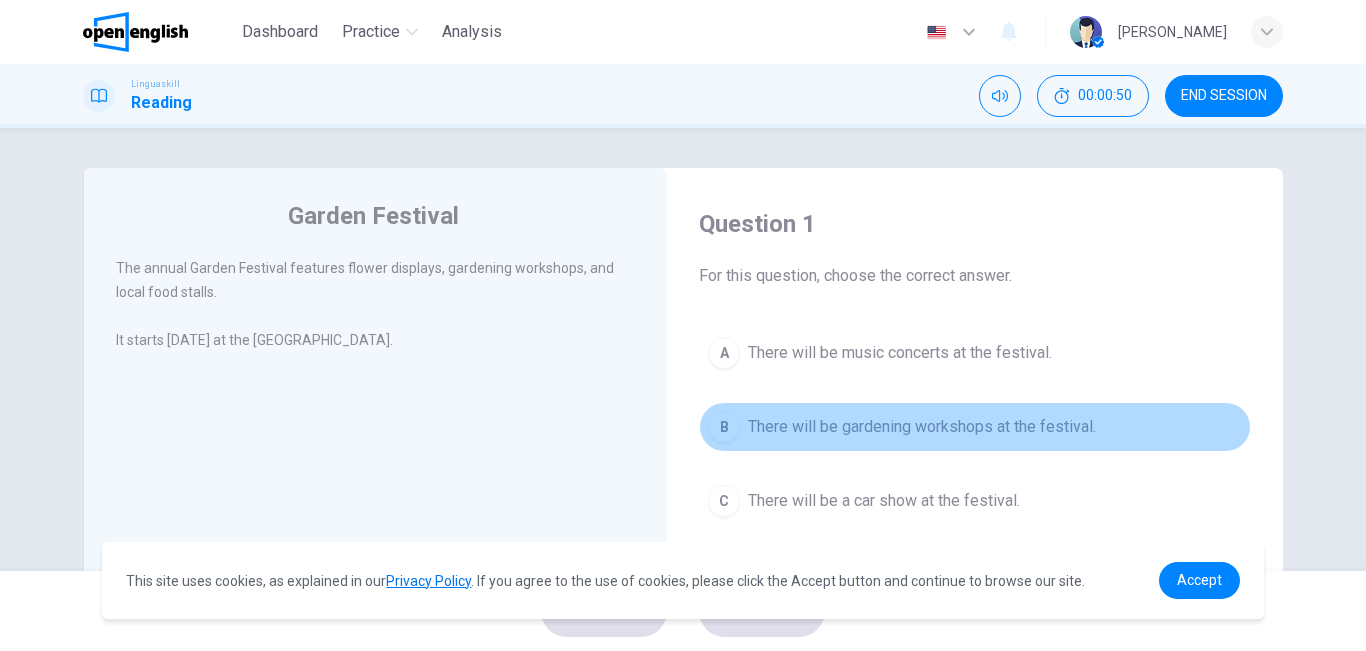 click on "There will be gardening workshops at the festival." at bounding box center [922, 427] 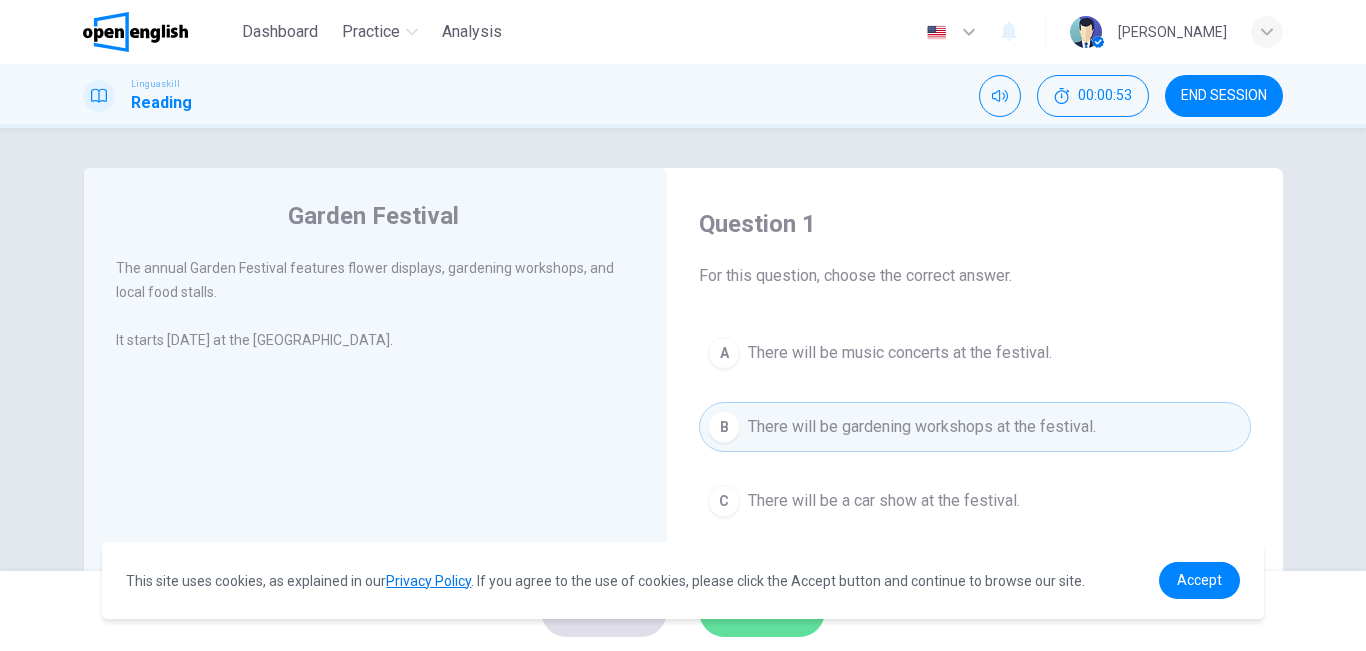 click on "SUBMIT" at bounding box center (752, 611) 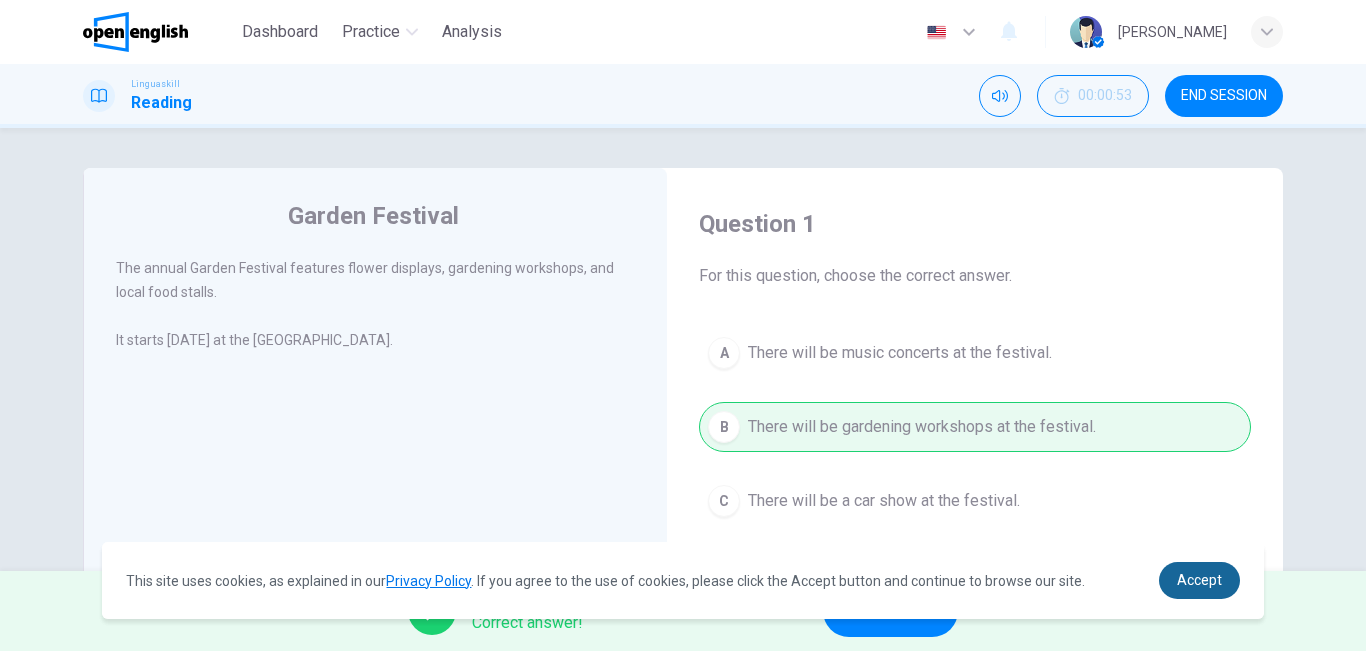 click on "Accept" at bounding box center [1199, 580] 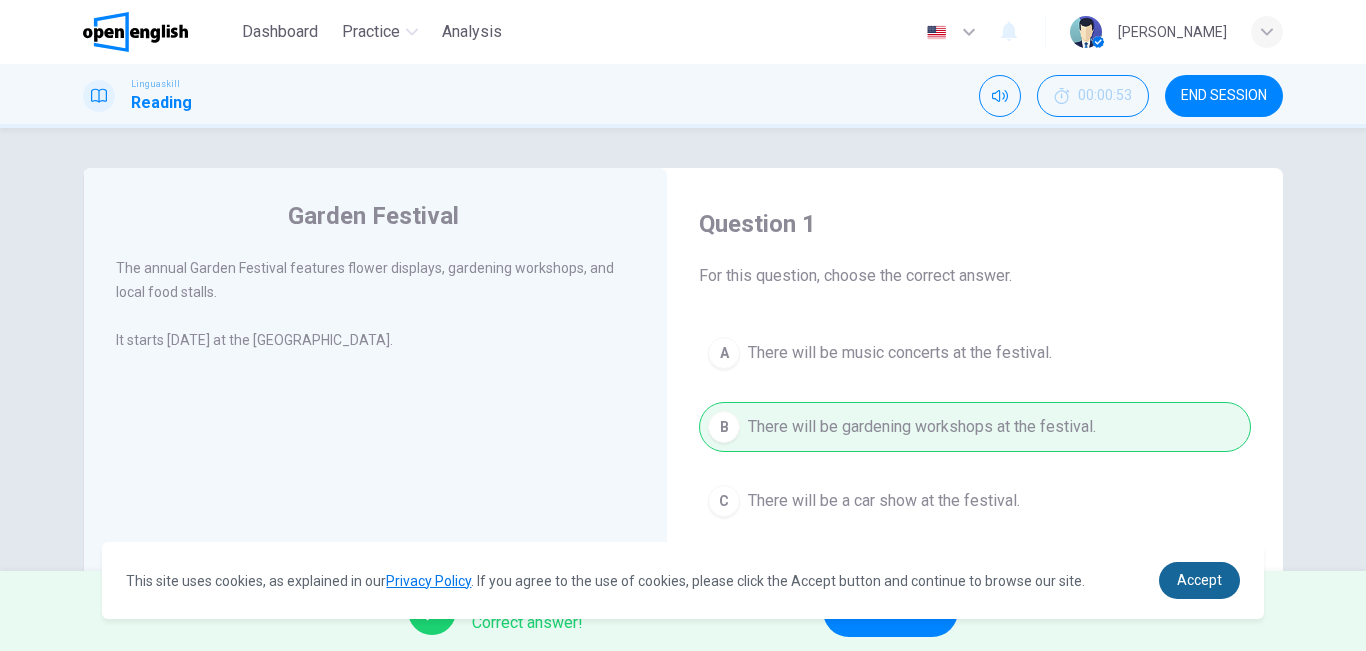 click on "Accept" at bounding box center (1199, 580) 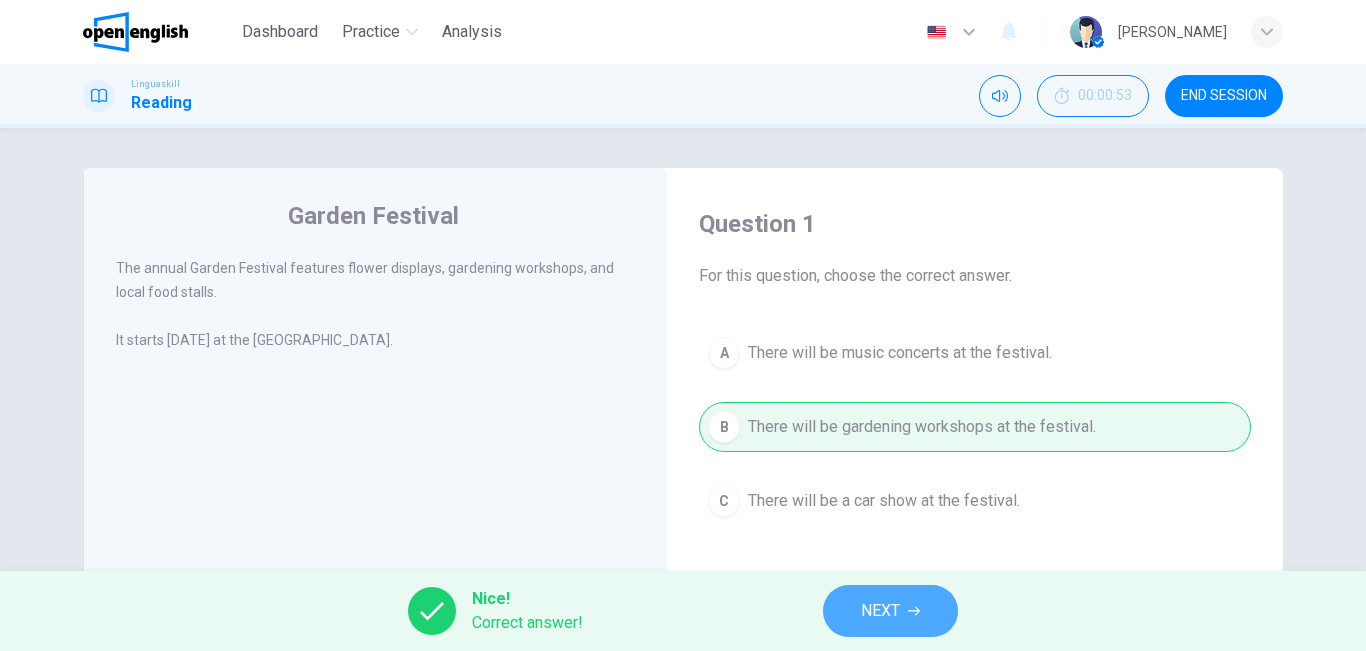 click on "NEXT" at bounding box center (890, 611) 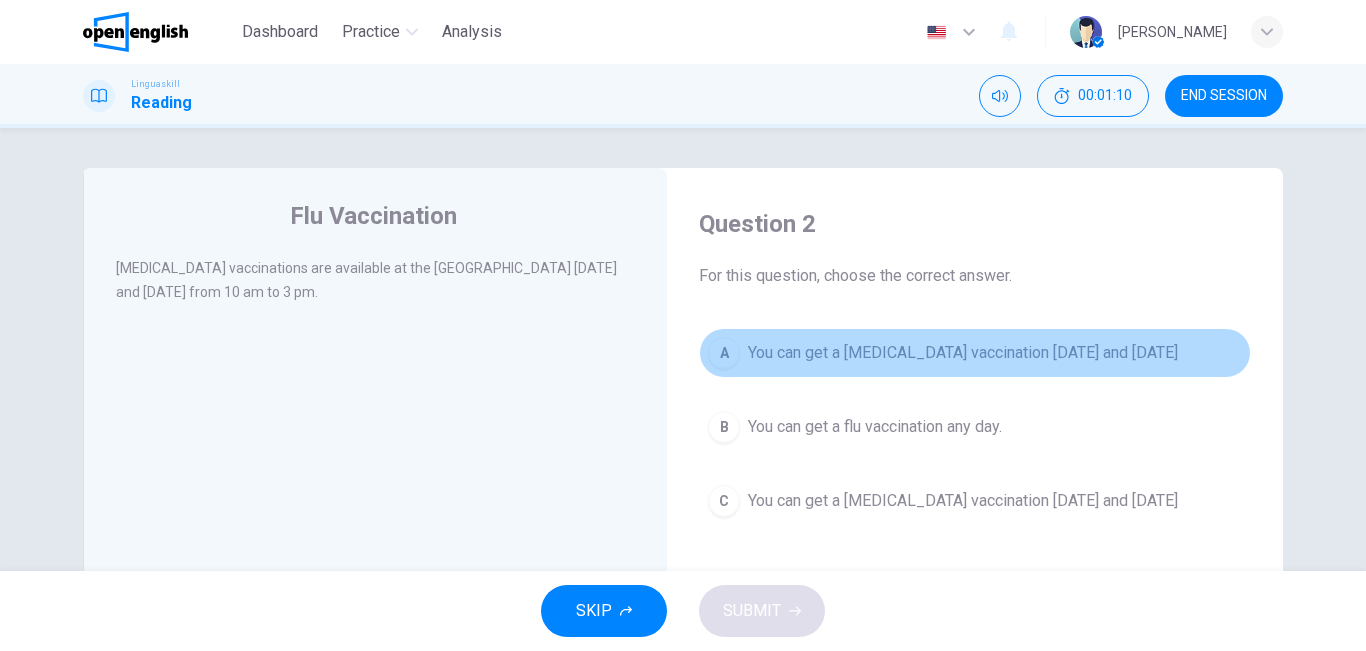 click on "You can get a [MEDICAL_DATA] vaccination [DATE] and [DATE]" at bounding box center [963, 353] 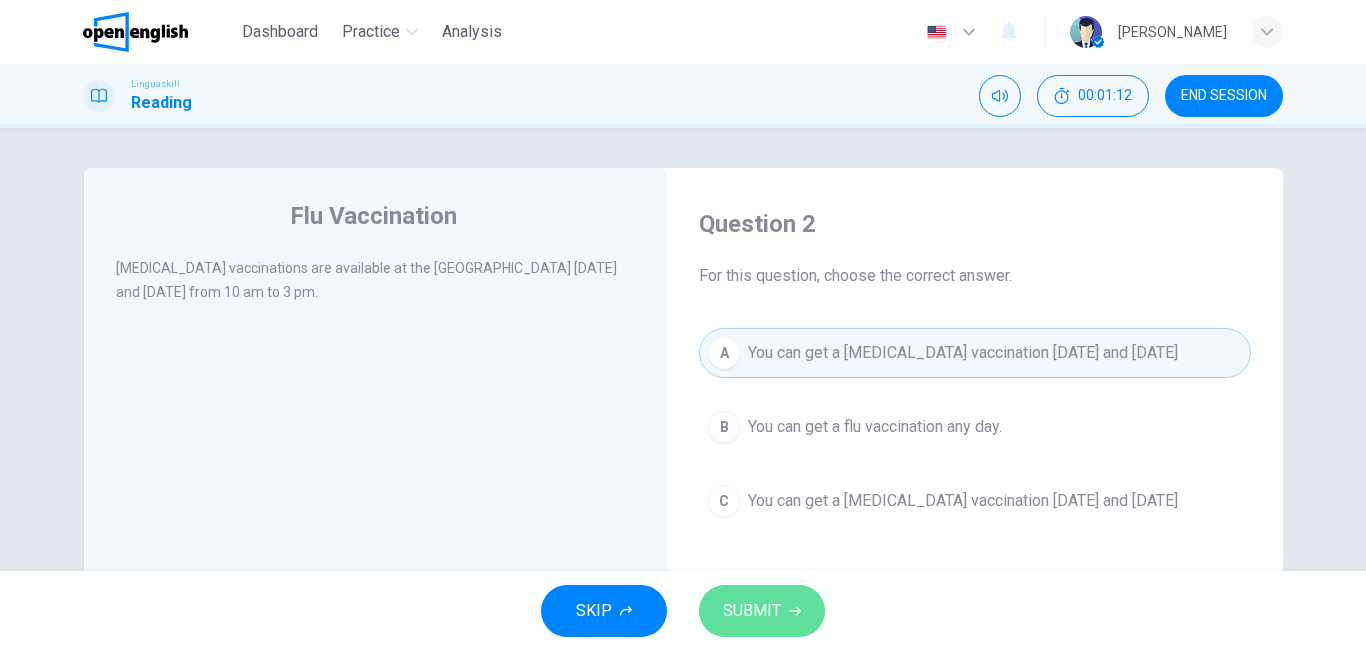 click on "SUBMIT" at bounding box center (752, 611) 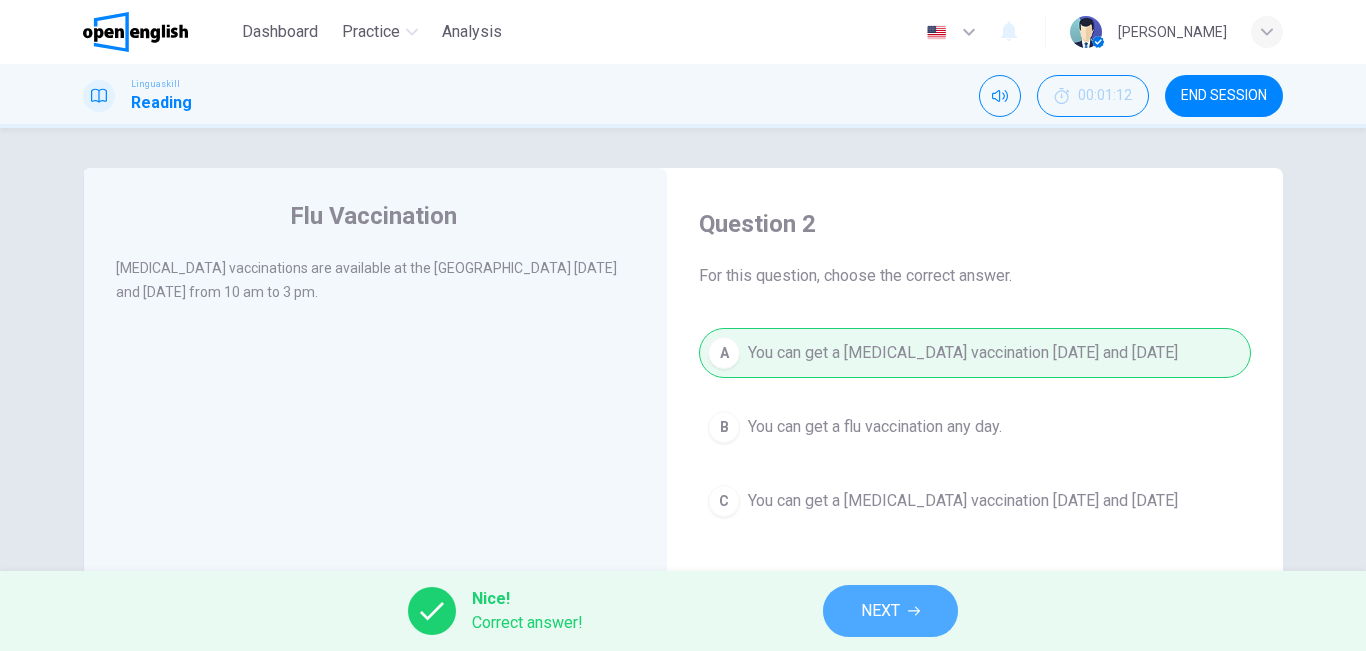 click on "NEXT" at bounding box center [880, 611] 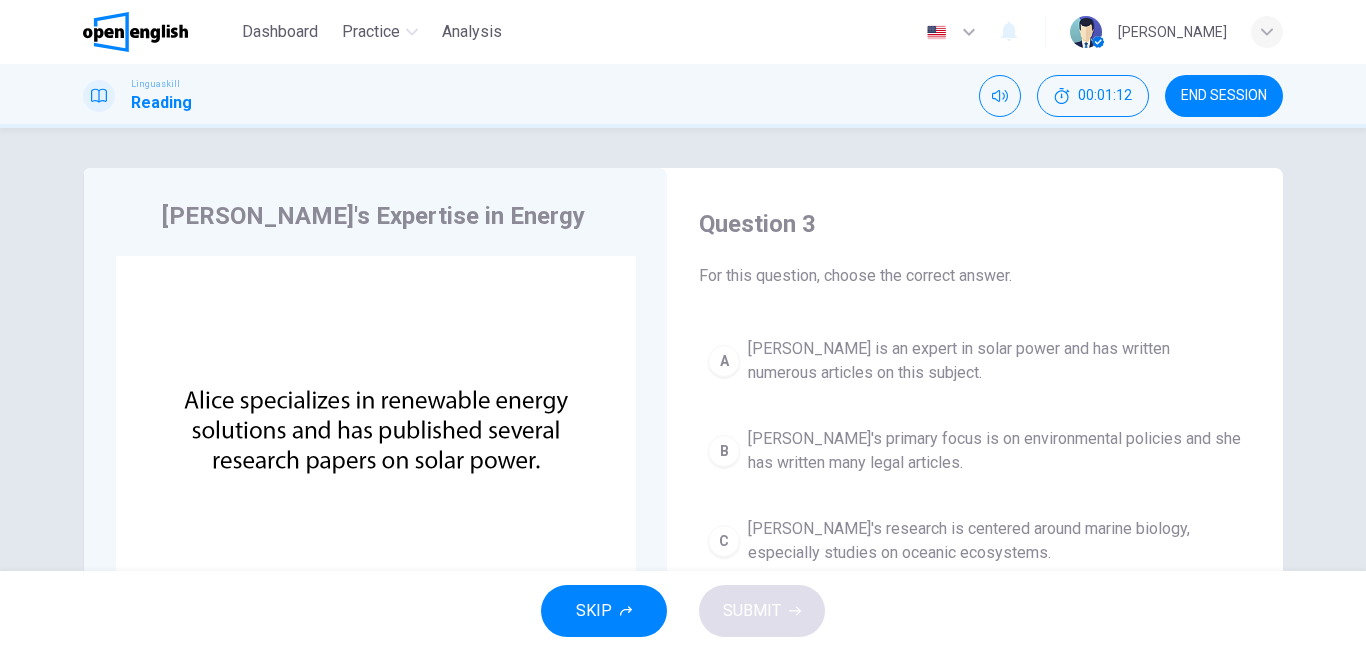 click on "SKIP SUBMIT" at bounding box center (683, 611) 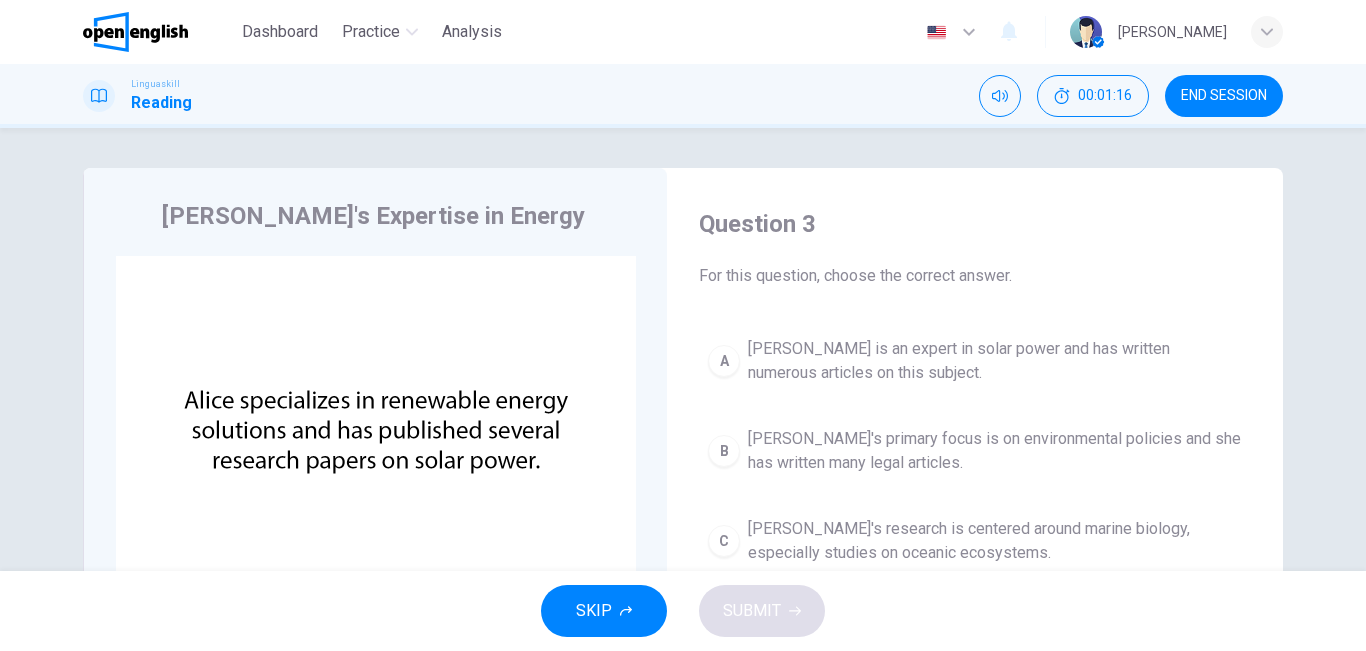 click on "[PERSON_NAME]'s Expertise in Energy CLICK TO ZOOM Click to Zoom Question 3 For this question, choose the correct answer. A [PERSON_NAME] is an expert in solar power and has written numerous articles on this subject. B [PERSON_NAME]'s primary focus is on environmental policies and she has written many legal articles. C [PERSON_NAME]'s research is centered around marine biology, especially studies on oceanic ecosystems." at bounding box center (683, 515) 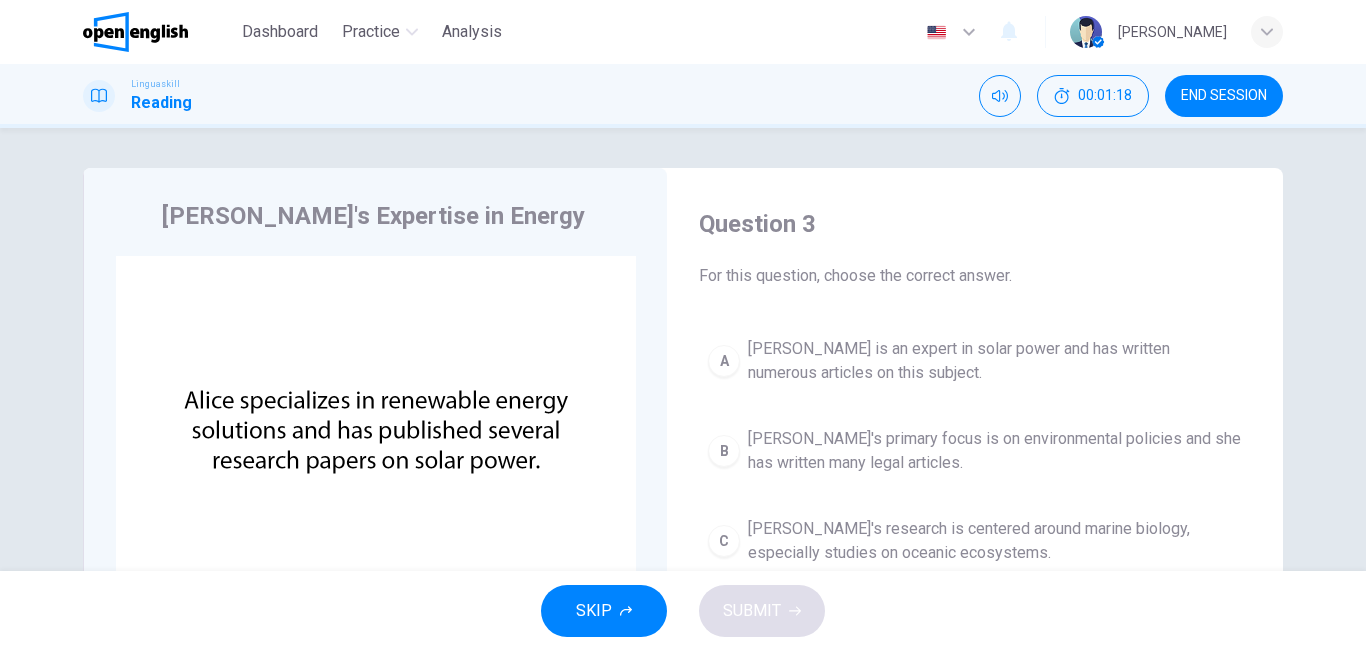 scroll, scrollTop: 40, scrollLeft: 0, axis: vertical 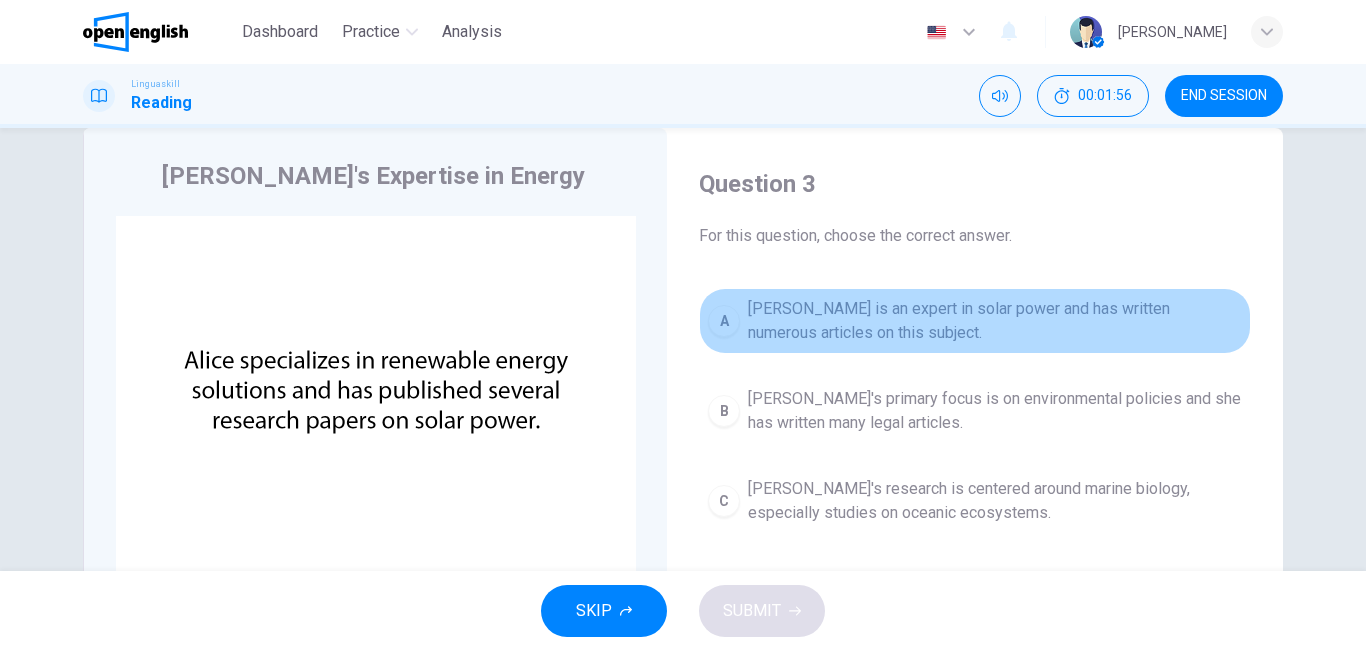 click on "[PERSON_NAME] is an expert in solar power and has written numerous articles on this subject." at bounding box center (995, 321) 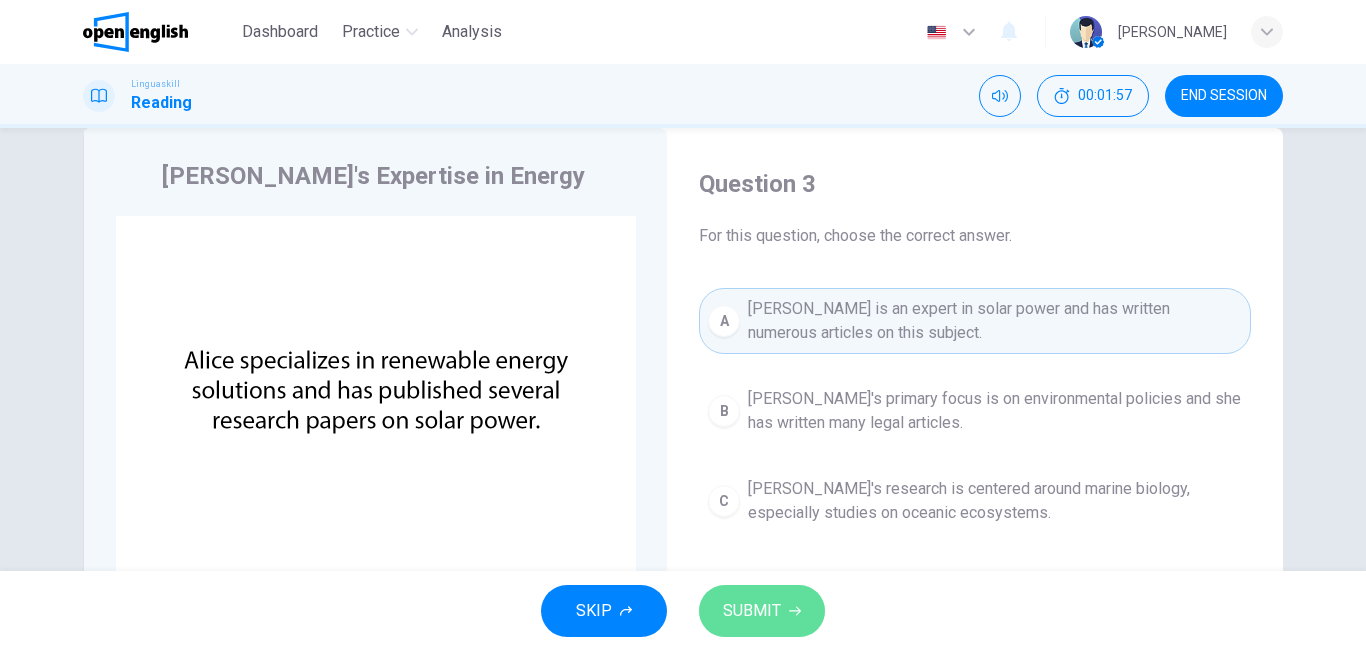 click on "SUBMIT" at bounding box center (752, 611) 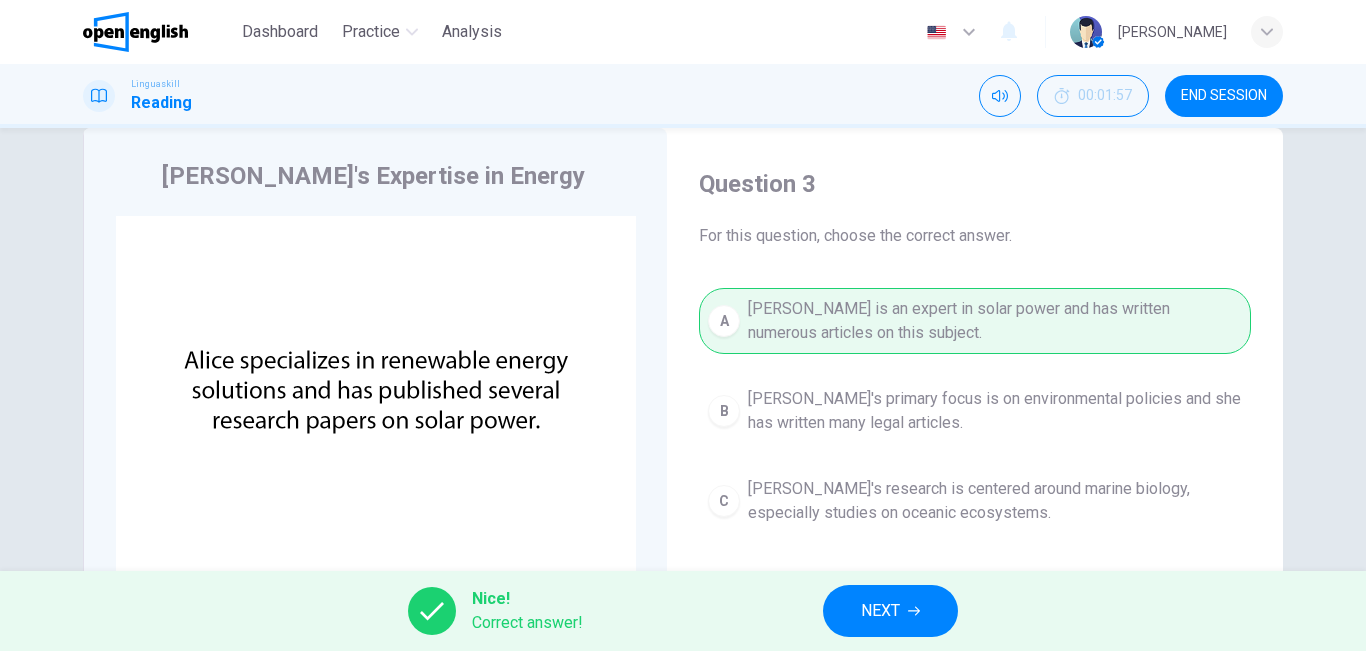 click on "NEXT" at bounding box center [890, 611] 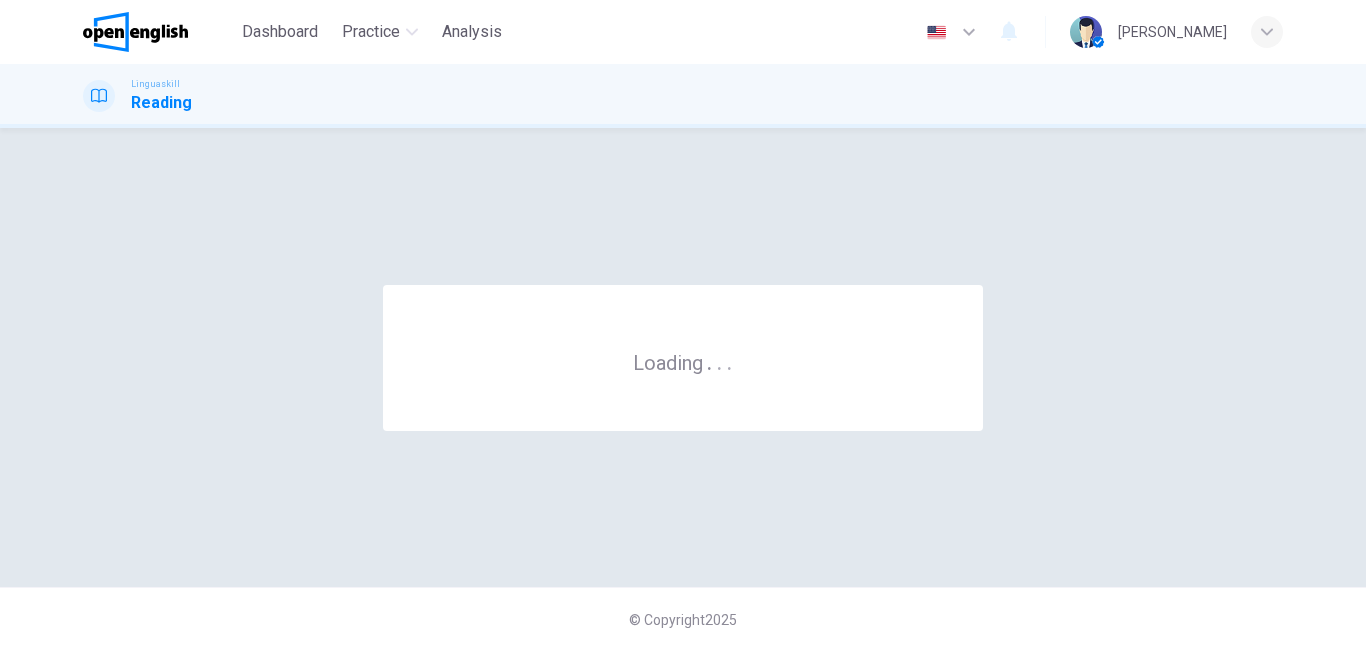scroll, scrollTop: 0, scrollLeft: 0, axis: both 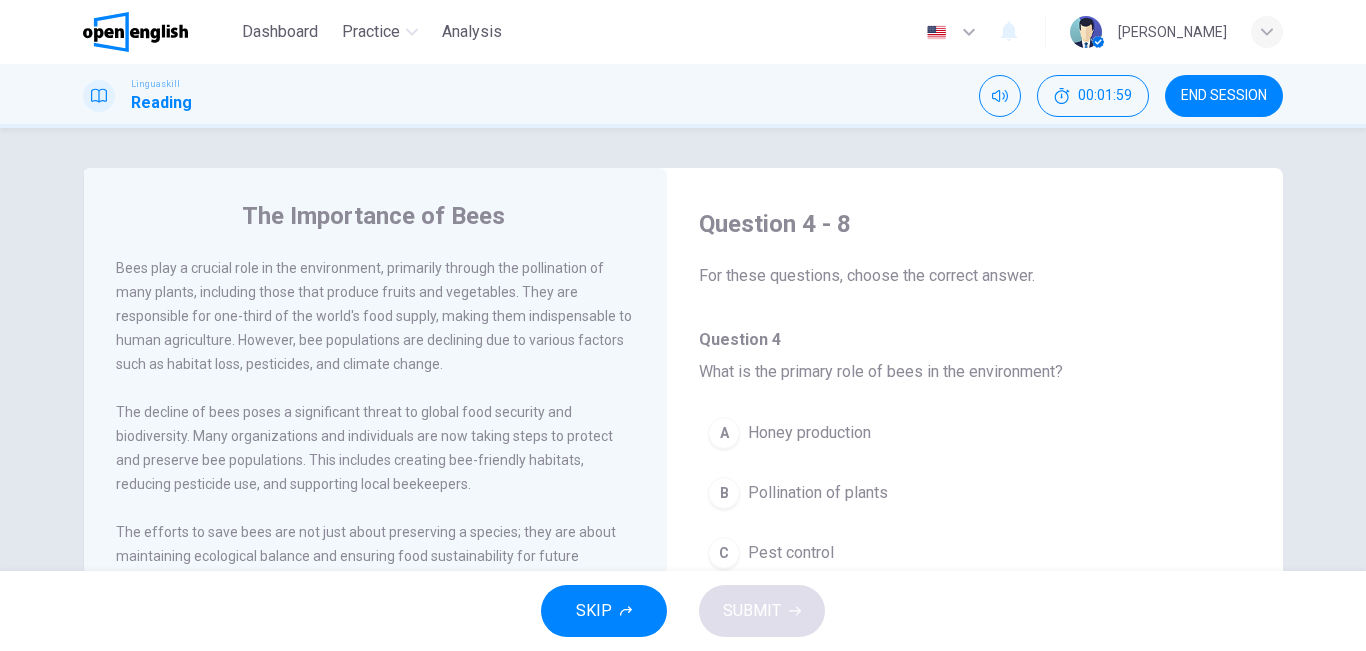 click on "Question 4 - 8 For these questions, choose the correct answer. Question   4 What is the primary role of bees in the environment? A Honey production B Pollination of plants	 C Pest control D Flower fertilization Question   5 What is a major factor contributing to the decline of bee populations? A Over-harvesting of honey B Natural predators C Habitat loss D Overpopulation Question   6 What is at risk due to the decline of bees? A The production of wax B The fragrance of flowers C Global food security D Herbal medicine Question   7 Which of the following is a way to help protect bee populations? A A. Increasing urban development B Creating bee-friendly habitats C Introducing new bee species D Expanding agricultural land Question   8 Why are efforts being made to save bees? A To increase honey production B To maintain ecological balance C To create new species of bees D For scientific research" at bounding box center (975, 1141) 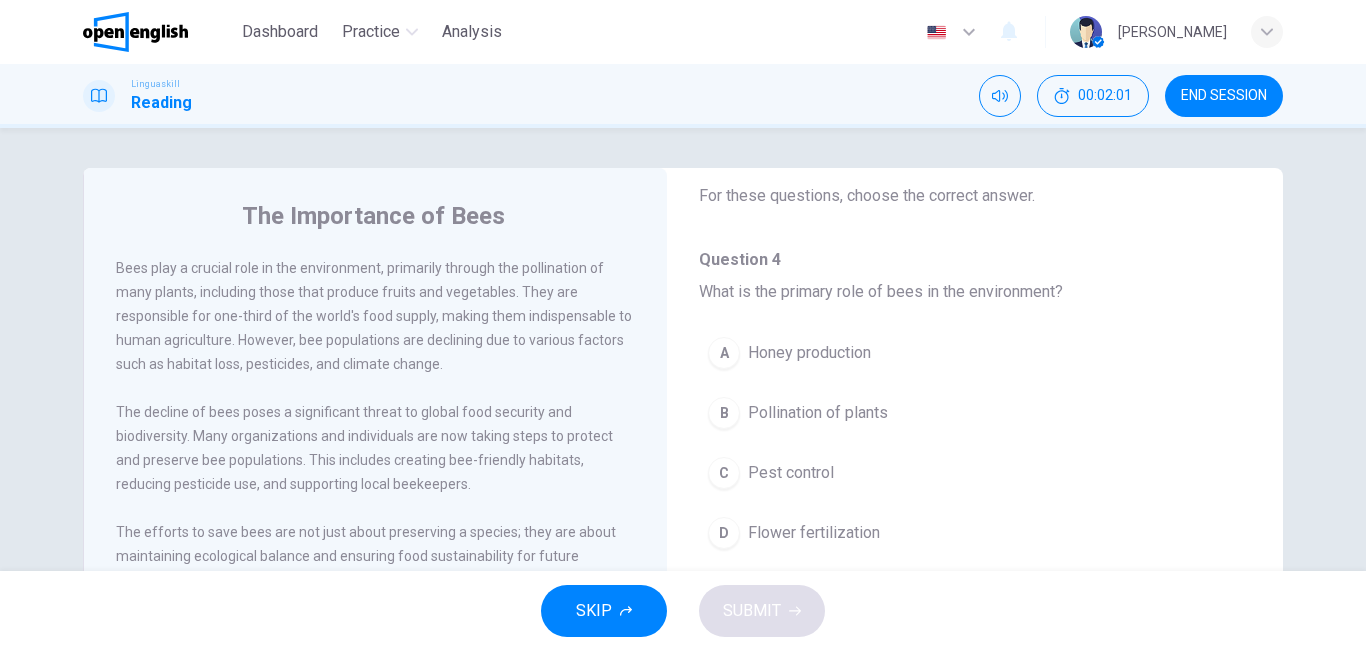 scroll, scrollTop: 120, scrollLeft: 0, axis: vertical 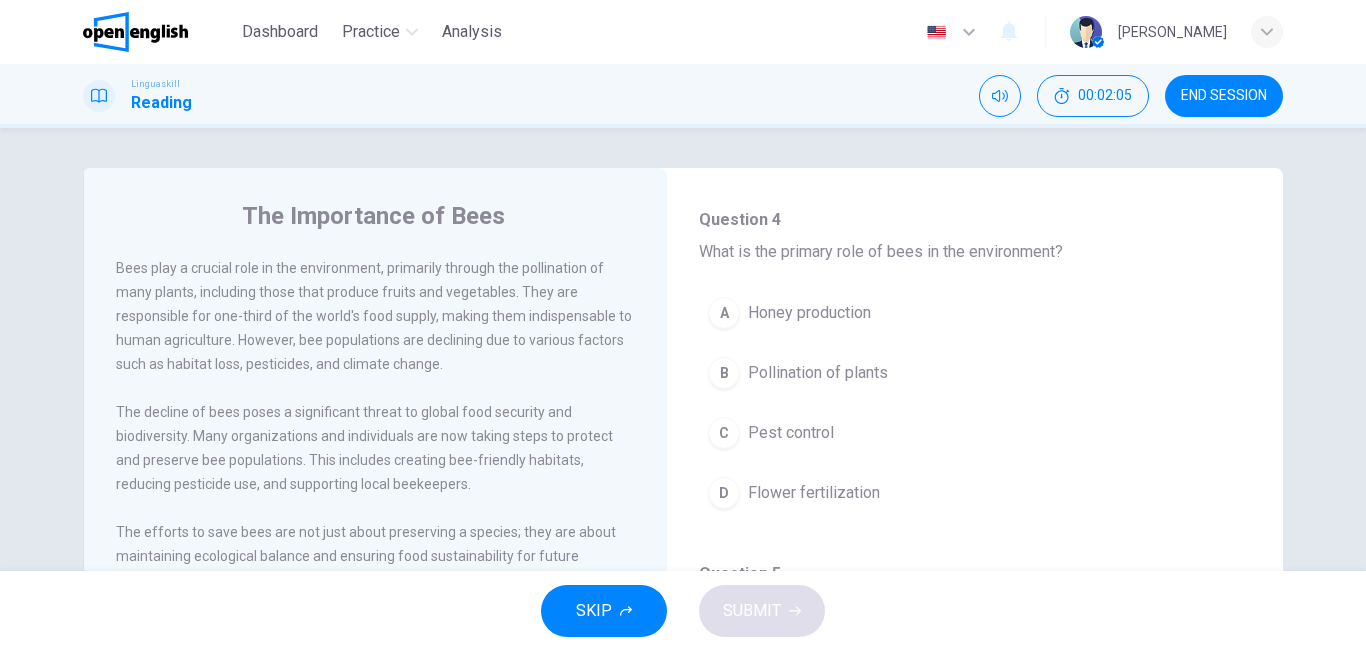 click on "Bees play a crucial role in the environment, primarily through the pollination of many plants, including those that produce fruits and vegetables. They are responsible for one-third of the world's food supply, making them indispensable to human agriculture. However, bee populations are declining due to various factors such as habitat loss, pesticides, and climate change." at bounding box center (376, 316) 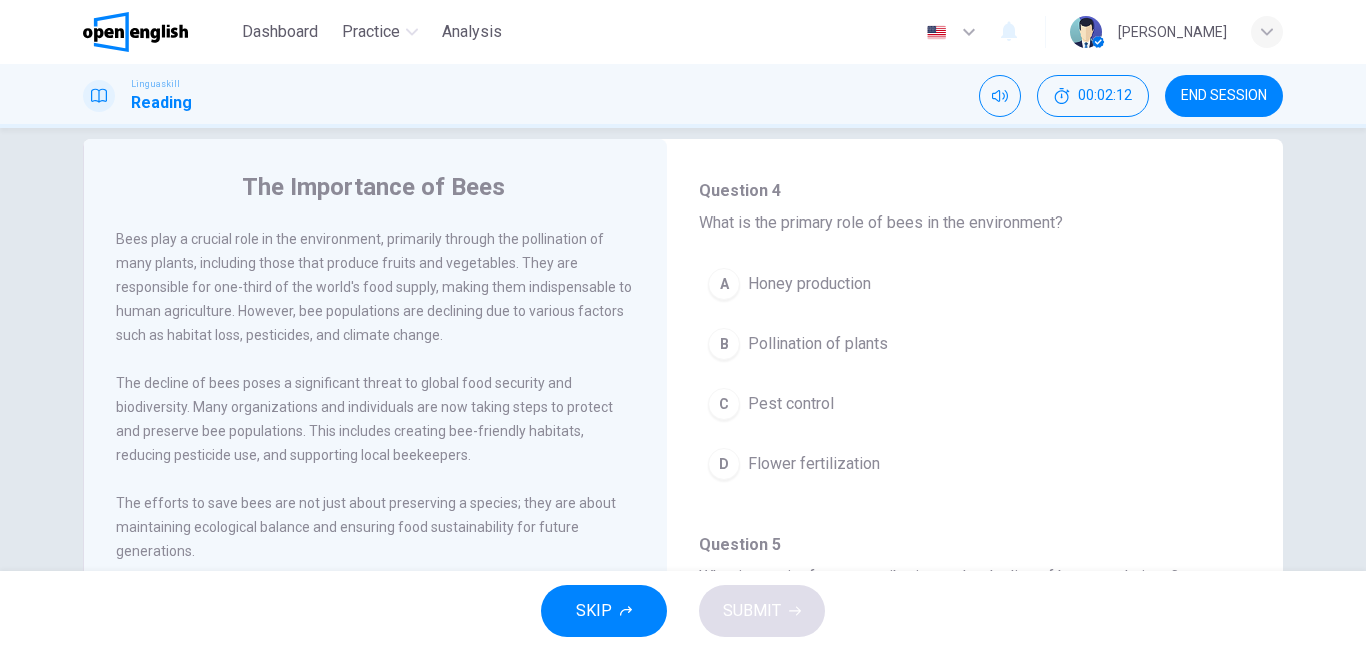 scroll, scrollTop: 0, scrollLeft: 0, axis: both 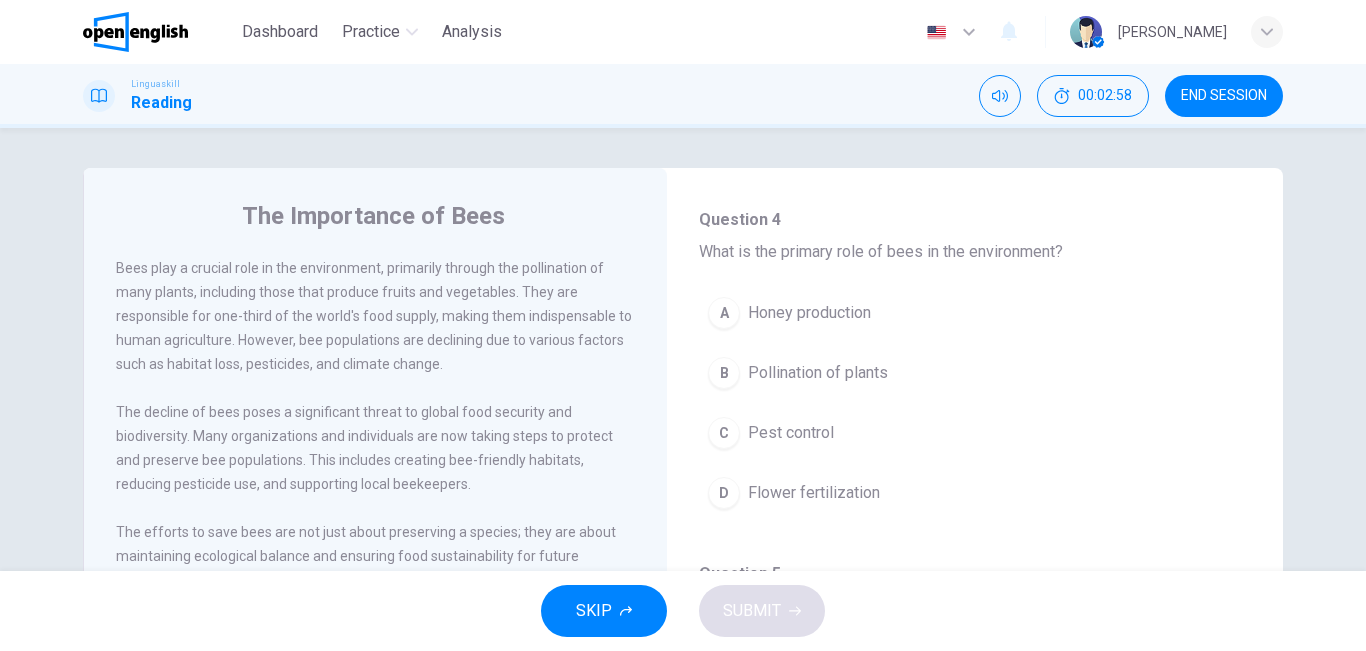 click on "Pollination of plants" at bounding box center [818, 373] 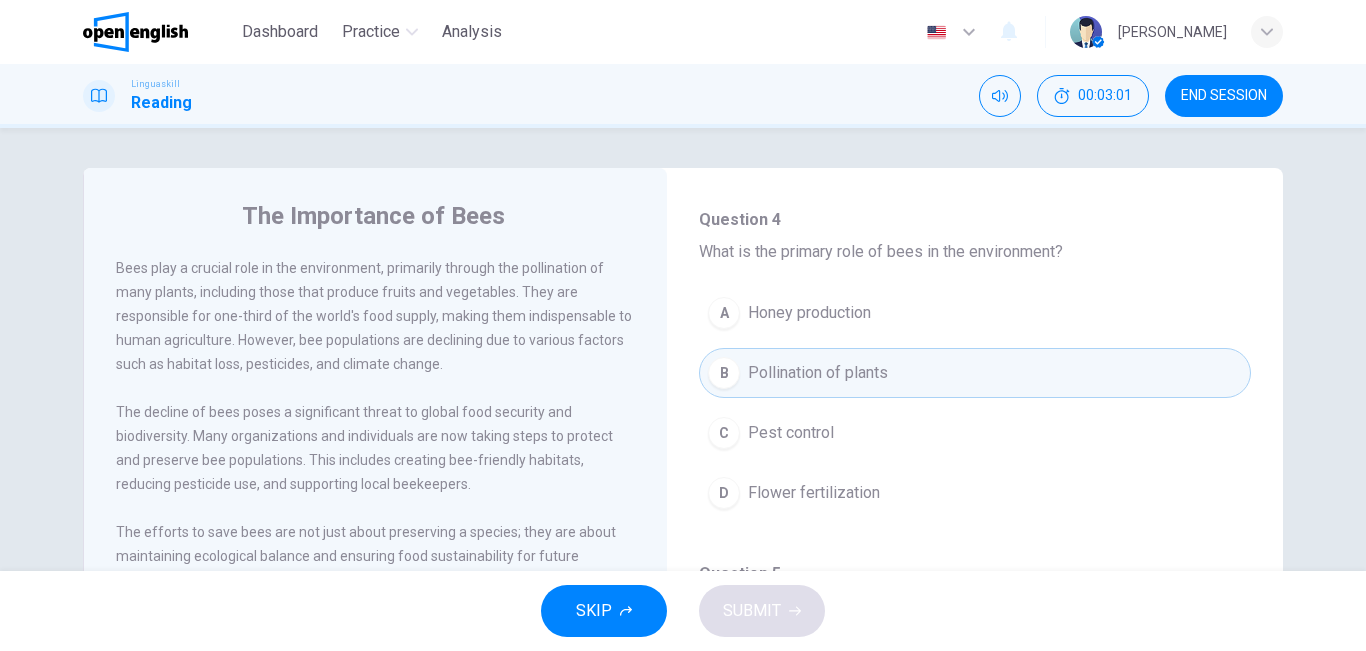 click on "Question 4 - 8 For these questions, choose the correct answer. Question   4 What is the primary role of bees in the environment? A Honey production B Pollination of plants	 C Pest control D Flower fertilization Question   5 What is a major factor contributing to the decline of bee populations? A Over-harvesting of honey B Natural predators C Habitat loss D Overpopulation Question   6 What is at risk due to the decline of bees? A The production of wax B The fragrance of flowers C Global food security D Herbal medicine Question   7 Which of the following is a way to help protect bee populations? A A. Increasing urban development B Creating bee-friendly habitats C Introducing new bee species D Expanding agricultural land Question   8 Why are efforts being made to save bees? A To increase honey production B To maintain ecological balance C To create new species of bees D For scientific research" at bounding box center (975, 1021) 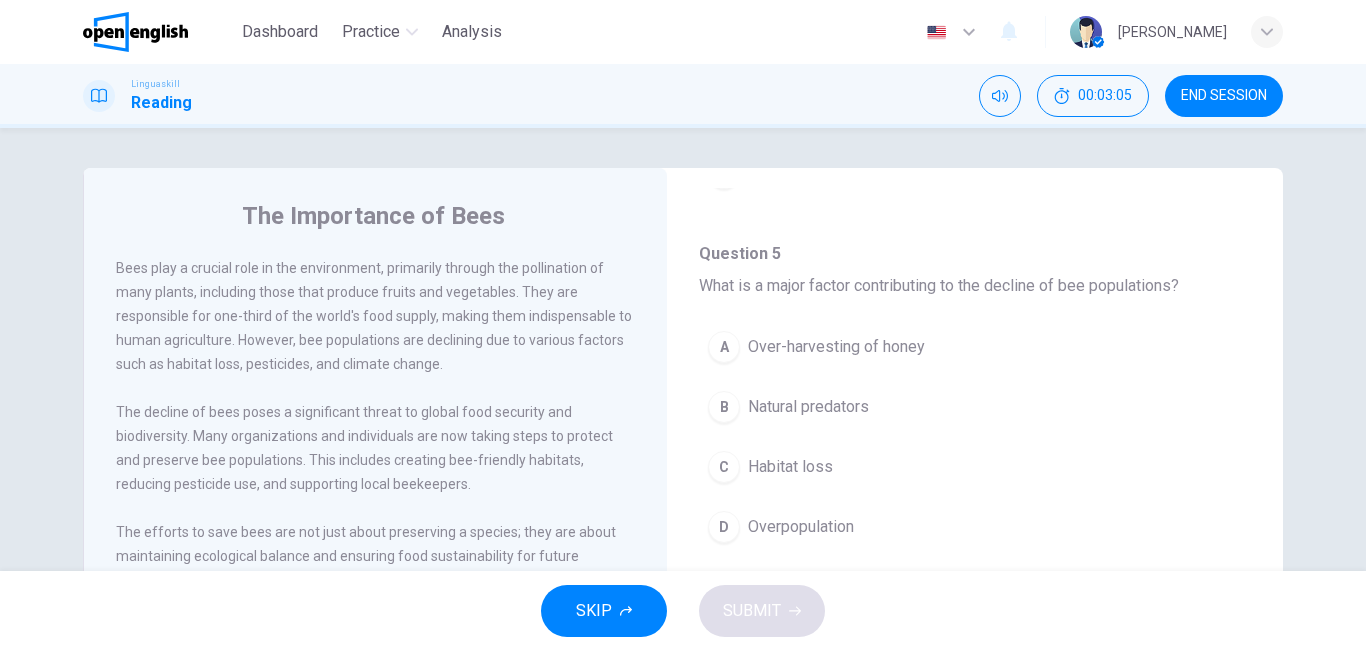 scroll, scrollTop: 480, scrollLeft: 0, axis: vertical 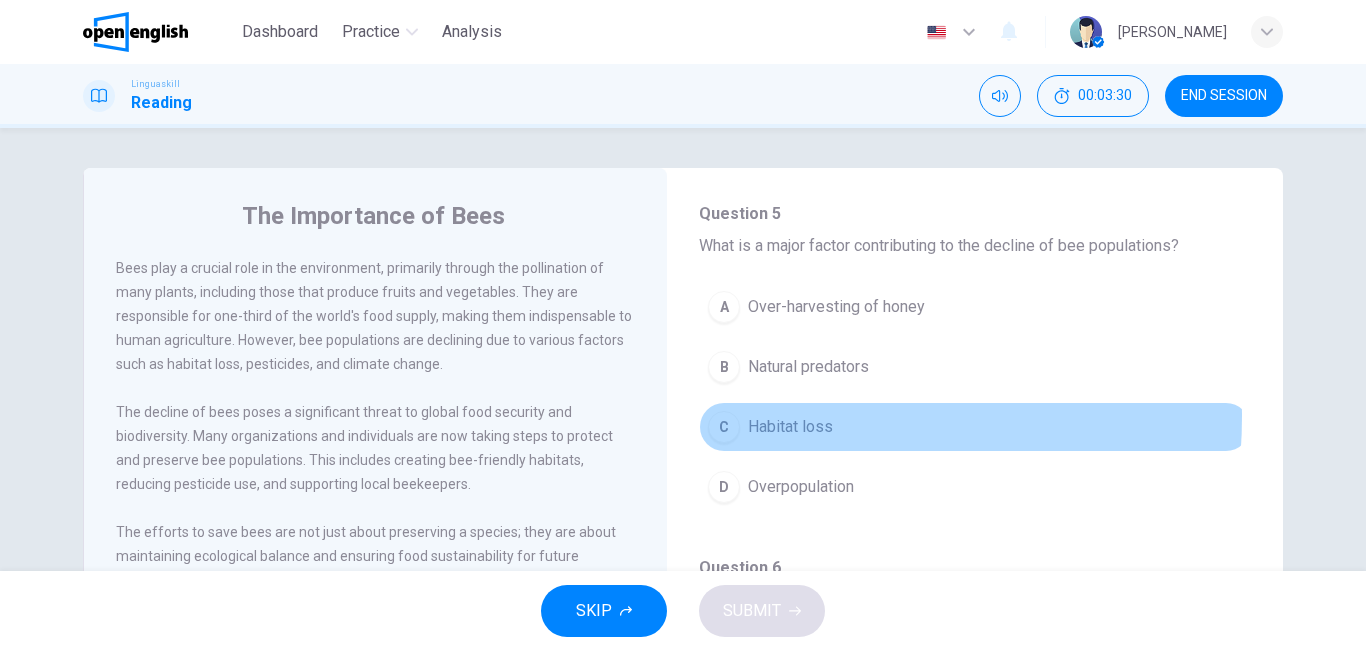 click on "Habitat loss" at bounding box center [790, 427] 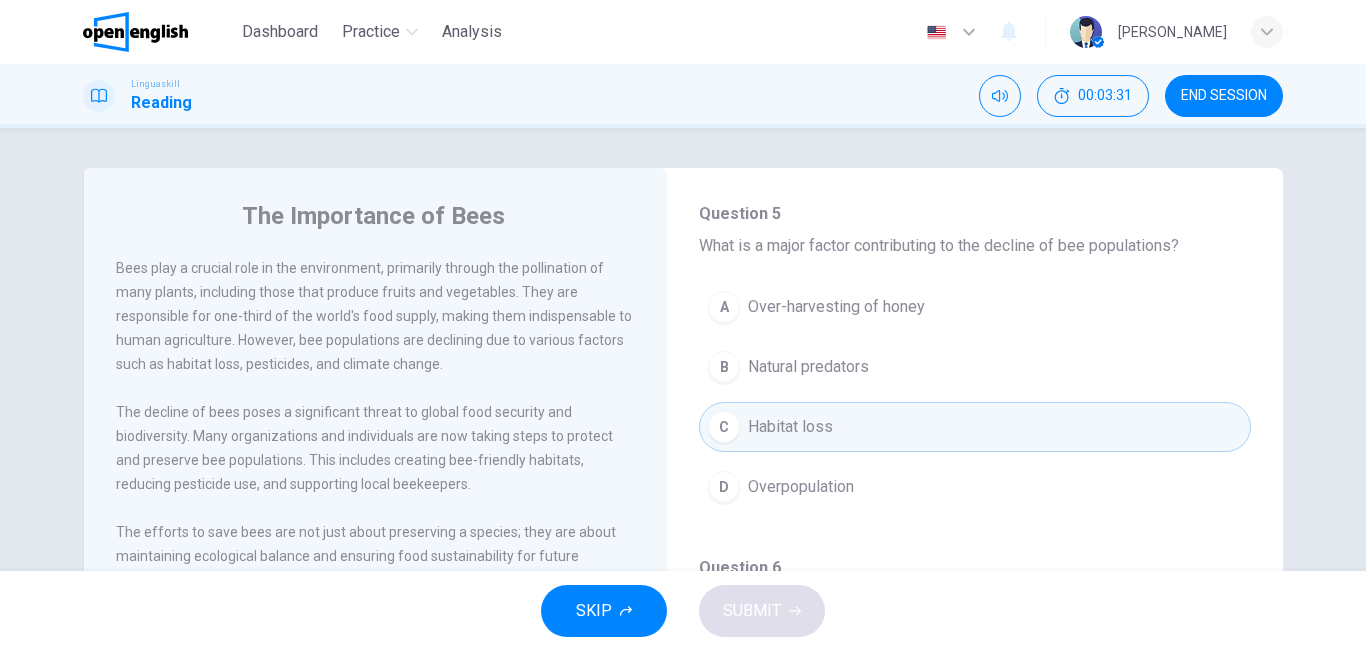 click on "Question 4 - 8 For these questions, choose the correct answer. Question   4 What is the primary role of bees in the environment? A Honey production B Pollination of plants	 C Pest control D Flower fertilization Question   5 What is a major factor contributing to the decline of bee populations? A Over-harvesting of honey B Natural predators C Habitat loss D Overpopulation Question   6 What is at risk due to the decline of bees? A The production of wax B The fragrance of flowers C Global food security D Herbal medicine Question   7 Which of the following is a way to help protect bee populations? A A. Increasing urban development B Creating bee-friendly habitats C Introducing new bee species D Expanding agricultural land Question   8 Why are efforts being made to save bees? A To increase honey production B To maintain ecological balance C To create new species of bees D For scientific research" at bounding box center (975, 661) 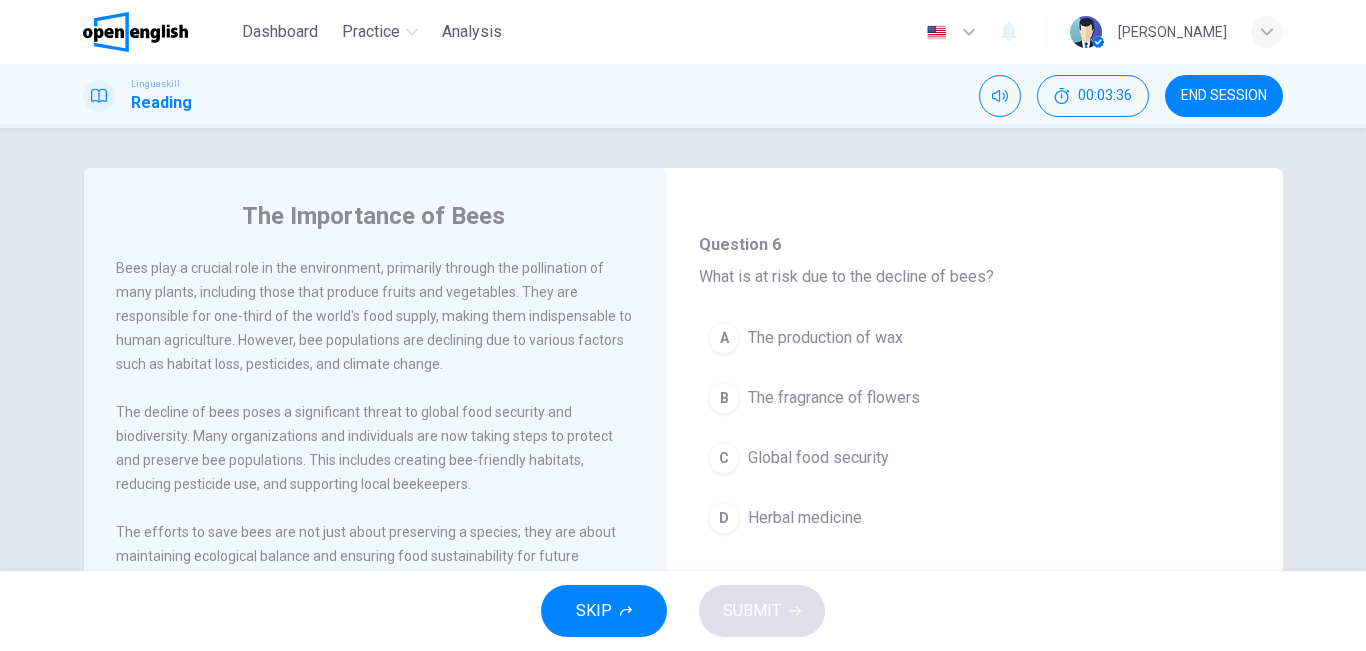 scroll, scrollTop: 800, scrollLeft: 0, axis: vertical 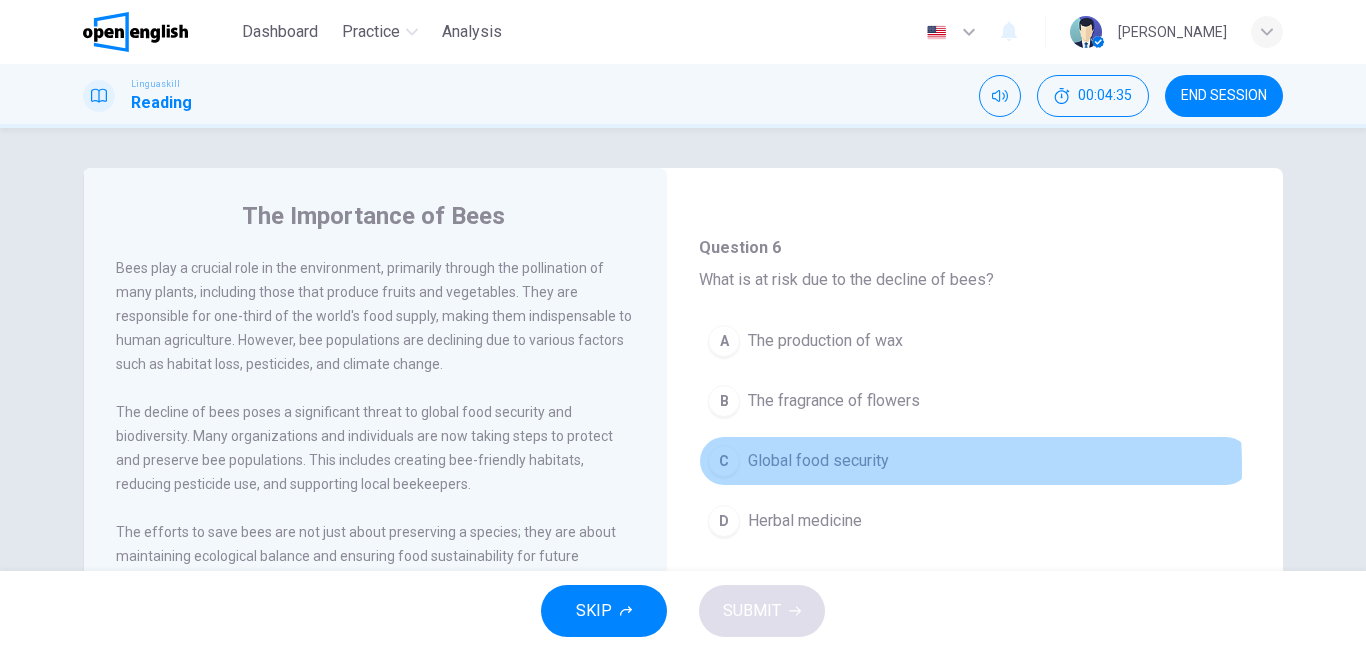click on "Global food security" at bounding box center (818, 461) 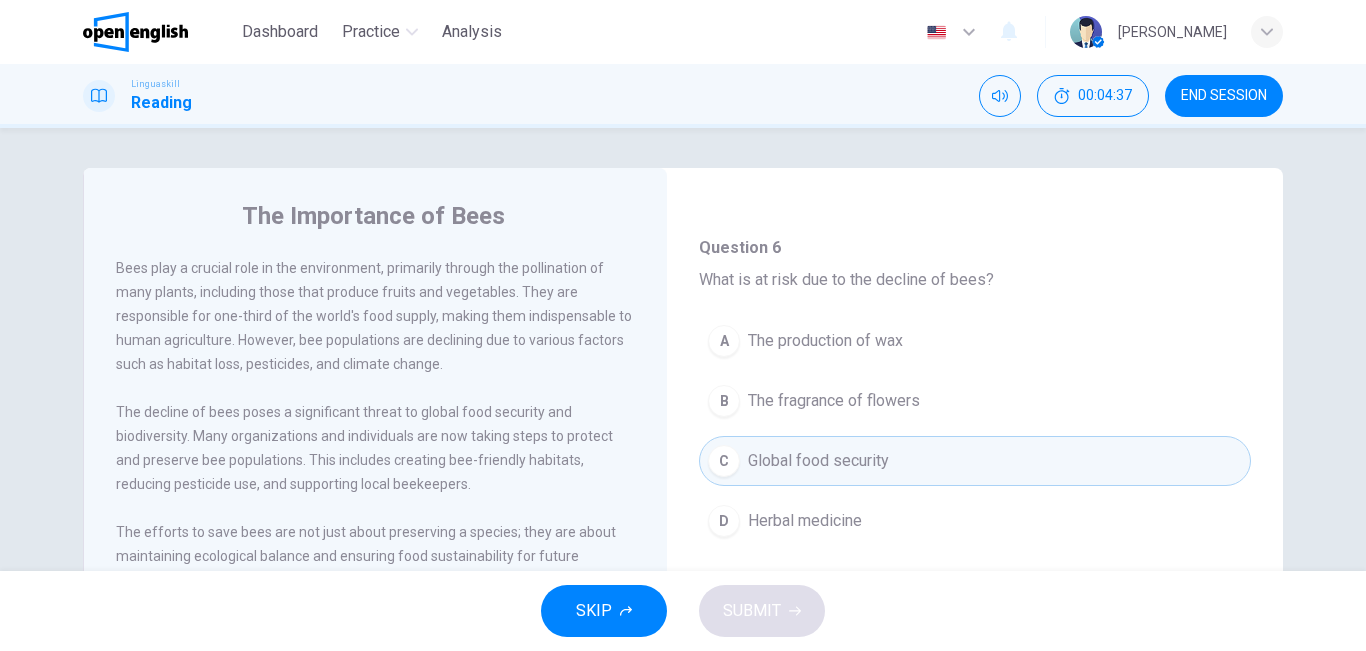 click on "Question 4 - 8 For these questions, choose the correct answer. Question   4 What is the primary role of bees in the environment? A Honey production B Pollination of plants	 C Pest control D Flower fertilization Question   5 What is a major factor contributing to the decline of bee populations? A Over-harvesting of honey B Natural predators C Habitat loss D Overpopulation Question   6 What is at risk due to the decline of bees? A The production of wax B The fragrance of flowers C Global food security D Herbal medicine Question   7 Which of the following is a way to help protect bee populations? A A. Increasing urban development B Creating bee-friendly habitats C Introducing new bee species D Expanding agricultural land Question   8 Why are efforts being made to save bees? A To increase honey production B To maintain ecological balance C To create new species of bees D For scientific research" at bounding box center (975, 341) 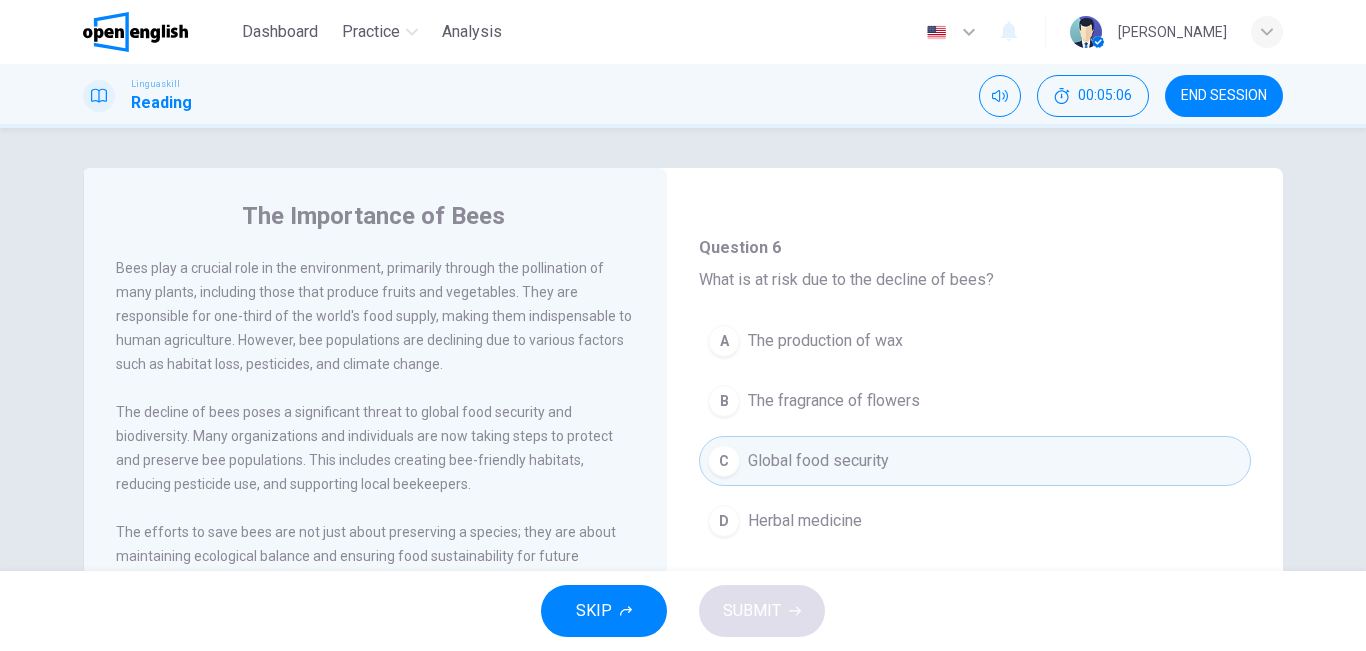 click on "Question 4 - 8 For these questions, choose the correct answer. Question   4 What is the primary role of bees in the environment? A Honey production B Pollination of plants	 C Pest control D Flower fertilization Question   5 What is a major factor contributing to the decline of bee populations? A Over-harvesting of honey B Natural predators C Habitat loss D Overpopulation Question   6 What is at risk due to the decline of bees? A The production of wax B The fragrance of flowers C Global food security D Herbal medicine Question   7 Which of the following is a way to help protect bee populations? A A. Increasing urban development B Creating bee-friendly habitats C Introducing new bee species D Expanding agricultural land Question   8 Why are efforts being made to save bees? A To increase honey production B To maintain ecological balance C To create new species of bees D For scientific research" at bounding box center [975, 341] 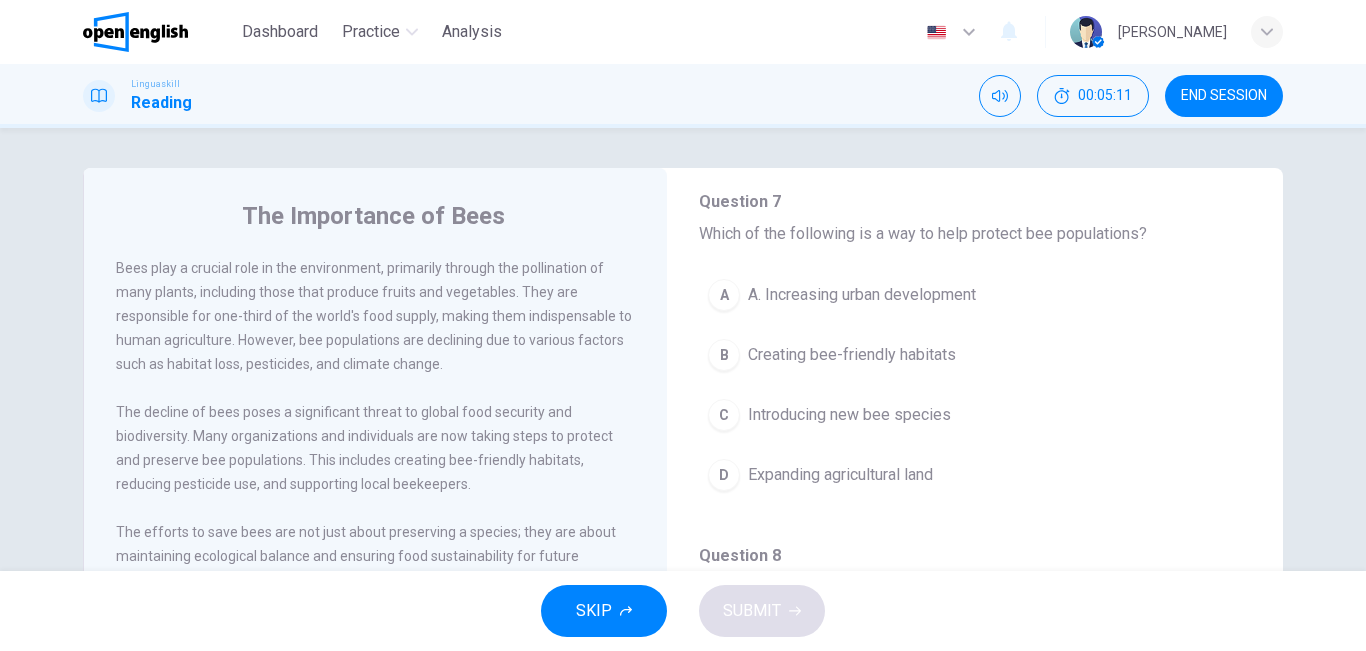 scroll, scrollTop: 1160, scrollLeft: 0, axis: vertical 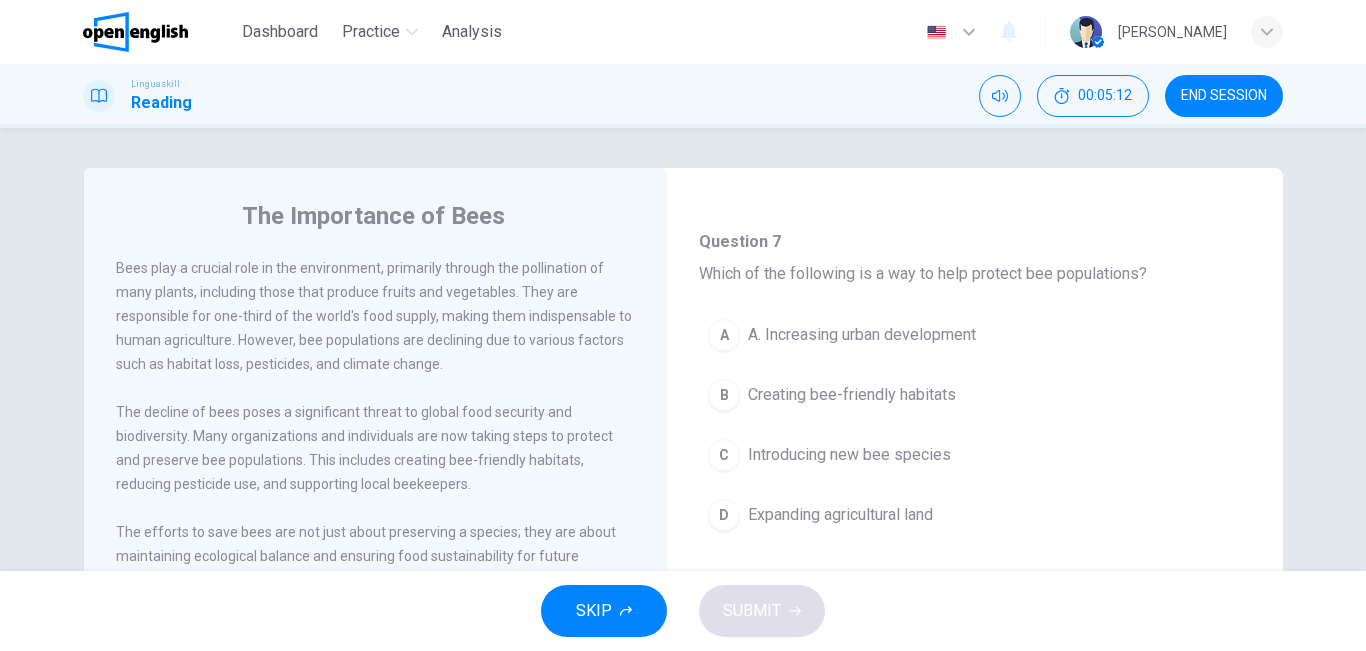 click on "The decline of bees poses a significant threat to global food security and biodiversity. Many organizations and individuals are now taking steps to protect and preserve bee populations. This includes creating bee-friendly habitats, reducing pesticide use, and supporting local beekeepers." at bounding box center [376, 448] 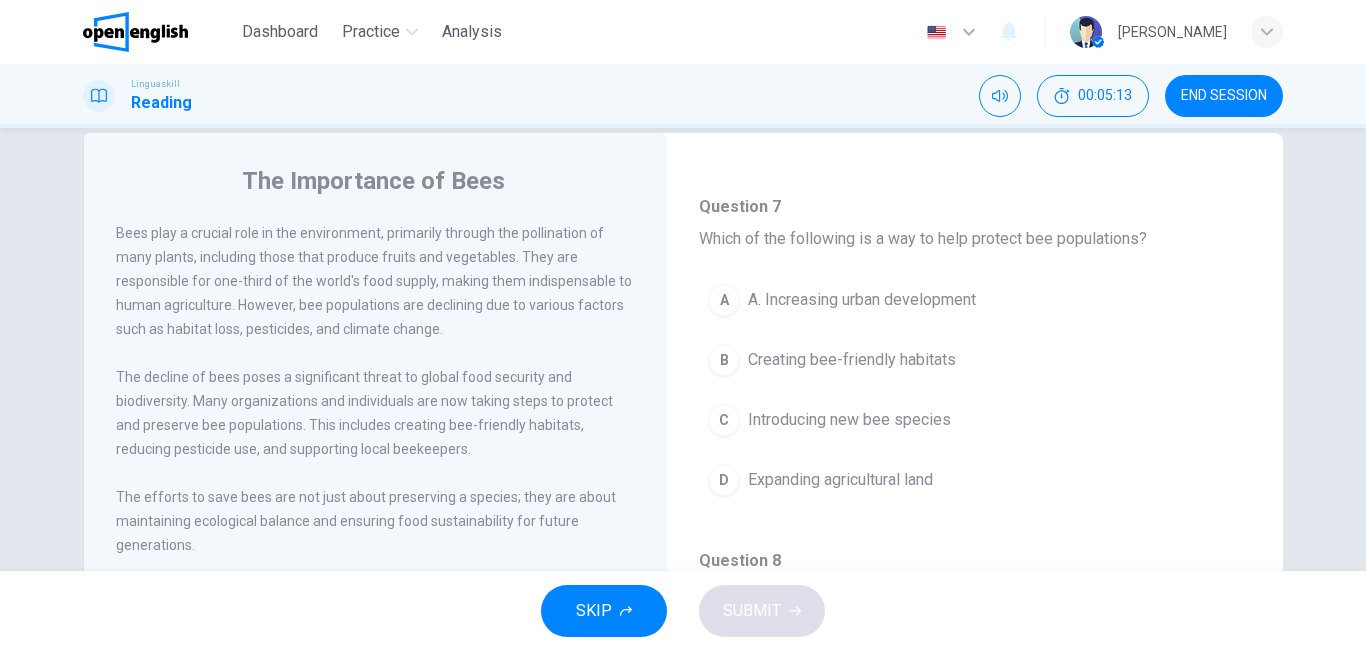 scroll, scrollTop: 40, scrollLeft: 0, axis: vertical 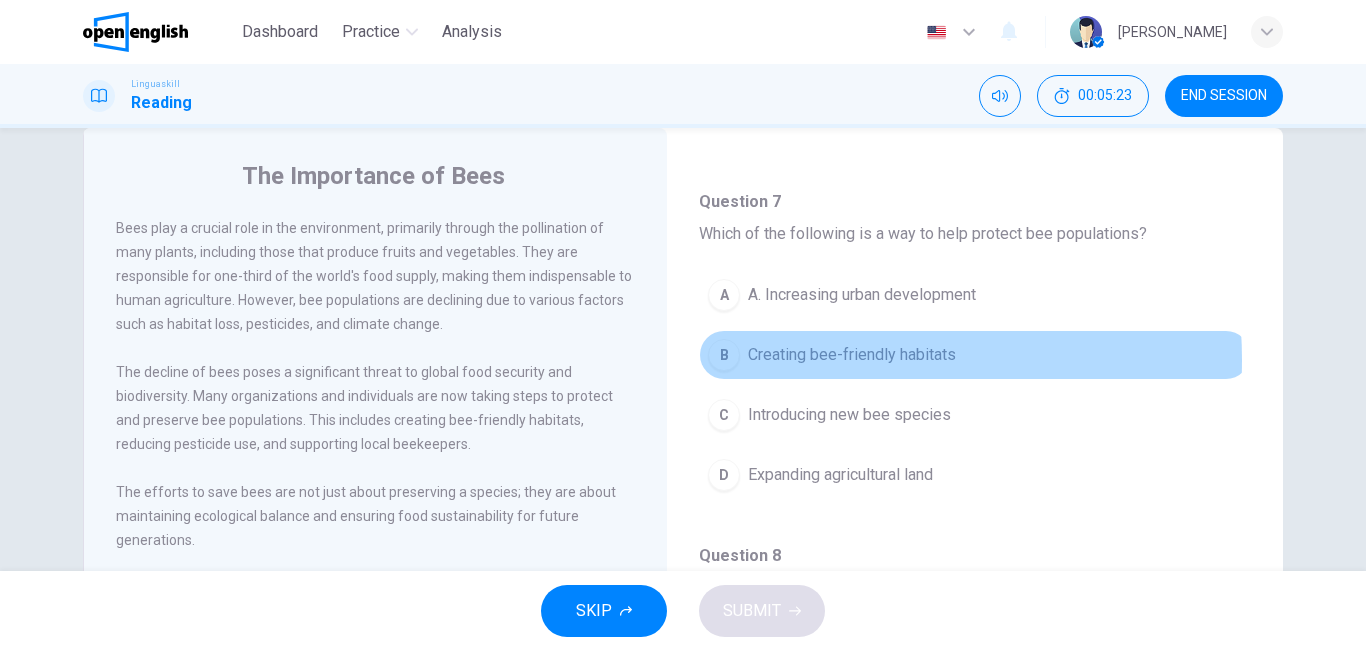 click on "Creating bee-friendly habitats" at bounding box center (852, 355) 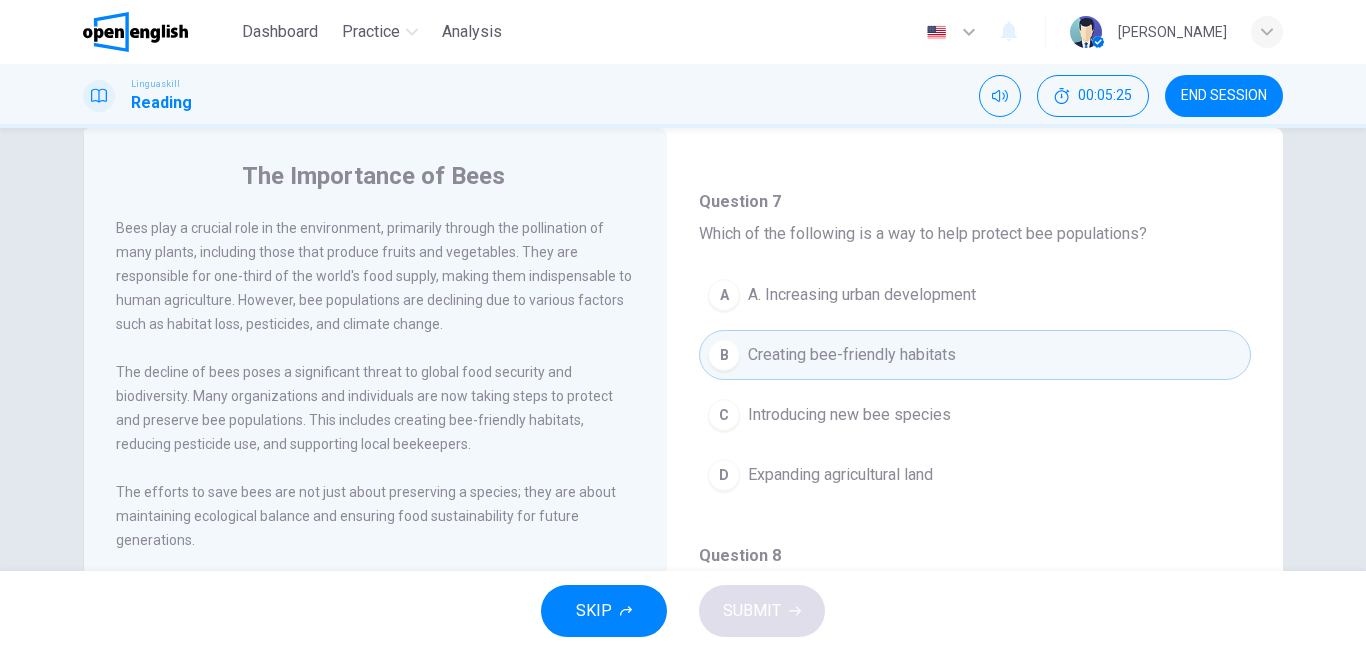 click on "Question 4 - 8 For these questions, choose the correct answer. Question   4 What is the primary role of bees in the environment? A Honey production B Pollination of plants	 C Pest control D Flower fertilization Question   5 What is a major factor contributing to the decline of bee populations? A Over-harvesting of honey B Natural predators C Habitat loss D Overpopulation Question   6 What is at risk due to the decline of bees? A The production of wax B The fragrance of flowers C Global food security D Herbal medicine Question   7 Which of the following is a way to help protect bee populations? A A. Increasing urban development B Creating bee-friendly habitats C Introducing new bee species D Expanding agricultural land Question   8 Why are efforts being made to save bees? A To increase honey production B To maintain ecological balance C To create new species of bees D For scientific research" at bounding box center [975, -59] 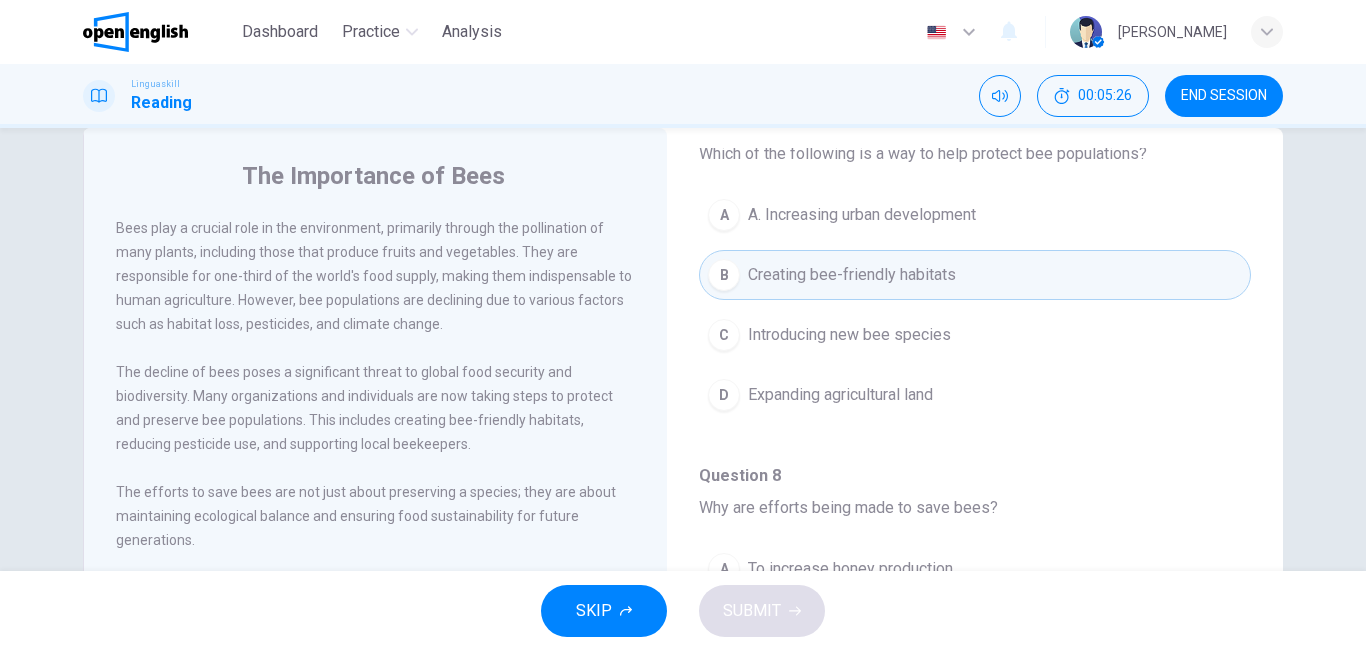 scroll, scrollTop: 1251, scrollLeft: 0, axis: vertical 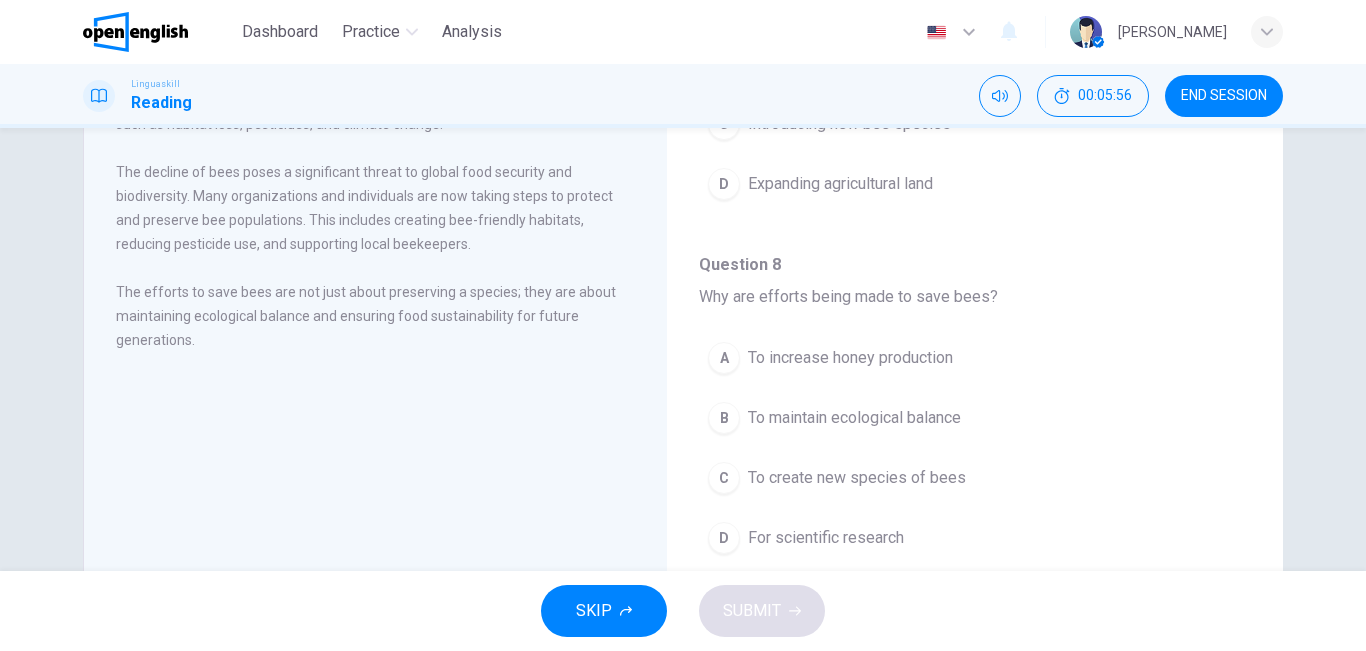 click on "B To maintain ecological balance" at bounding box center [975, 418] 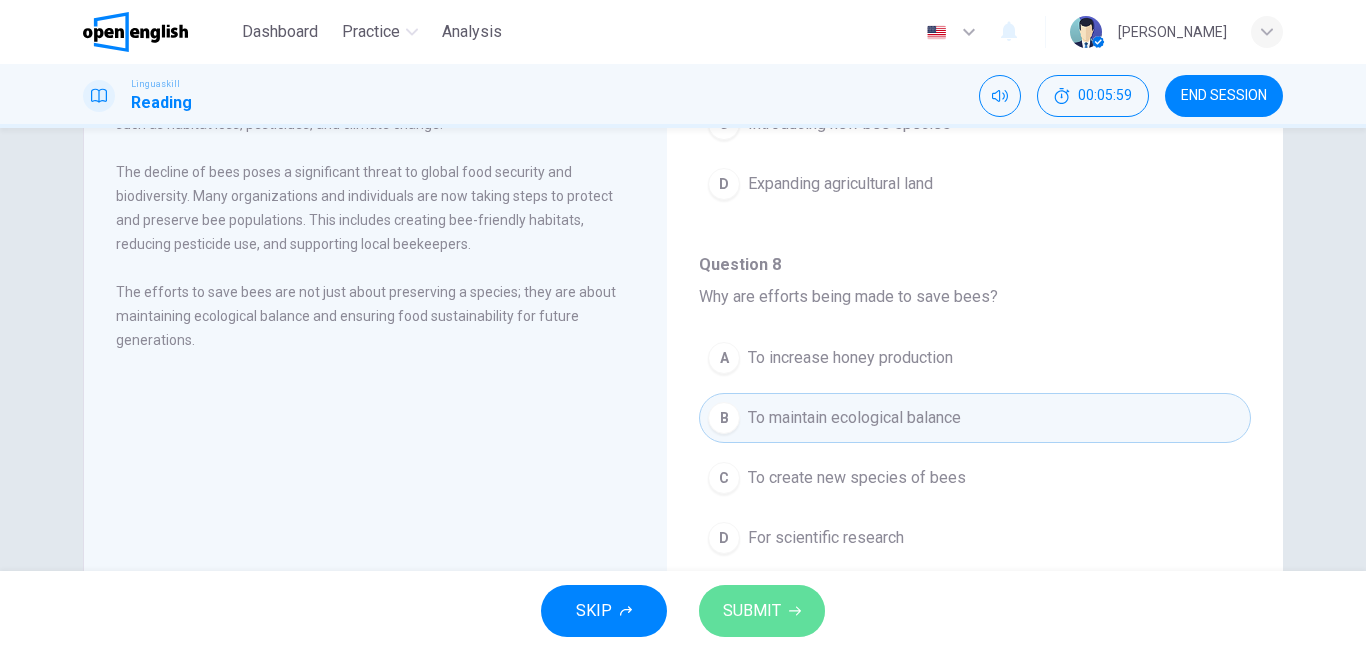 click on "SUBMIT" at bounding box center (762, 611) 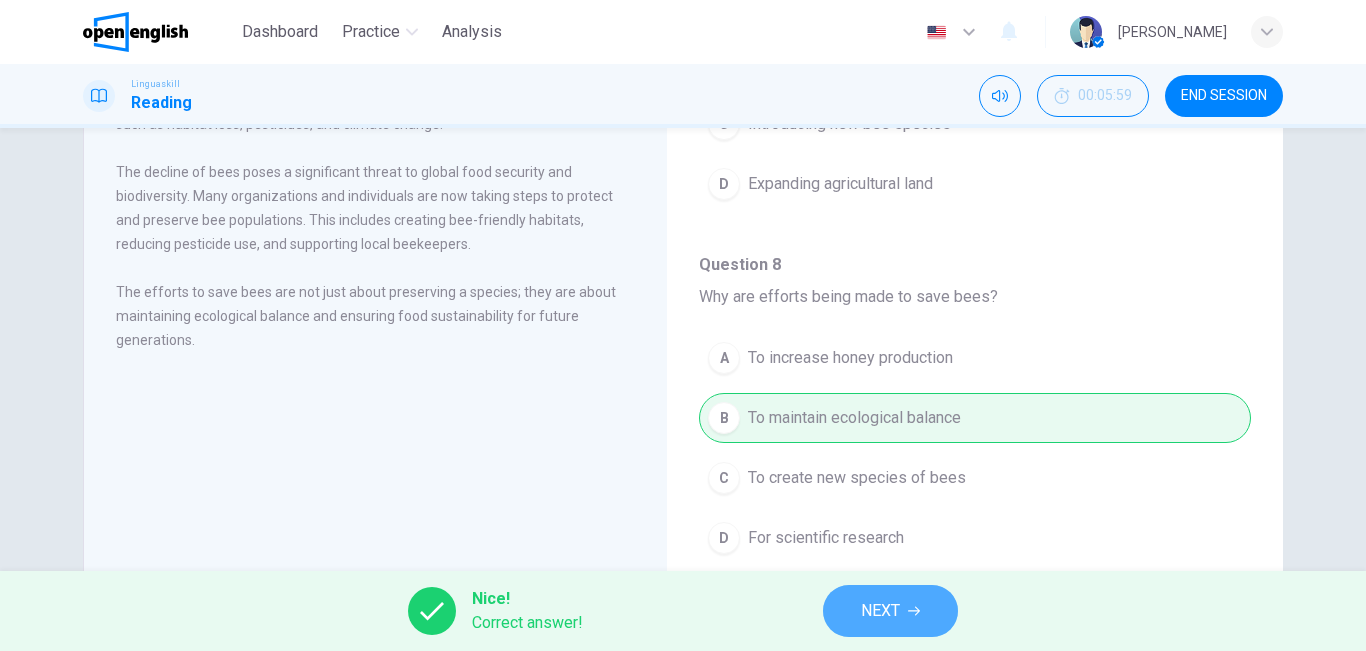 click on "NEXT" at bounding box center [890, 611] 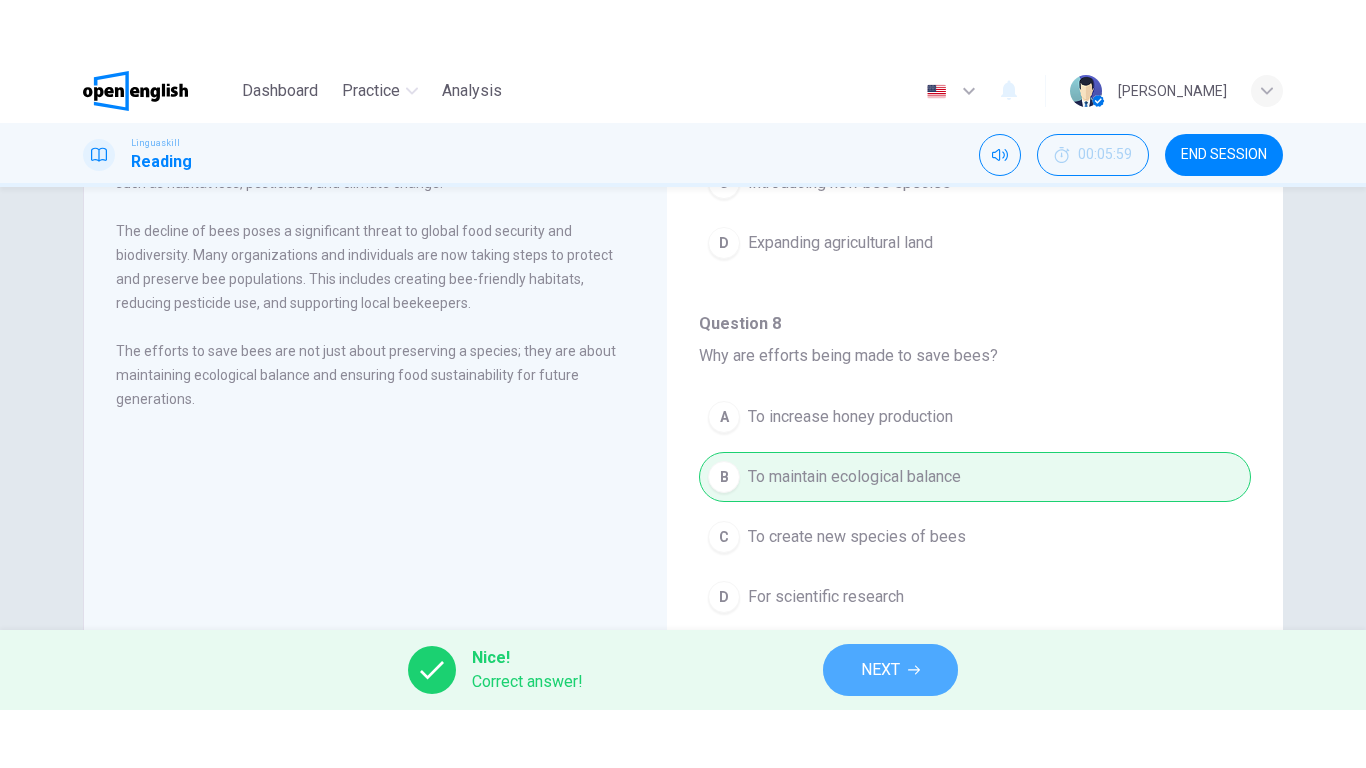 scroll, scrollTop: 0, scrollLeft: 0, axis: both 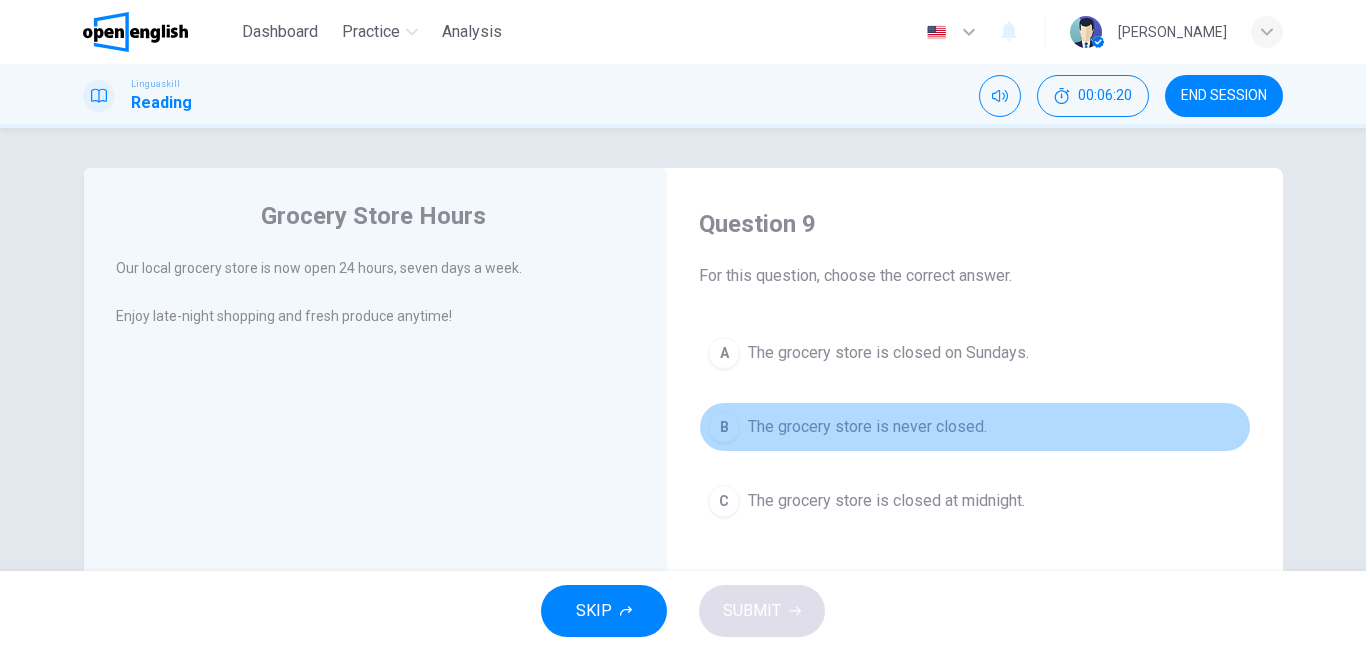 click on "B The grocery store is never closed." at bounding box center [975, 427] 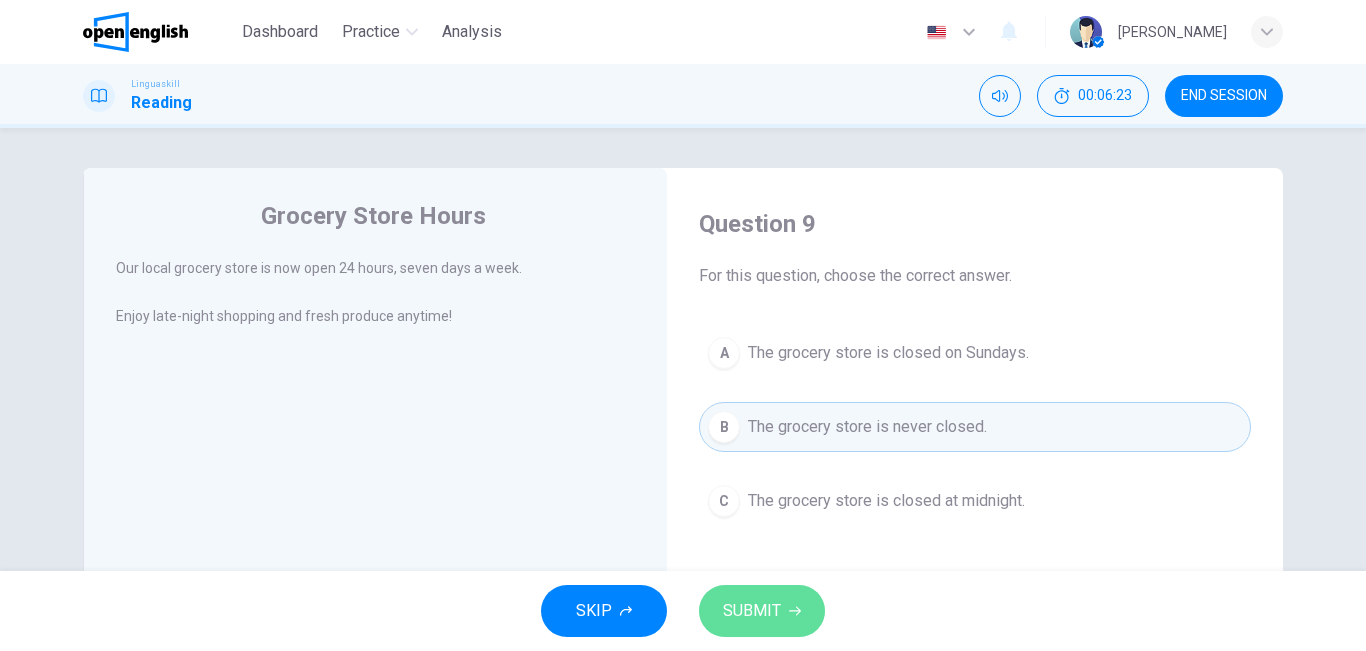 click on "SUBMIT" at bounding box center (762, 611) 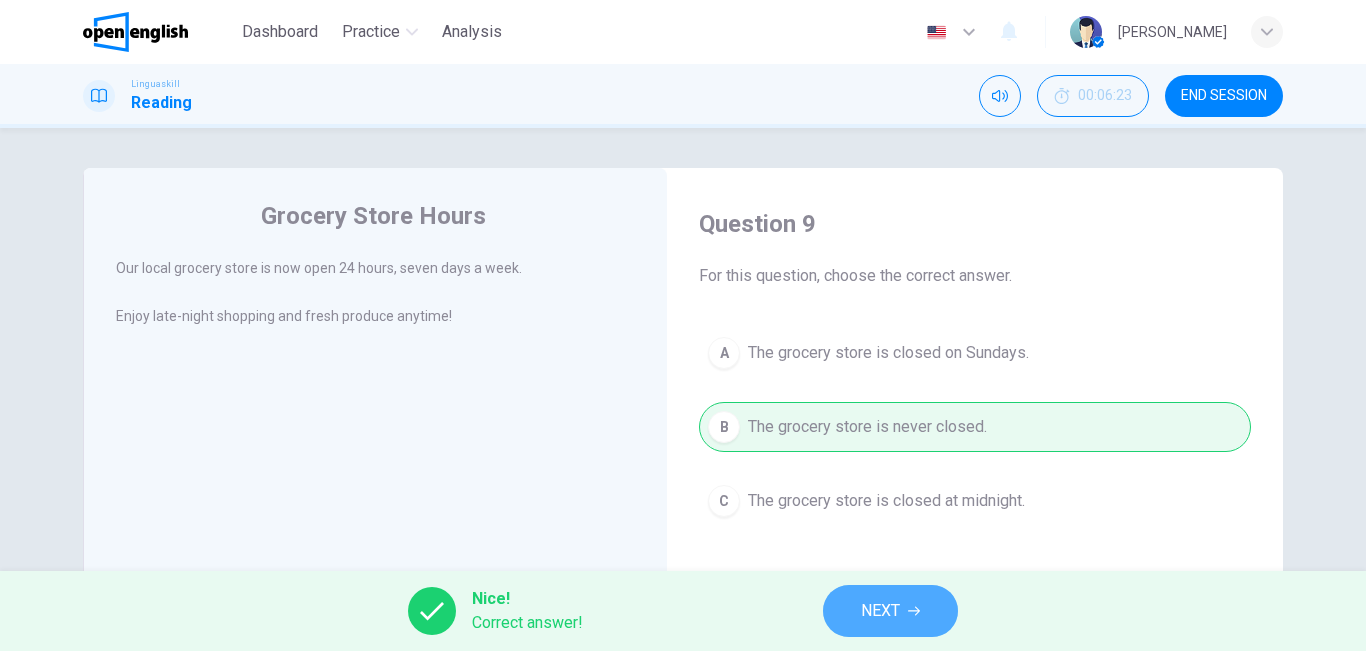 click on "NEXT" at bounding box center [890, 611] 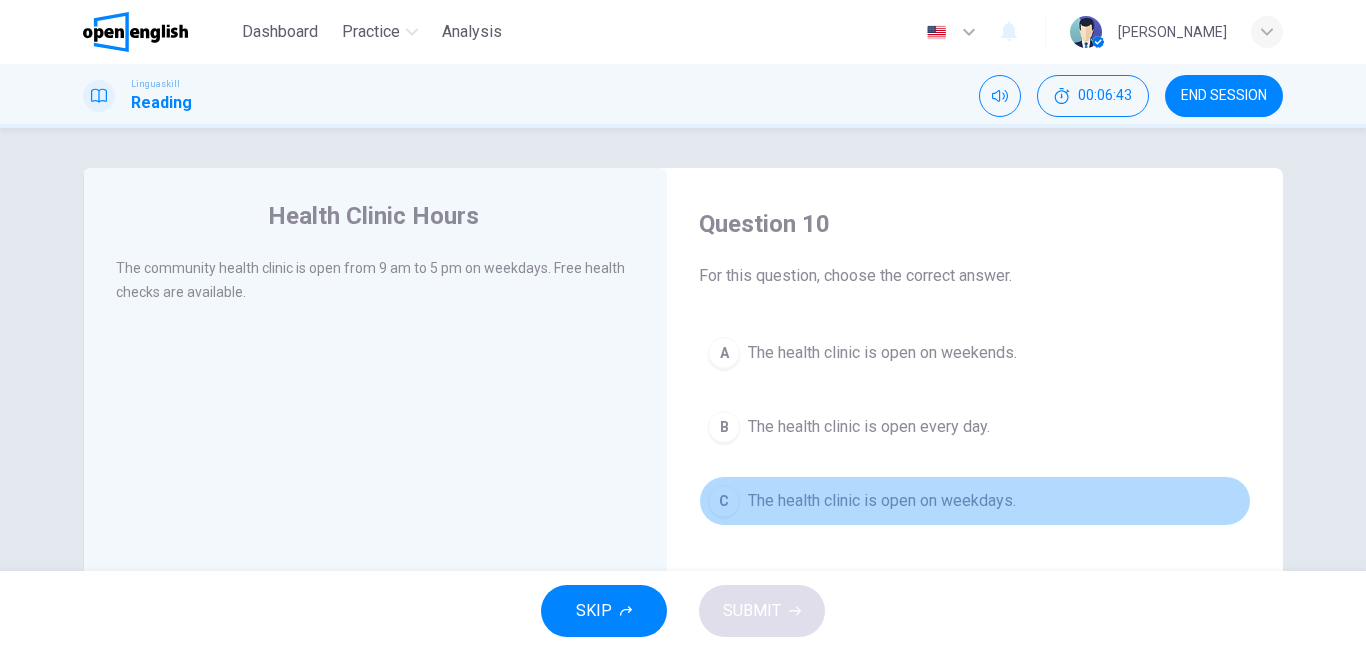 click on "C The health clinic is open on weekdays." at bounding box center [975, 501] 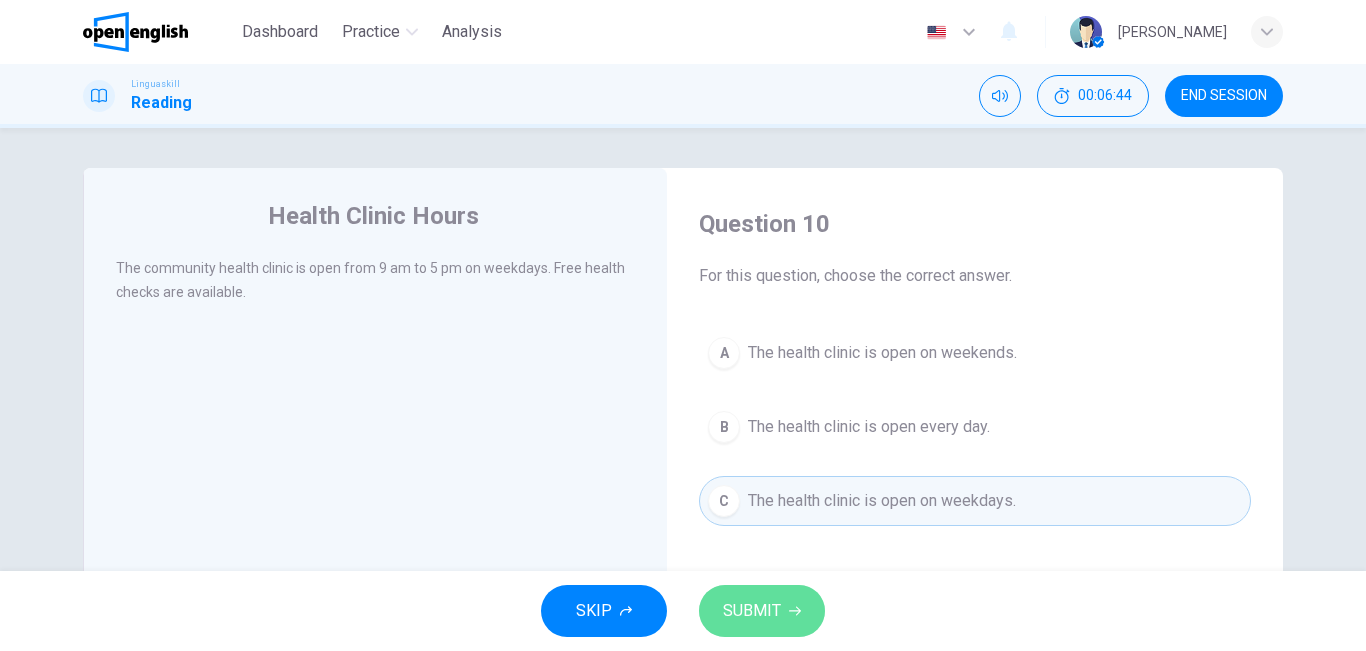 click on "SUBMIT" at bounding box center (752, 611) 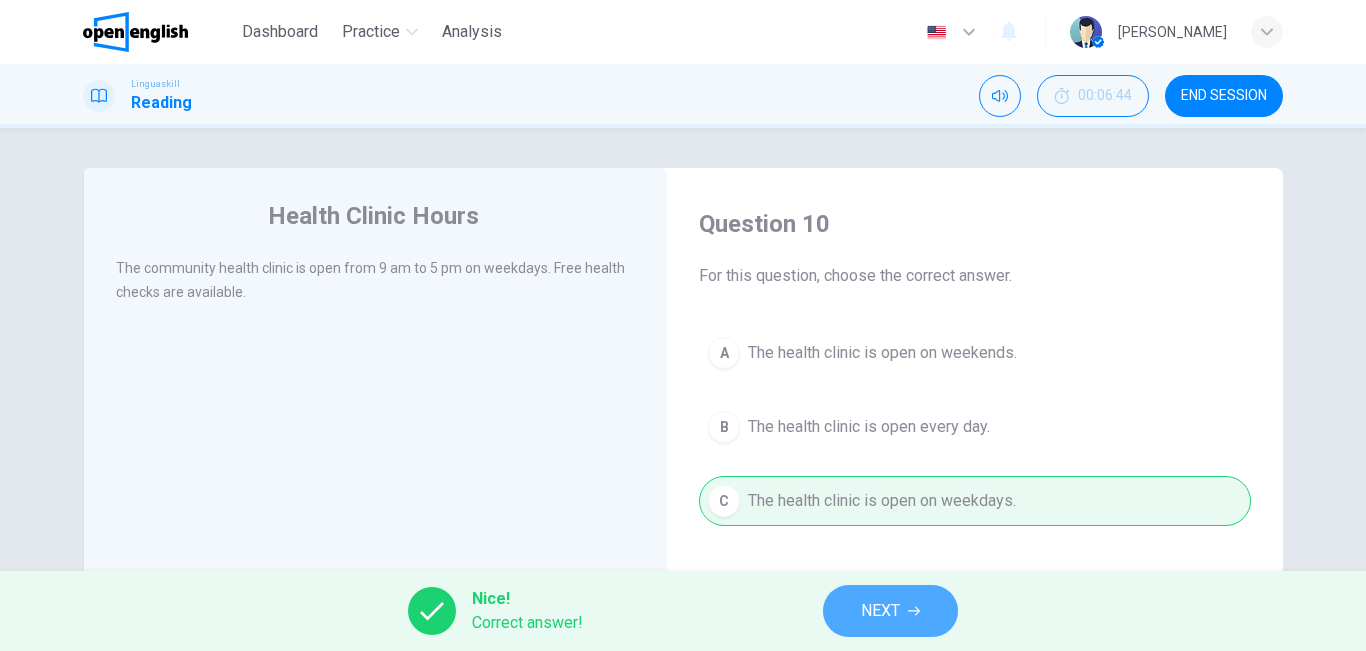 click on "NEXT" at bounding box center (890, 611) 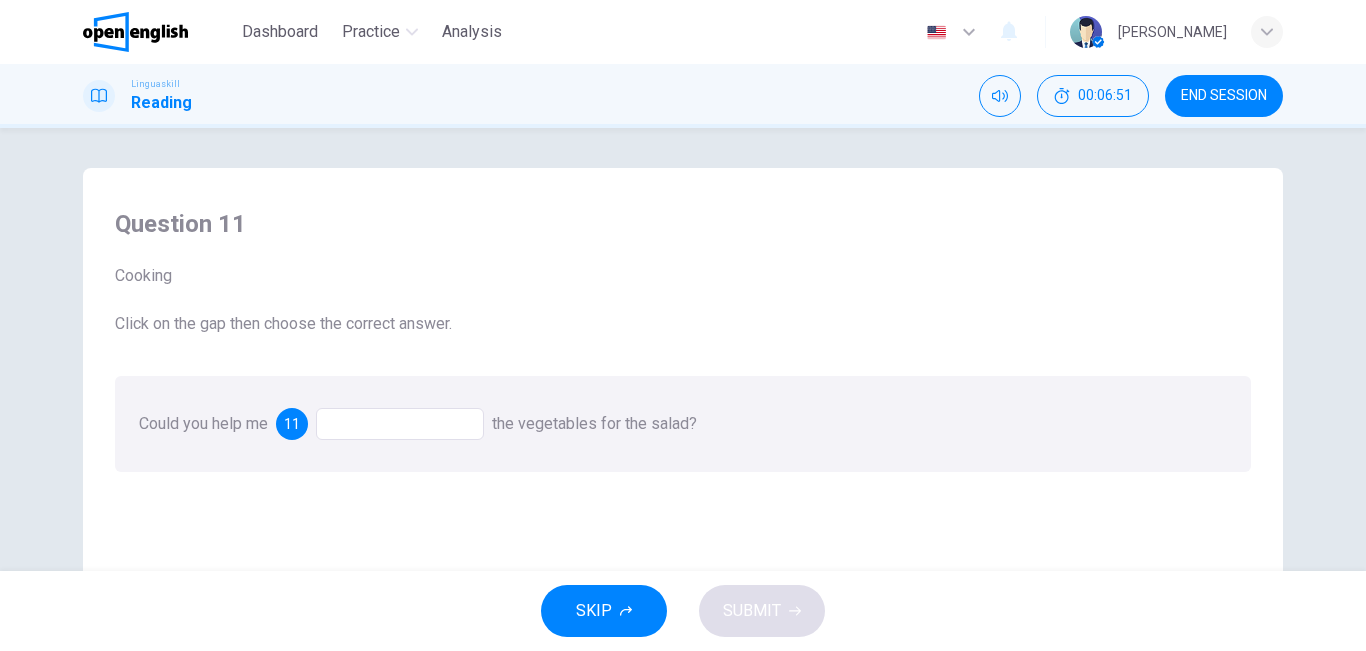 click at bounding box center (400, 424) 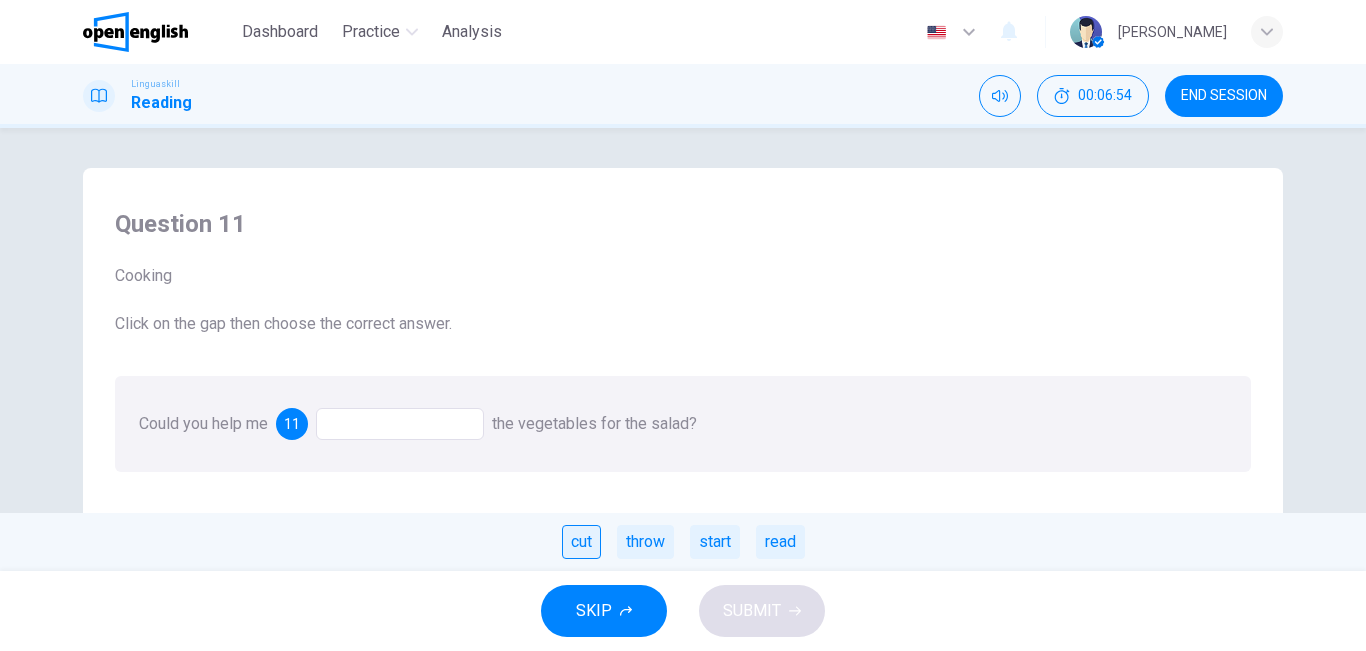 click on "cut" at bounding box center (581, 542) 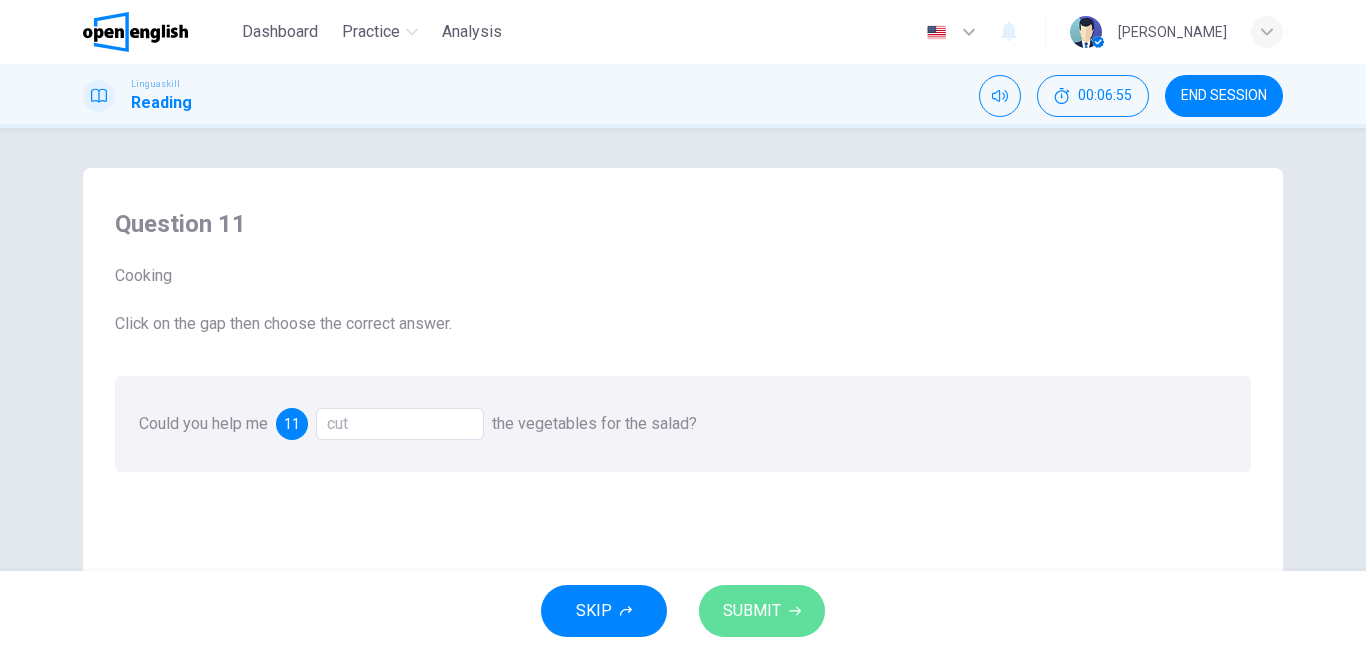 click on "SUBMIT" at bounding box center [762, 611] 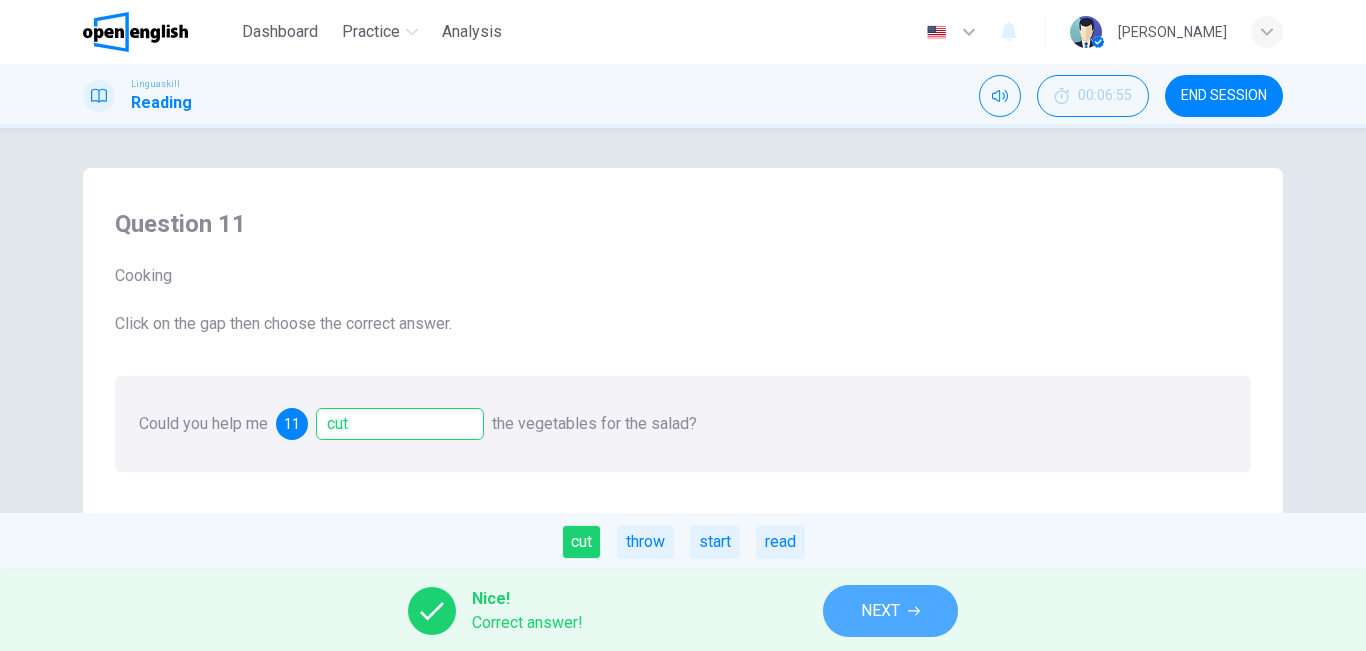 click on "NEXT" at bounding box center [890, 611] 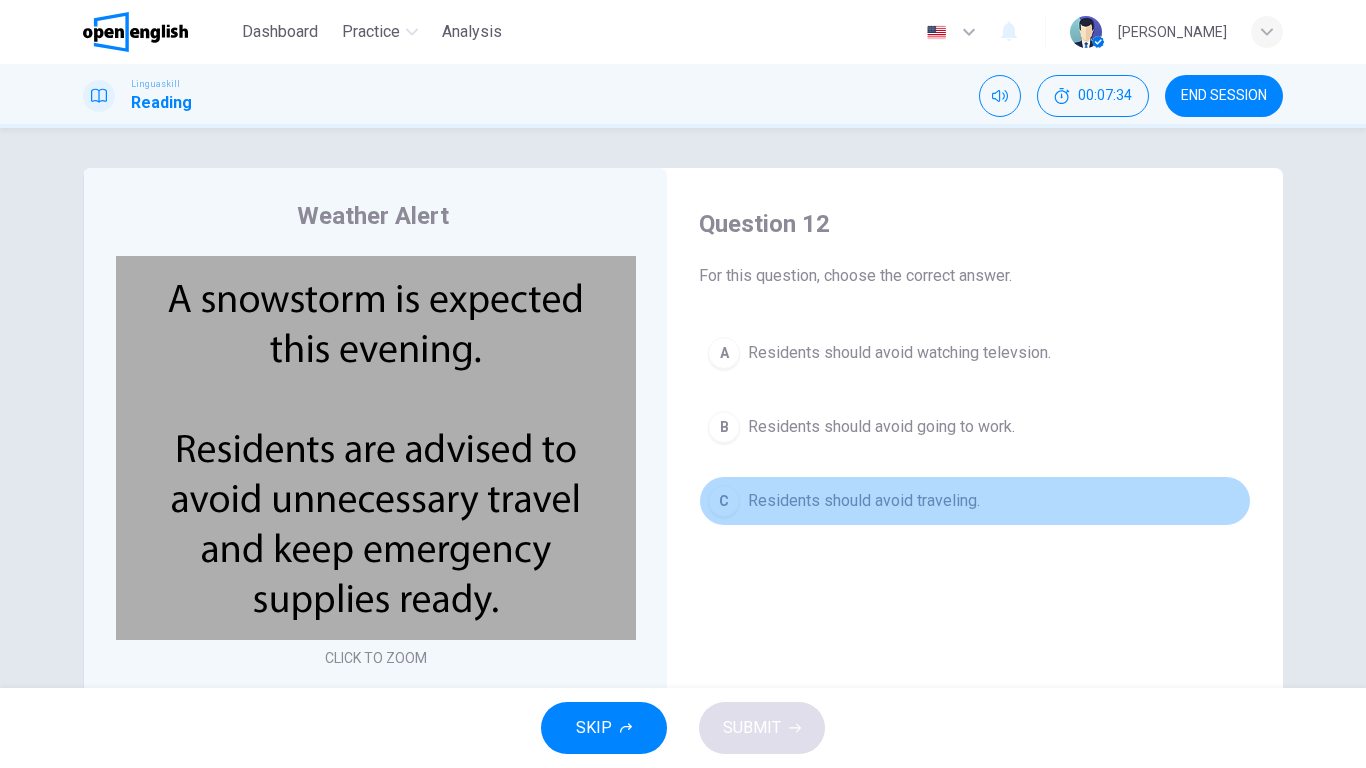 click on "Residents should avoid traveling." at bounding box center [864, 501] 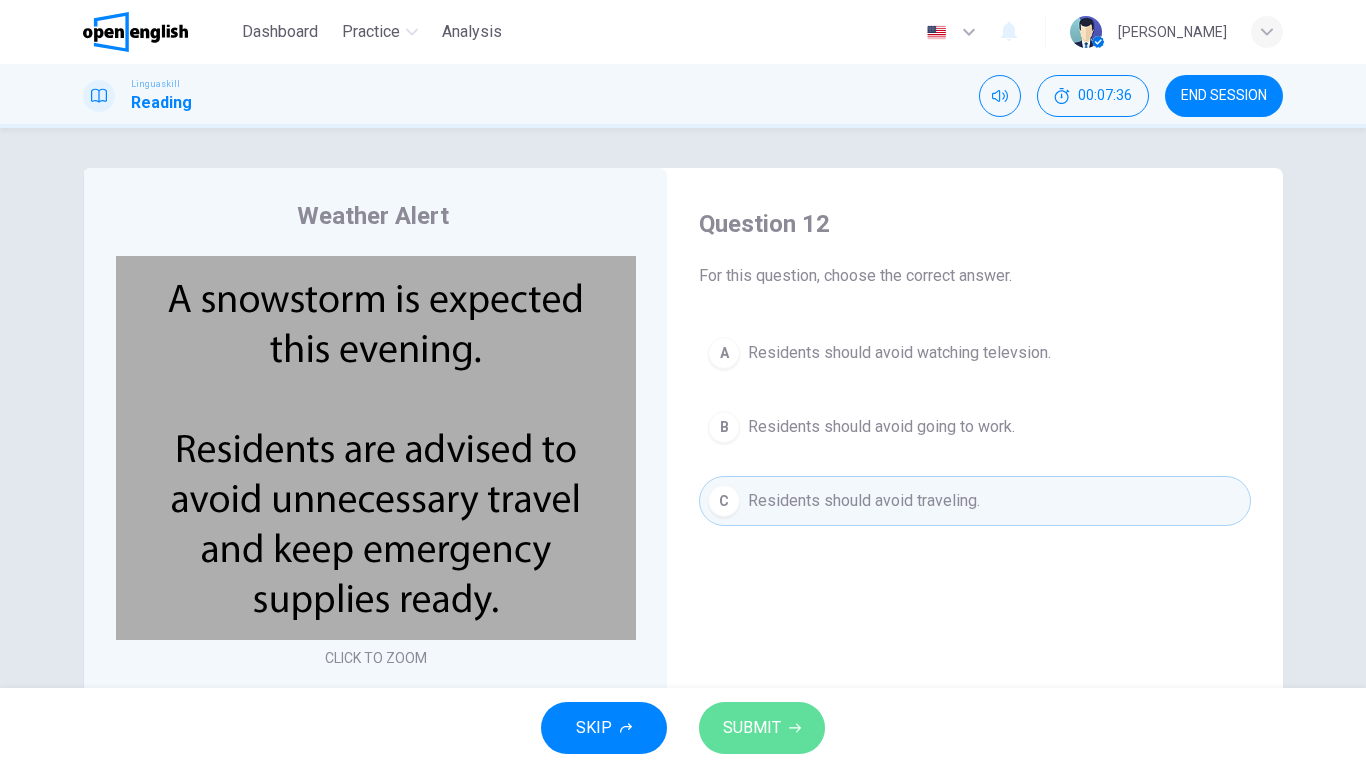 click on "SUBMIT" at bounding box center (762, 728) 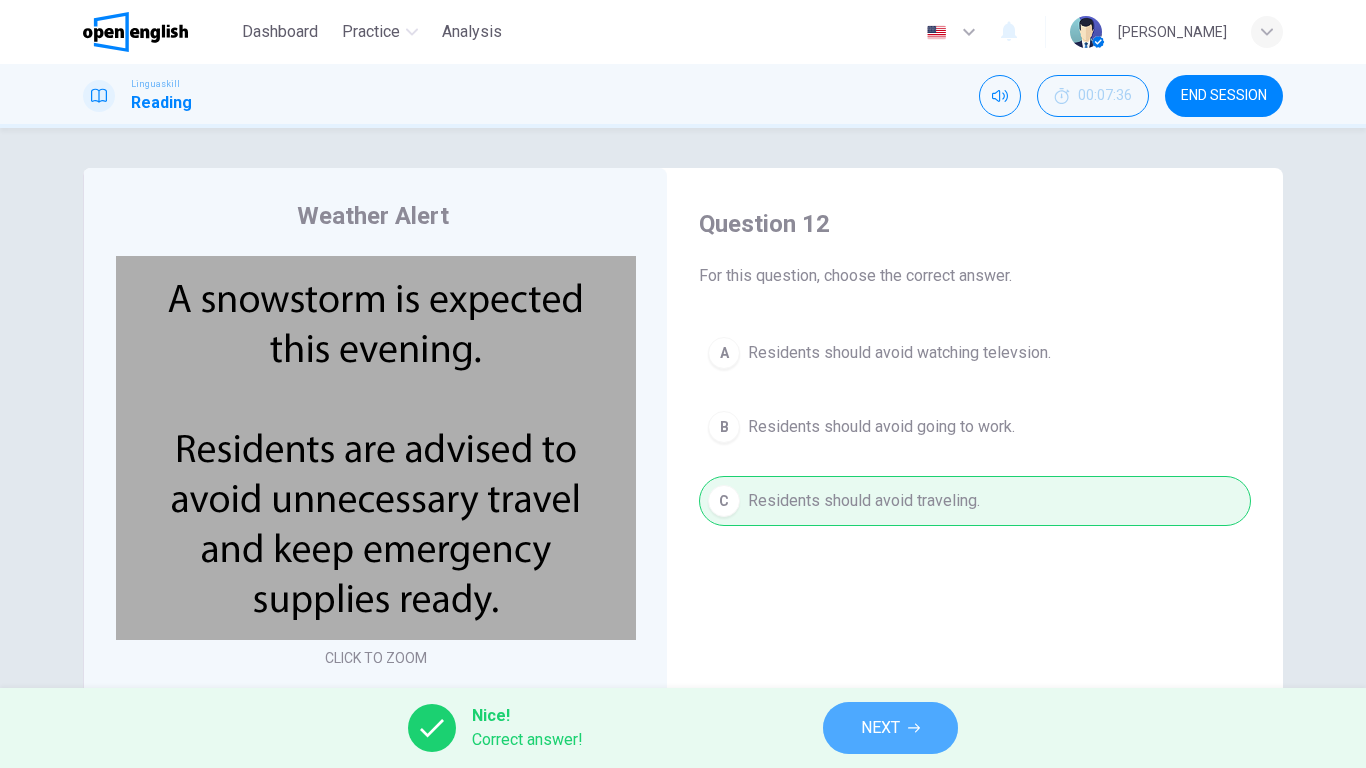 click on "NEXT" at bounding box center [890, 728] 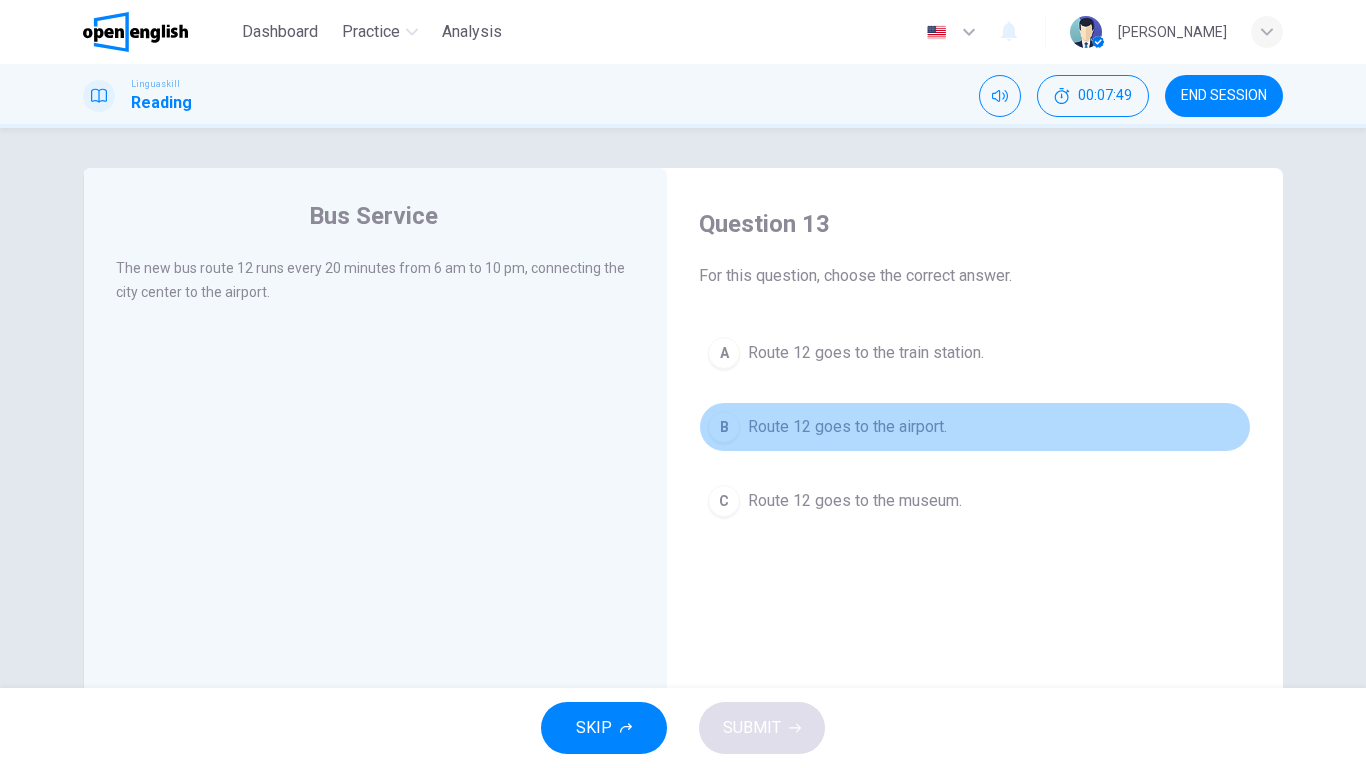 click on "B Route 12 goes to the airport." at bounding box center [975, 427] 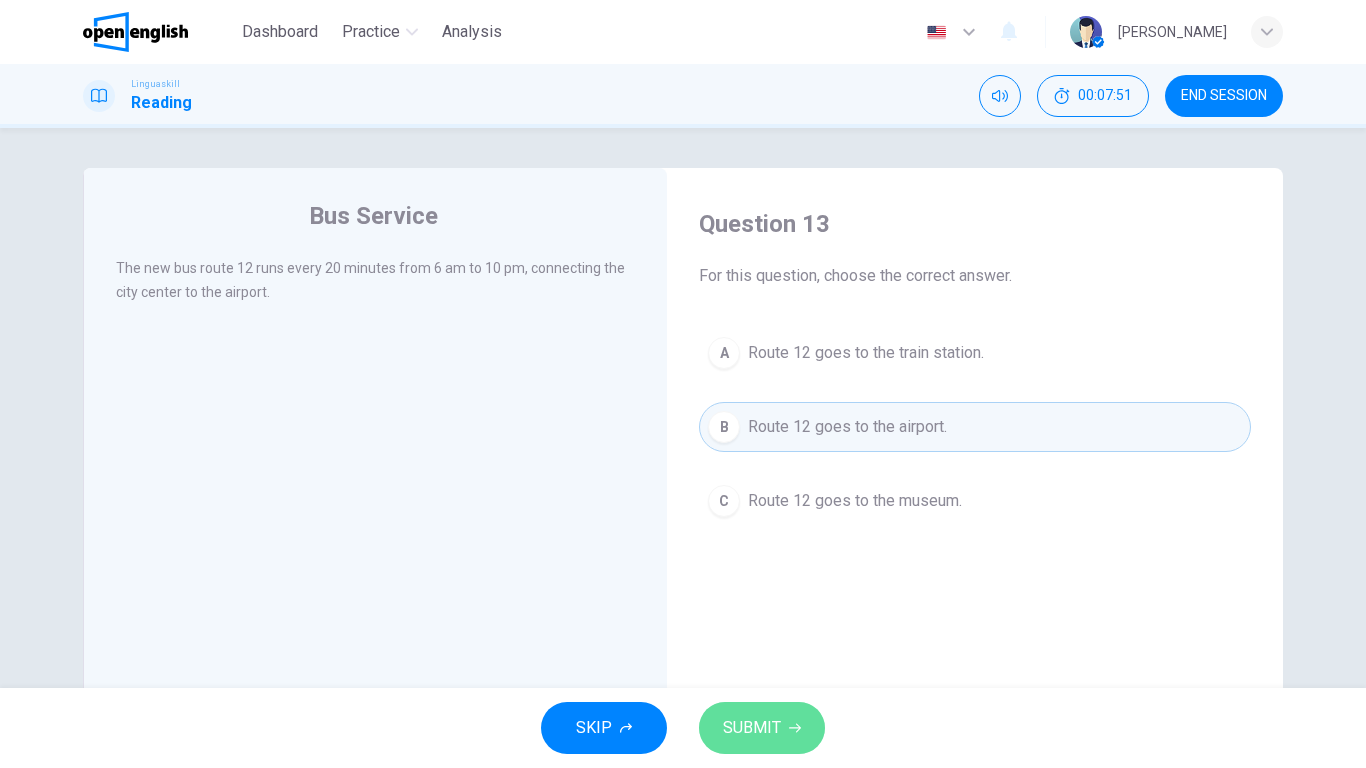 click on "SUBMIT" at bounding box center (752, 728) 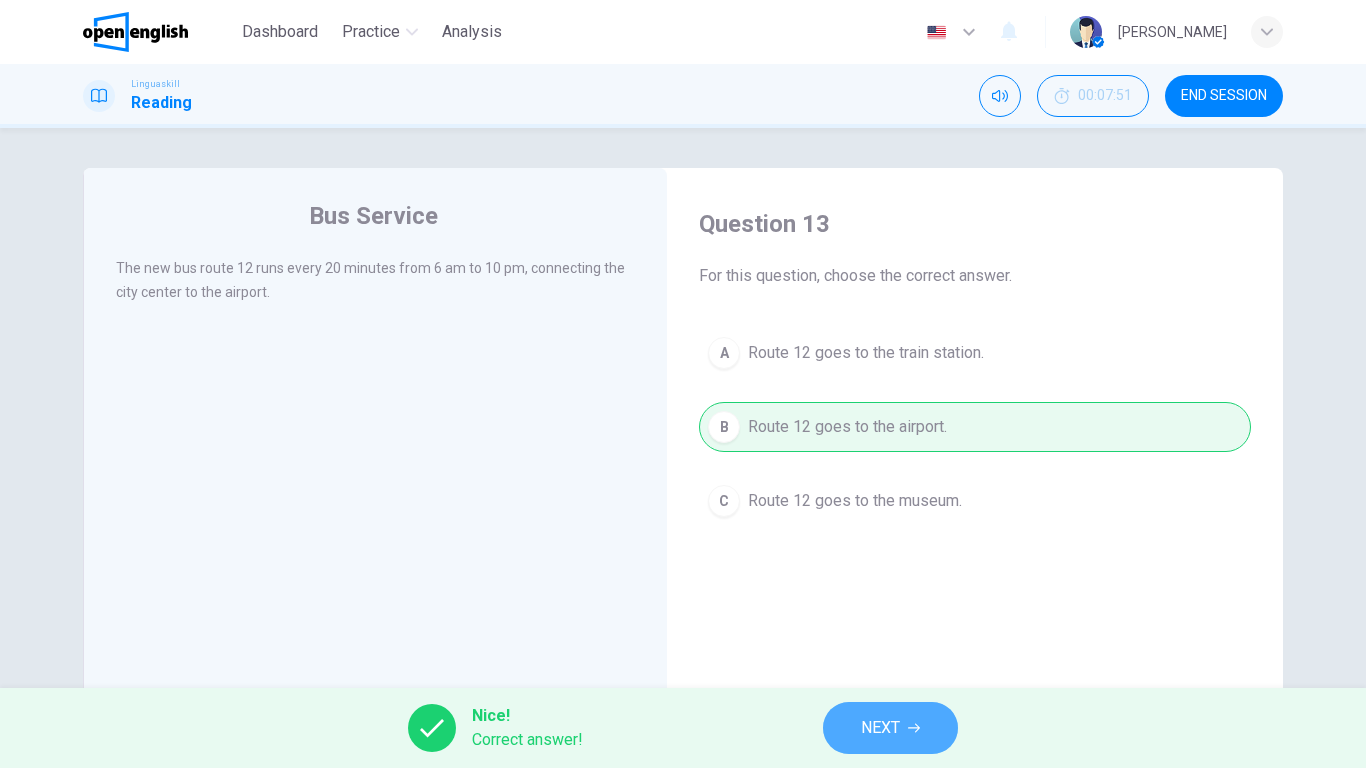 click on "NEXT" at bounding box center [880, 728] 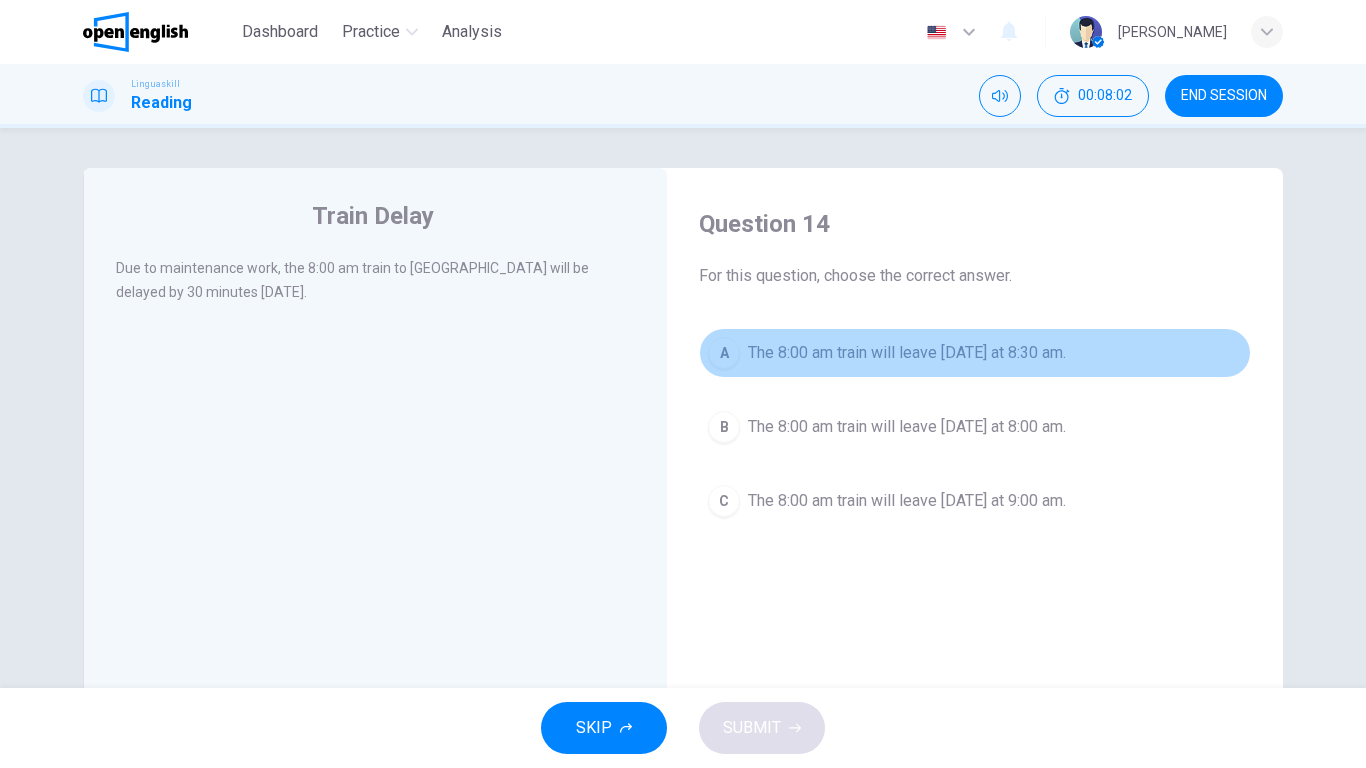 click on "The 8:00 am train will leave [DATE] at 8:30 am." at bounding box center [907, 353] 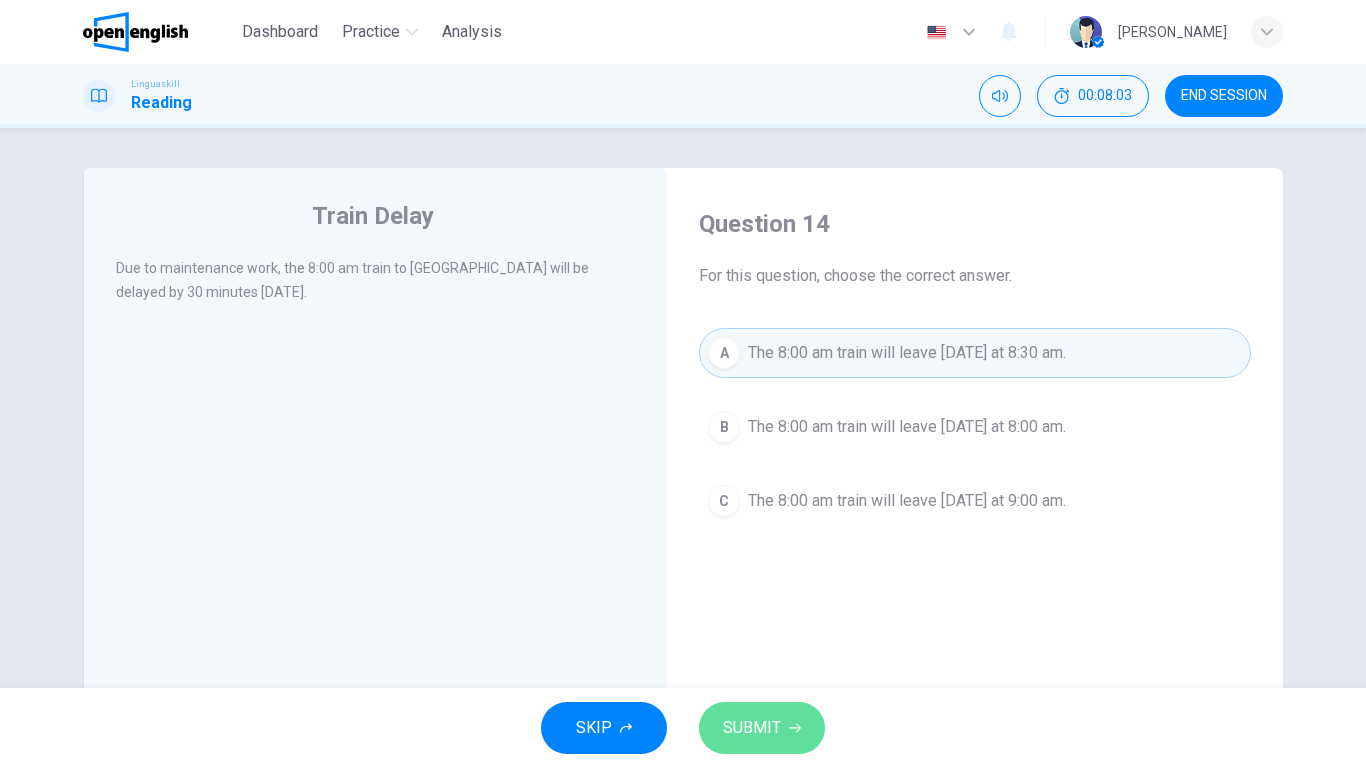 click on "SUBMIT" at bounding box center [762, 728] 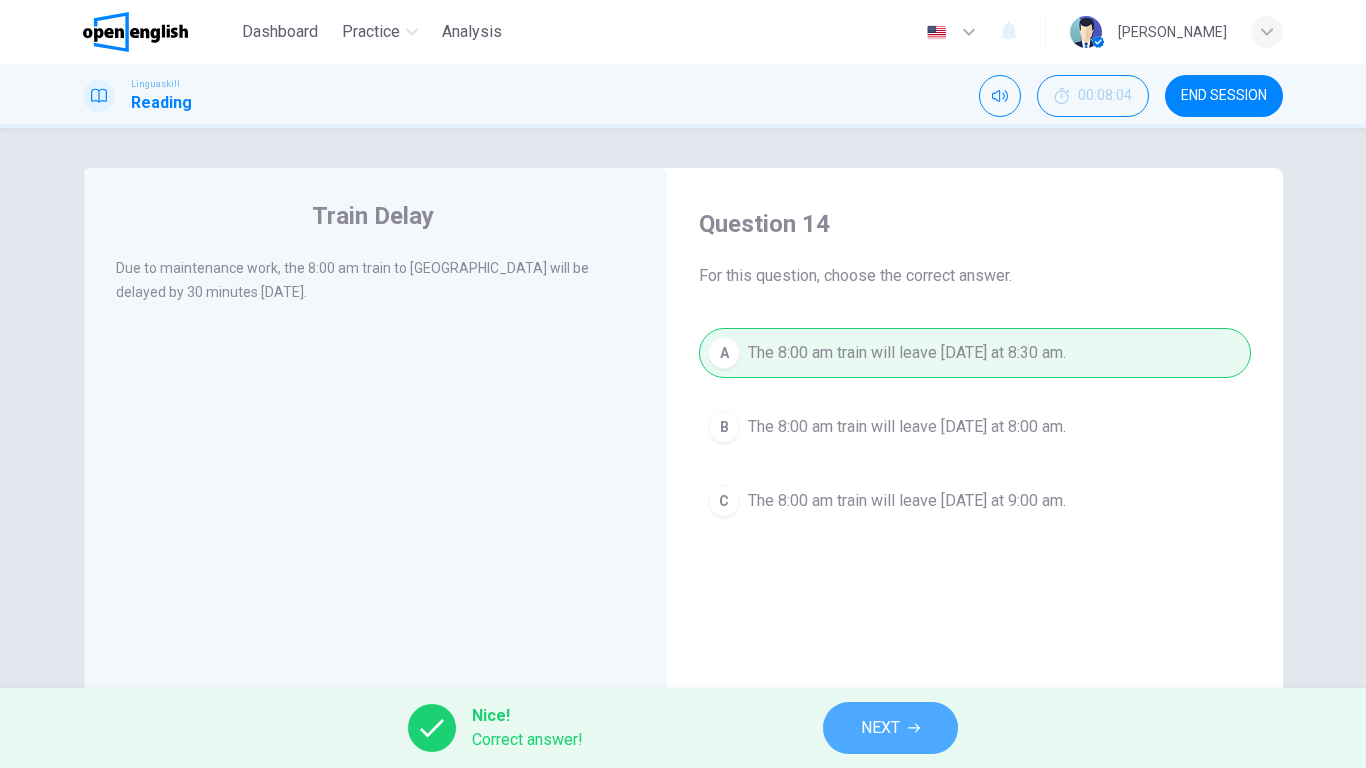 click on "NEXT" at bounding box center (890, 728) 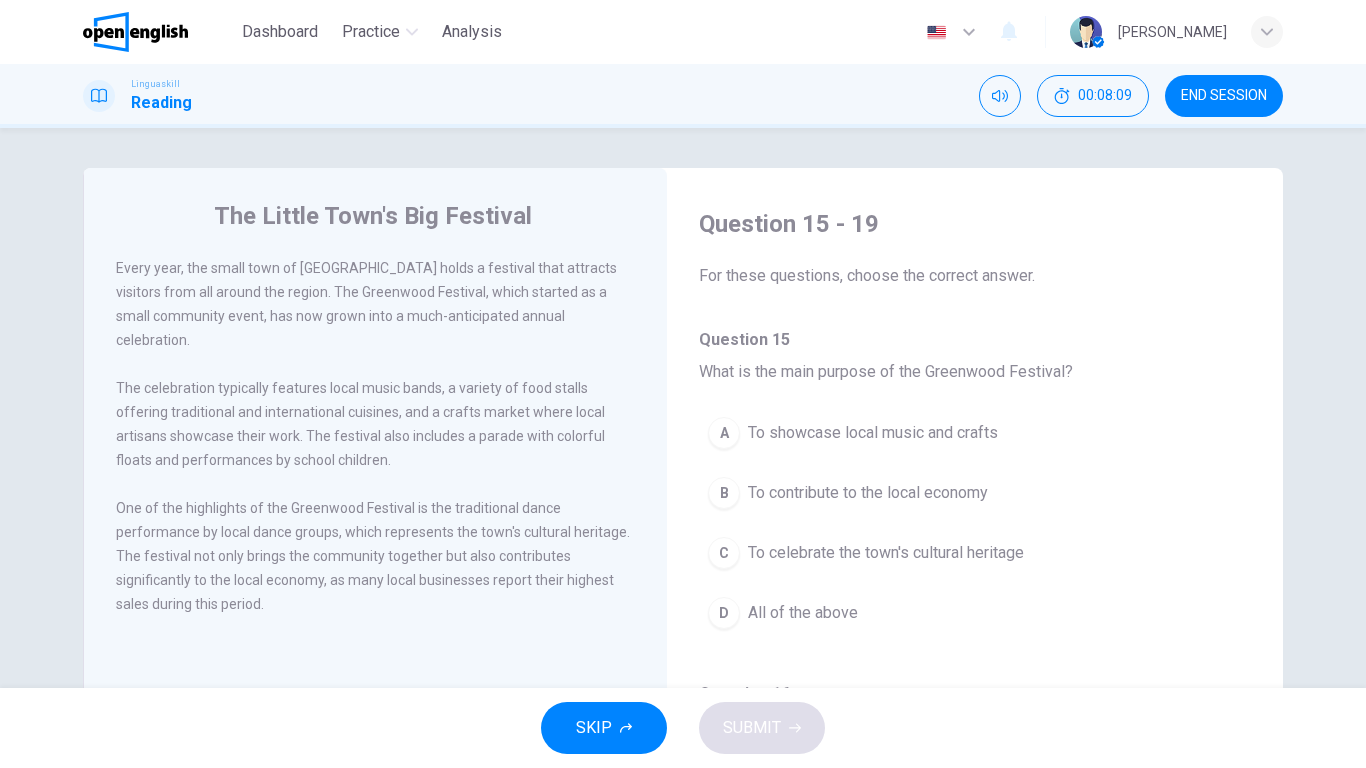 click on "Question   15" at bounding box center [975, 340] 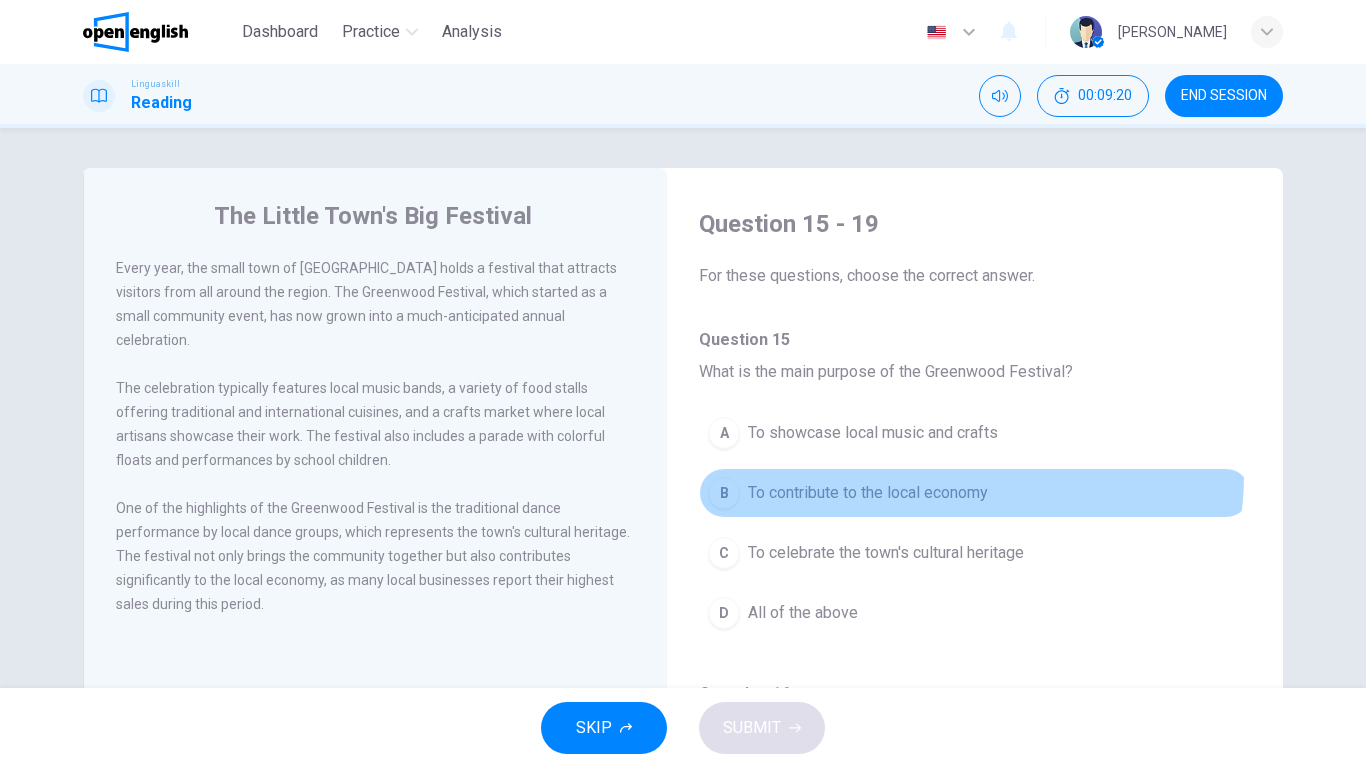 click on "B To contribute to the local economy" at bounding box center (975, 493) 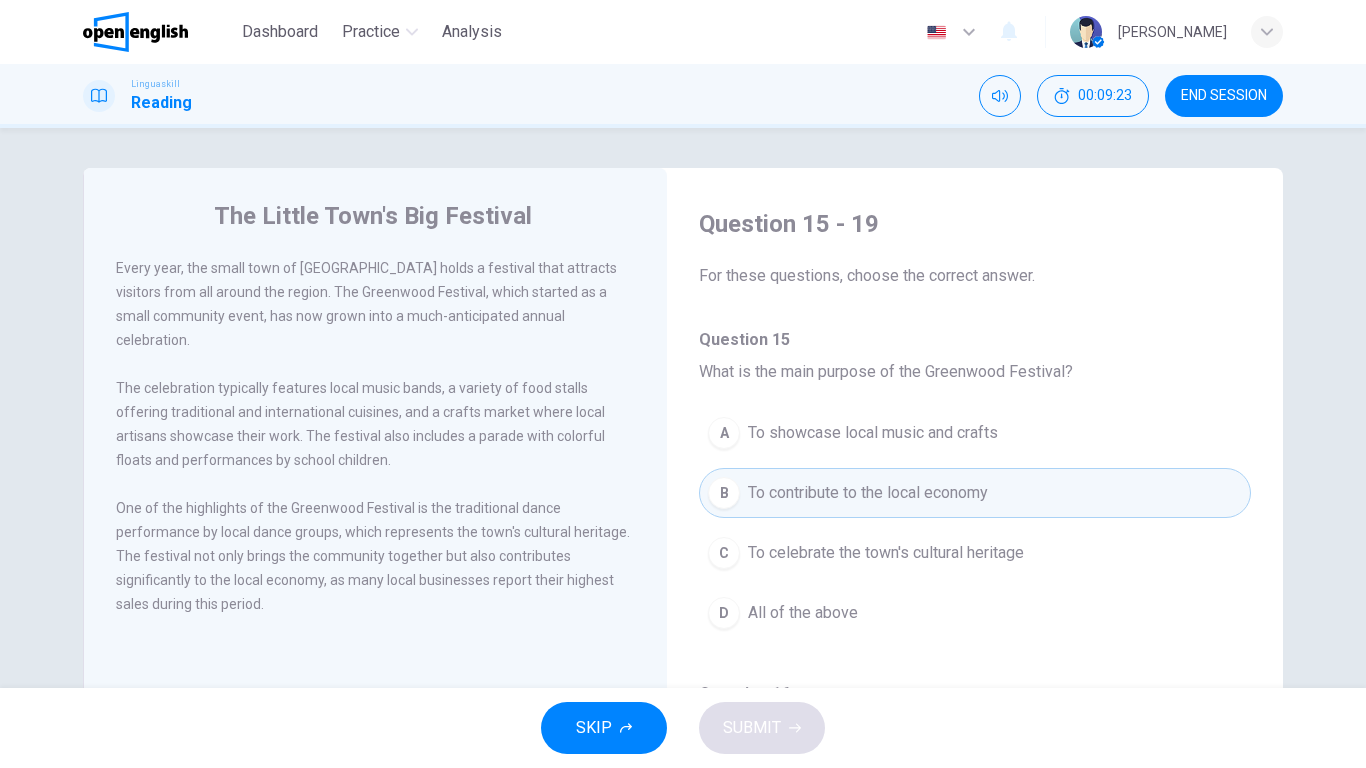 click on "Question   15" at bounding box center [975, 340] 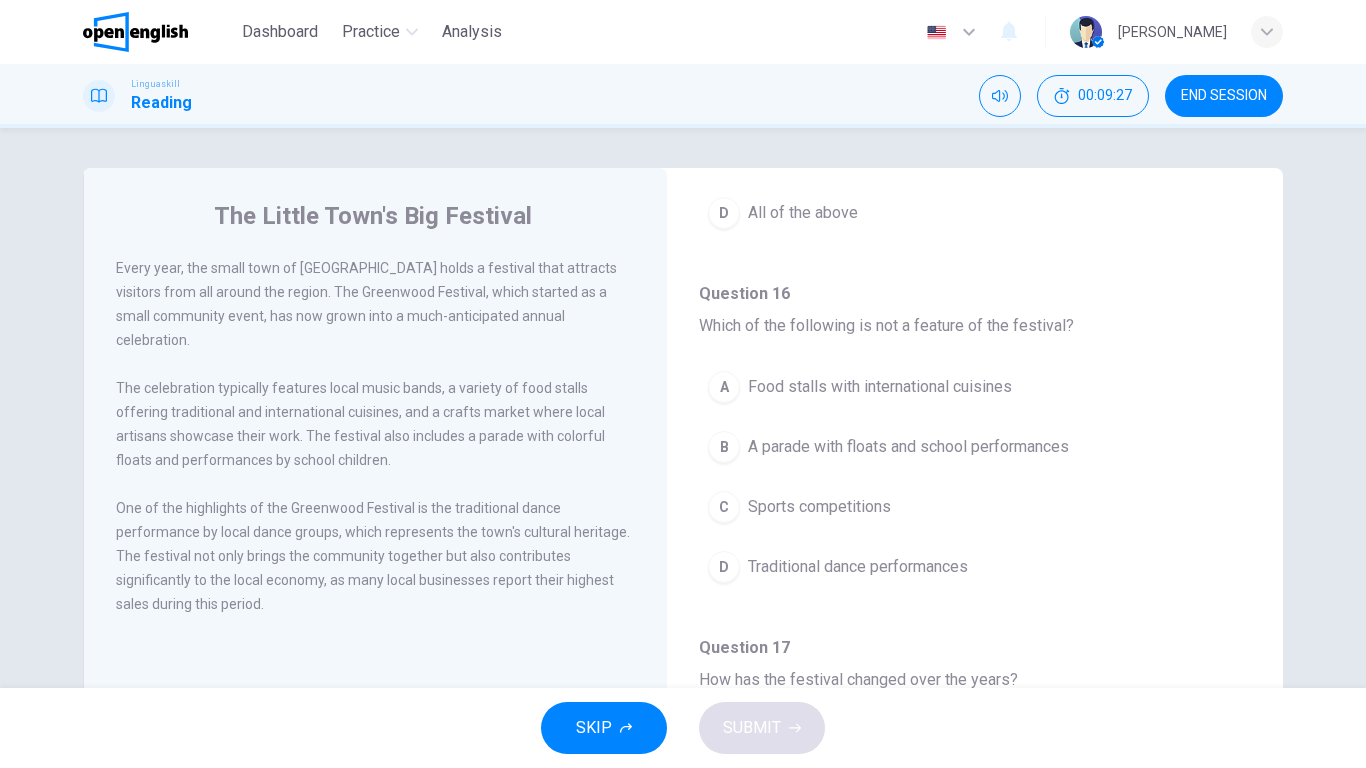 scroll, scrollTop: 440, scrollLeft: 0, axis: vertical 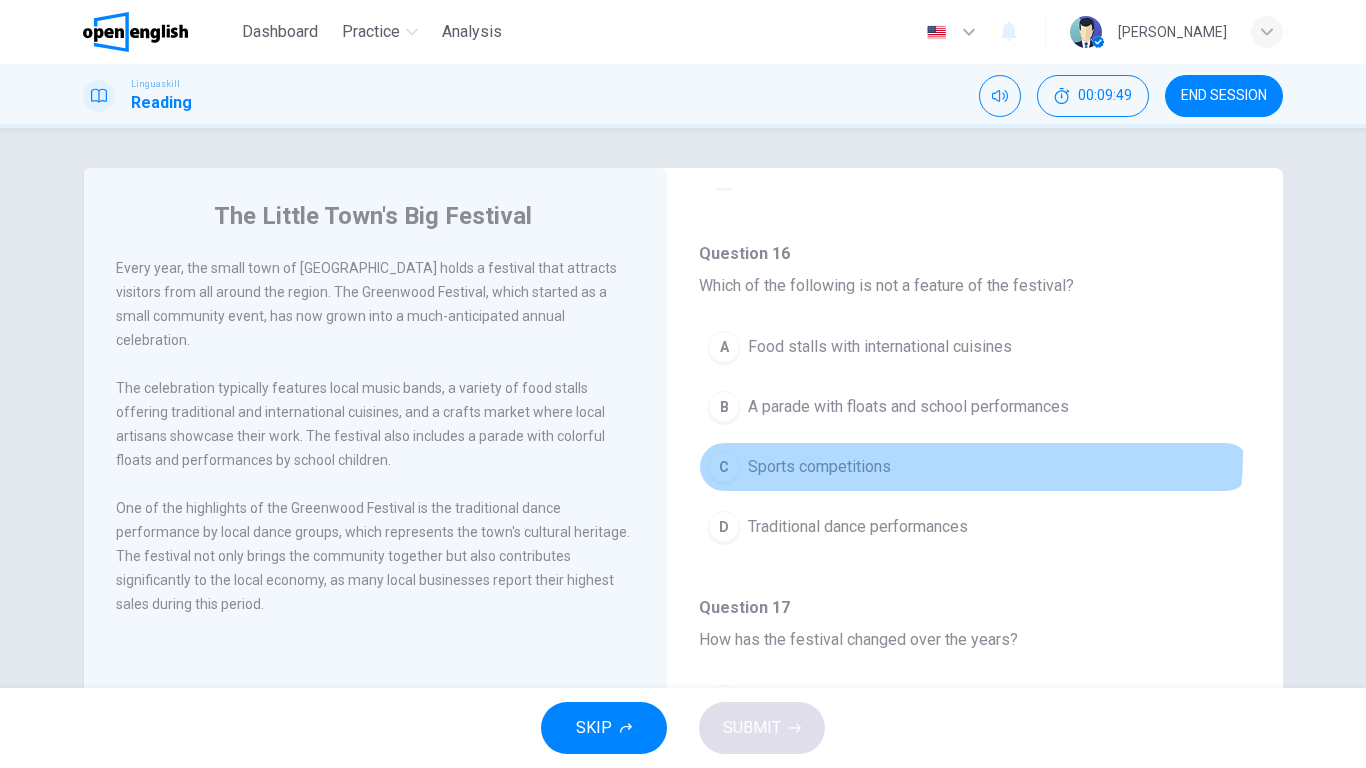 click on "C Sports competitions" at bounding box center (975, 467) 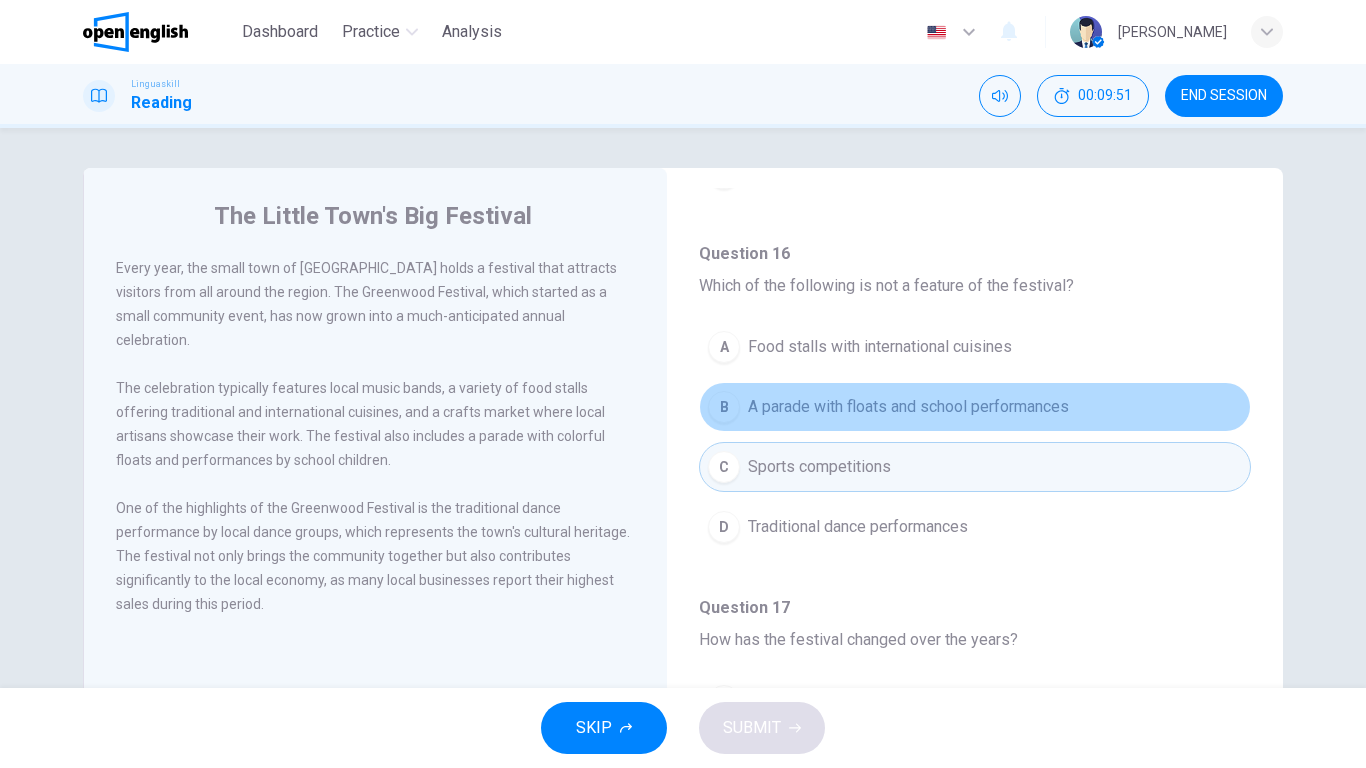 click on "B A parade with floats and school performances" at bounding box center [975, 407] 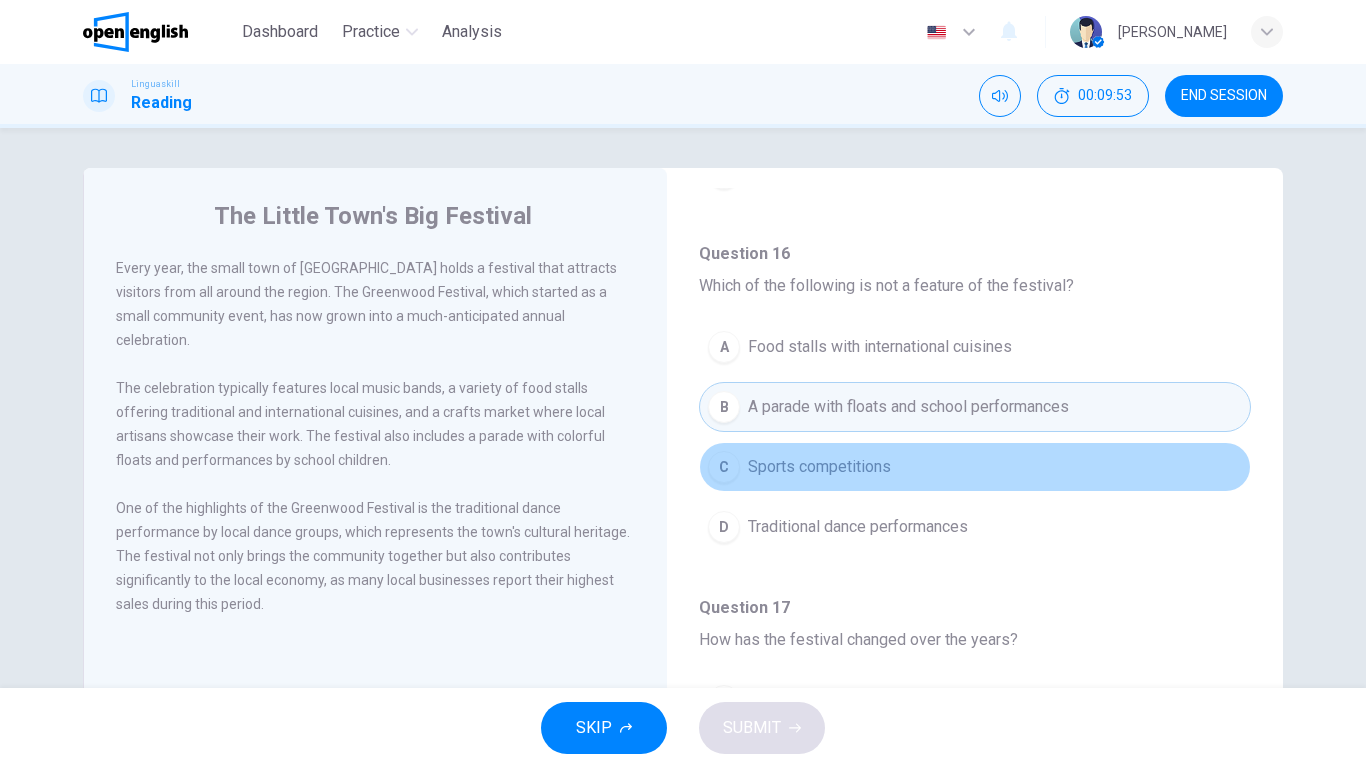 click on "C Sports competitions" at bounding box center [975, 467] 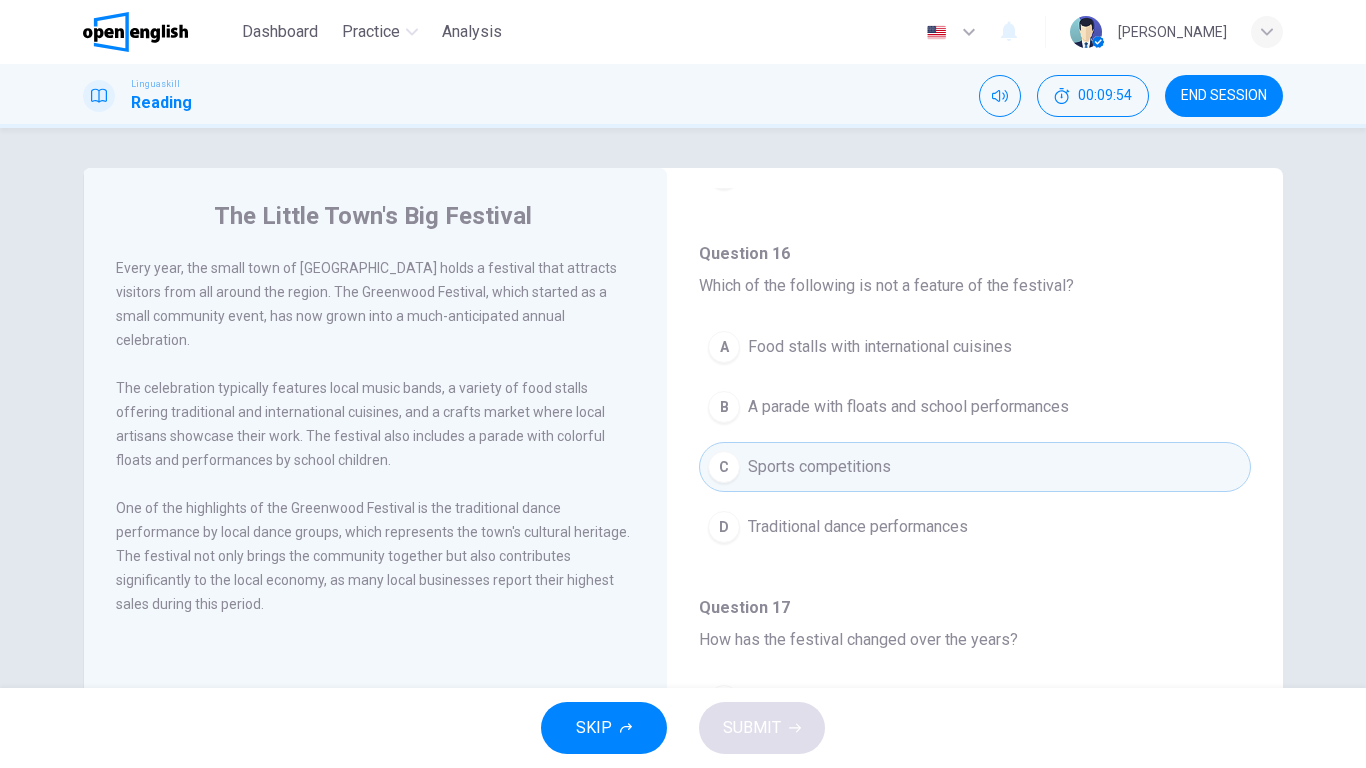 type 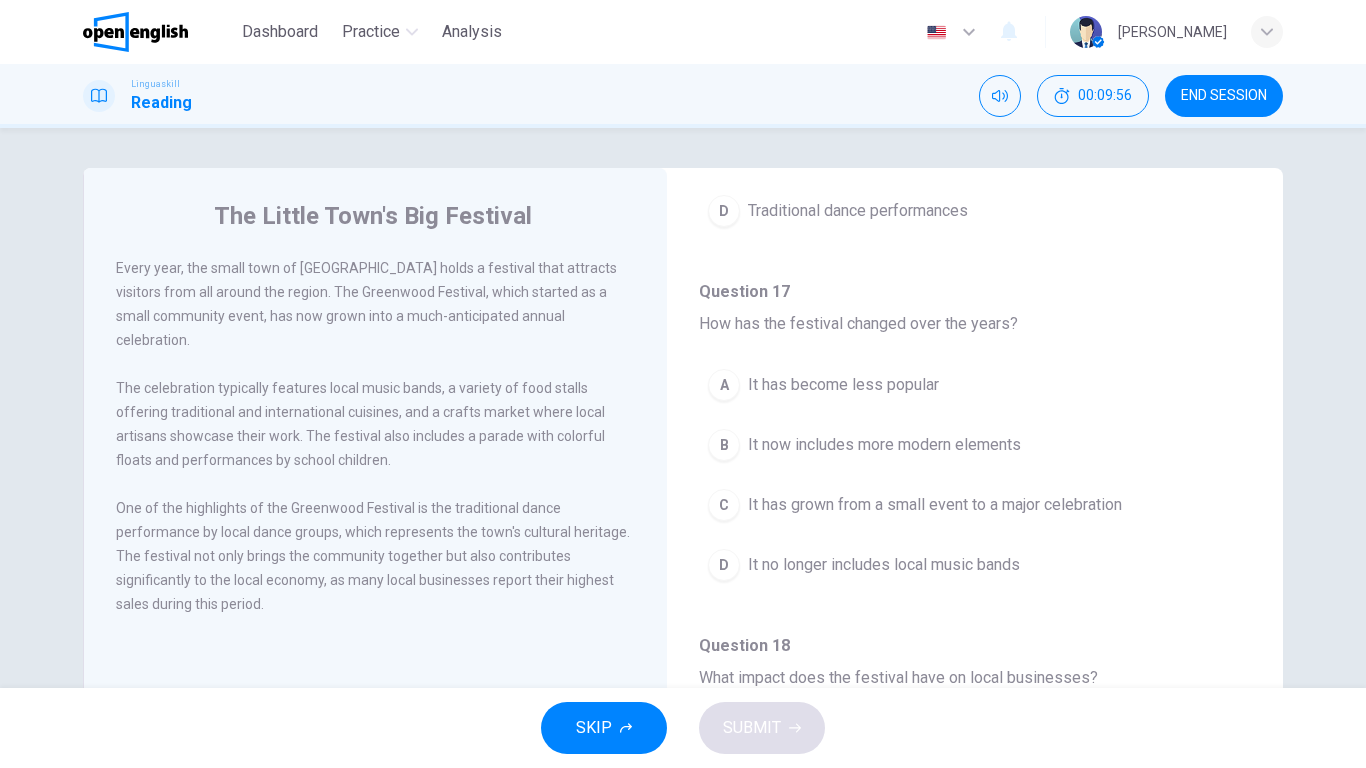 scroll, scrollTop: 760, scrollLeft: 0, axis: vertical 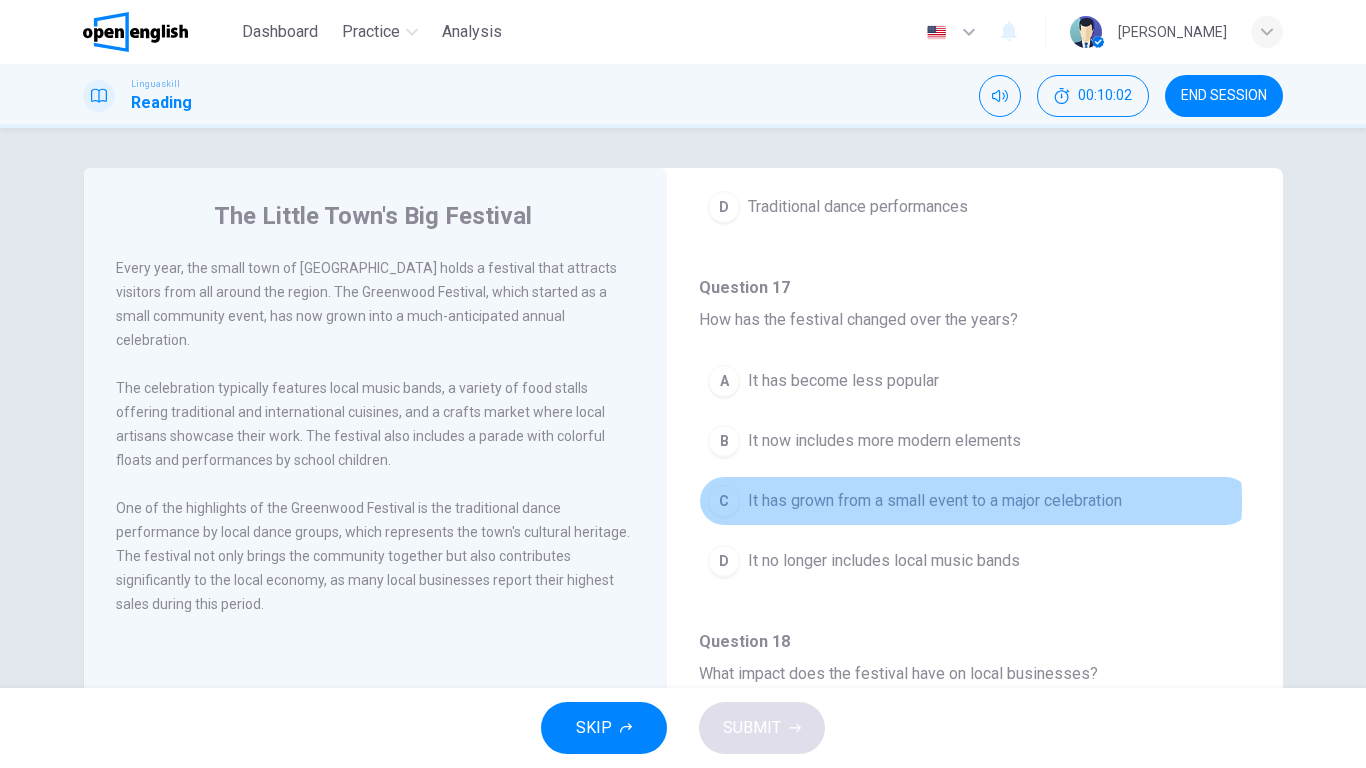 click on "It has grown from a small event to a major celebration" at bounding box center (935, 501) 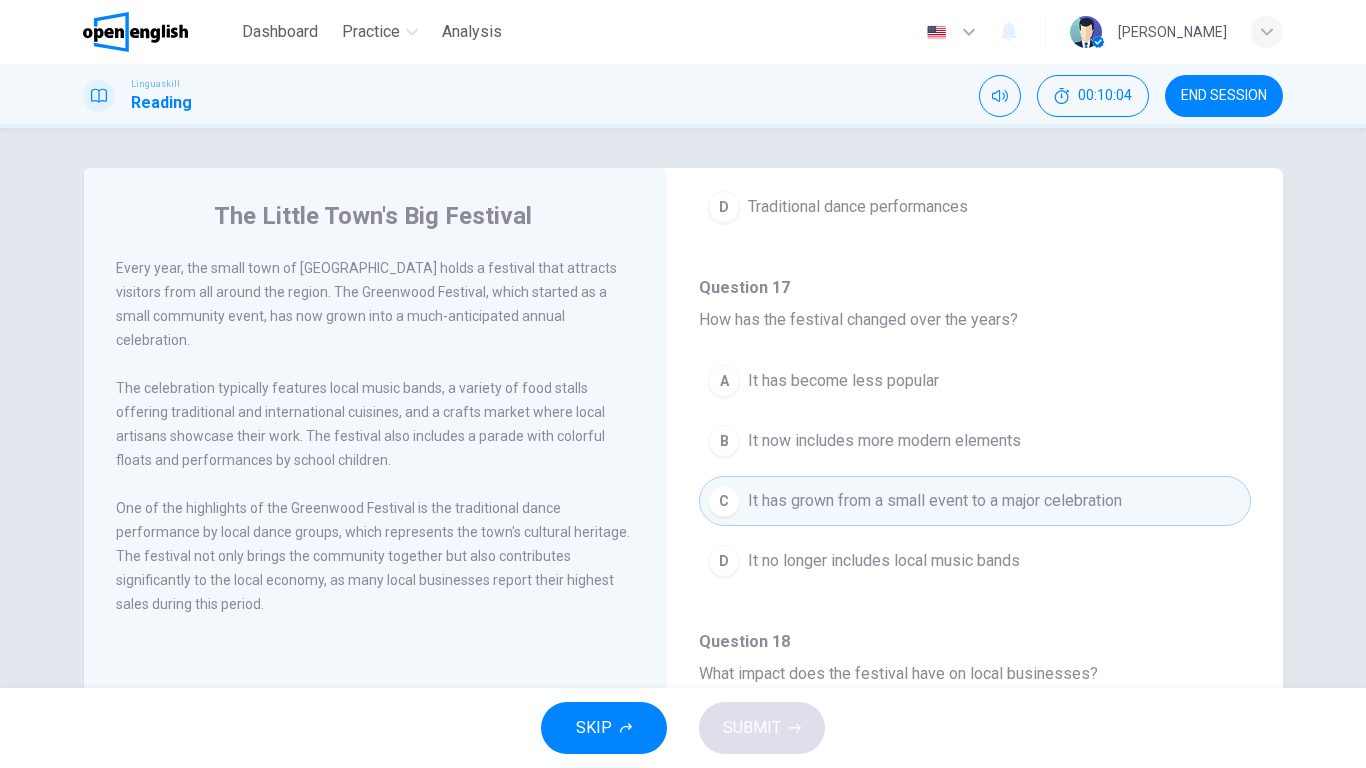 type 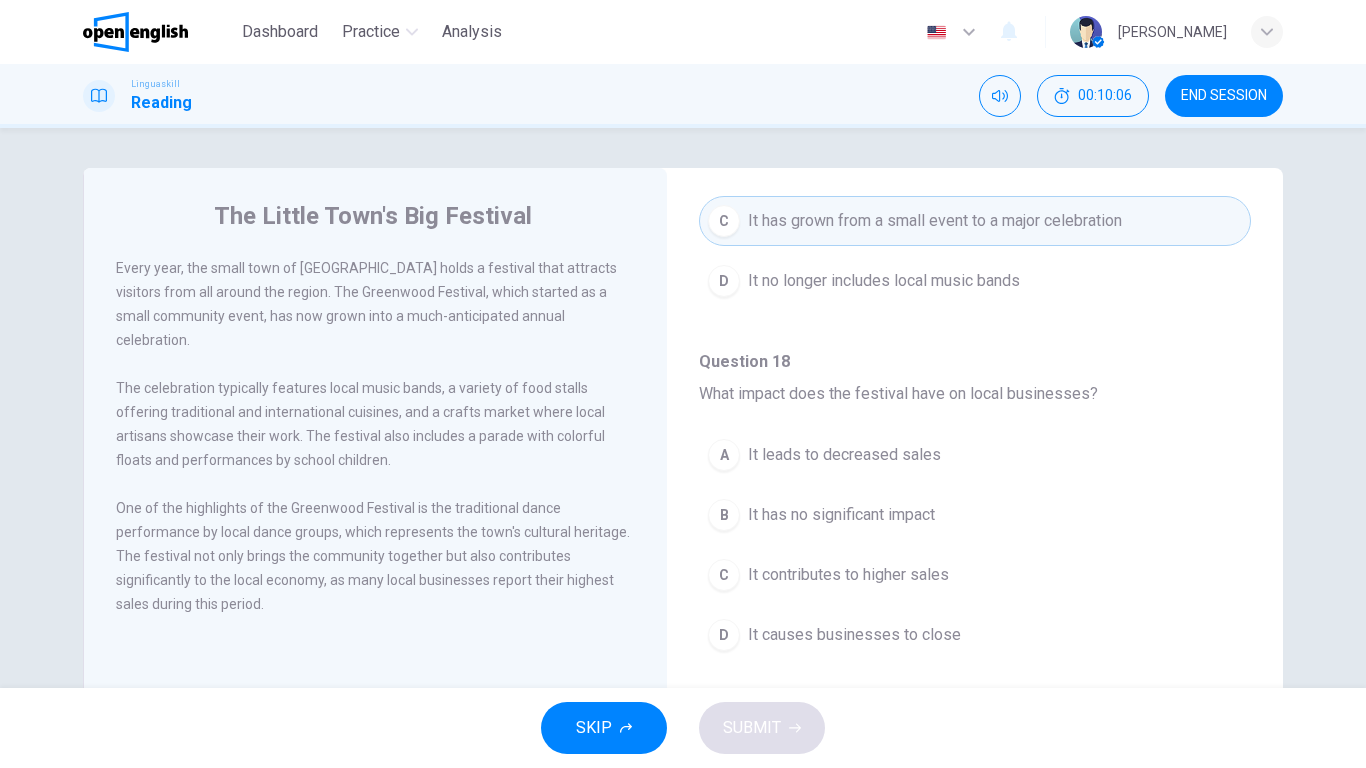 scroll, scrollTop: 1080, scrollLeft: 0, axis: vertical 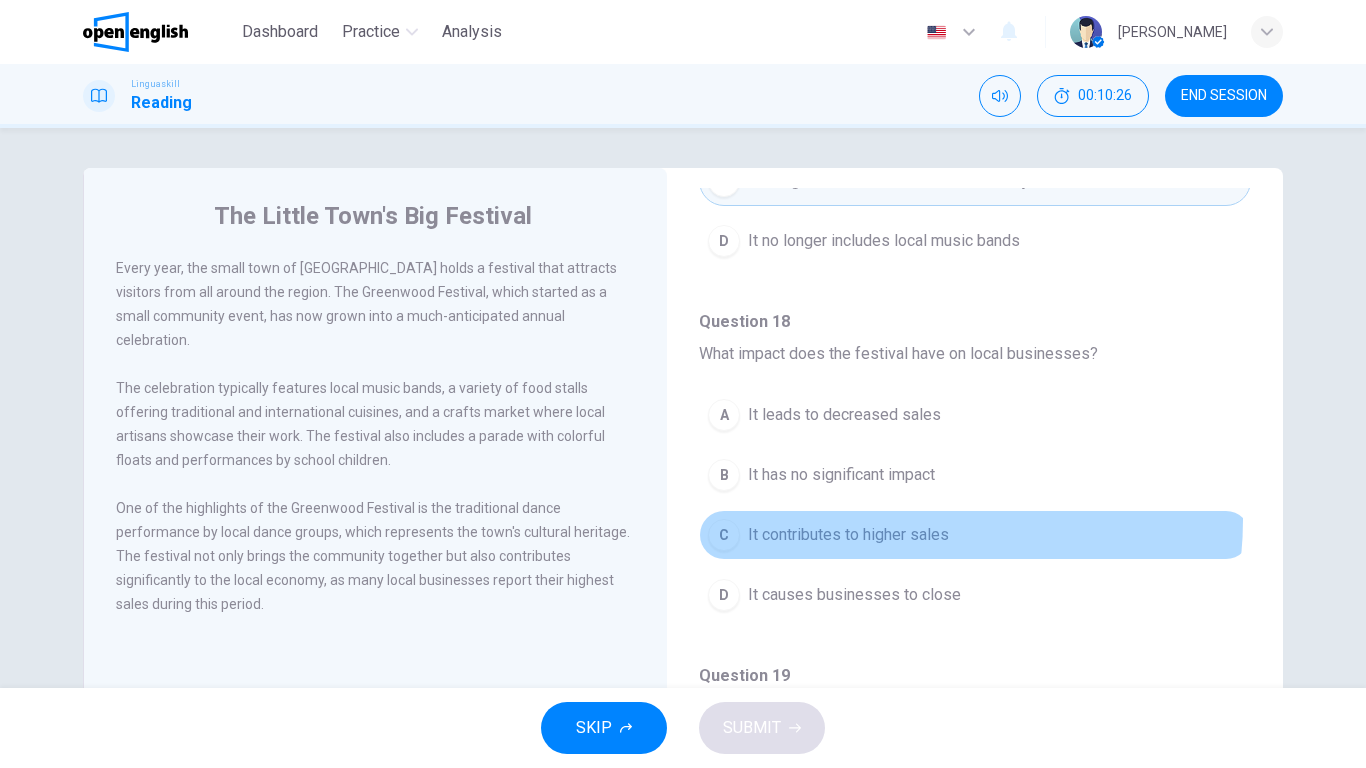 click on "C It contributes to higher sales" at bounding box center (975, 535) 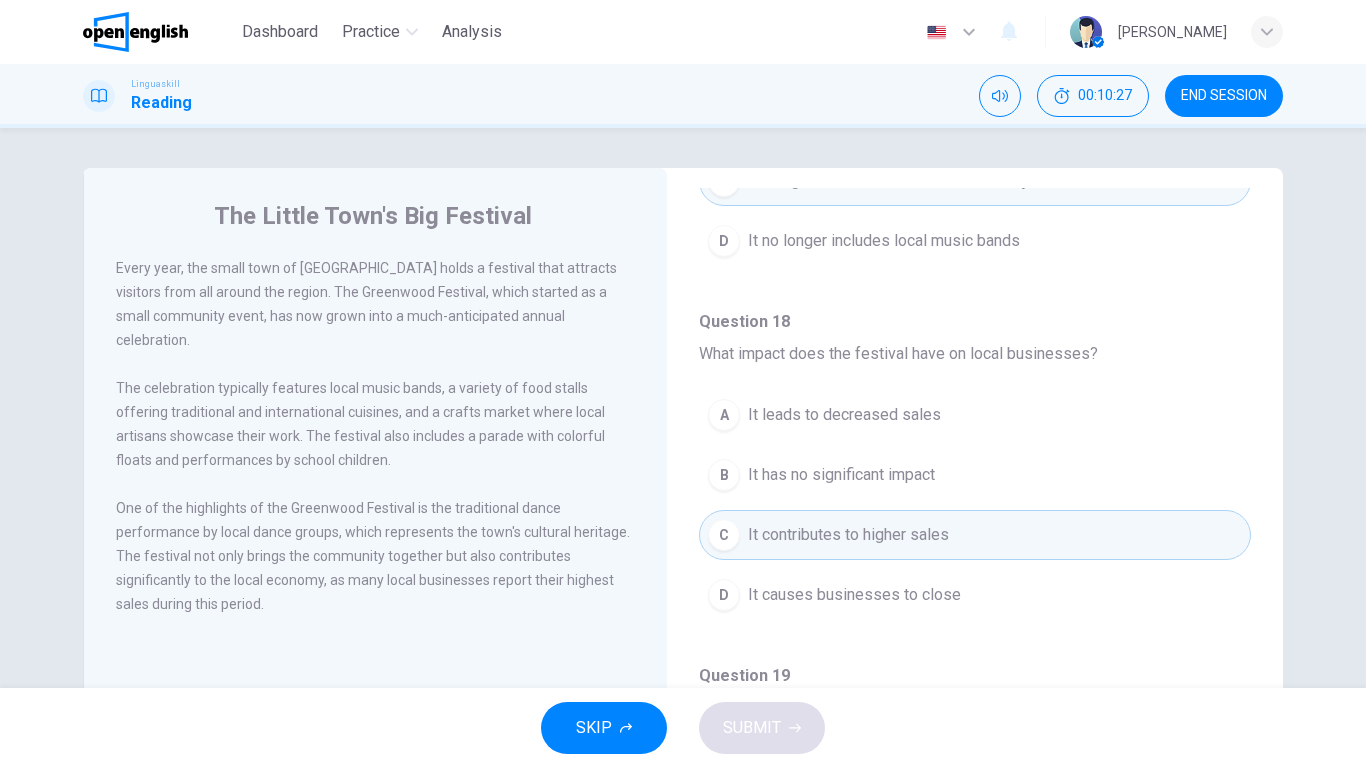 type 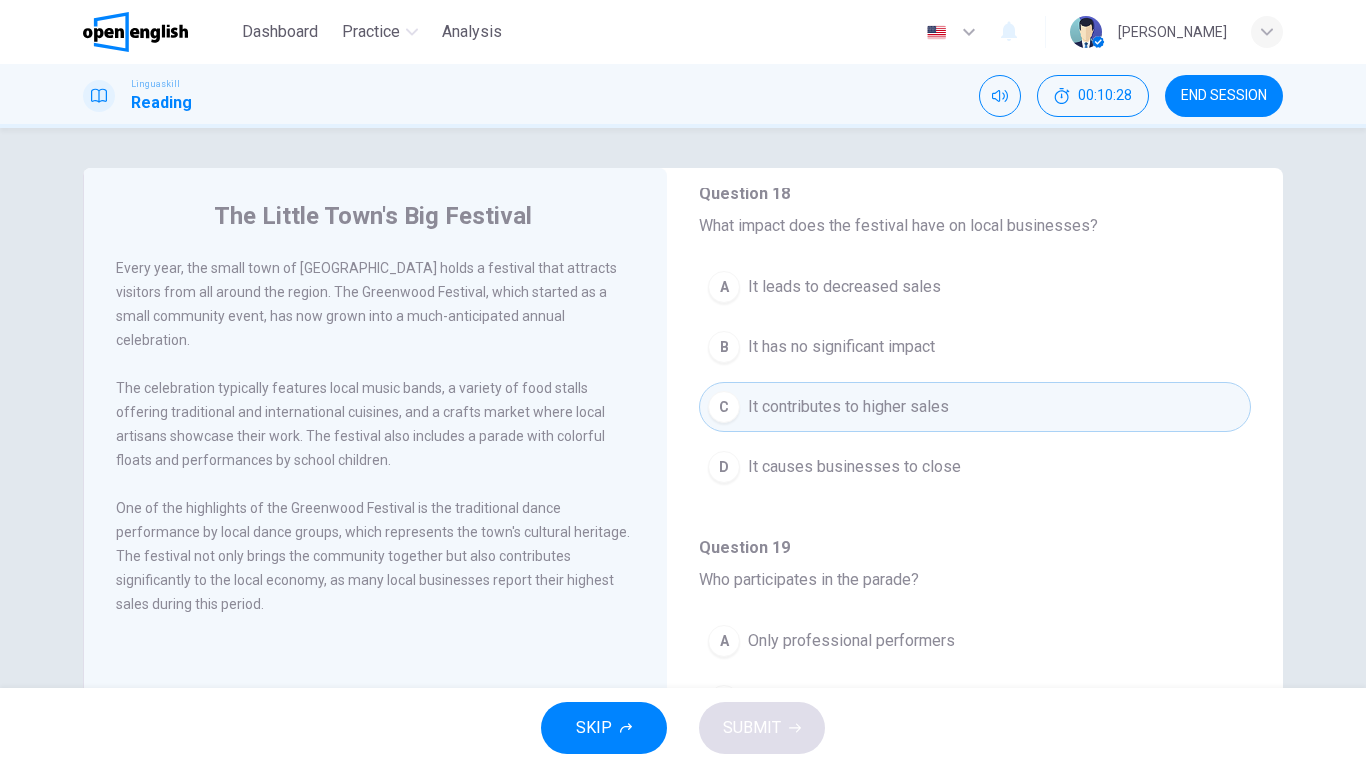 scroll, scrollTop: 1251, scrollLeft: 0, axis: vertical 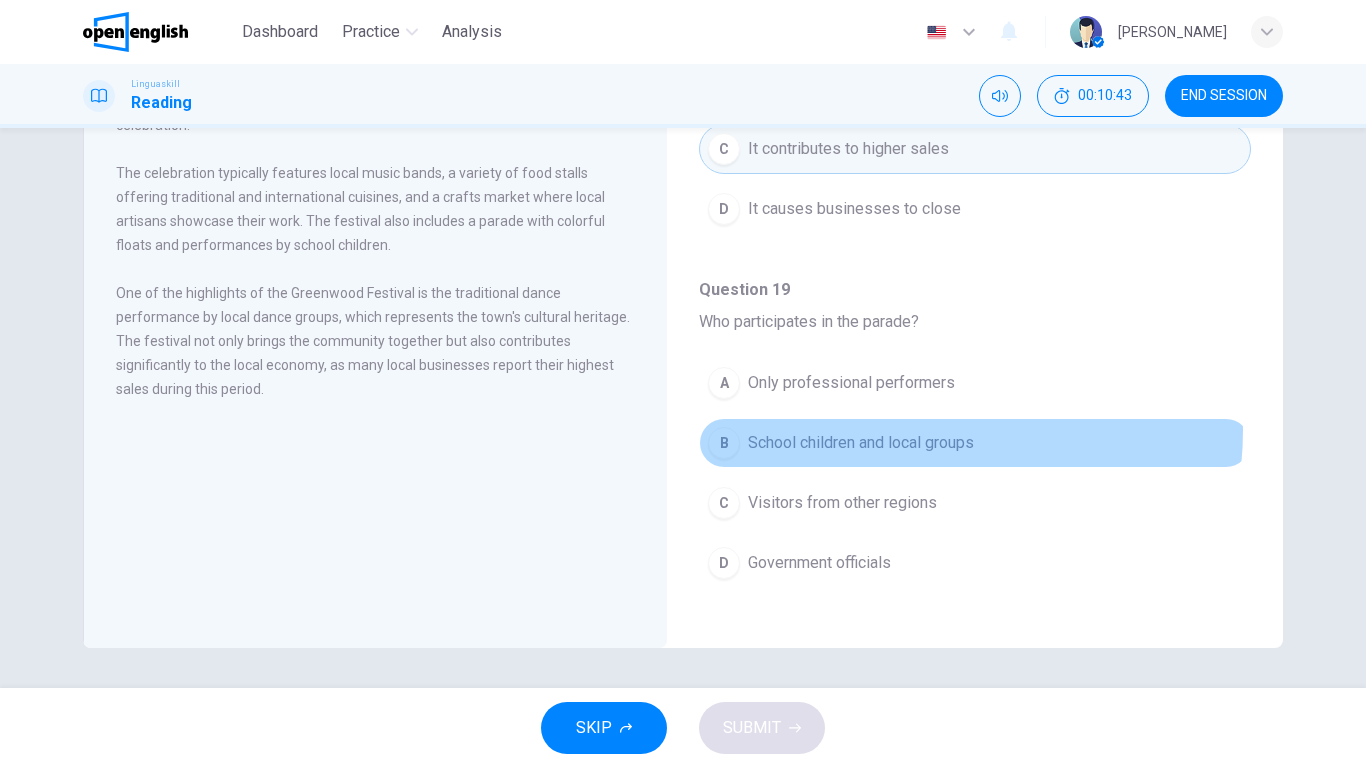 click on "B School children and local groups" at bounding box center [975, 443] 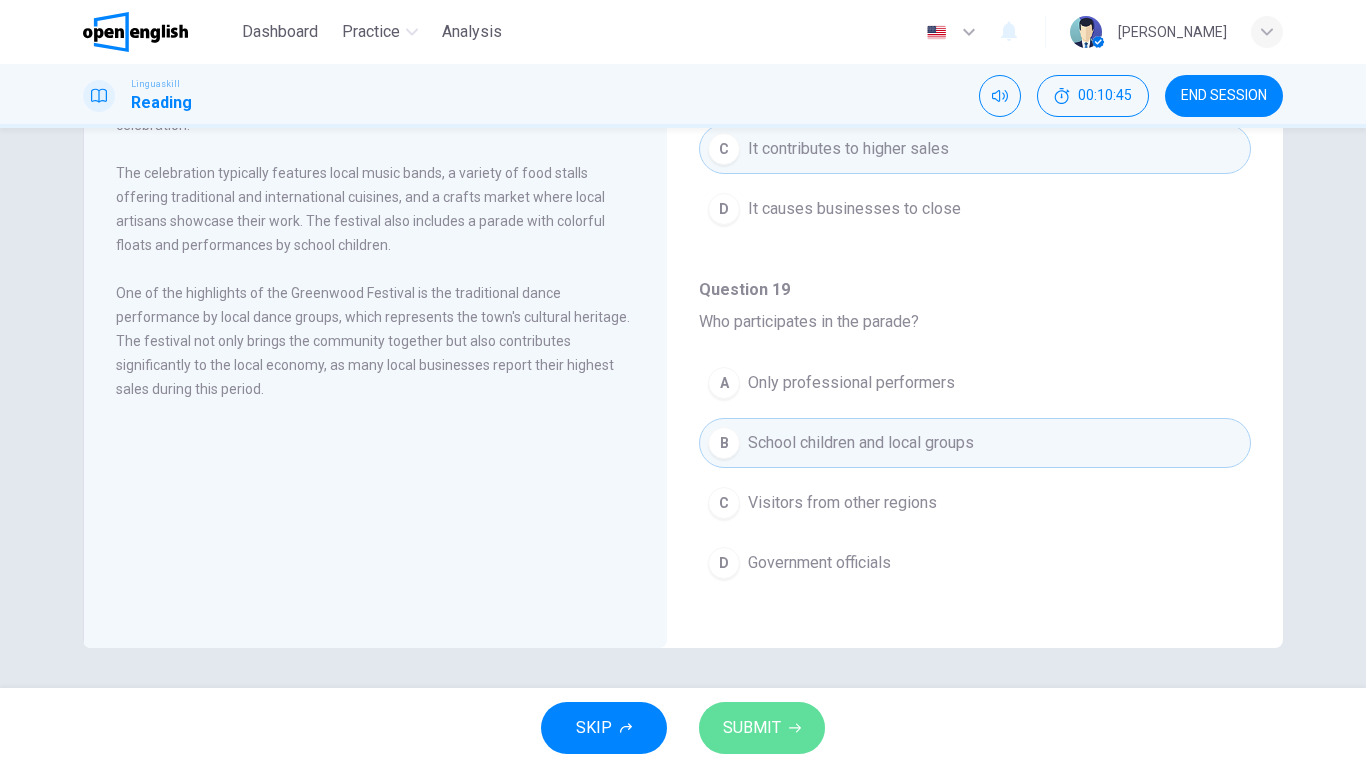 click on "SUBMIT" at bounding box center [762, 728] 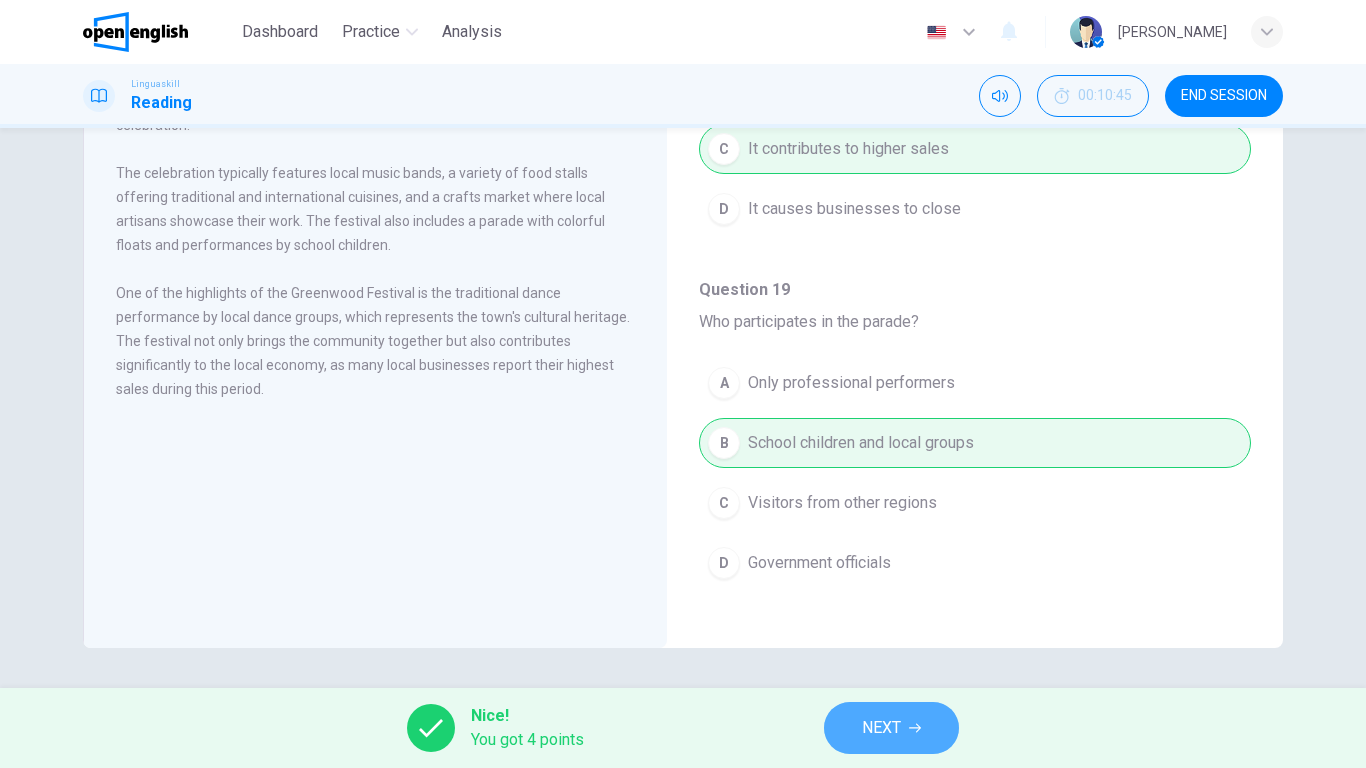 click on "NEXT" at bounding box center [881, 728] 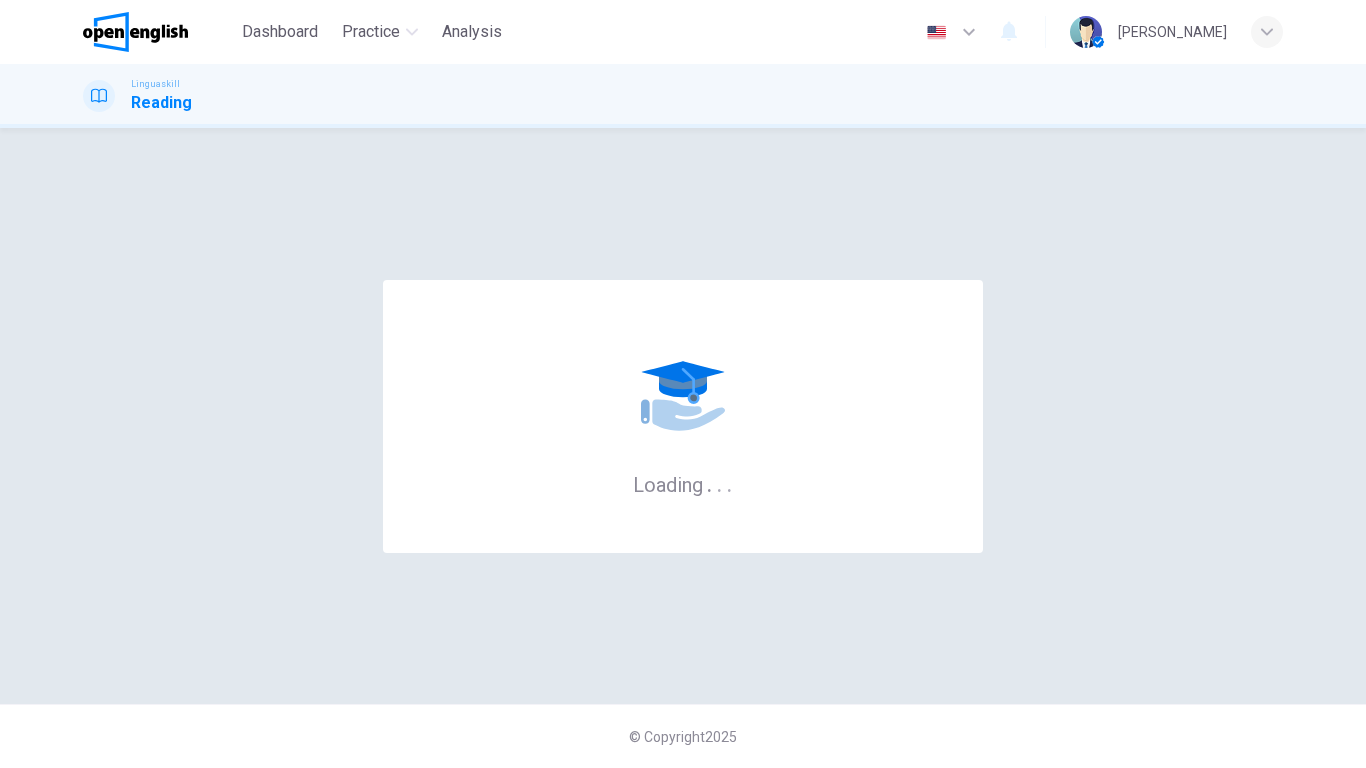 scroll, scrollTop: 0, scrollLeft: 0, axis: both 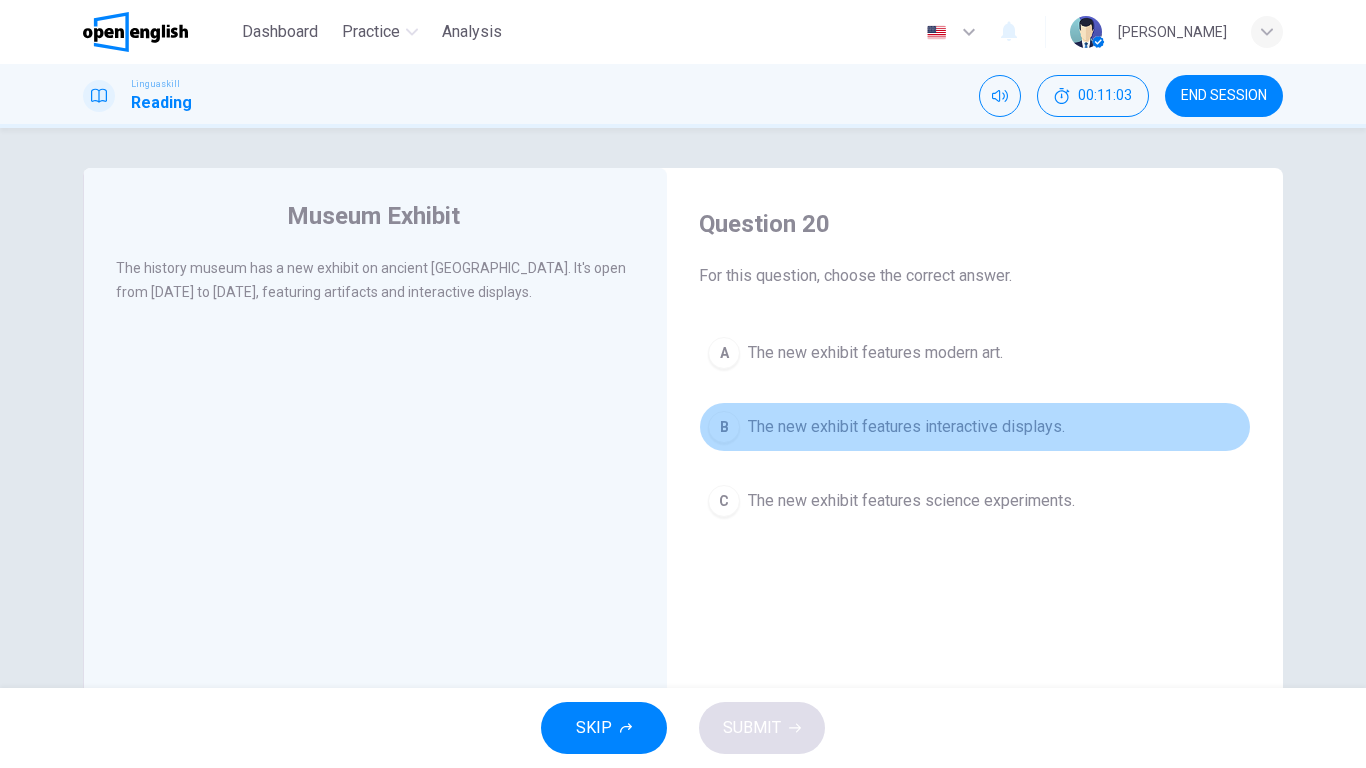 click on "The new exhibit features interactive displays." at bounding box center [906, 427] 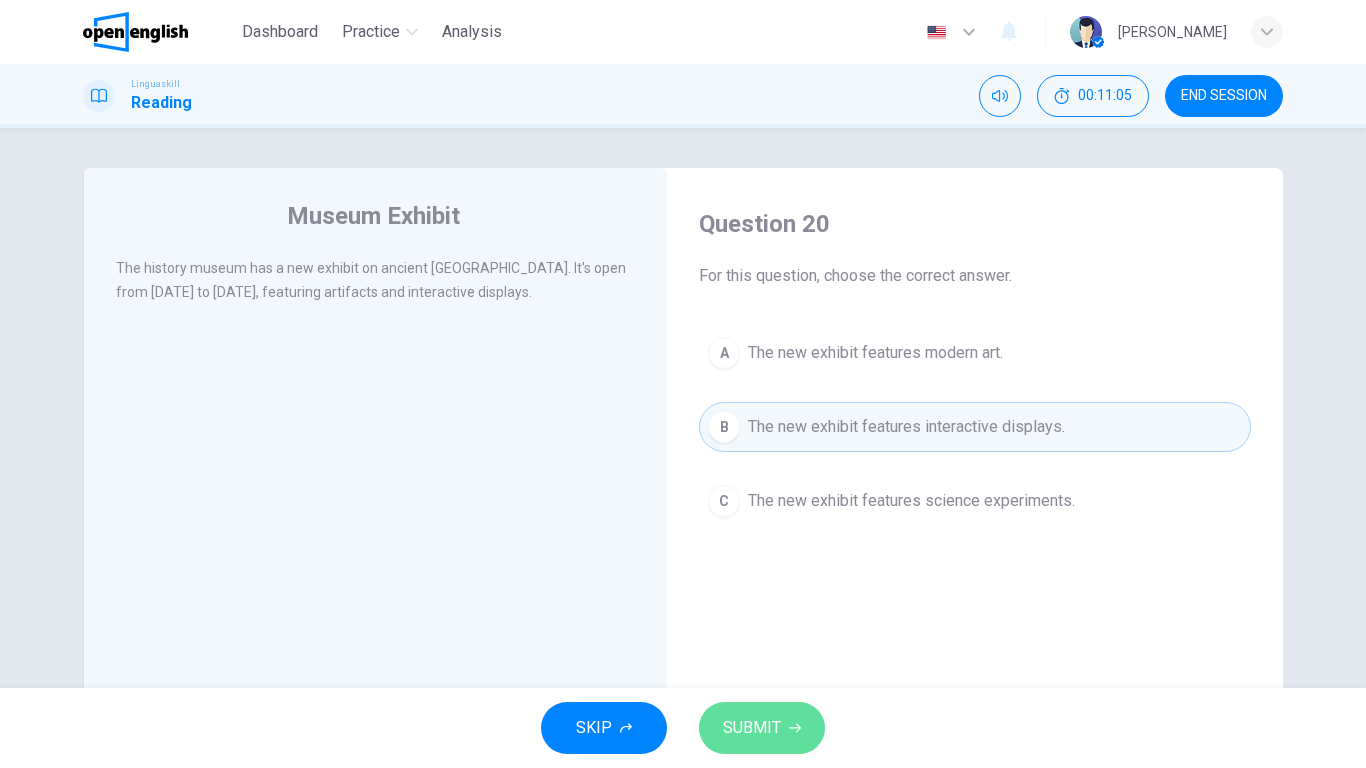 click on "SUBMIT" at bounding box center (762, 728) 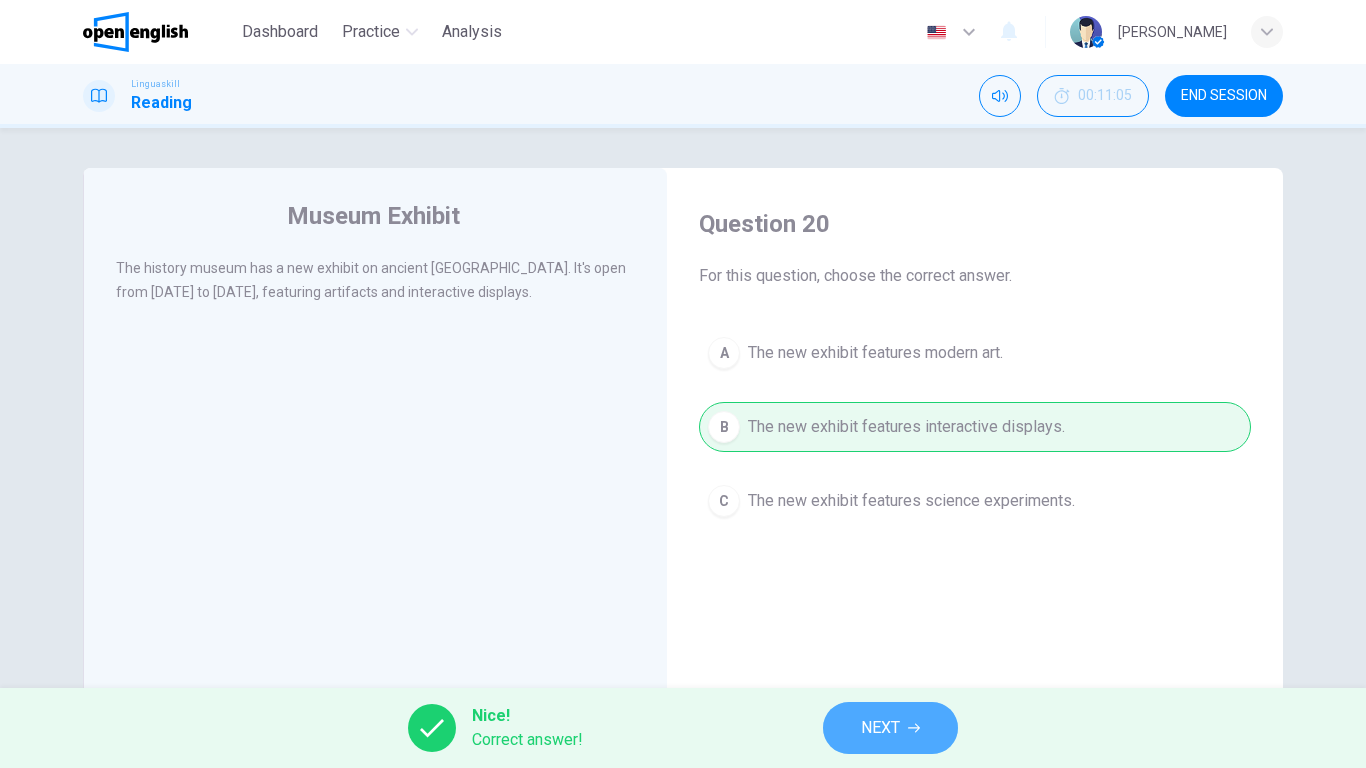 click on "NEXT" at bounding box center [880, 728] 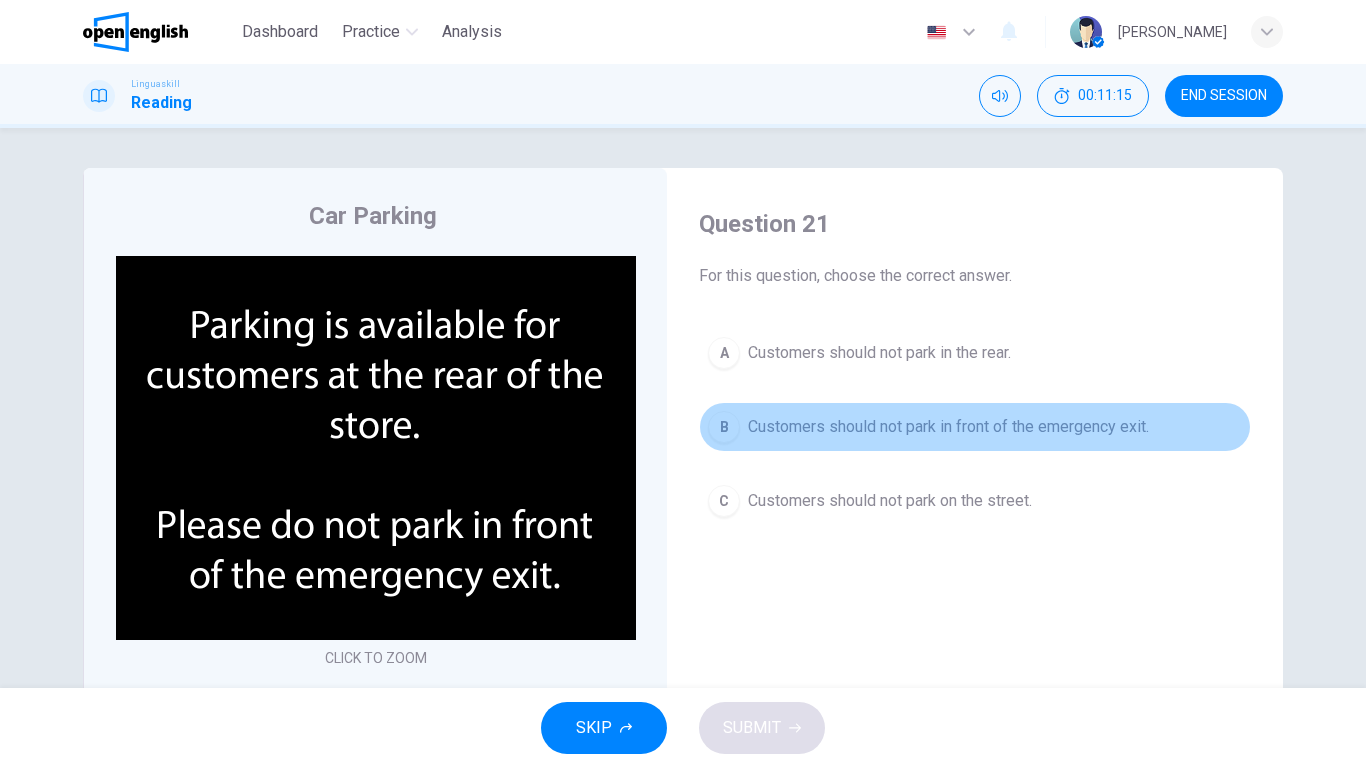click on "Customers should not park in front of the emergency exit." at bounding box center (948, 427) 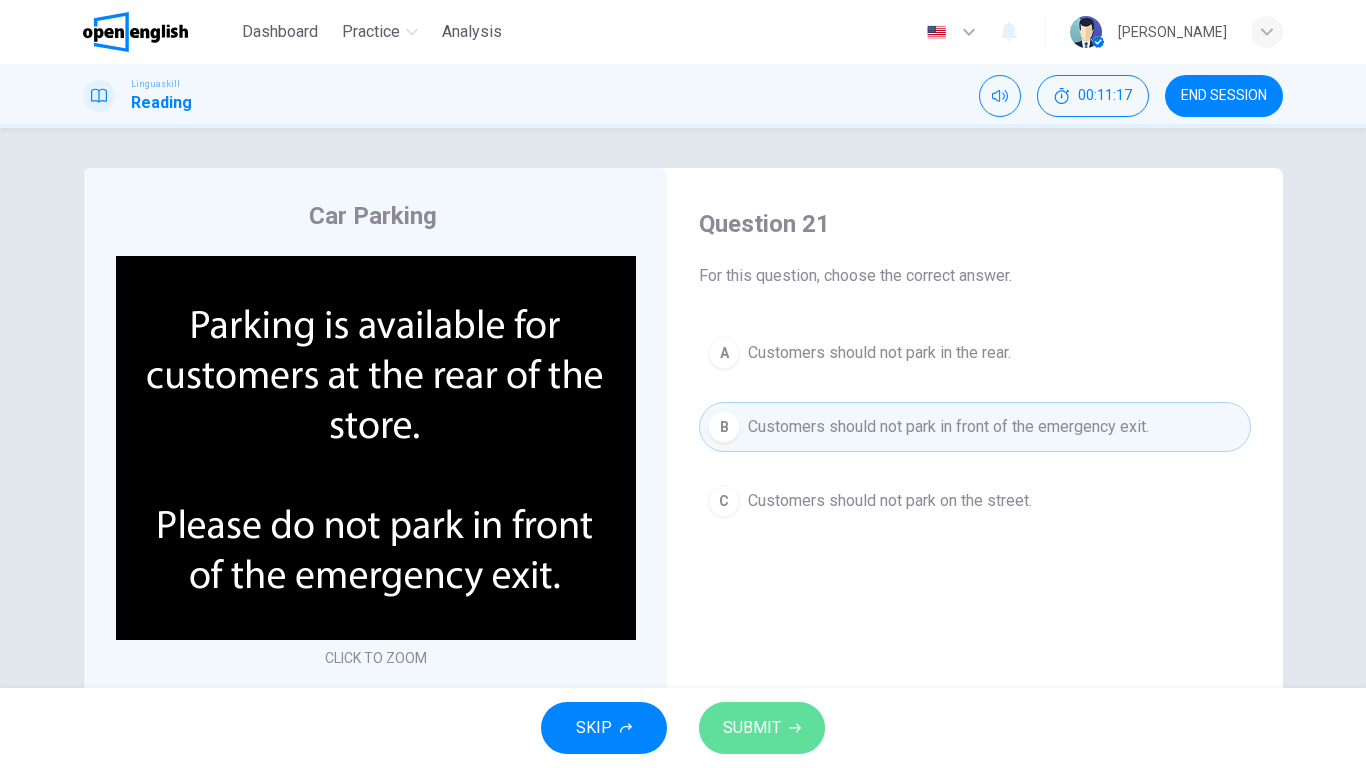 click on "SUBMIT" at bounding box center [762, 728] 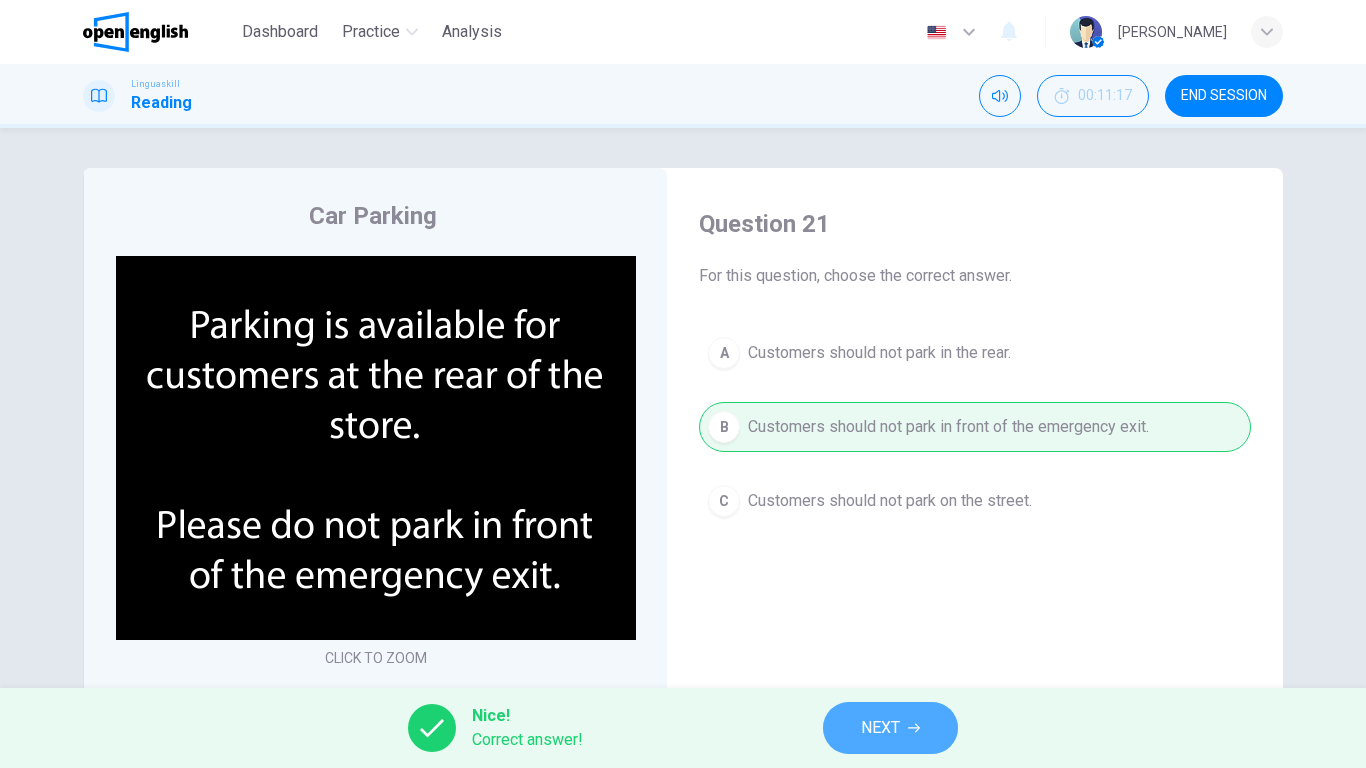 click on "NEXT" at bounding box center (890, 728) 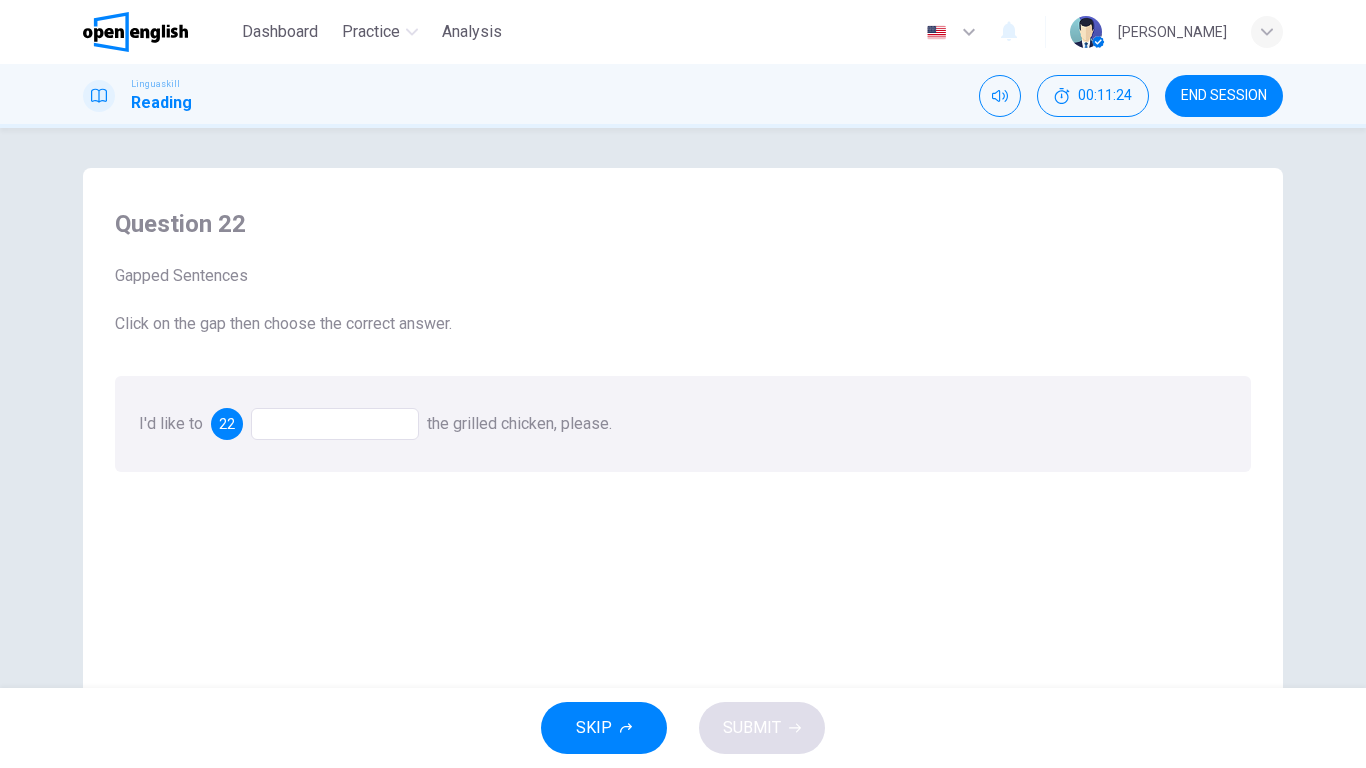 click at bounding box center (335, 424) 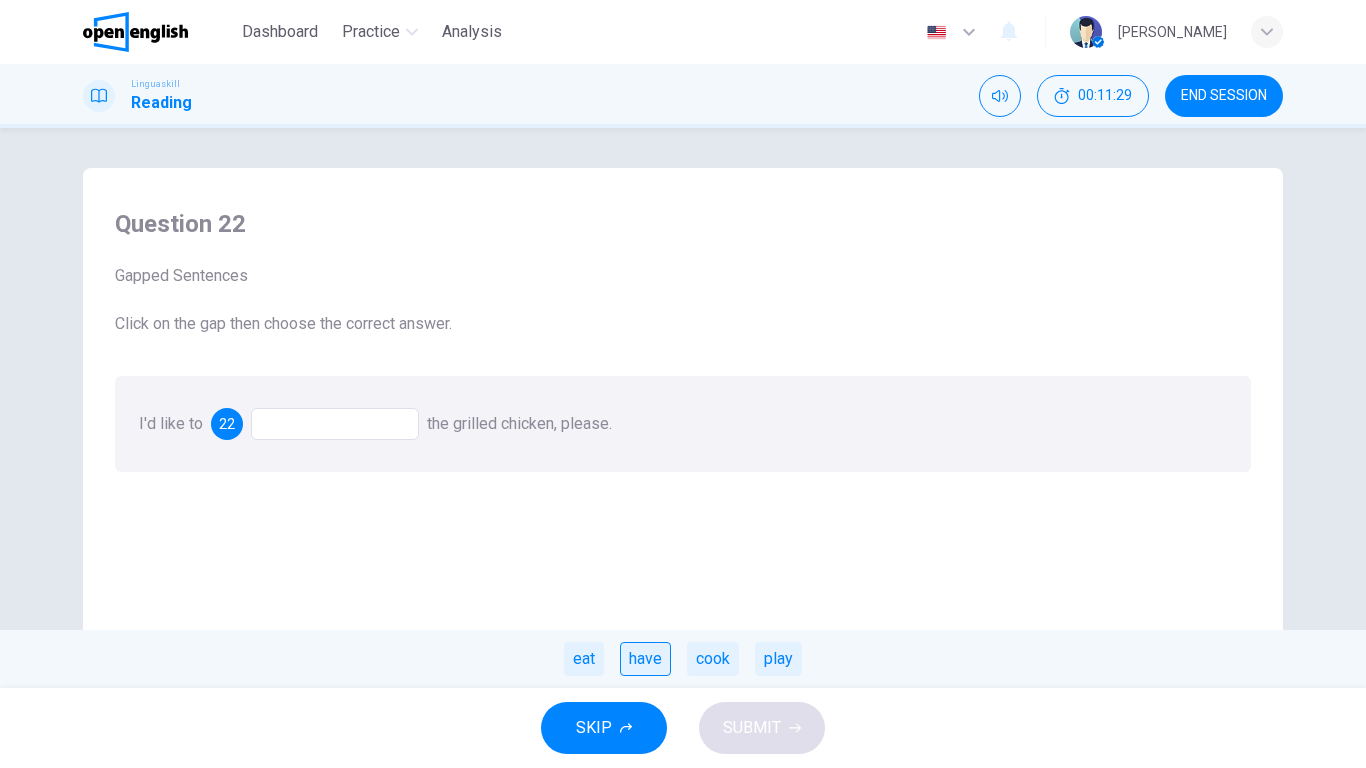 click on "have" at bounding box center (645, 659) 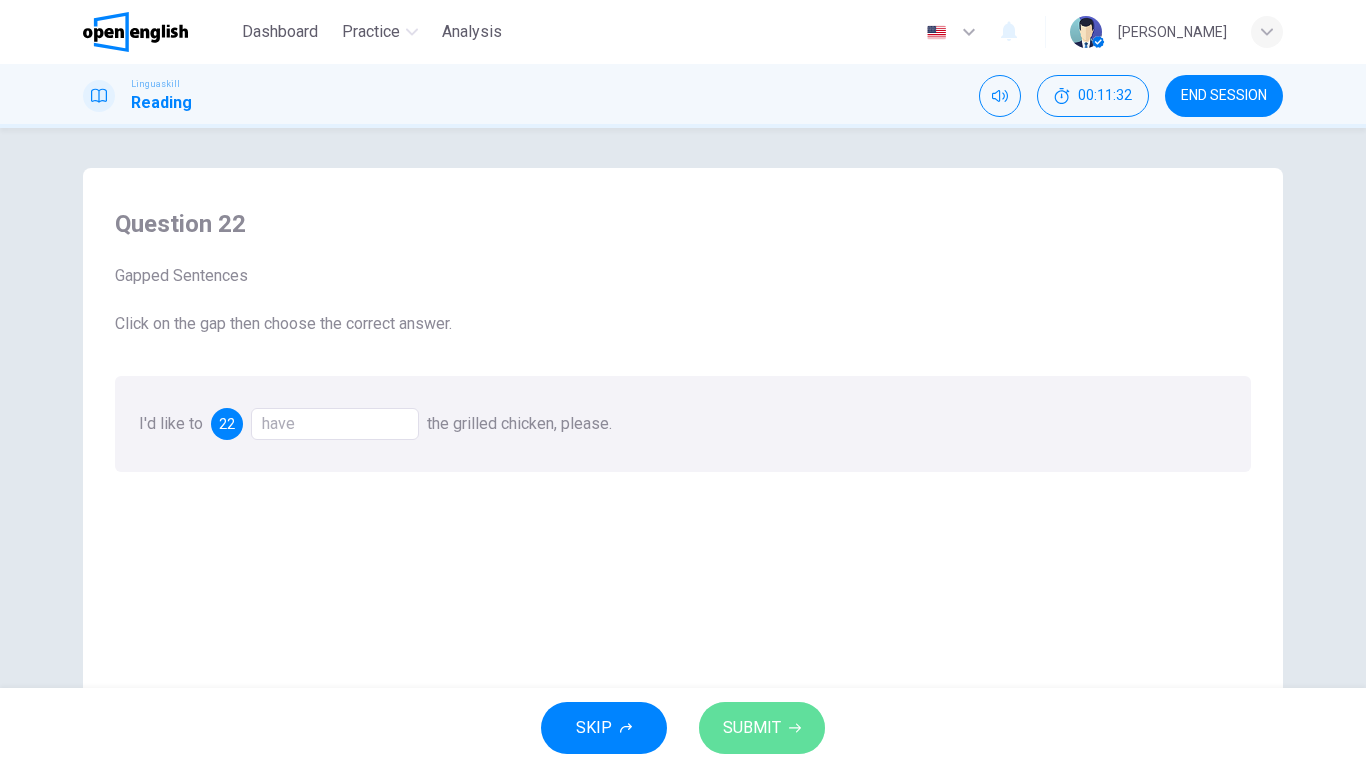 click on "SUBMIT" at bounding box center [762, 728] 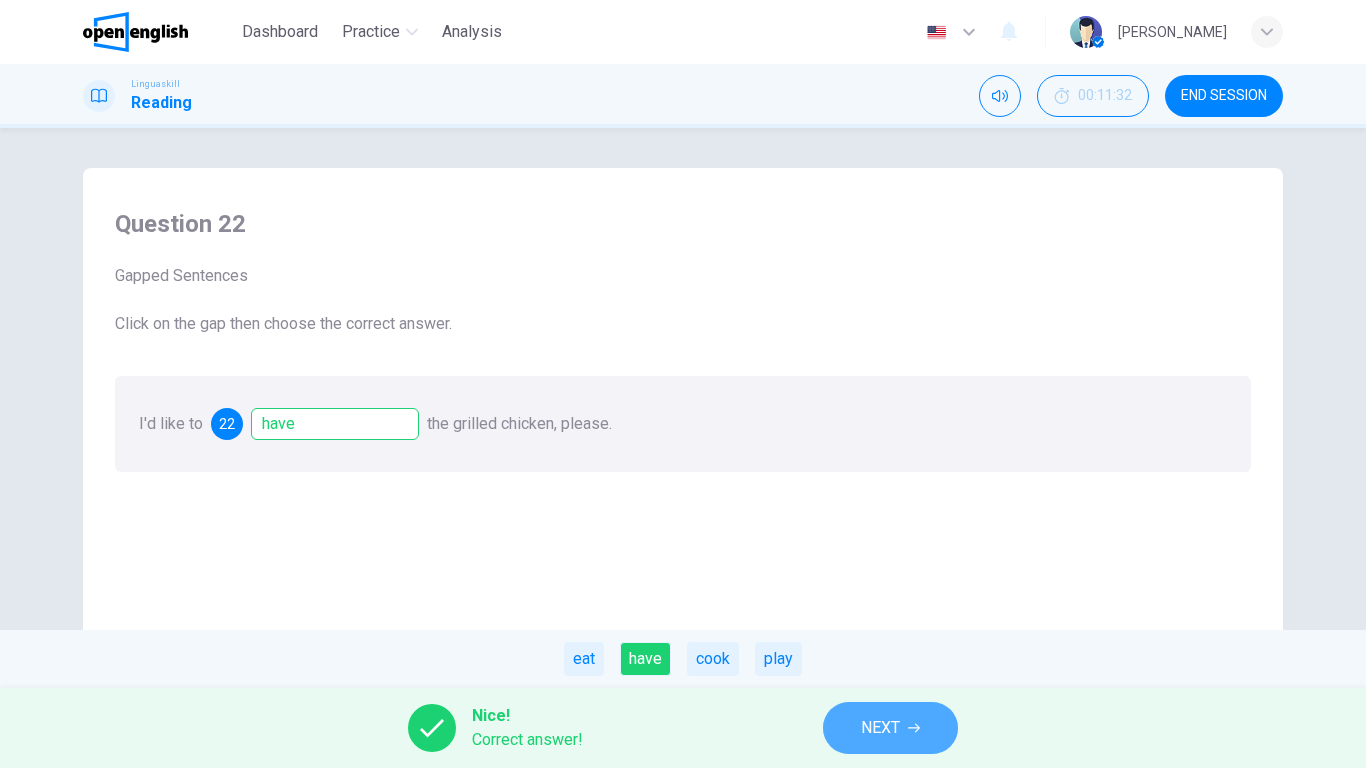 click on "NEXT" at bounding box center [880, 728] 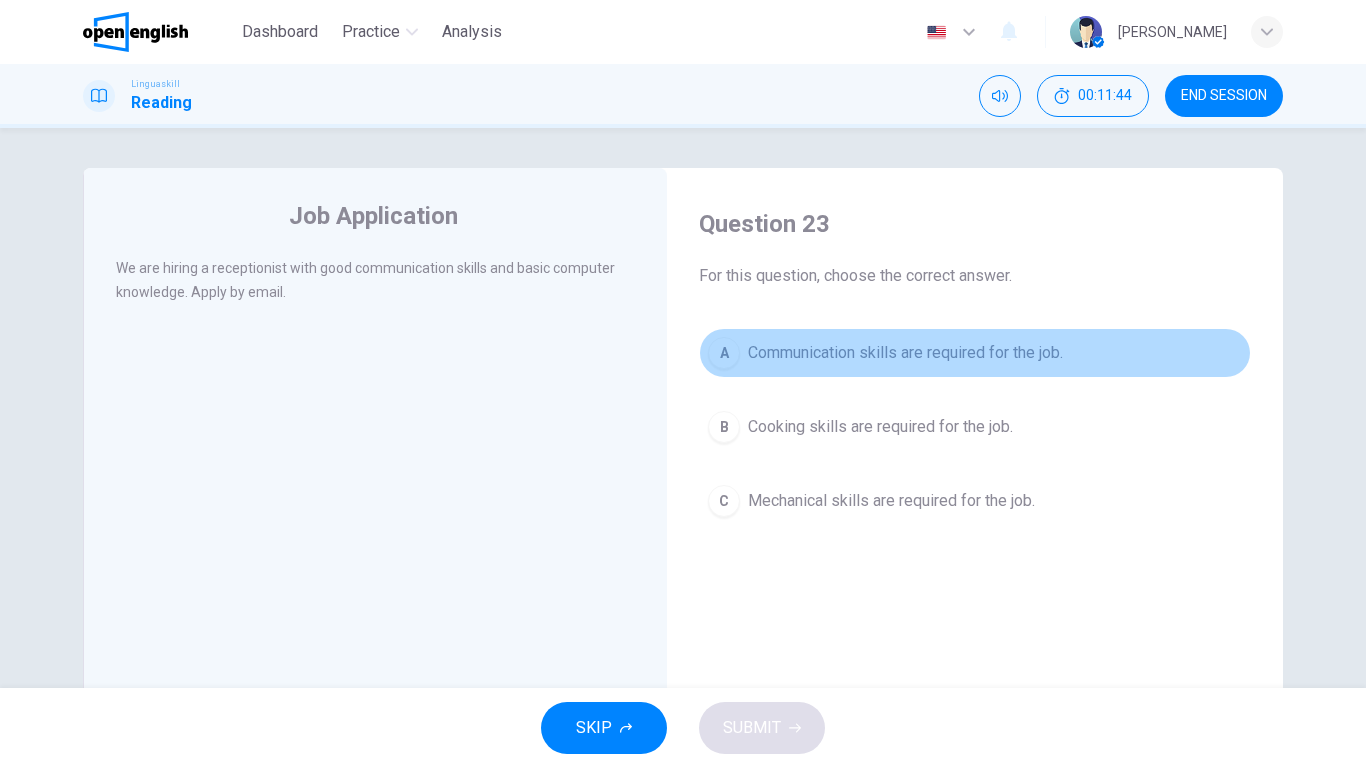 click on "Communication skills are required for the job." at bounding box center [905, 353] 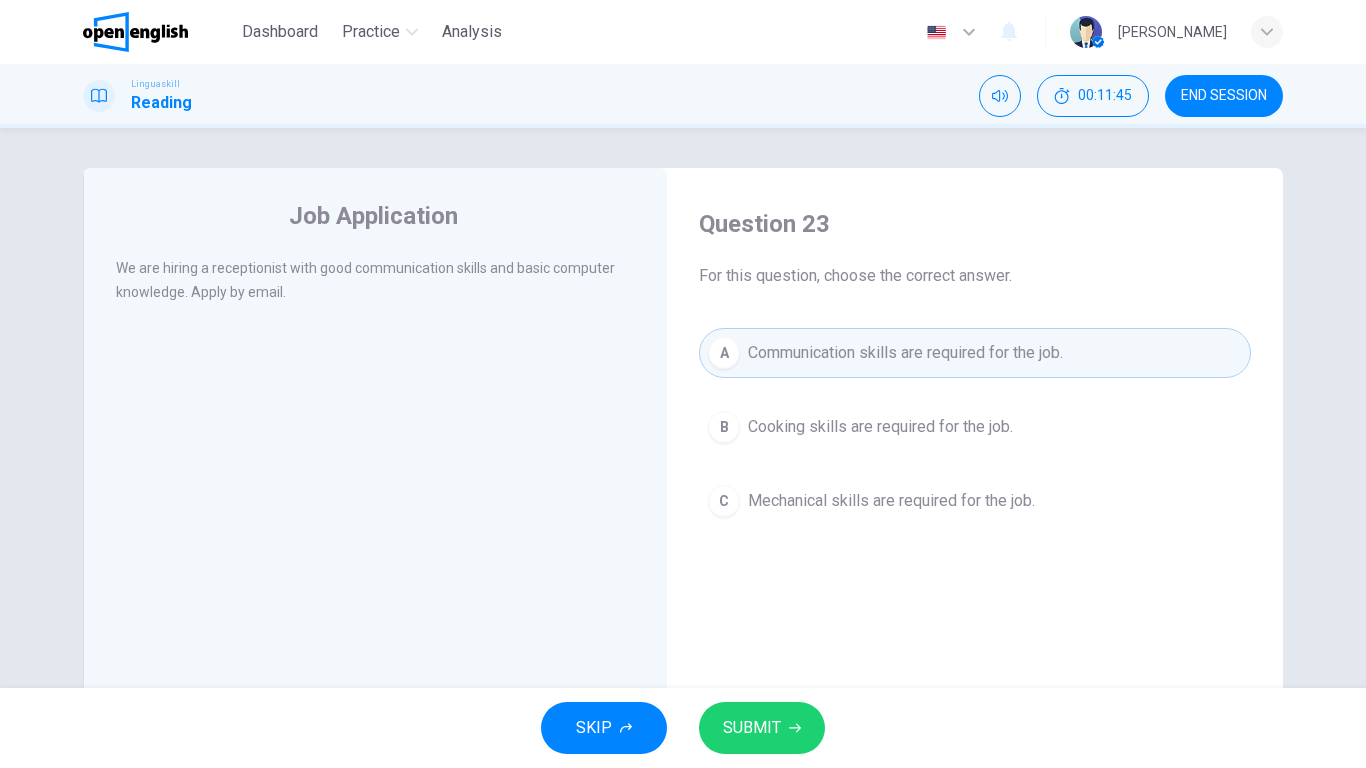click on "SUBMIT" at bounding box center (752, 728) 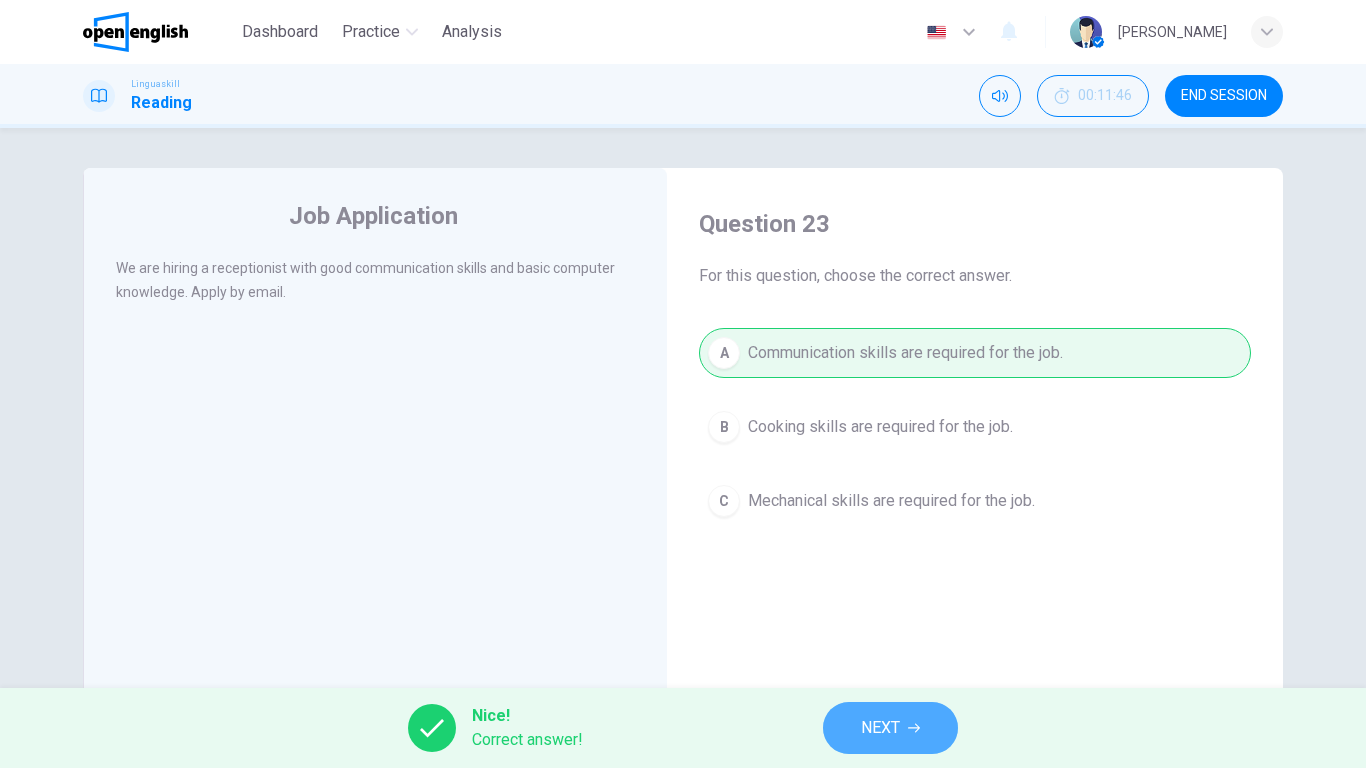 click on "NEXT" at bounding box center [890, 728] 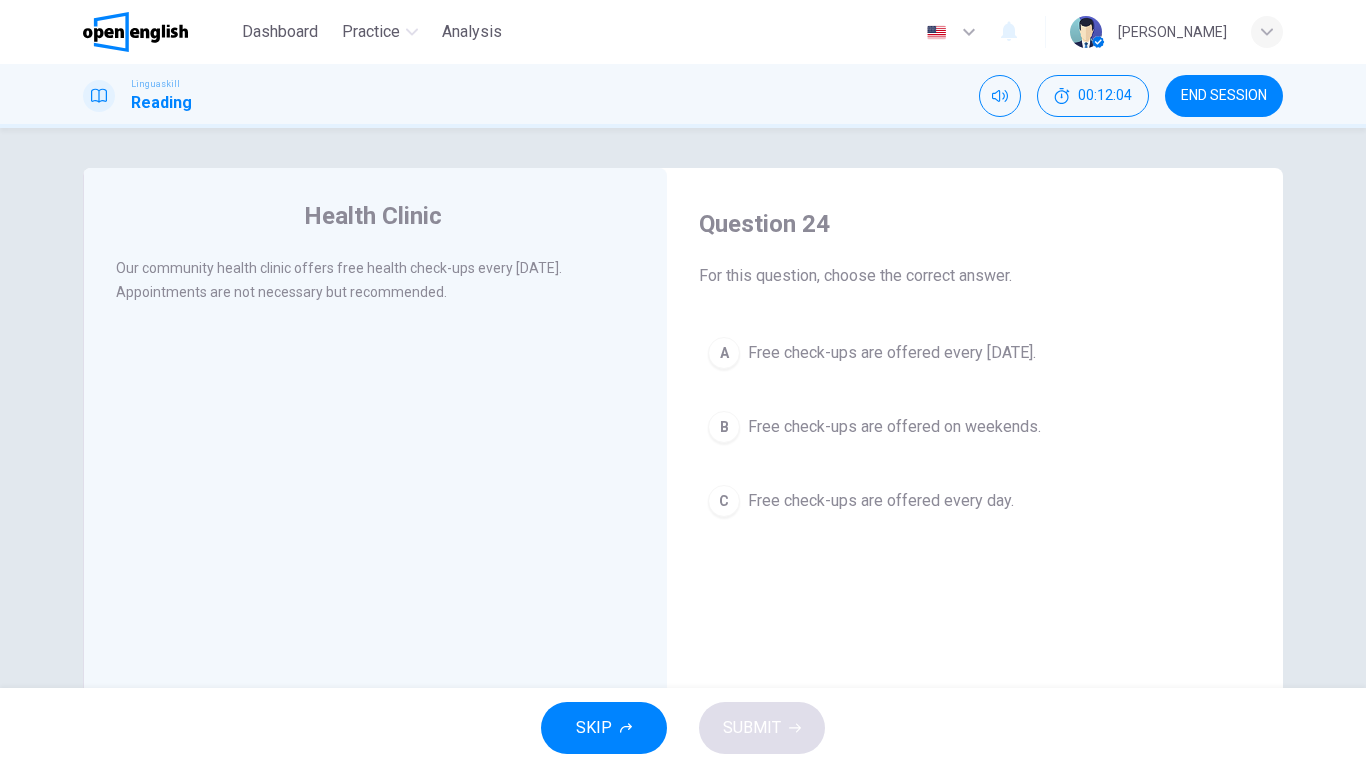 click on "A Free check-ups are offered every [DATE]." at bounding box center [975, 353] 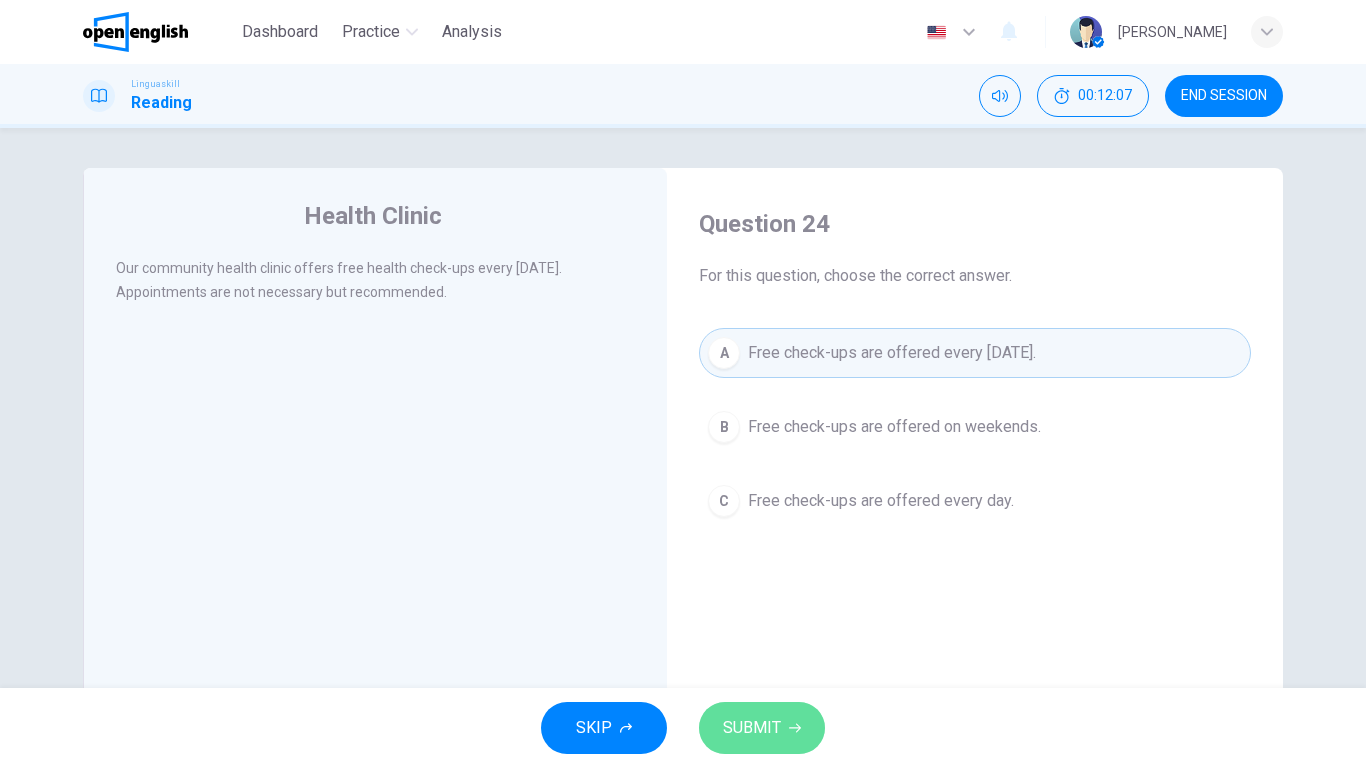 click on "SUBMIT" at bounding box center (752, 728) 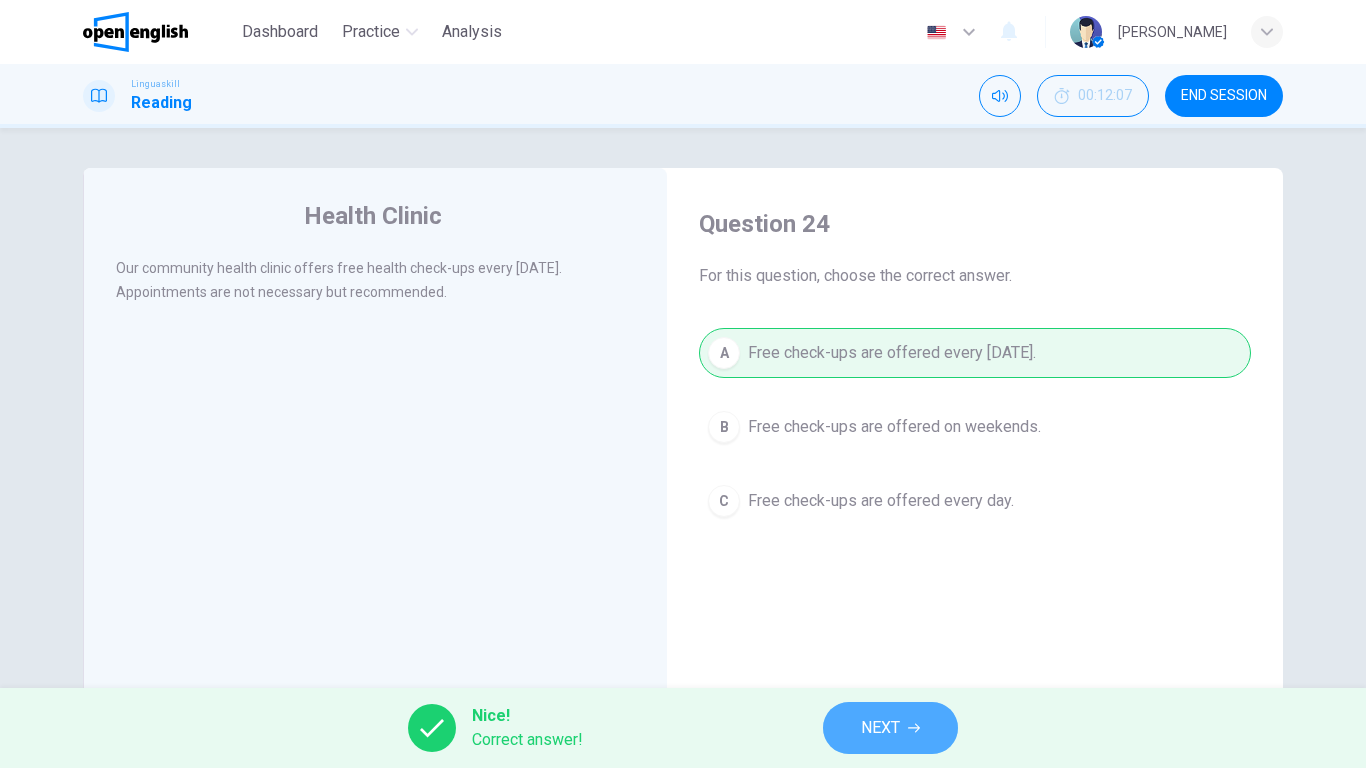 click on "NEXT" at bounding box center (880, 728) 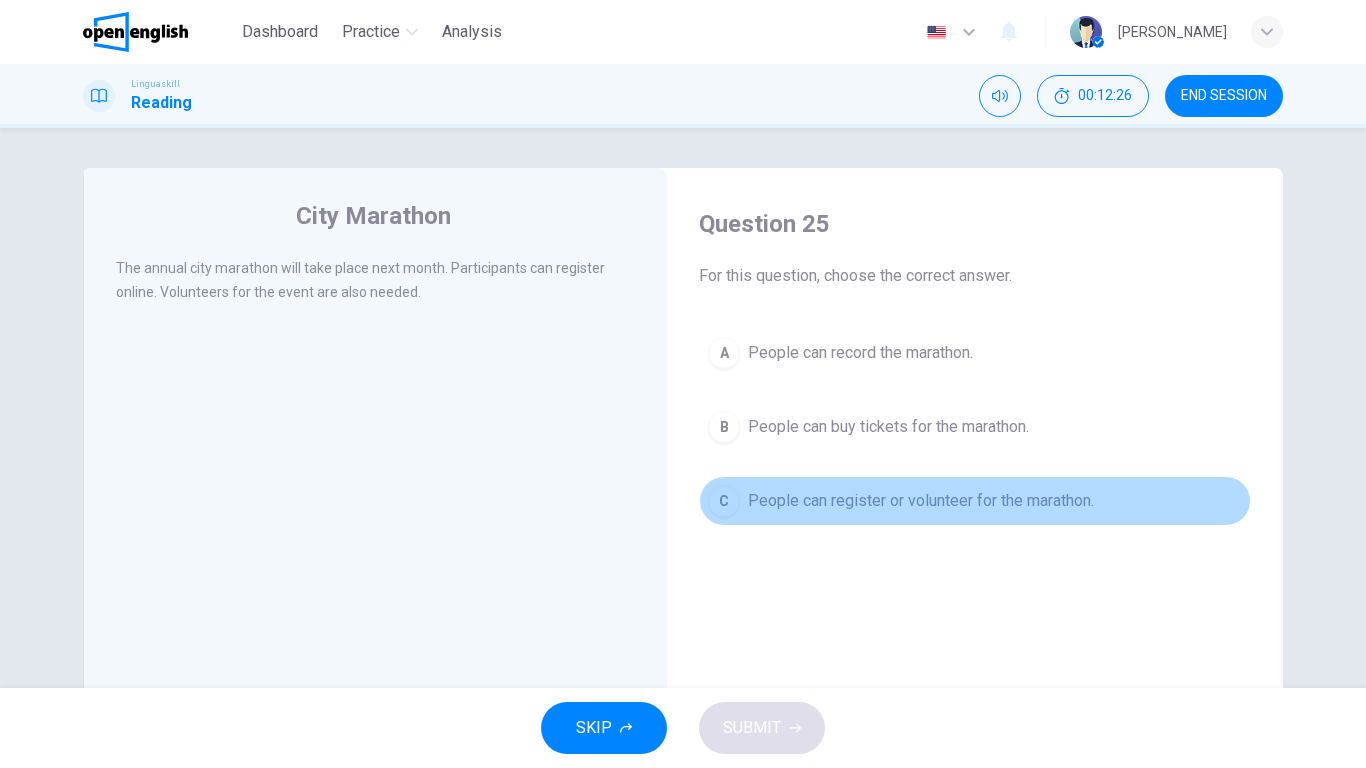 click on "People can register or volunteer for the marathon." at bounding box center (921, 501) 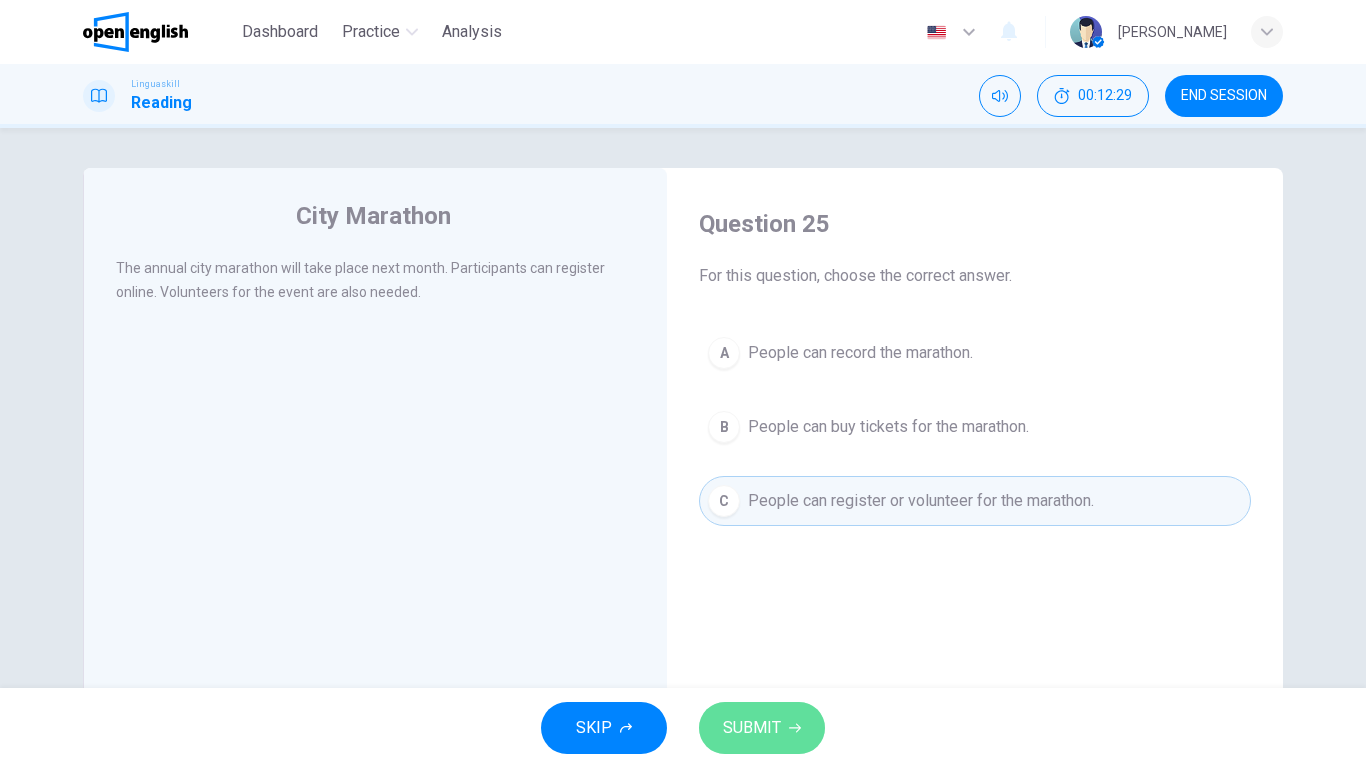 click on "SUBMIT" at bounding box center [762, 728] 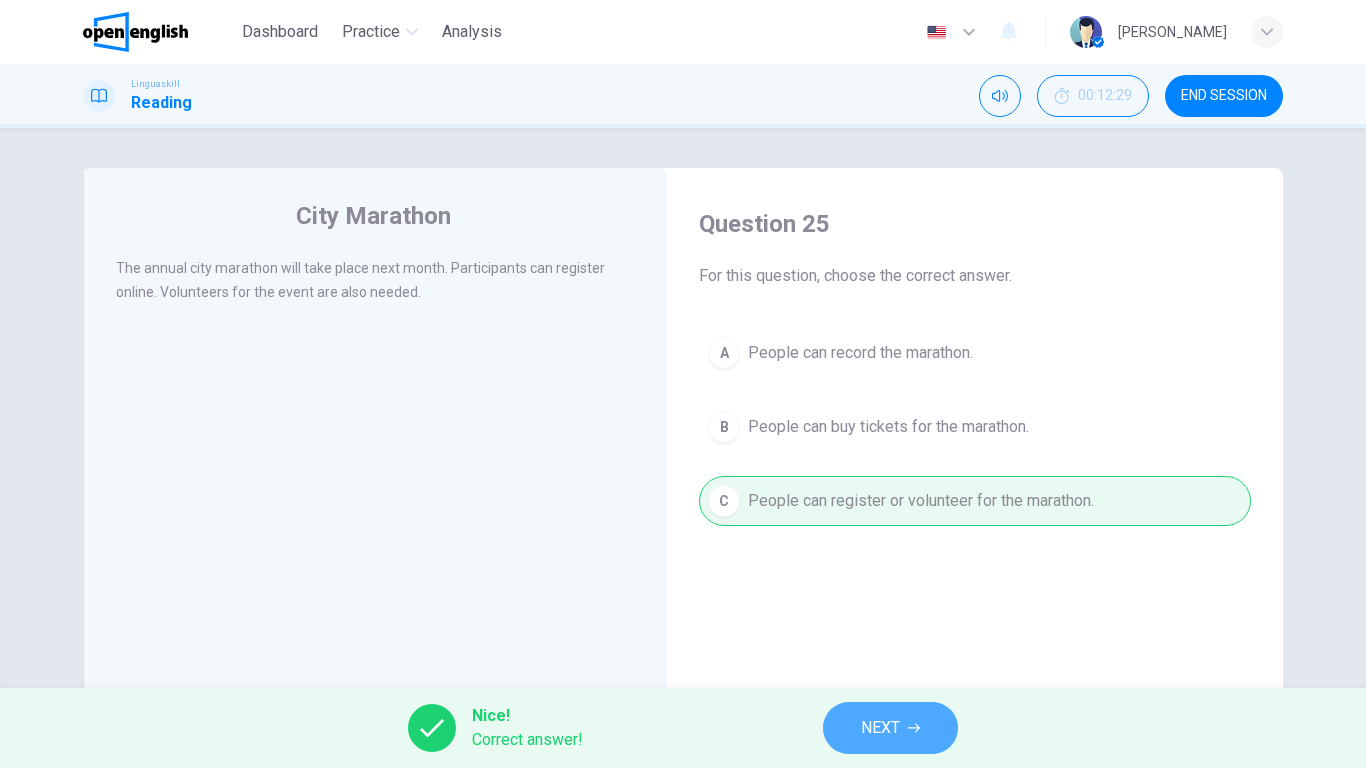 click on "NEXT" at bounding box center [890, 728] 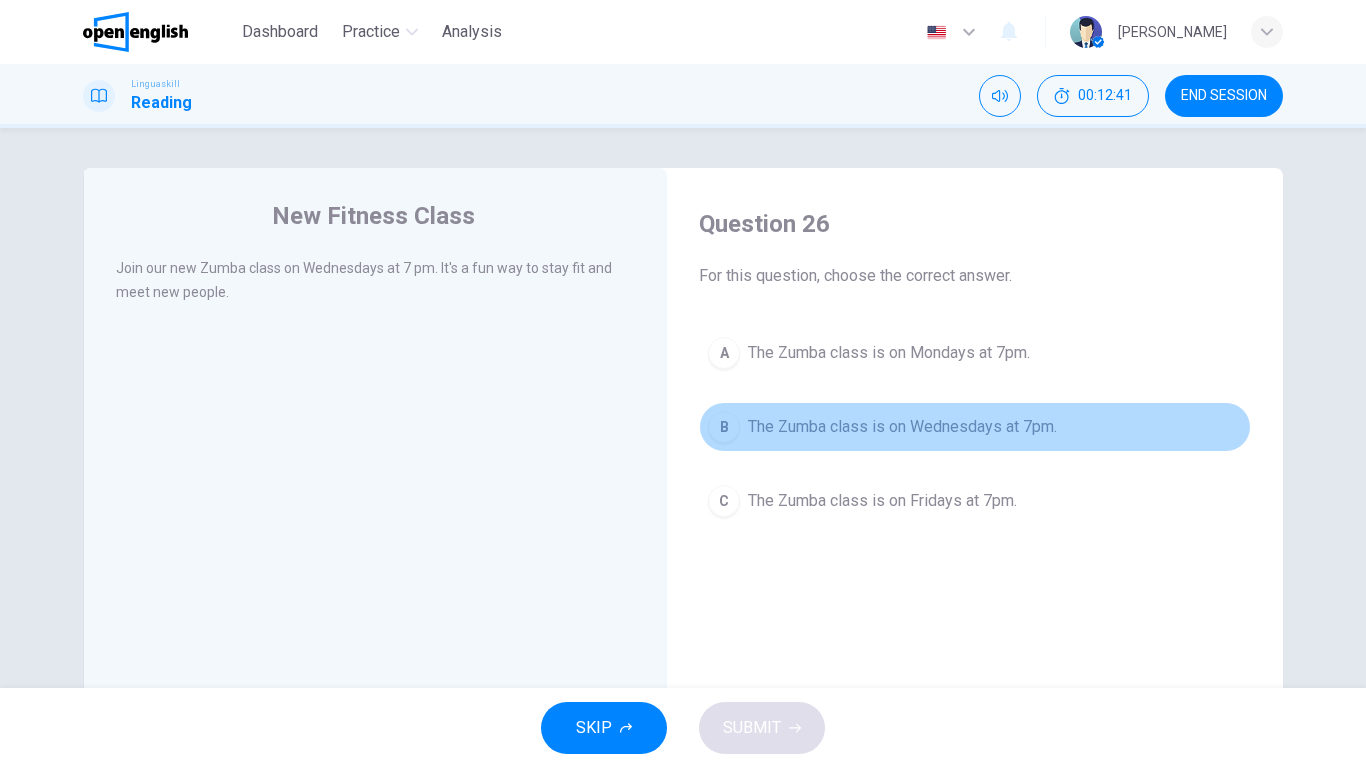 click on "B The Zumba class is on Wednesdays at 7pm." at bounding box center (975, 427) 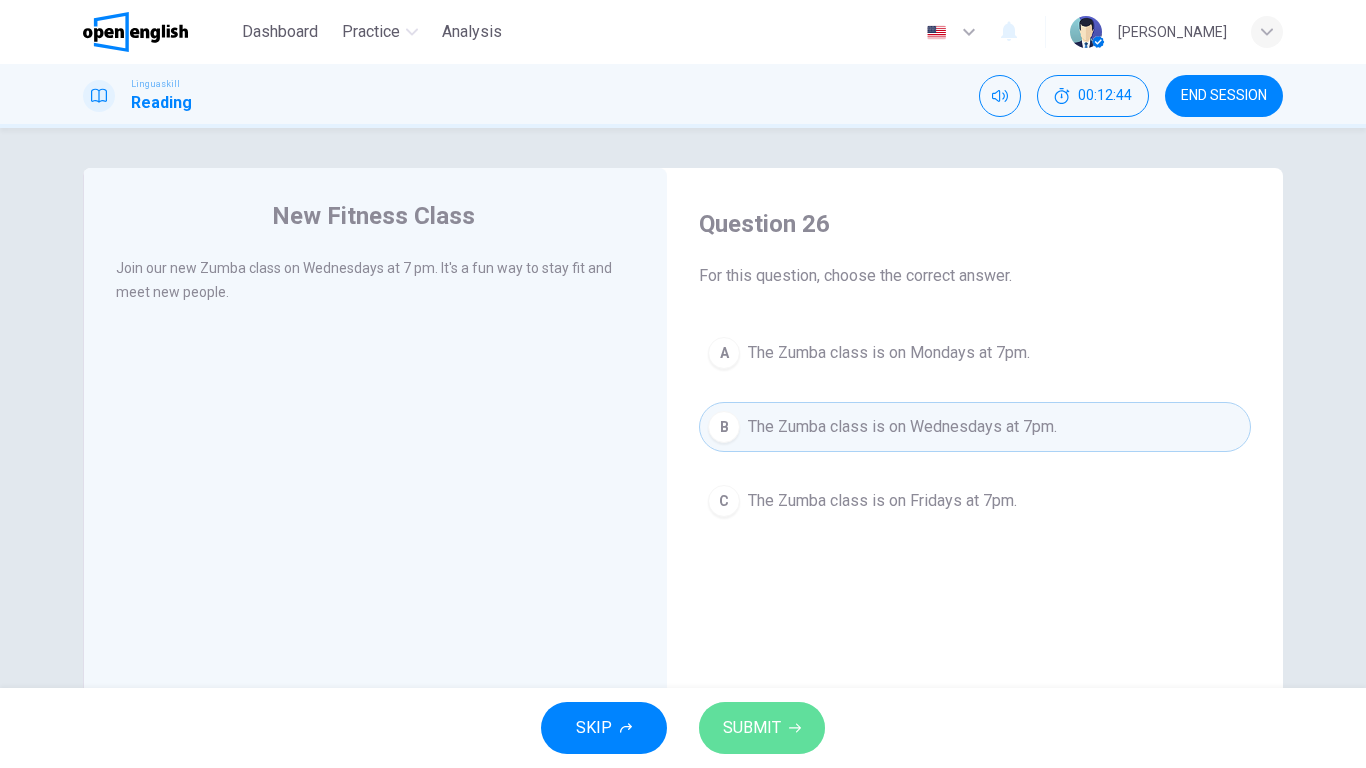click on "SUBMIT" at bounding box center (762, 728) 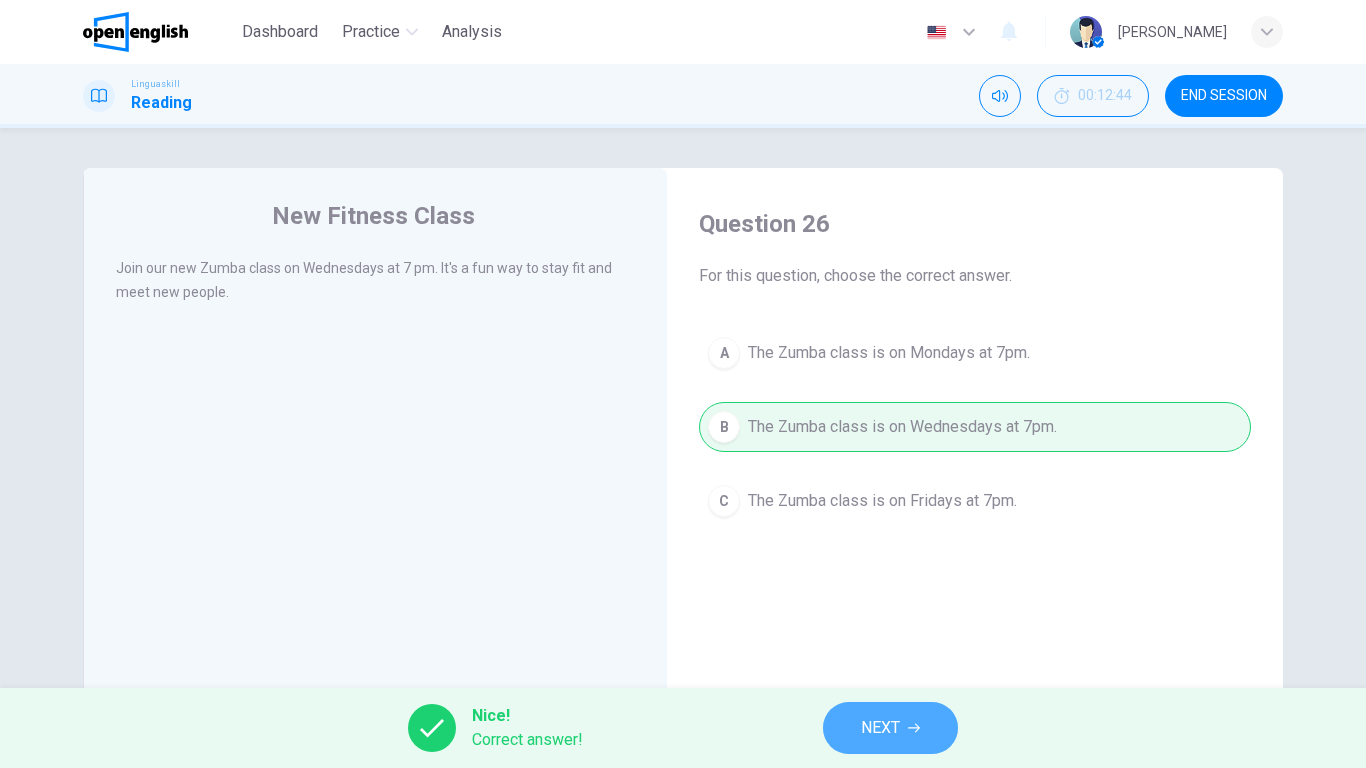 click on "NEXT" at bounding box center (890, 728) 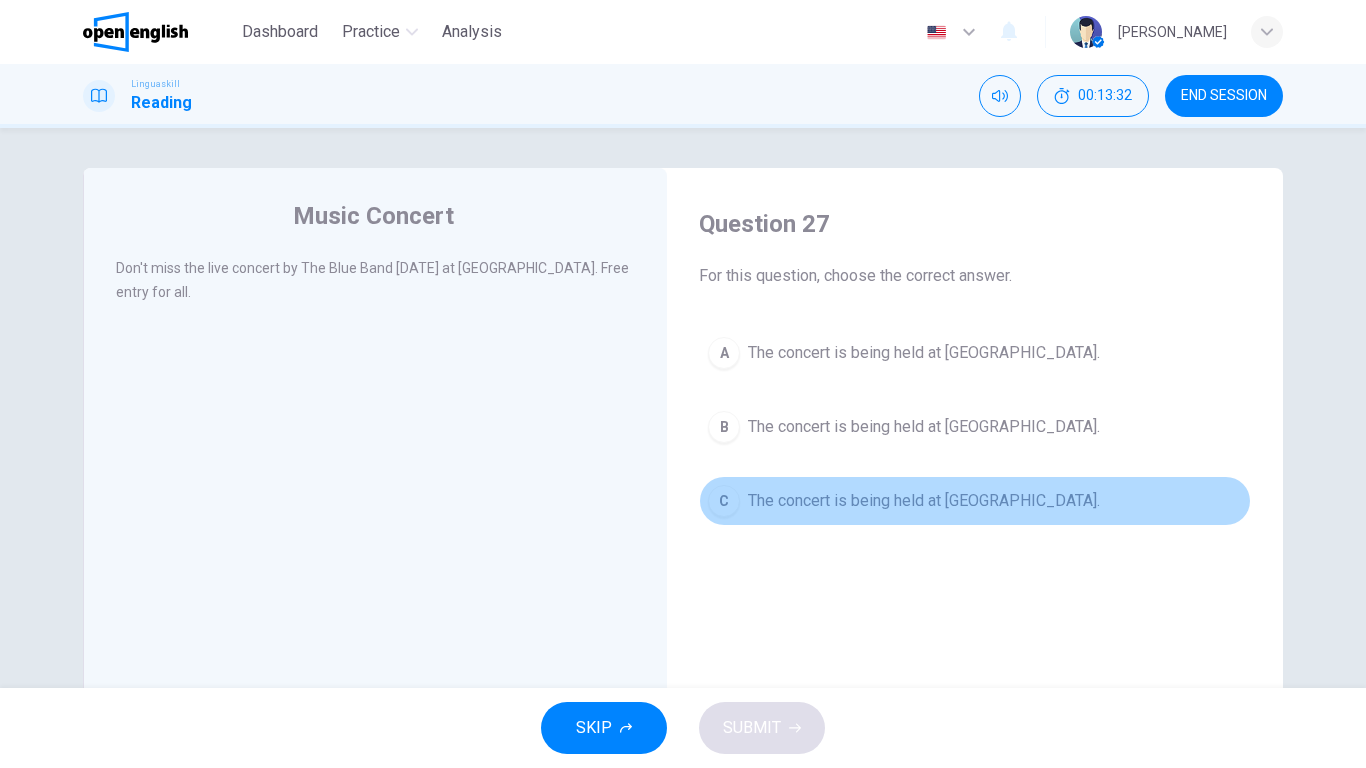 click on "The concert is being held at [GEOGRAPHIC_DATA]." at bounding box center (924, 501) 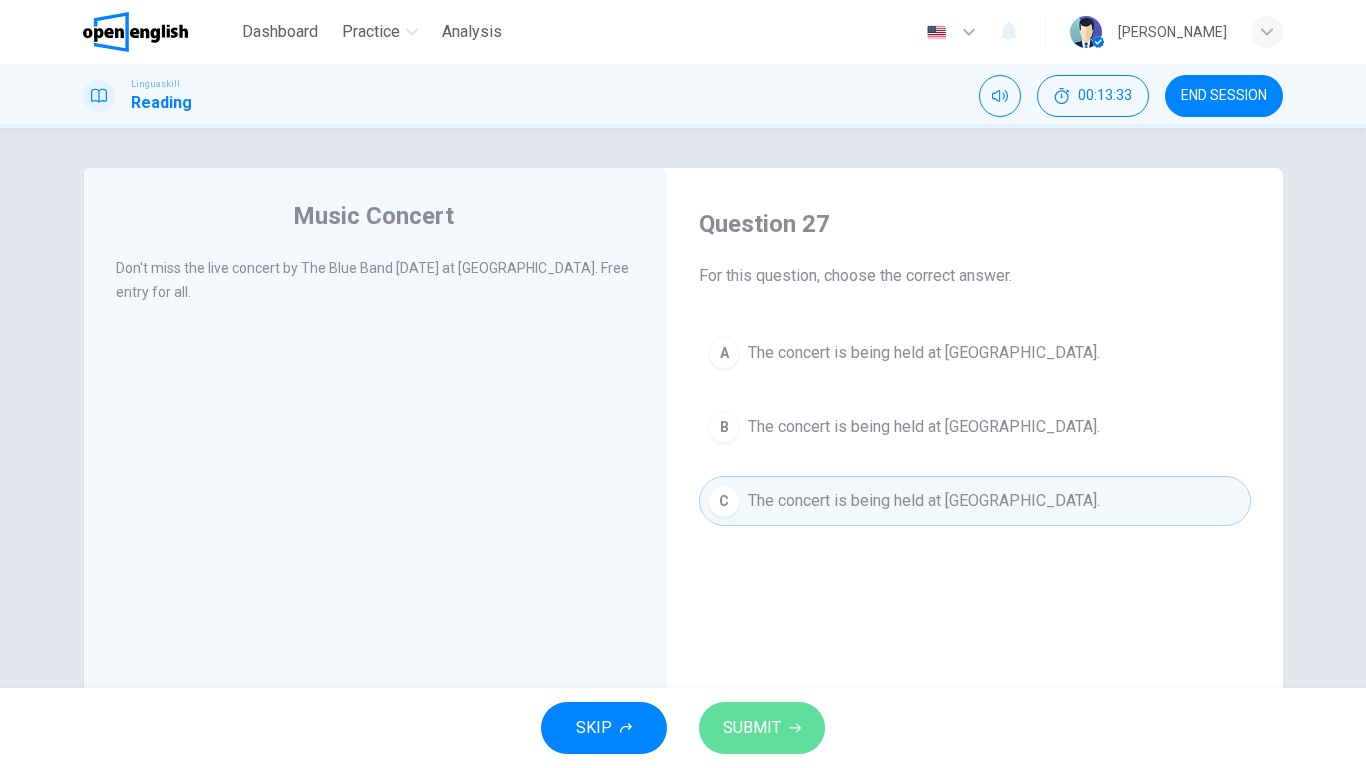 click on "SUBMIT" at bounding box center [752, 728] 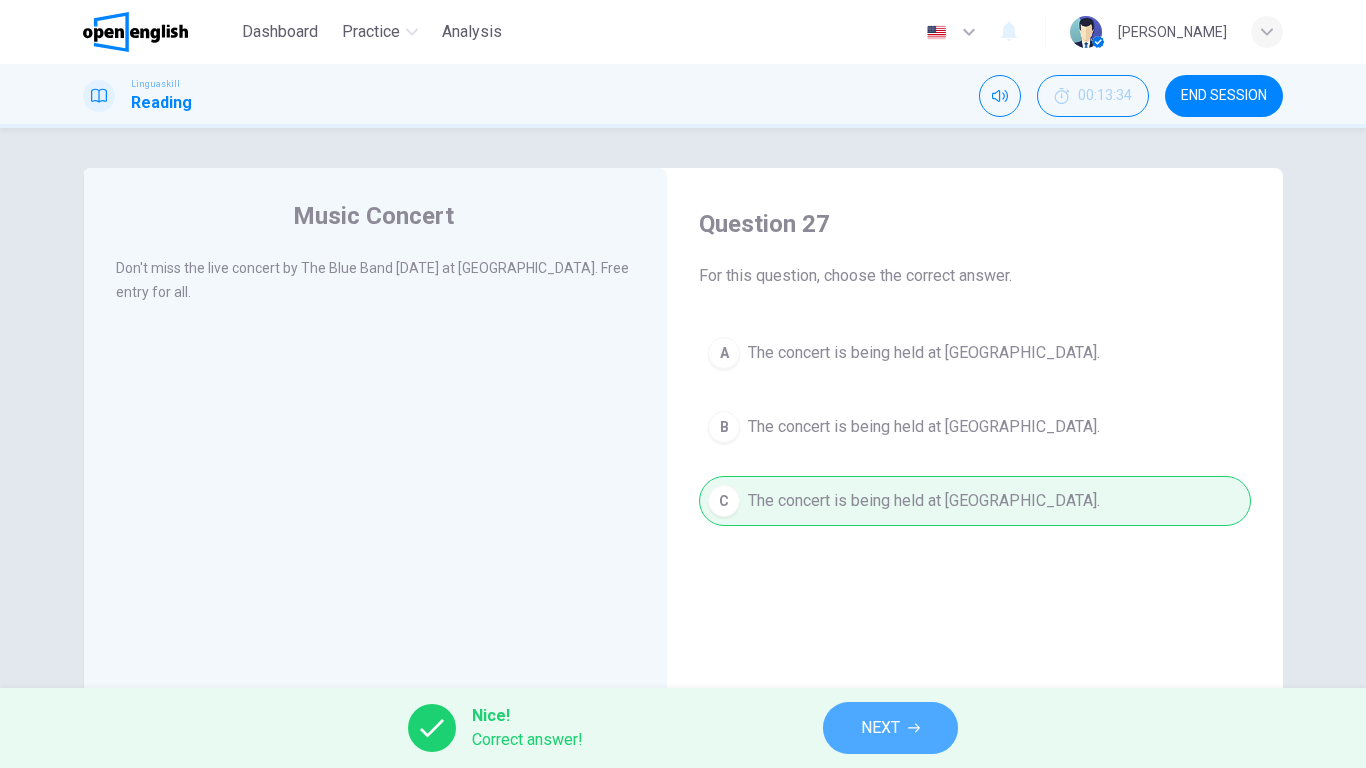click on "NEXT" at bounding box center [880, 728] 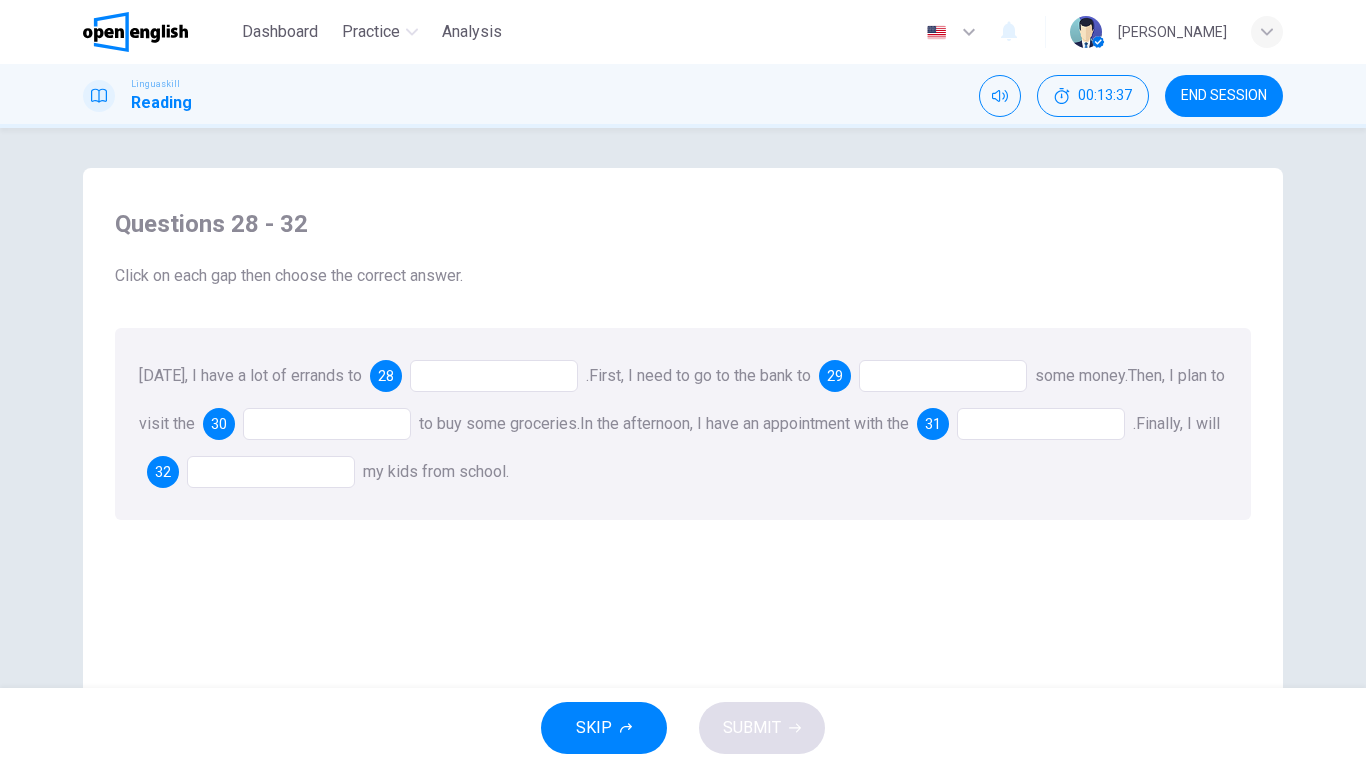 click at bounding box center [494, 376] 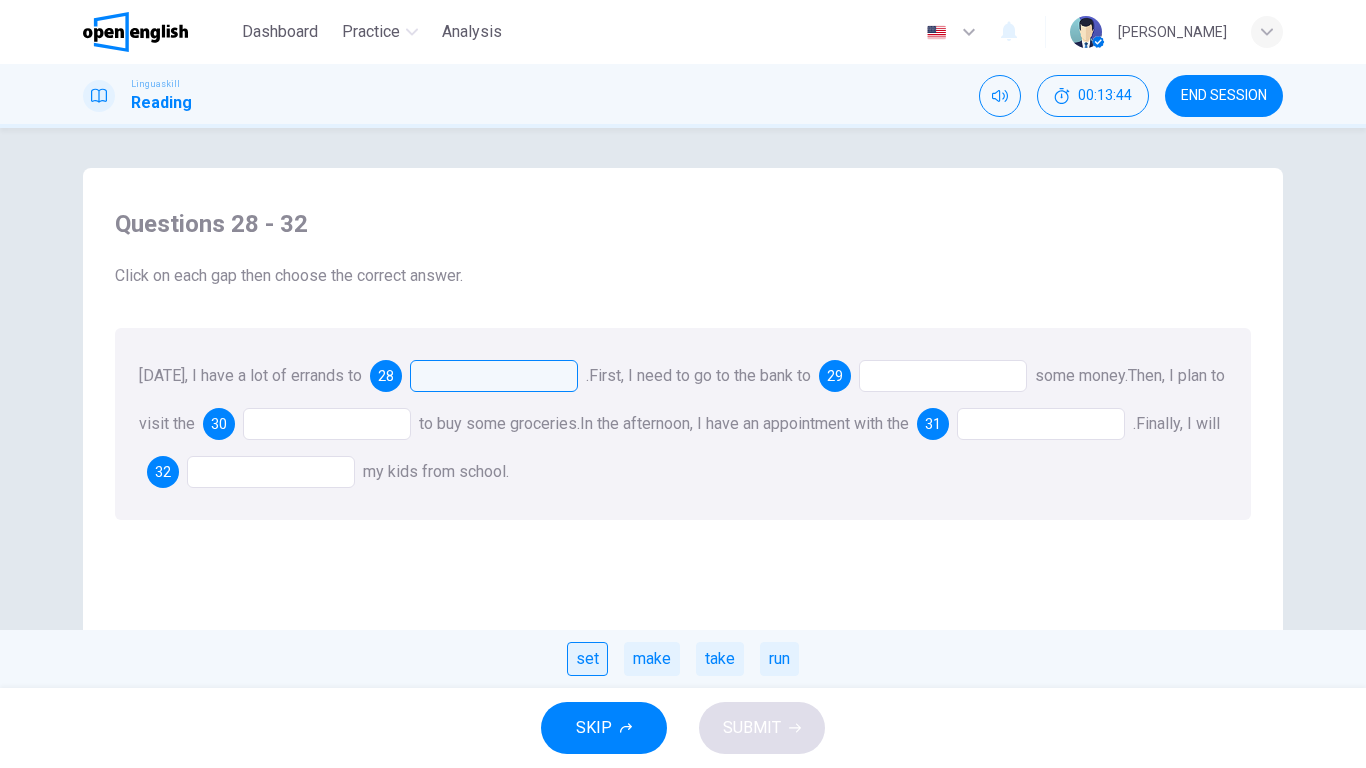 click on "set" at bounding box center [587, 659] 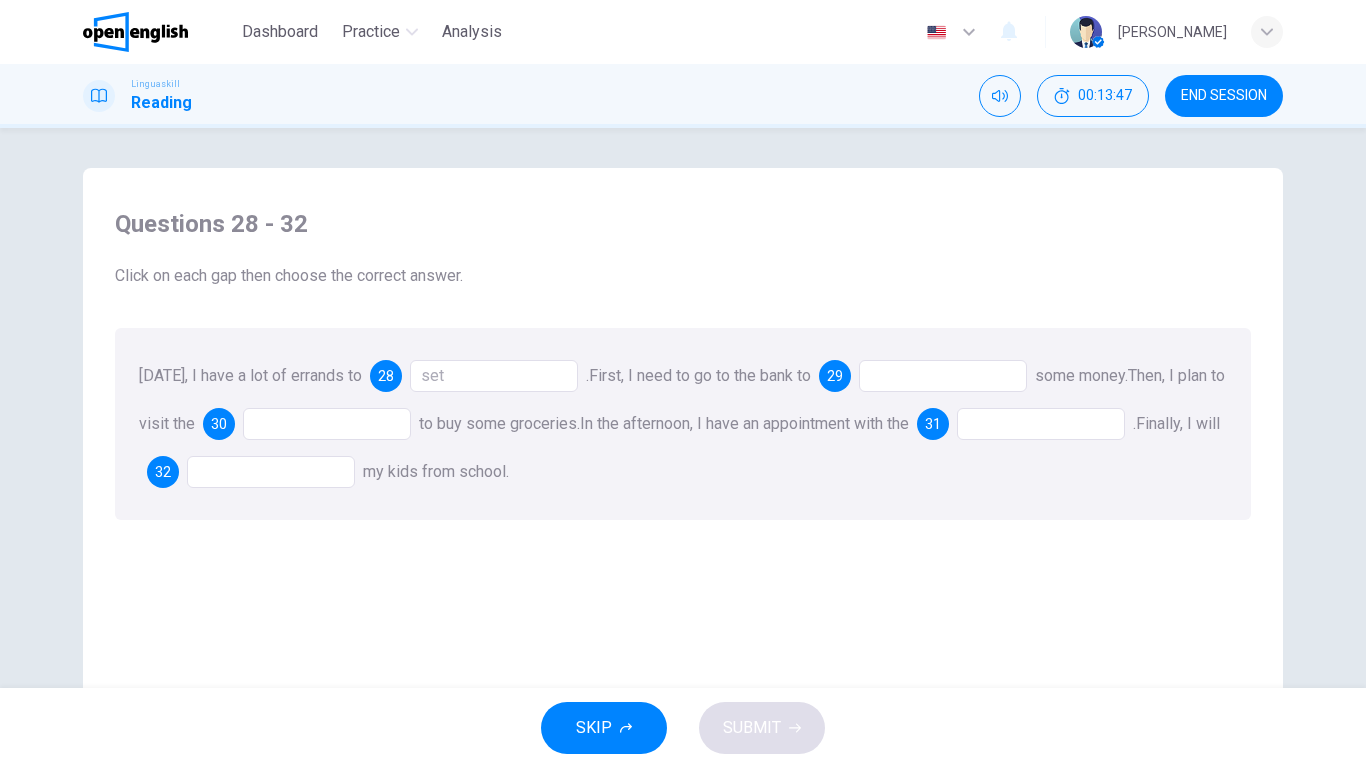 click on "set" at bounding box center (494, 376) 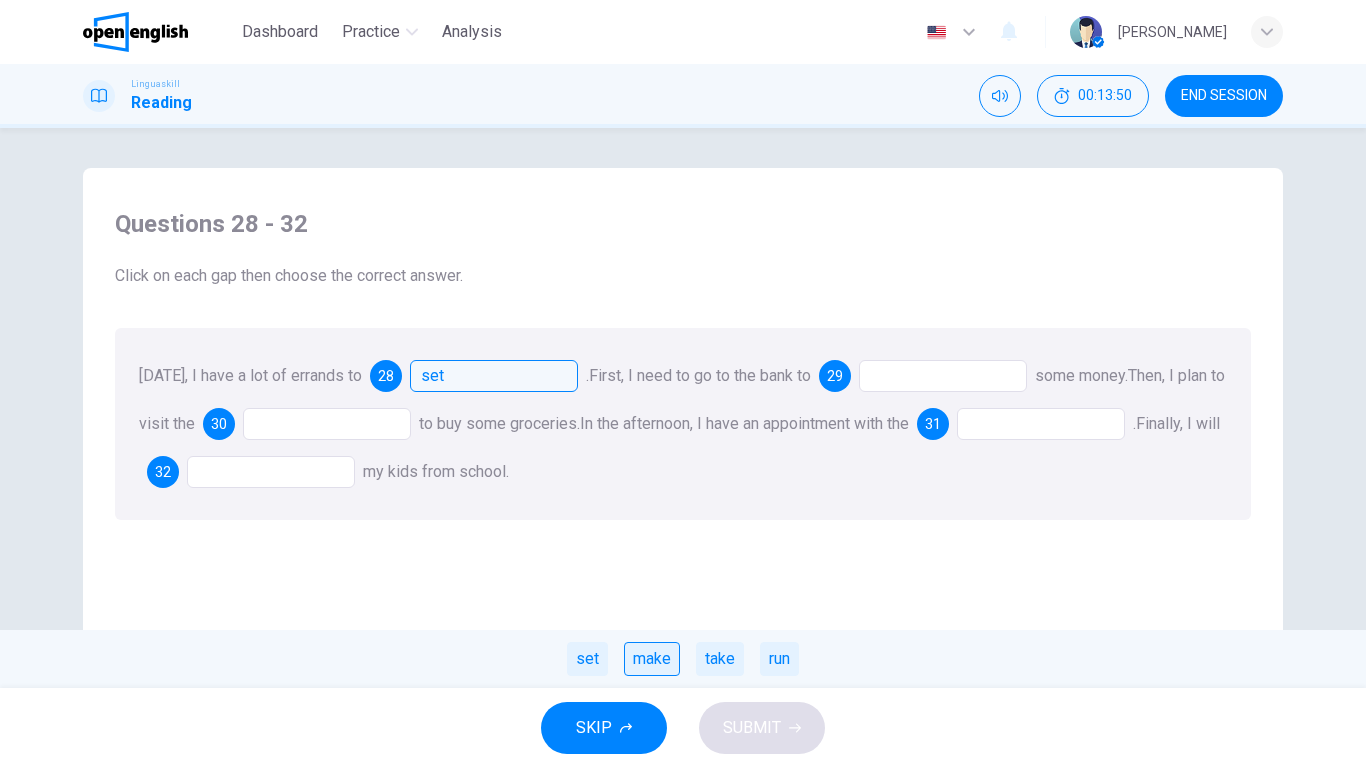 click on "make" at bounding box center (652, 659) 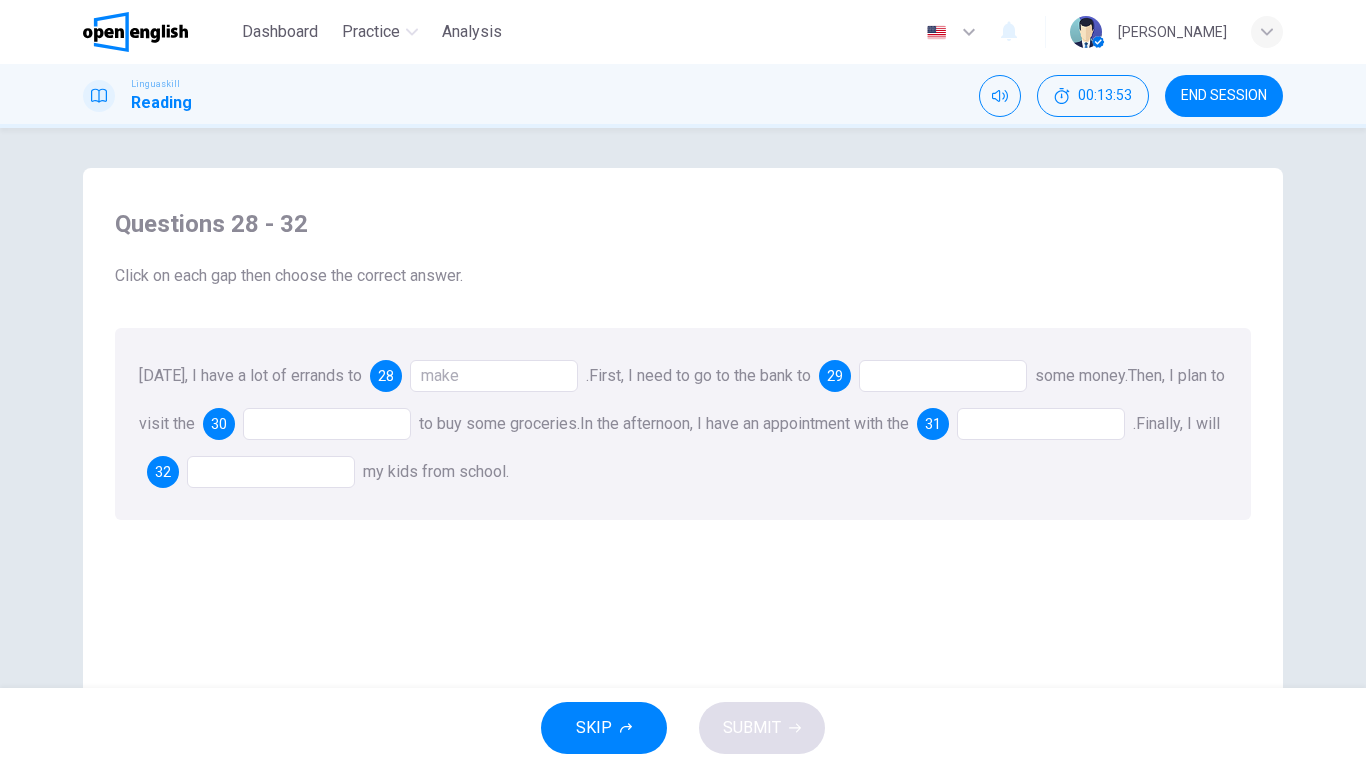 click at bounding box center (943, 376) 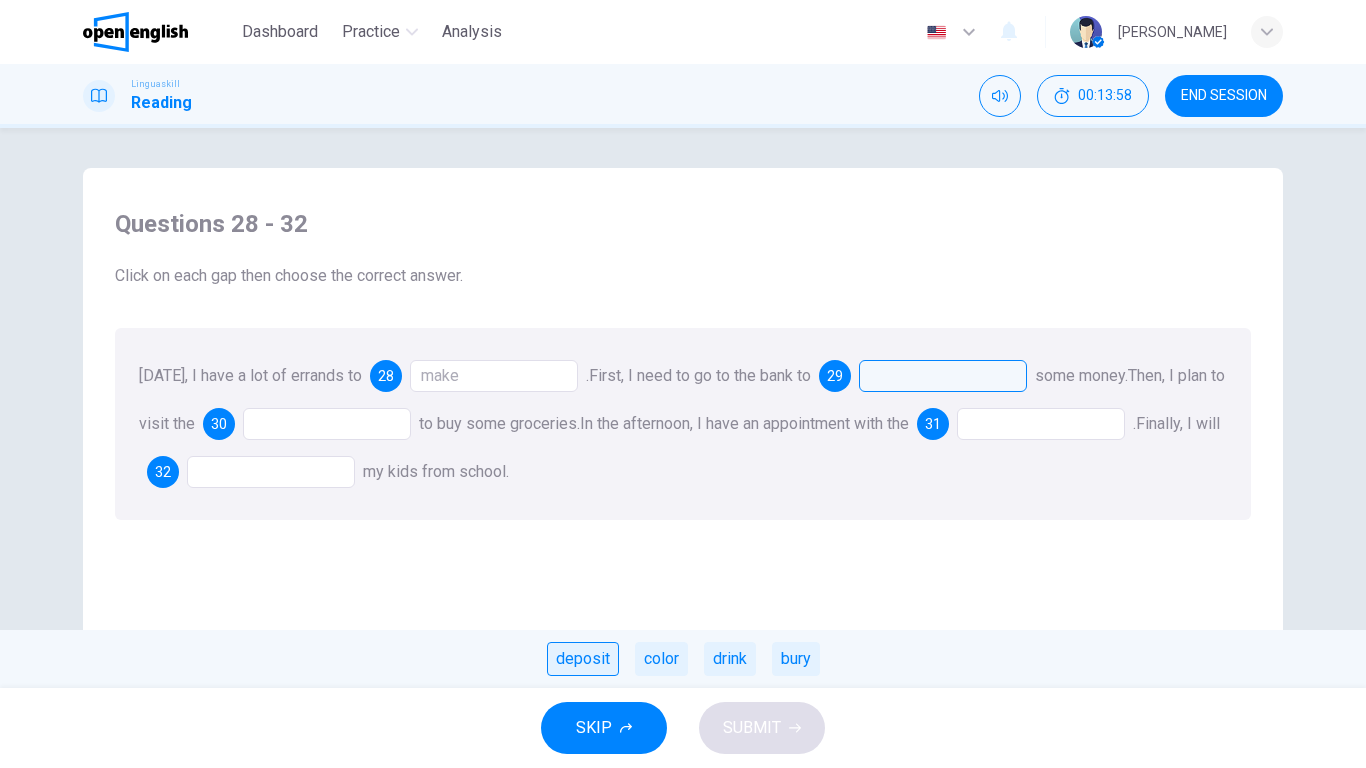 click on "deposit" at bounding box center (583, 659) 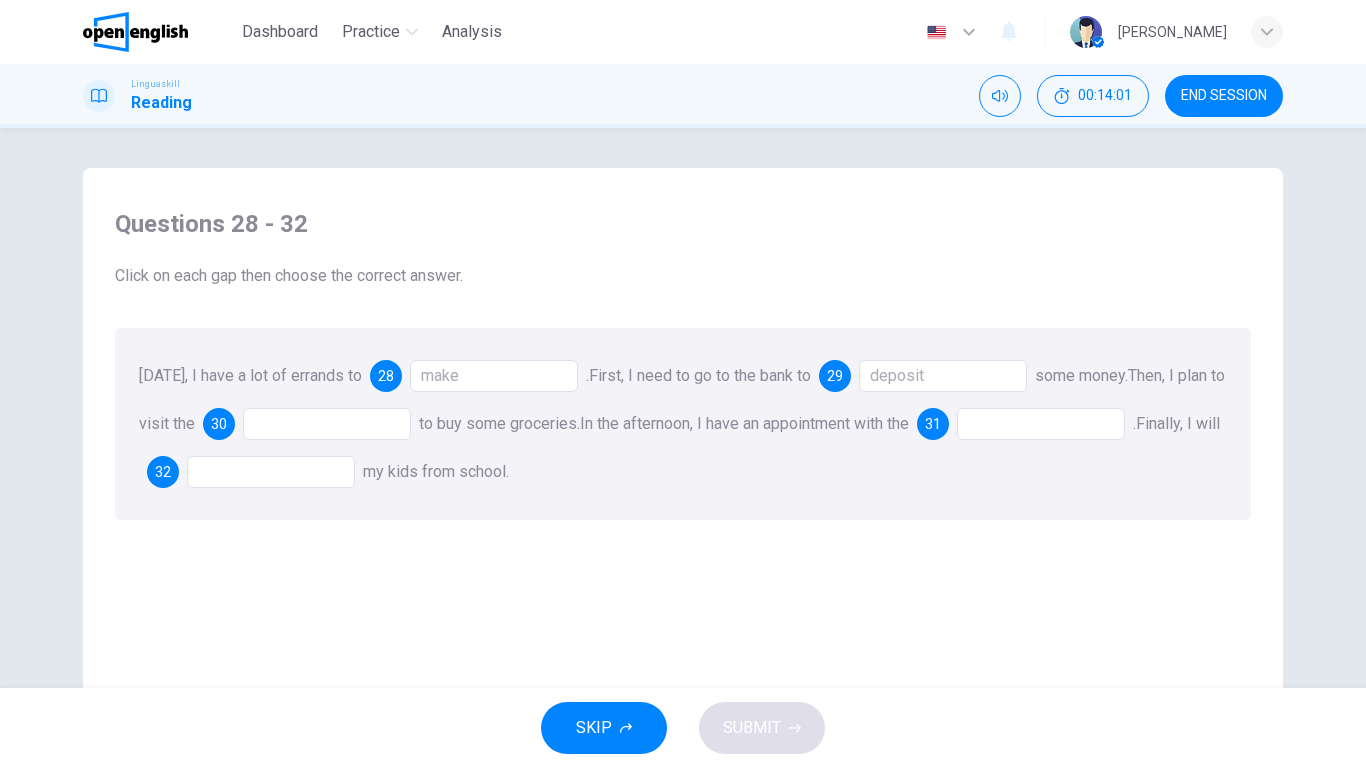 click at bounding box center (327, 424) 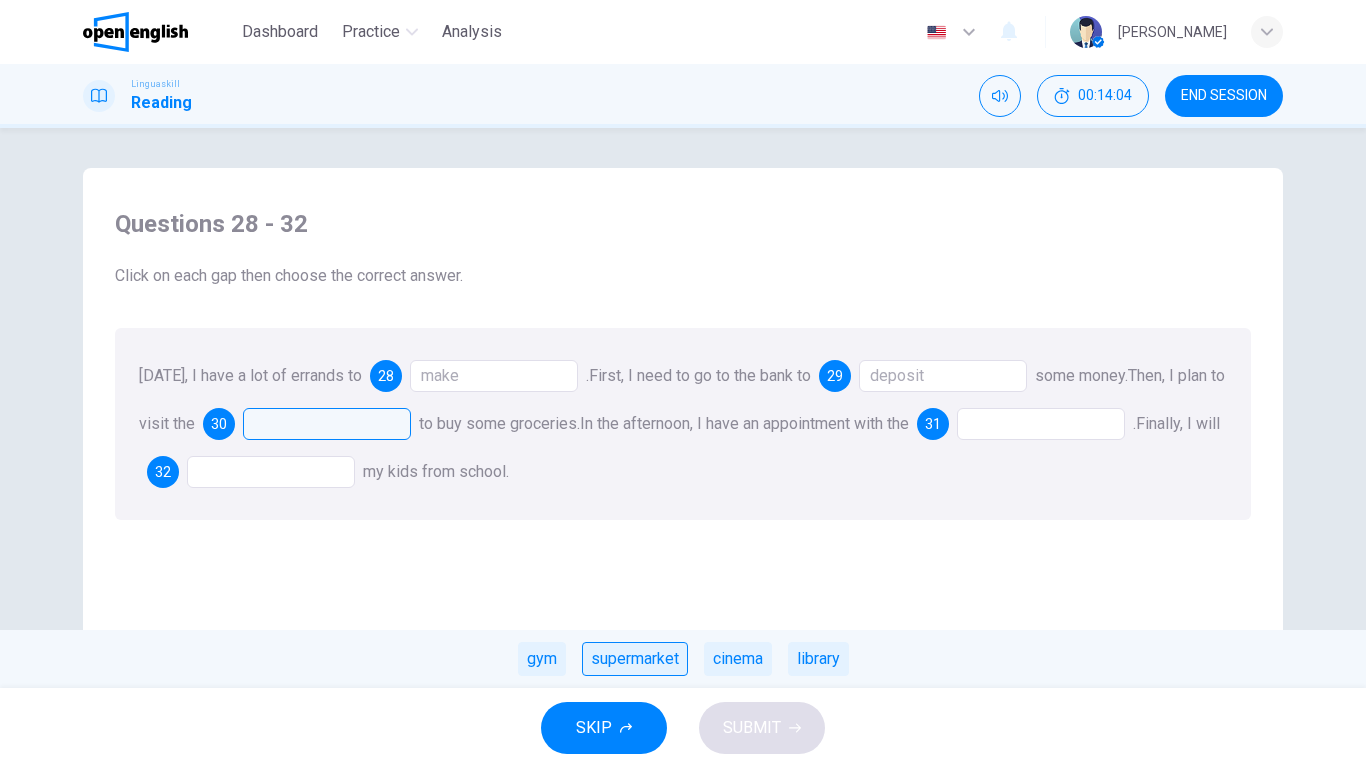 click on "supermarket" at bounding box center [635, 659] 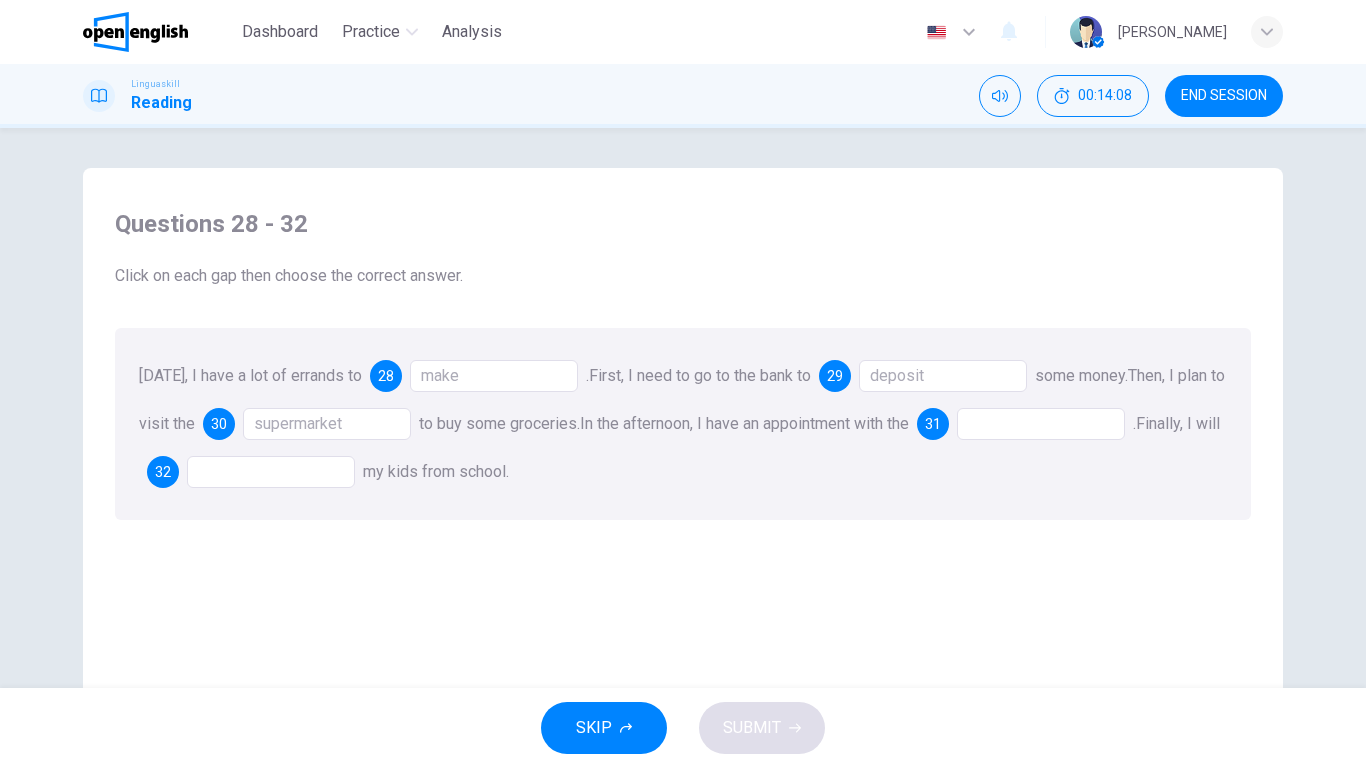 click at bounding box center [1041, 424] 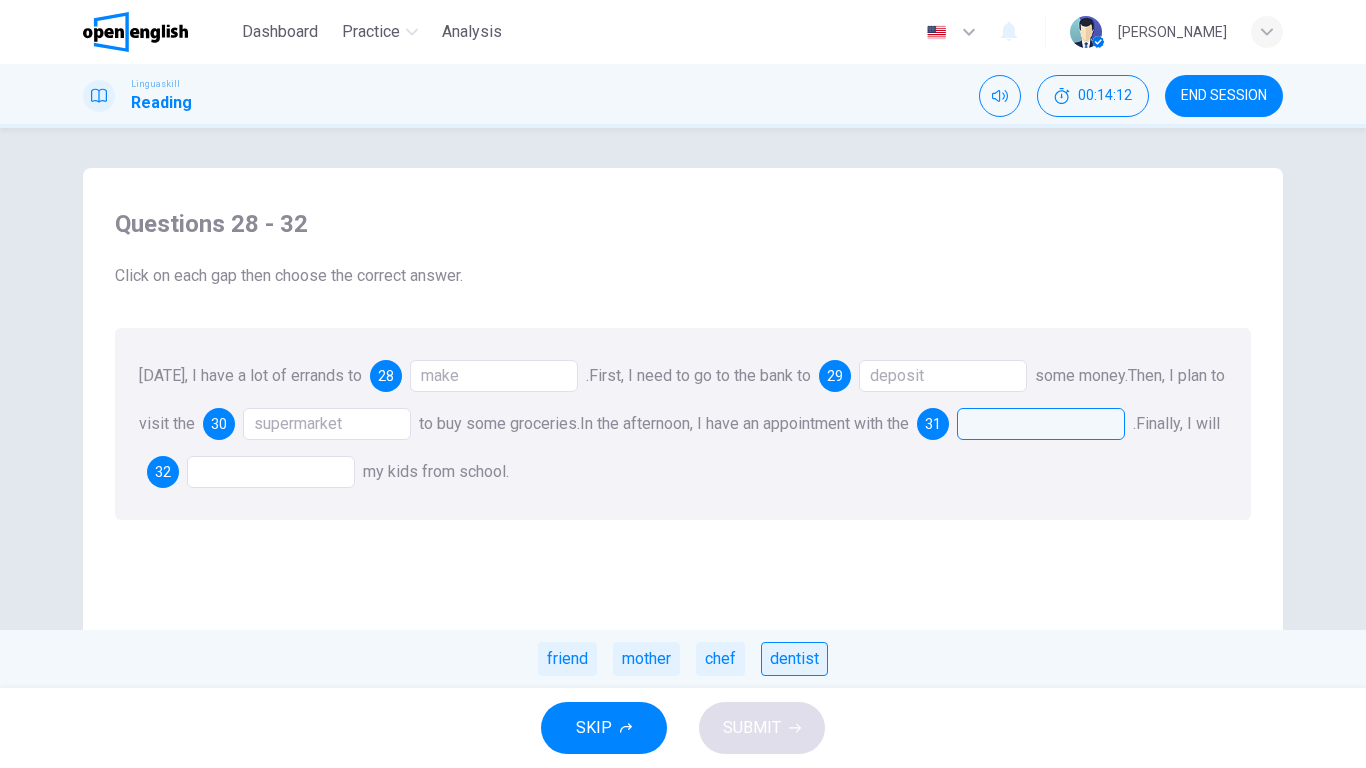 click on "dentist" at bounding box center [794, 659] 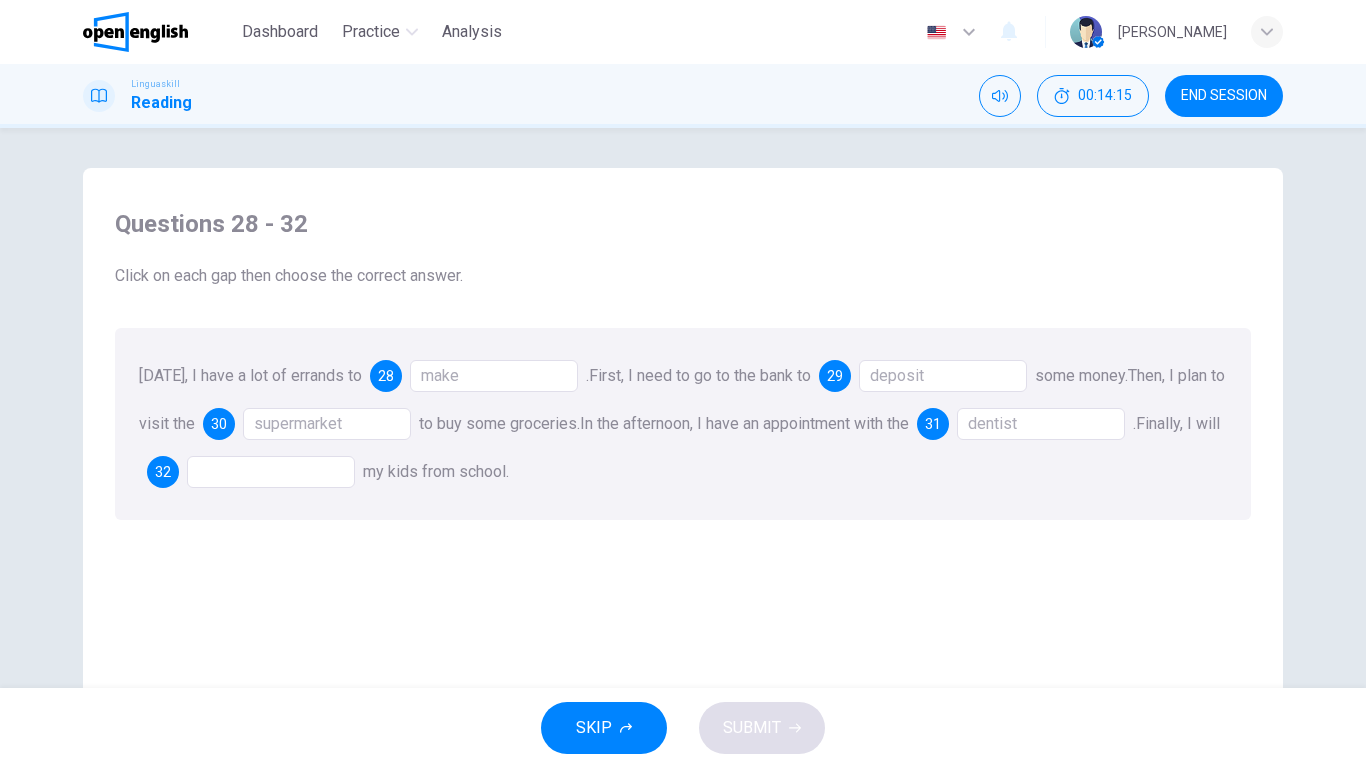 click at bounding box center (271, 472) 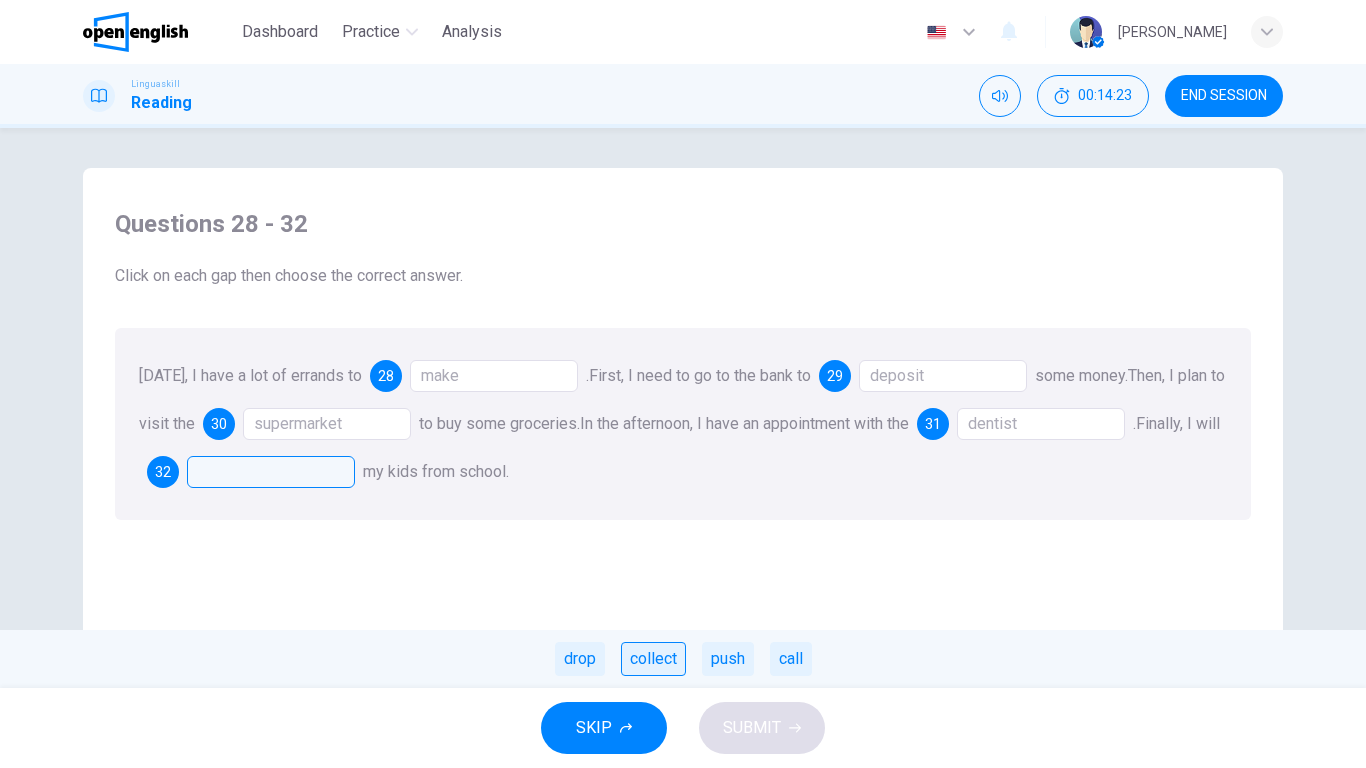 click on "collect" at bounding box center [653, 659] 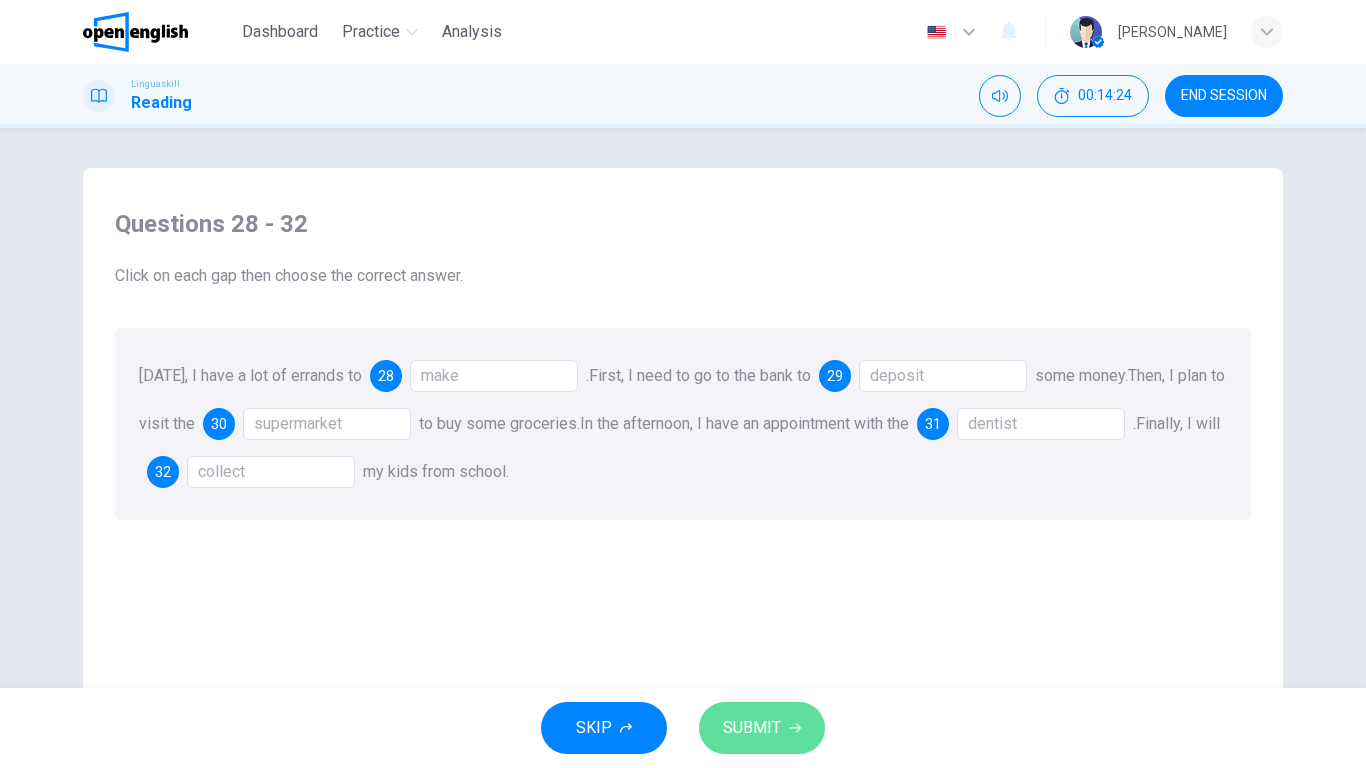 click 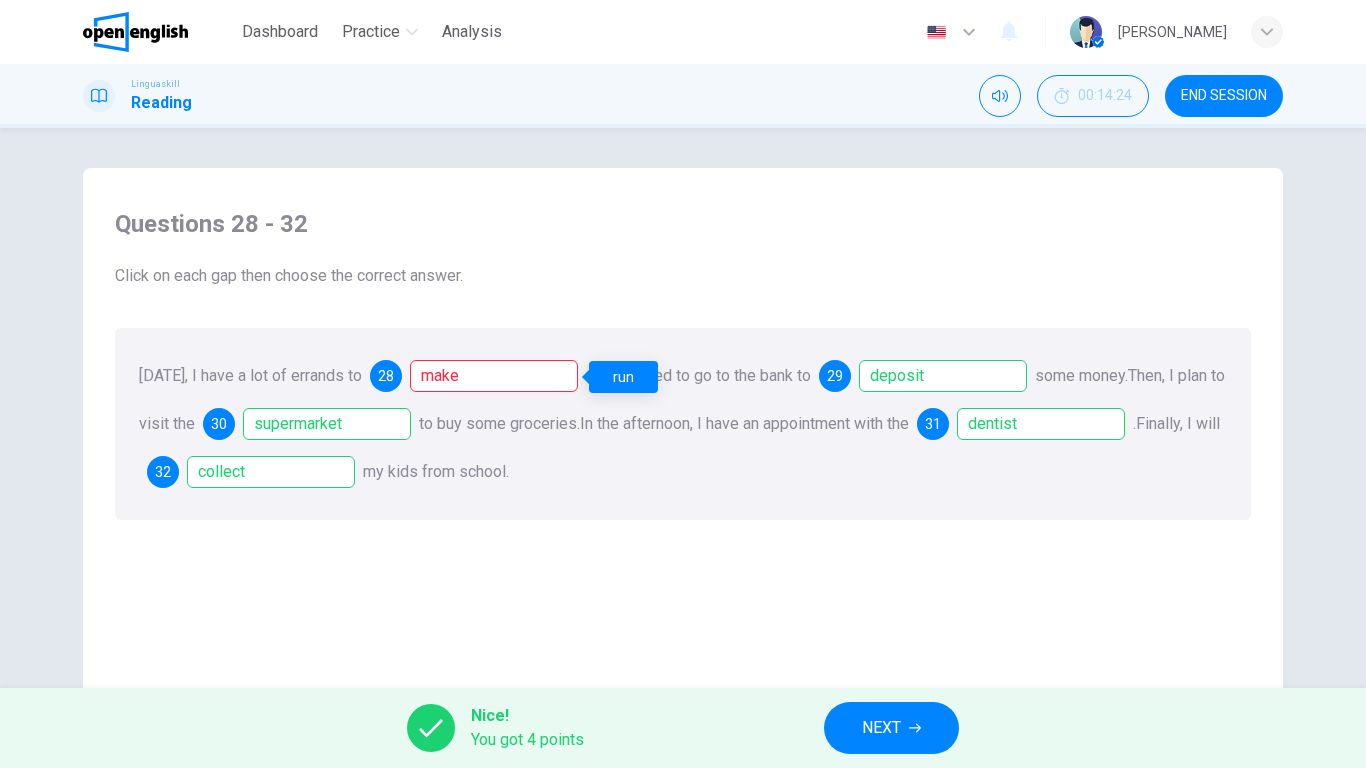 click on "make" at bounding box center [494, 376] 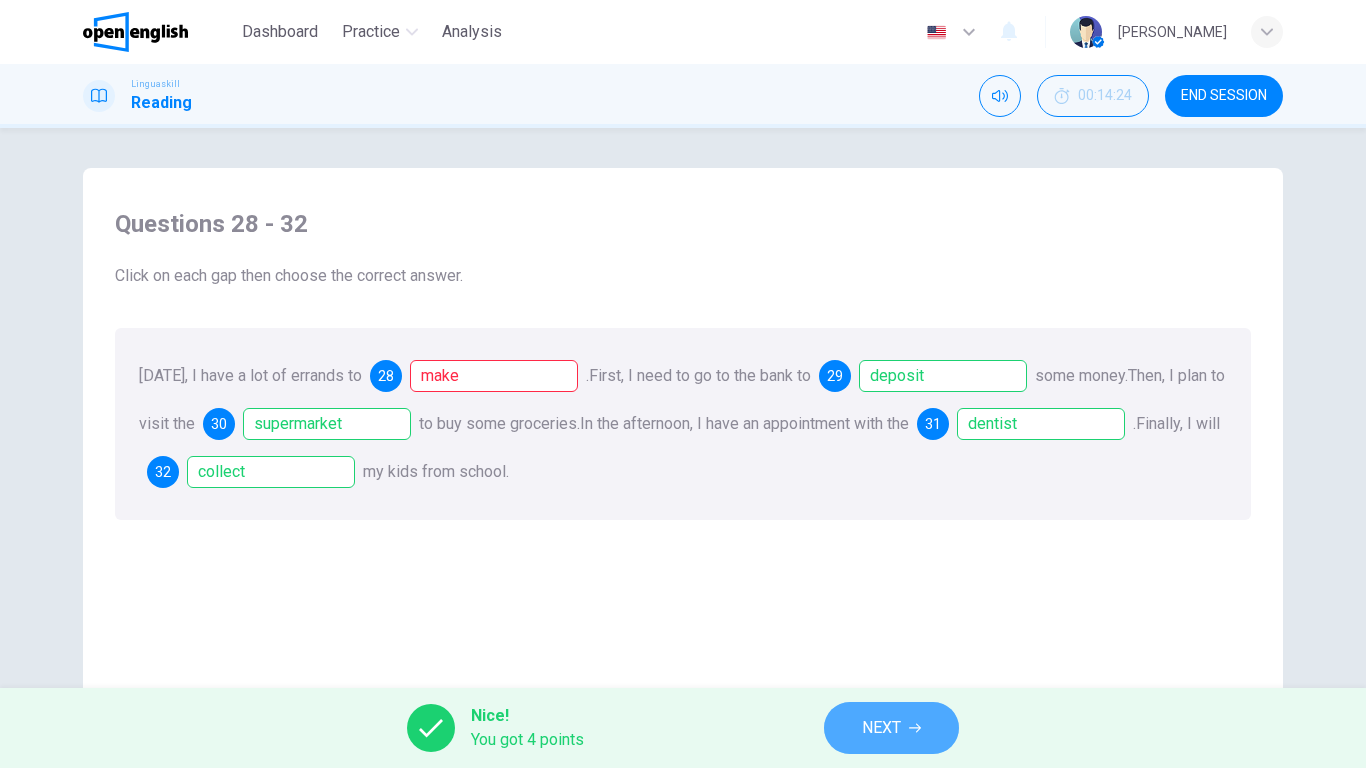 click on "NEXT" at bounding box center [891, 728] 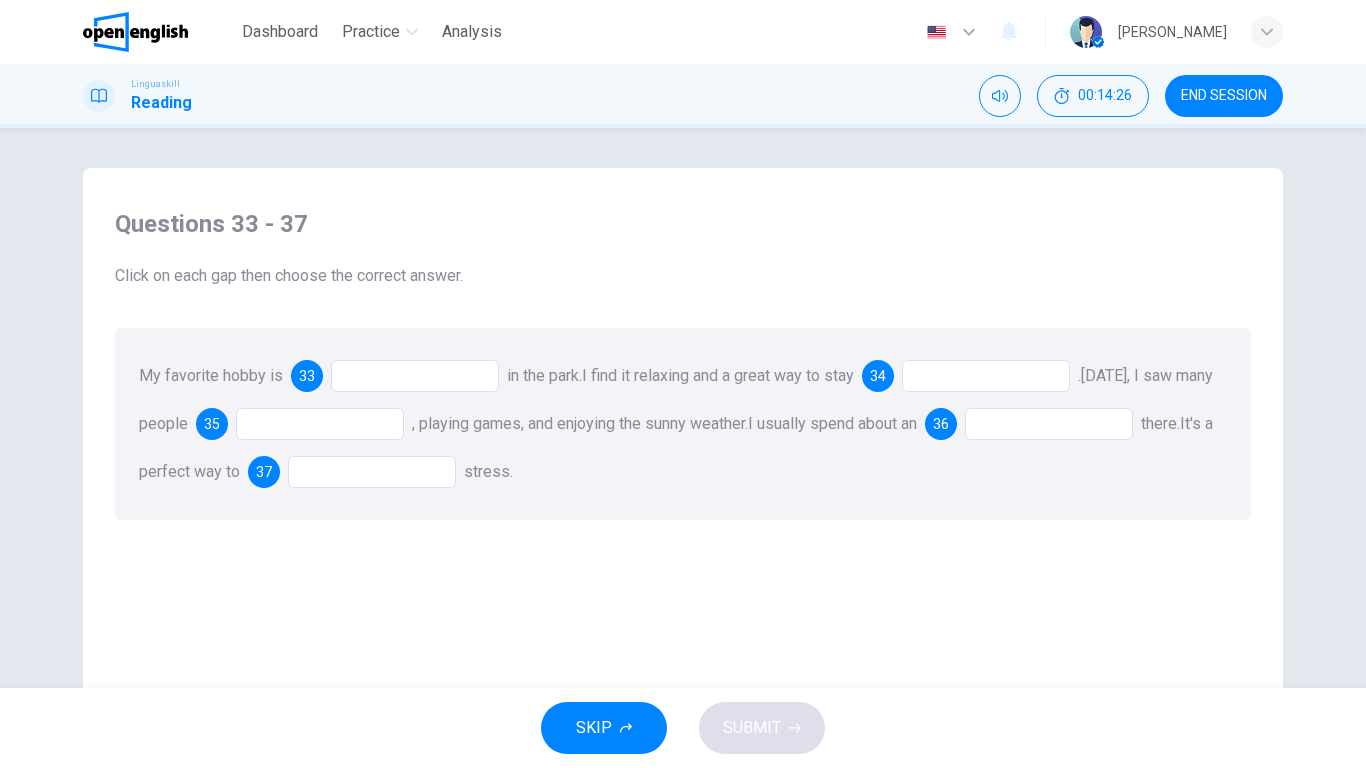 click at bounding box center [415, 376] 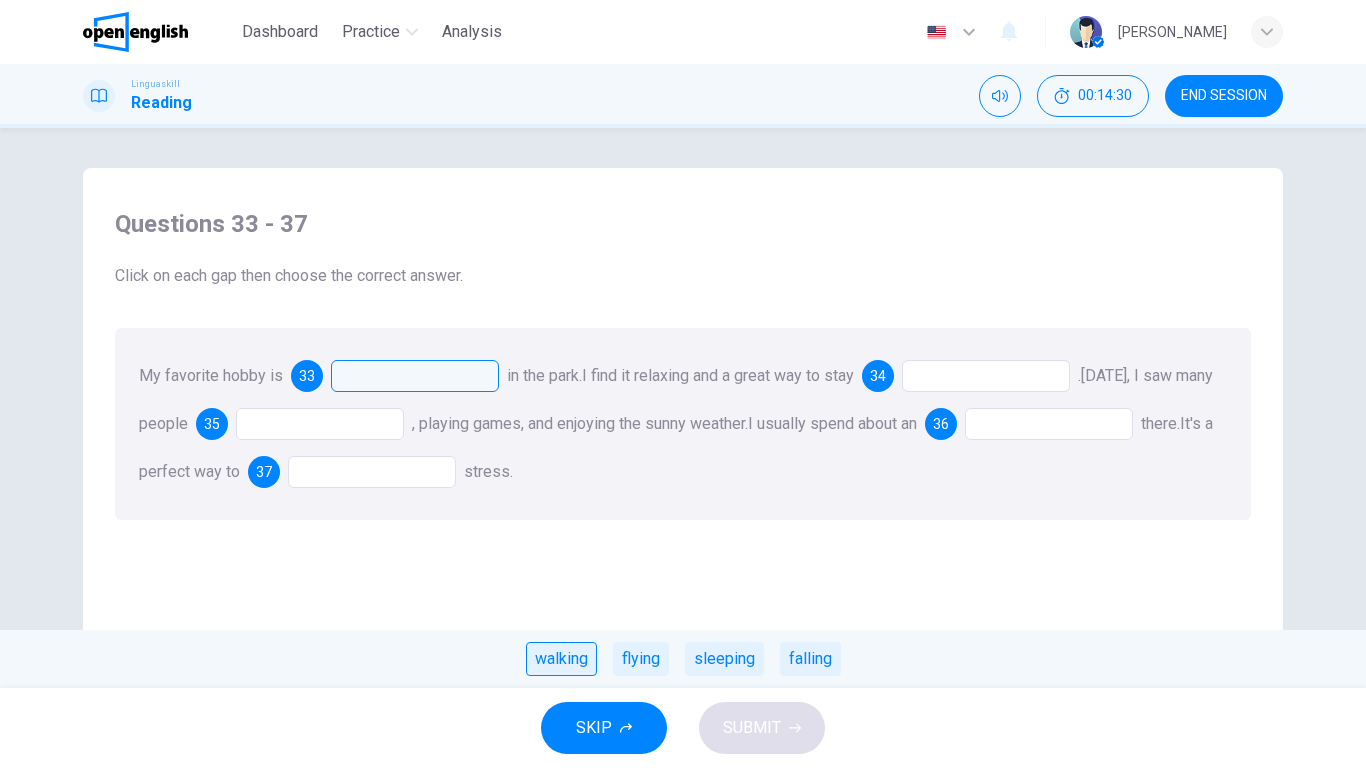 click on "walking" at bounding box center (561, 659) 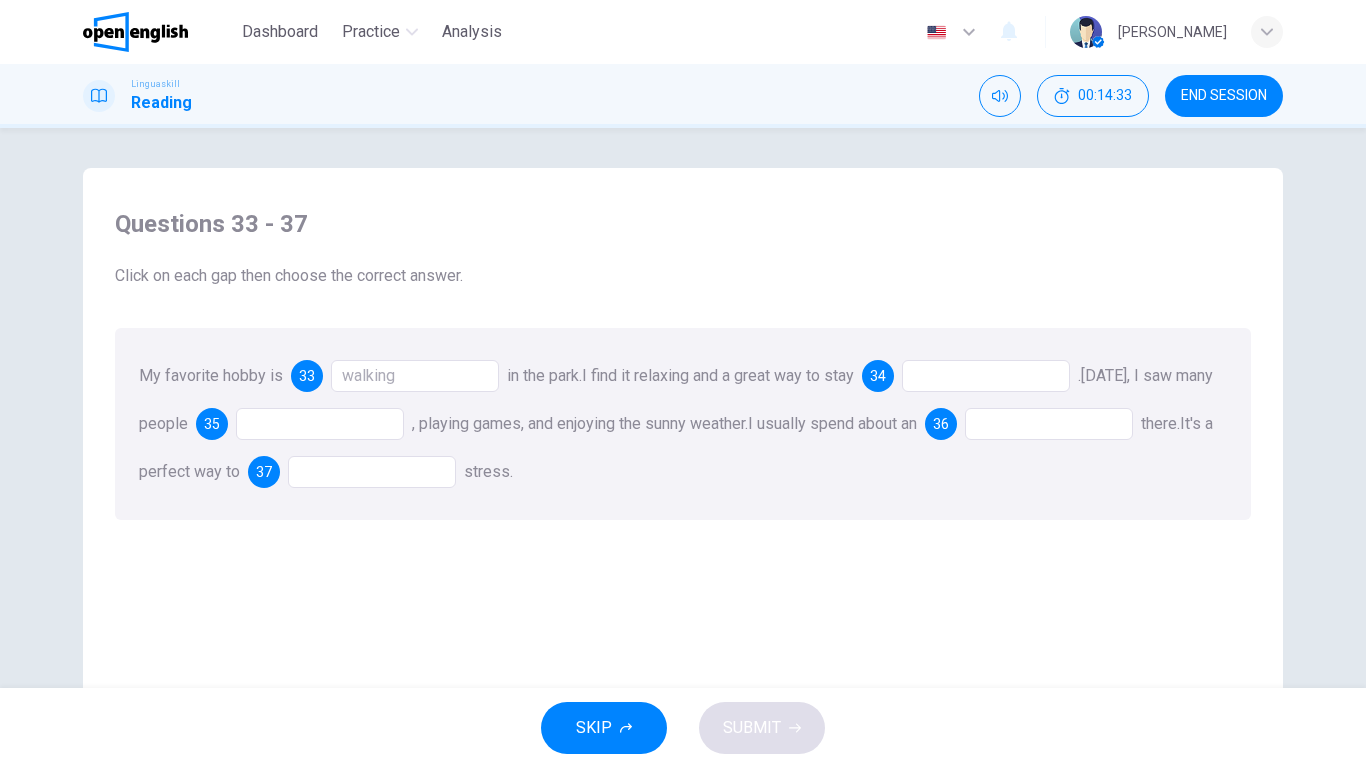 click at bounding box center [986, 376] 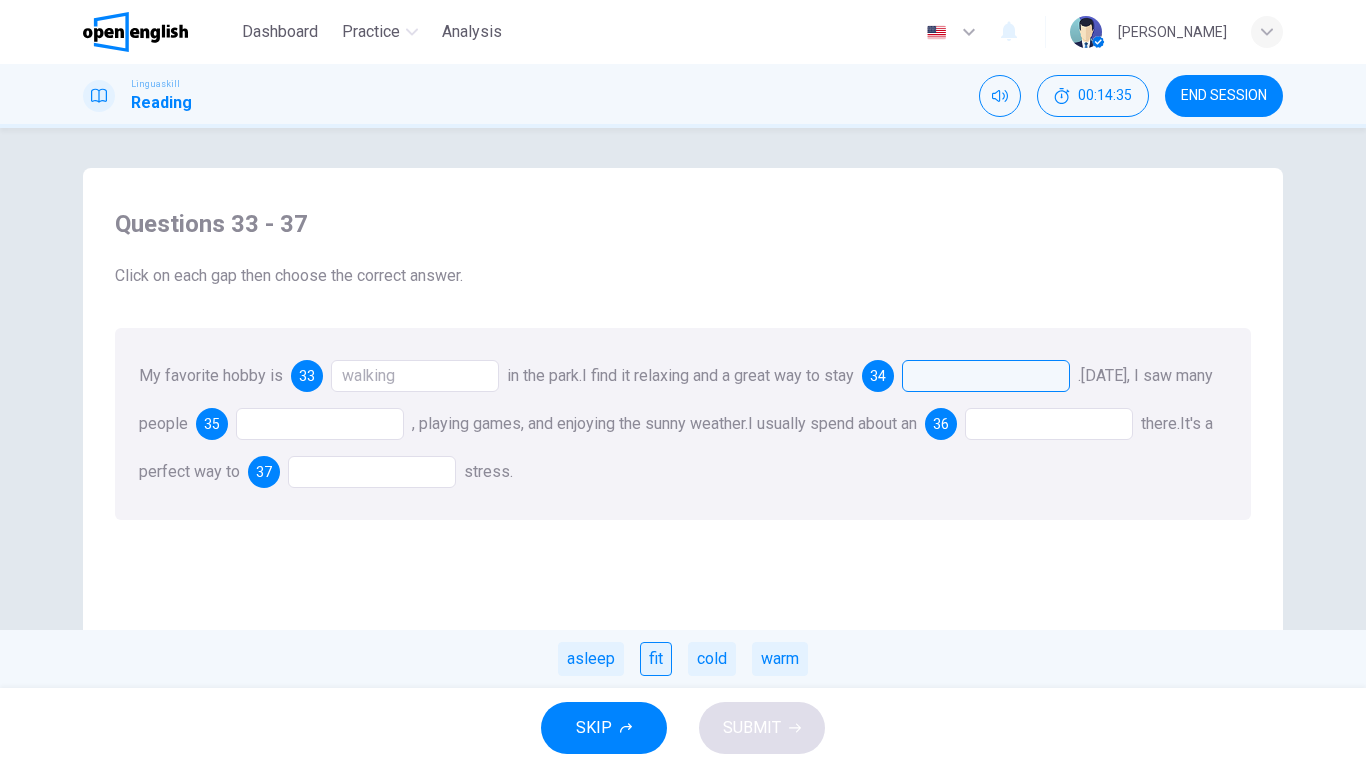 click on "fit" at bounding box center (656, 659) 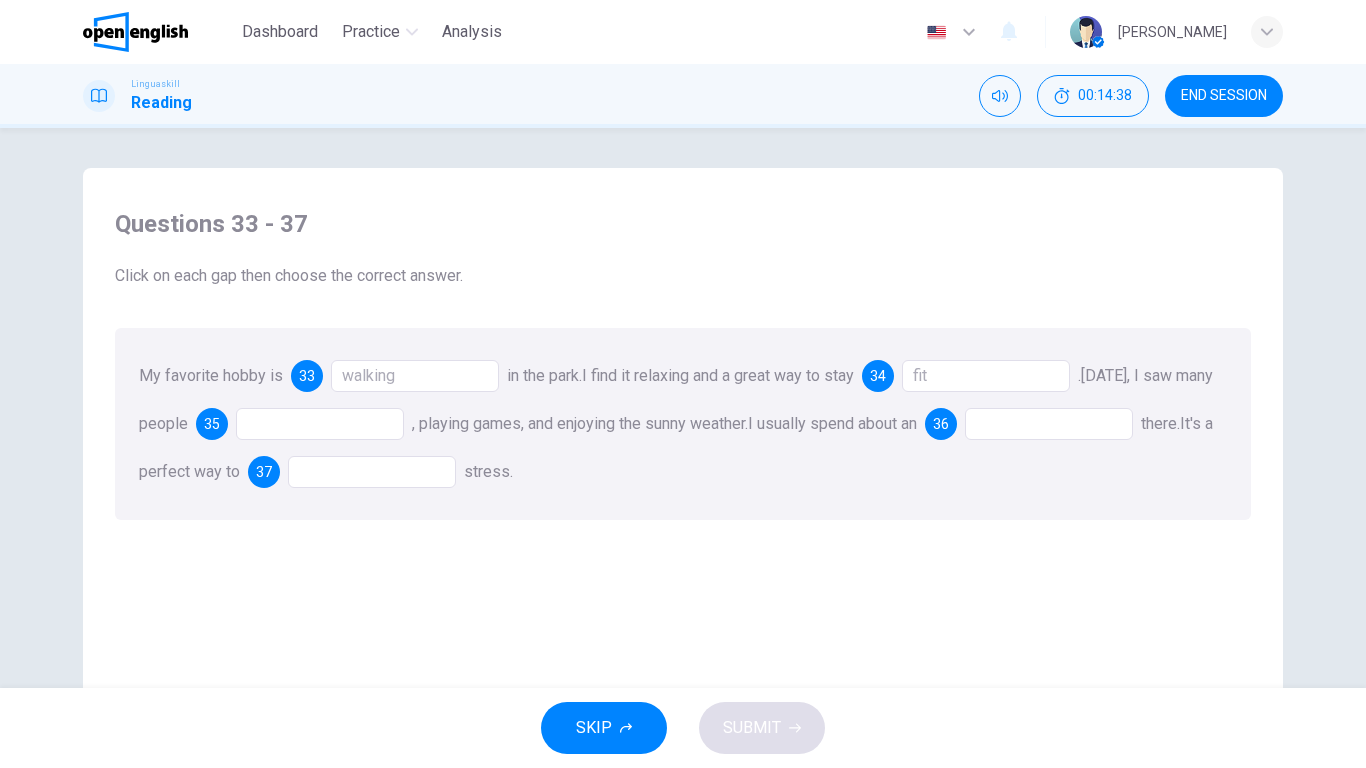 click at bounding box center (320, 424) 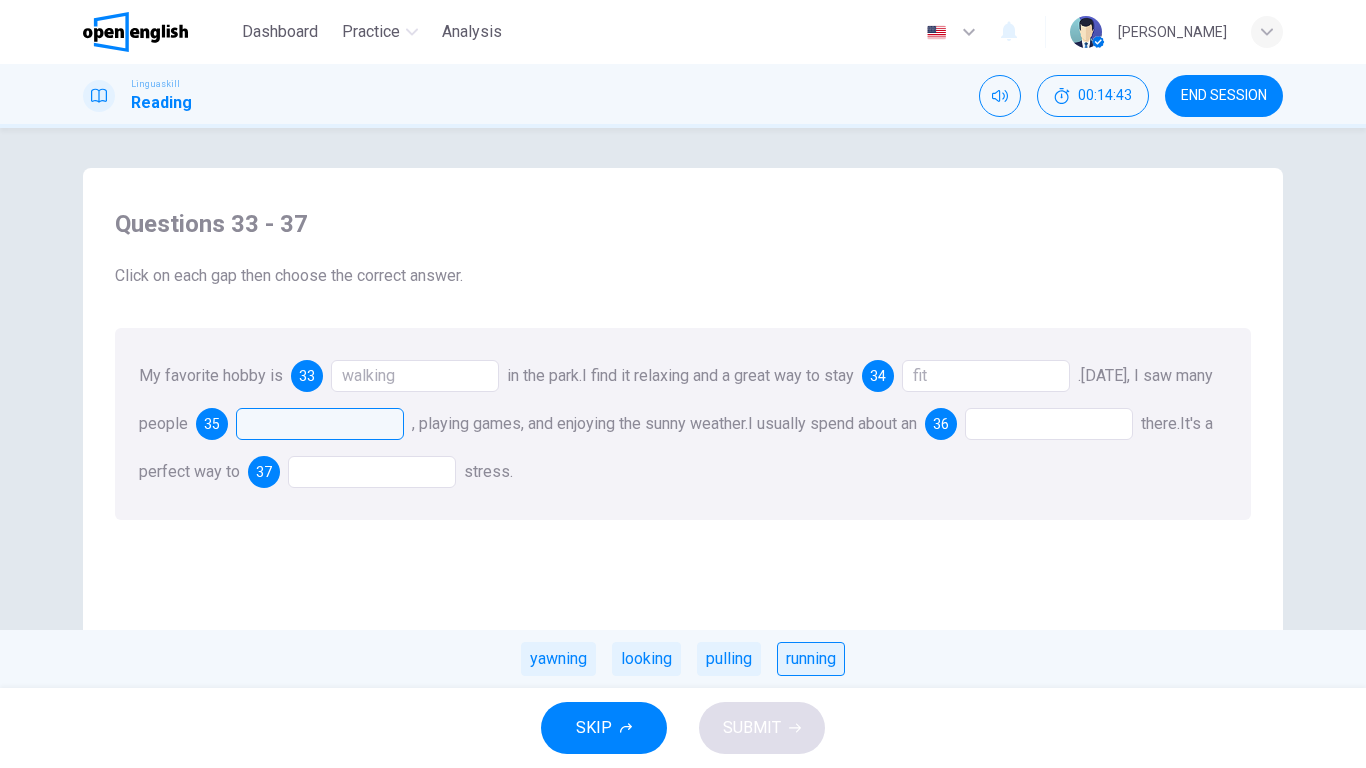 click on "running" at bounding box center [811, 659] 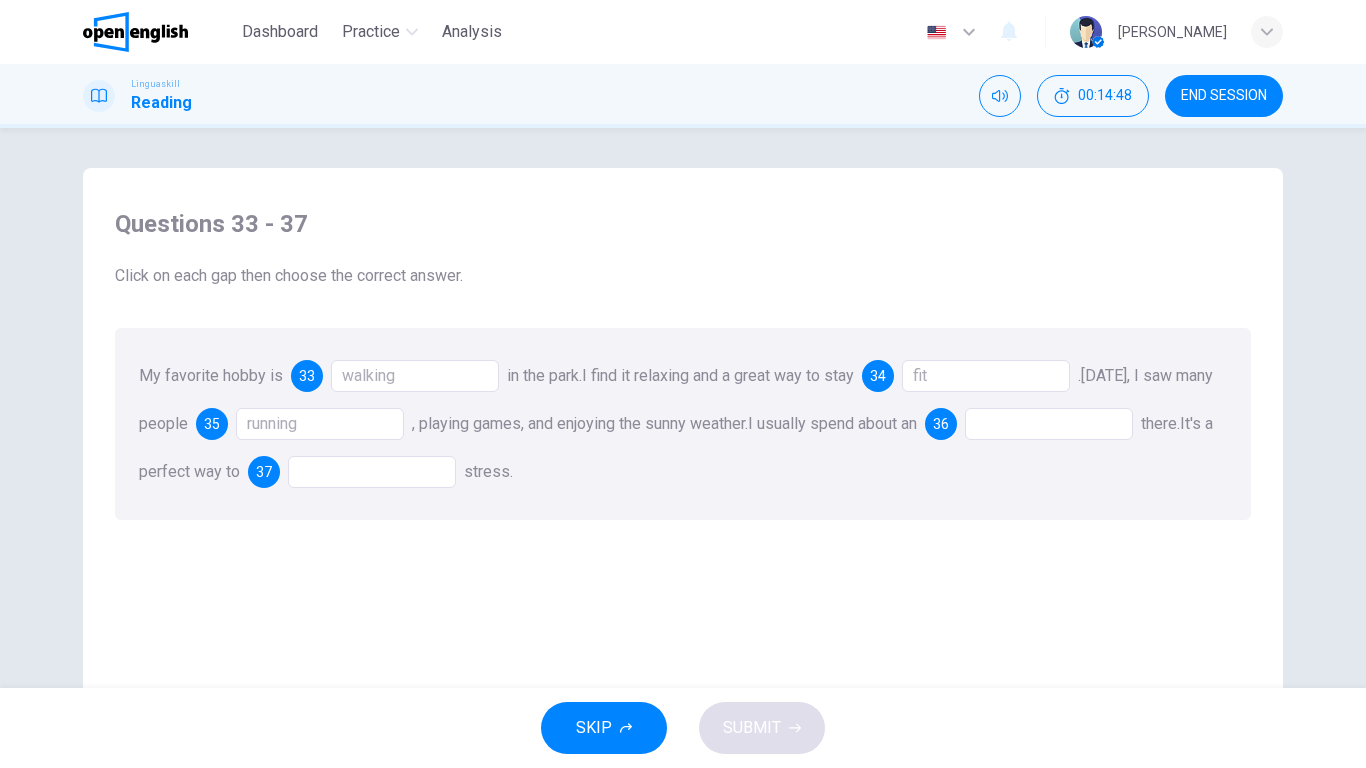 click at bounding box center (1049, 424) 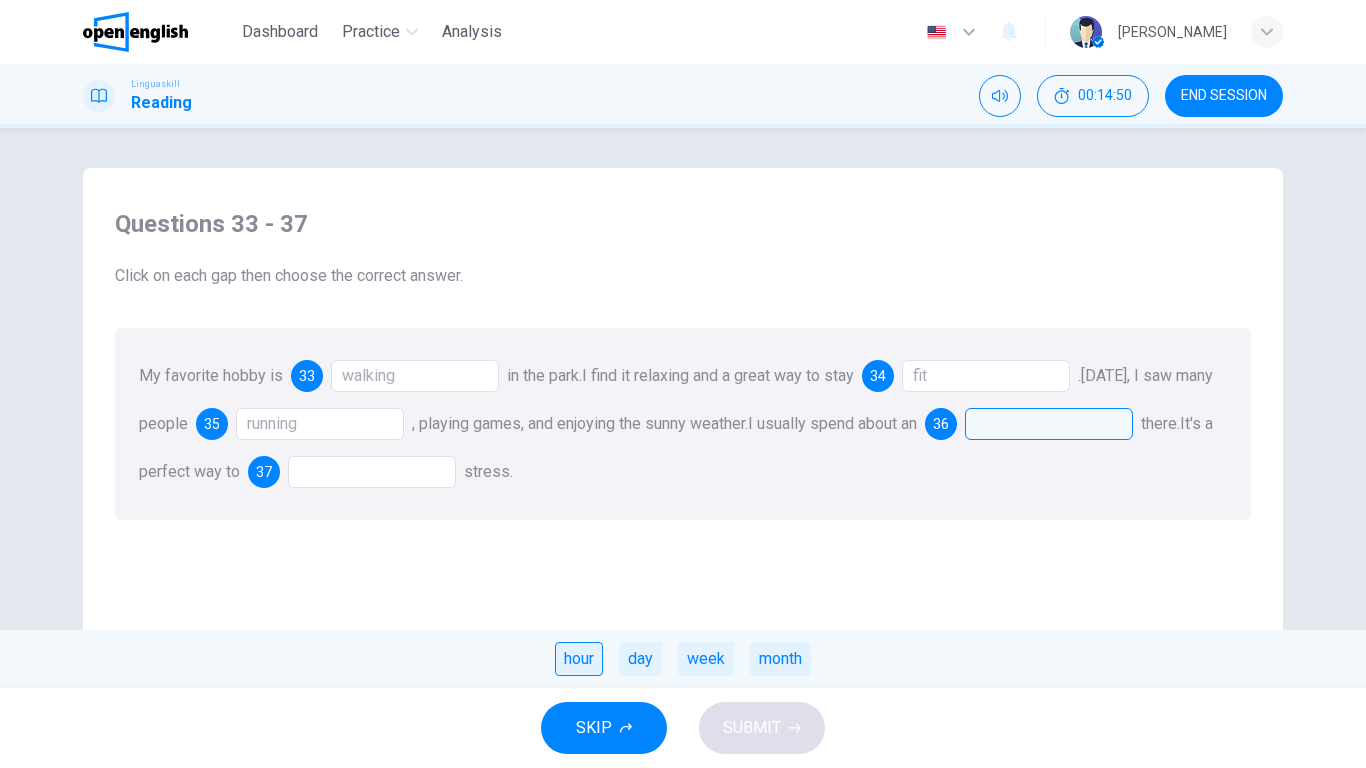 click on "hour" at bounding box center [579, 659] 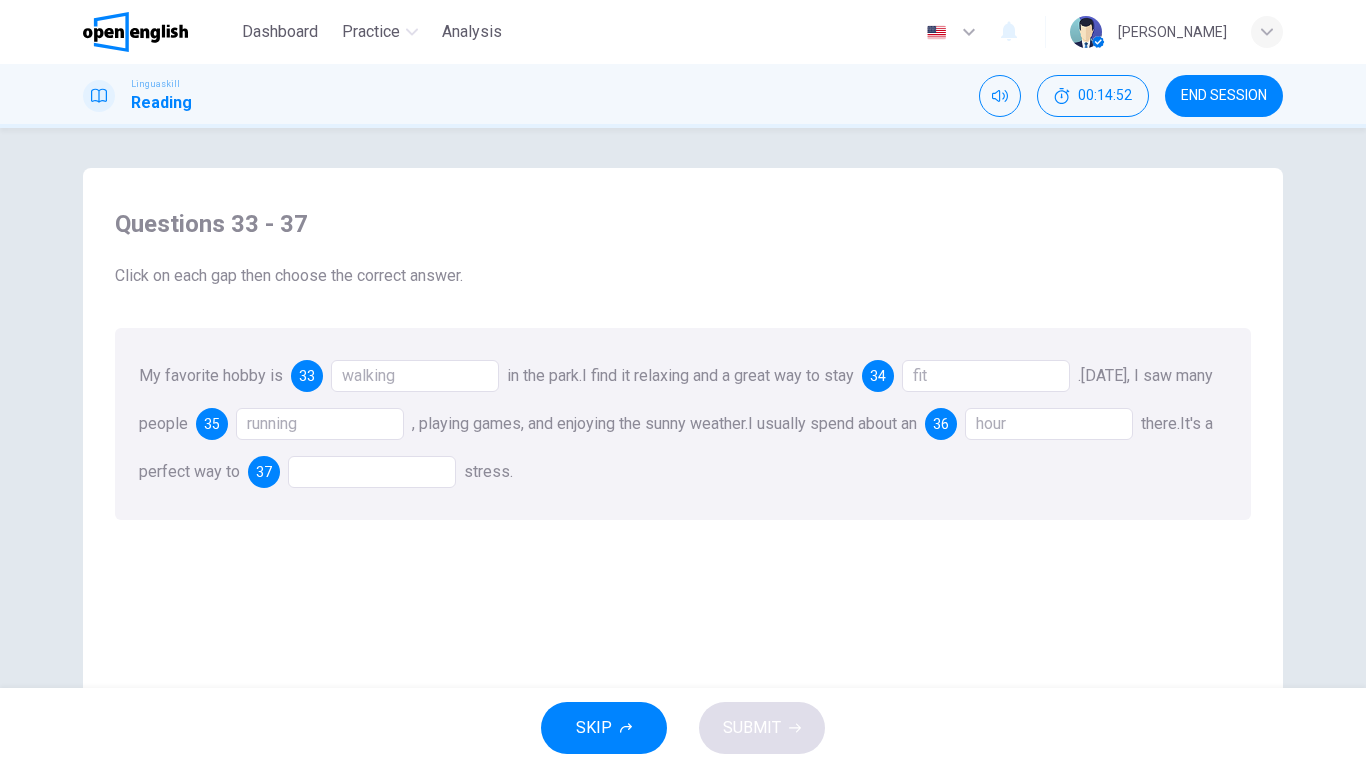 click at bounding box center (372, 472) 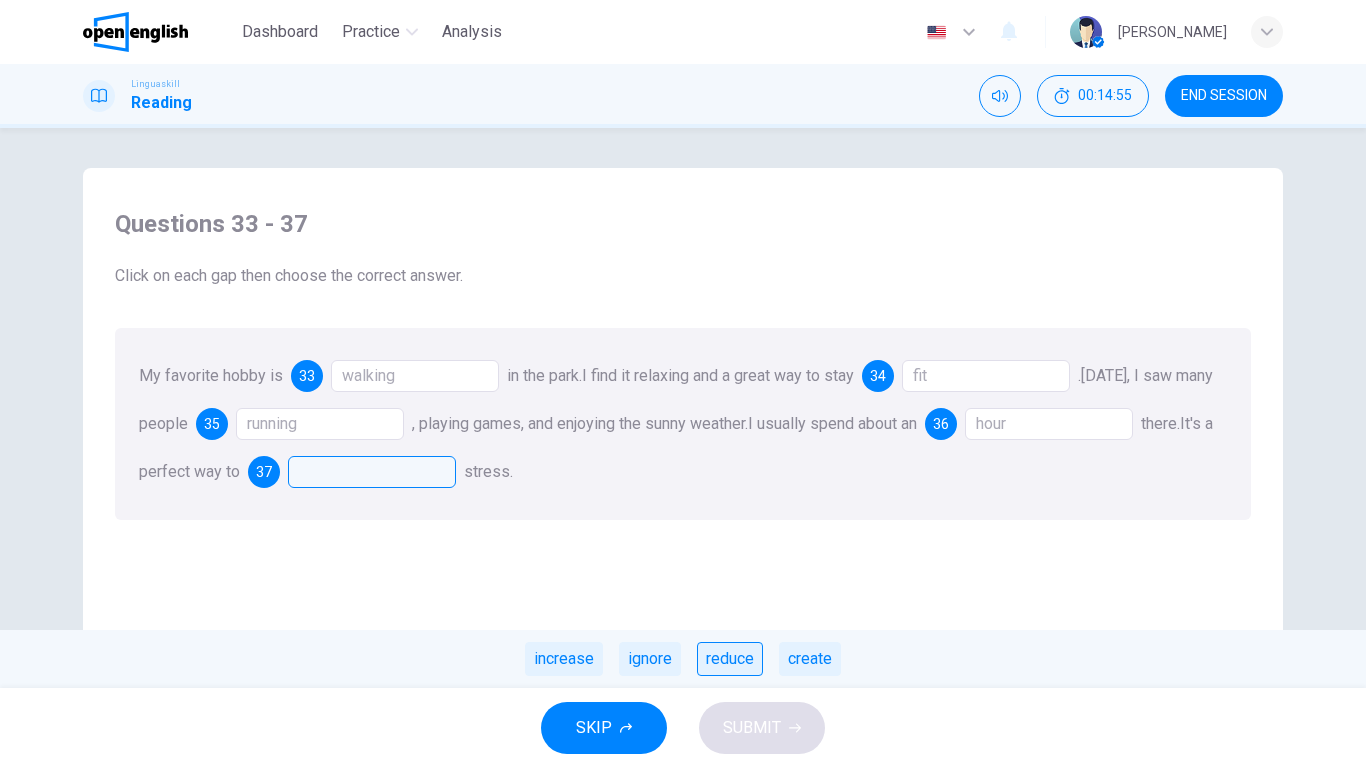 click on "reduce" at bounding box center [730, 659] 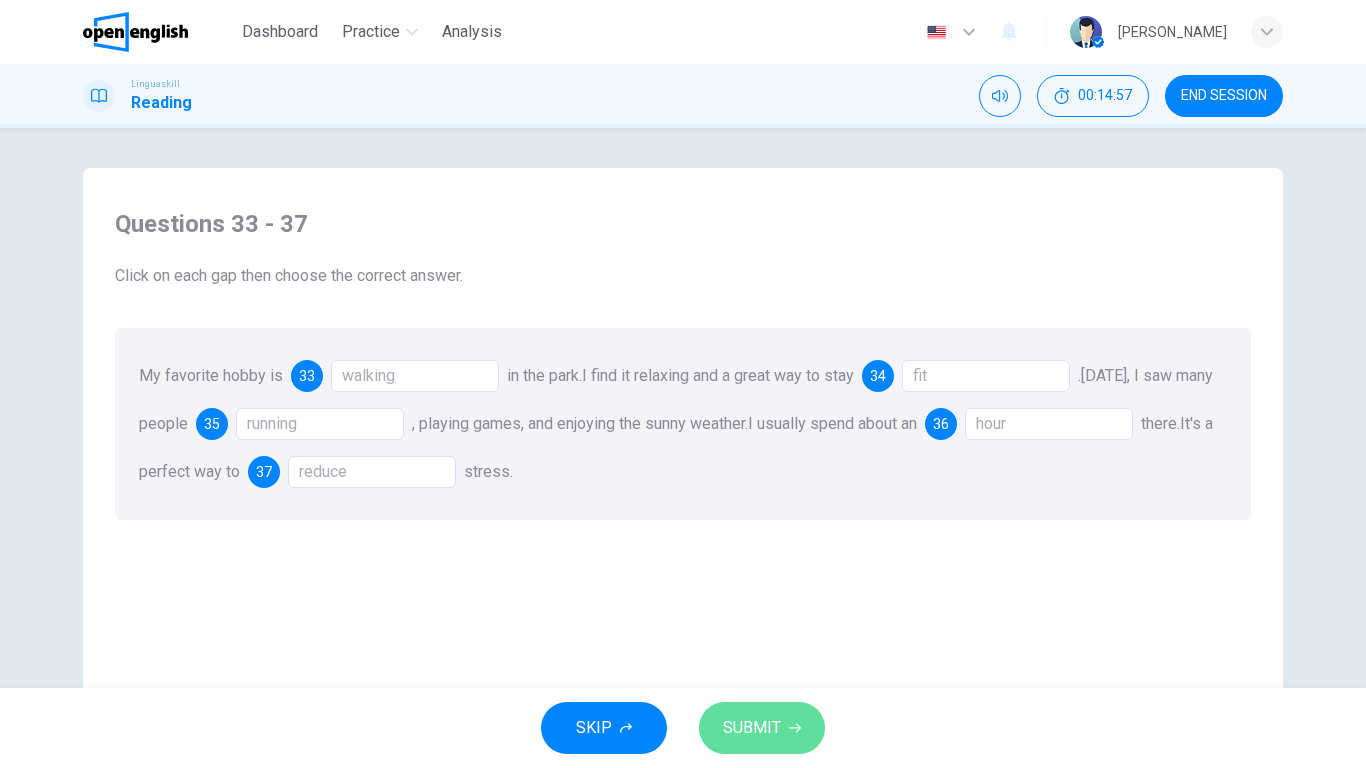 click on "SUBMIT" at bounding box center [762, 728] 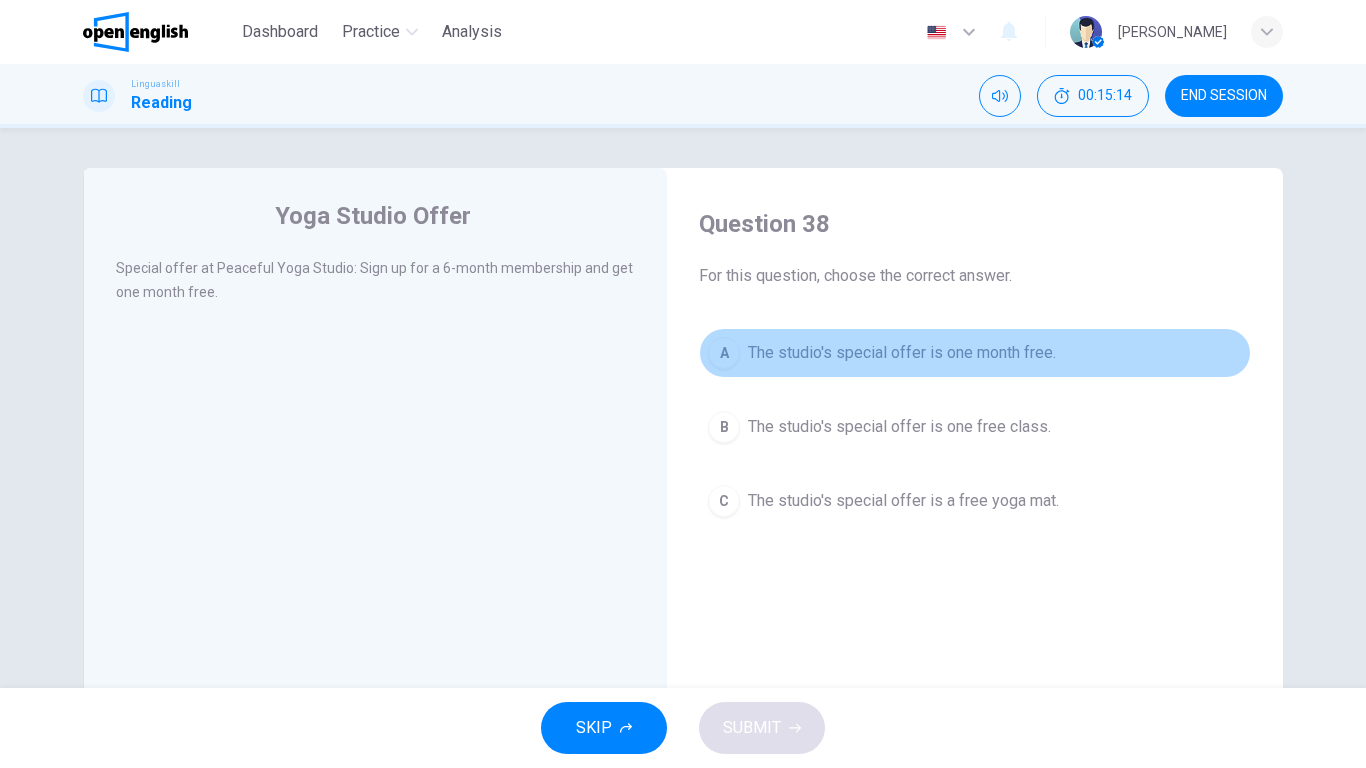 click on "The studio's special offer is one month free." at bounding box center [902, 353] 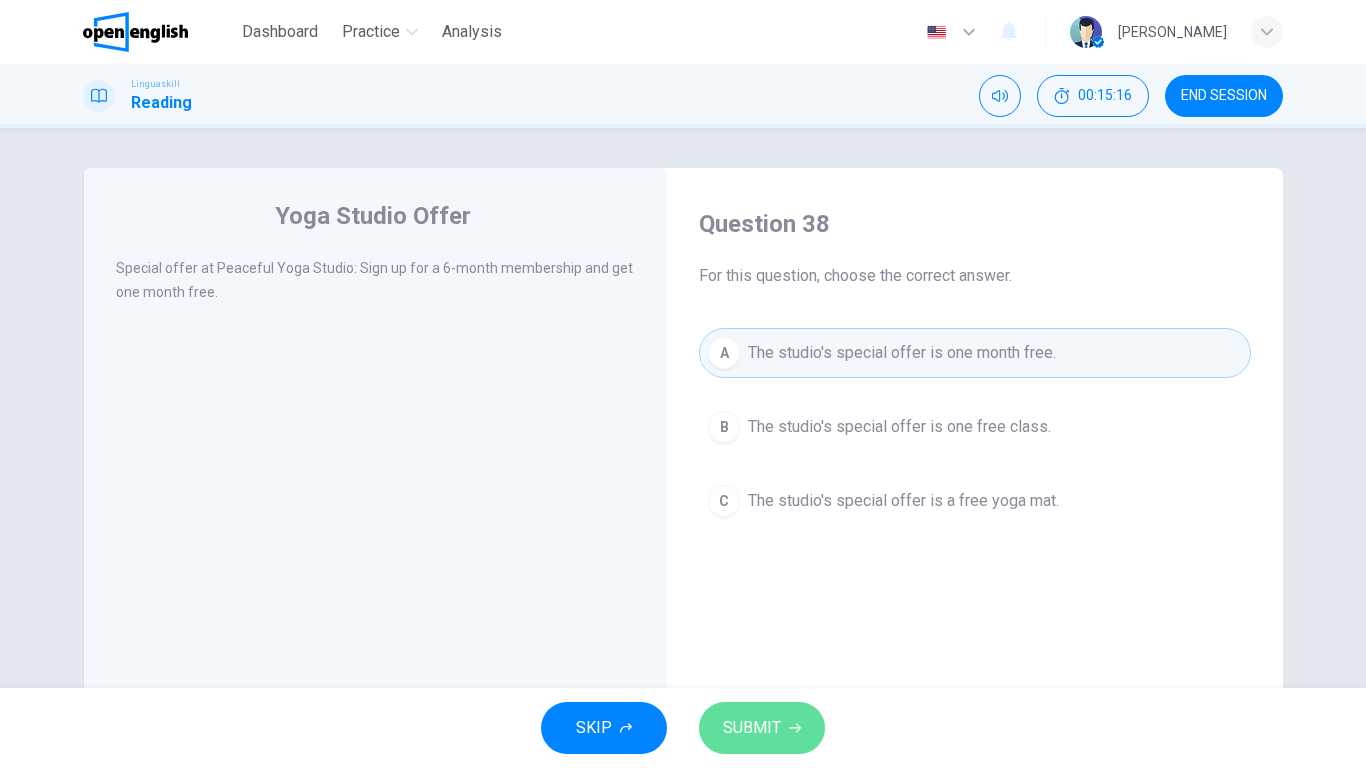 click on "SUBMIT" at bounding box center (752, 728) 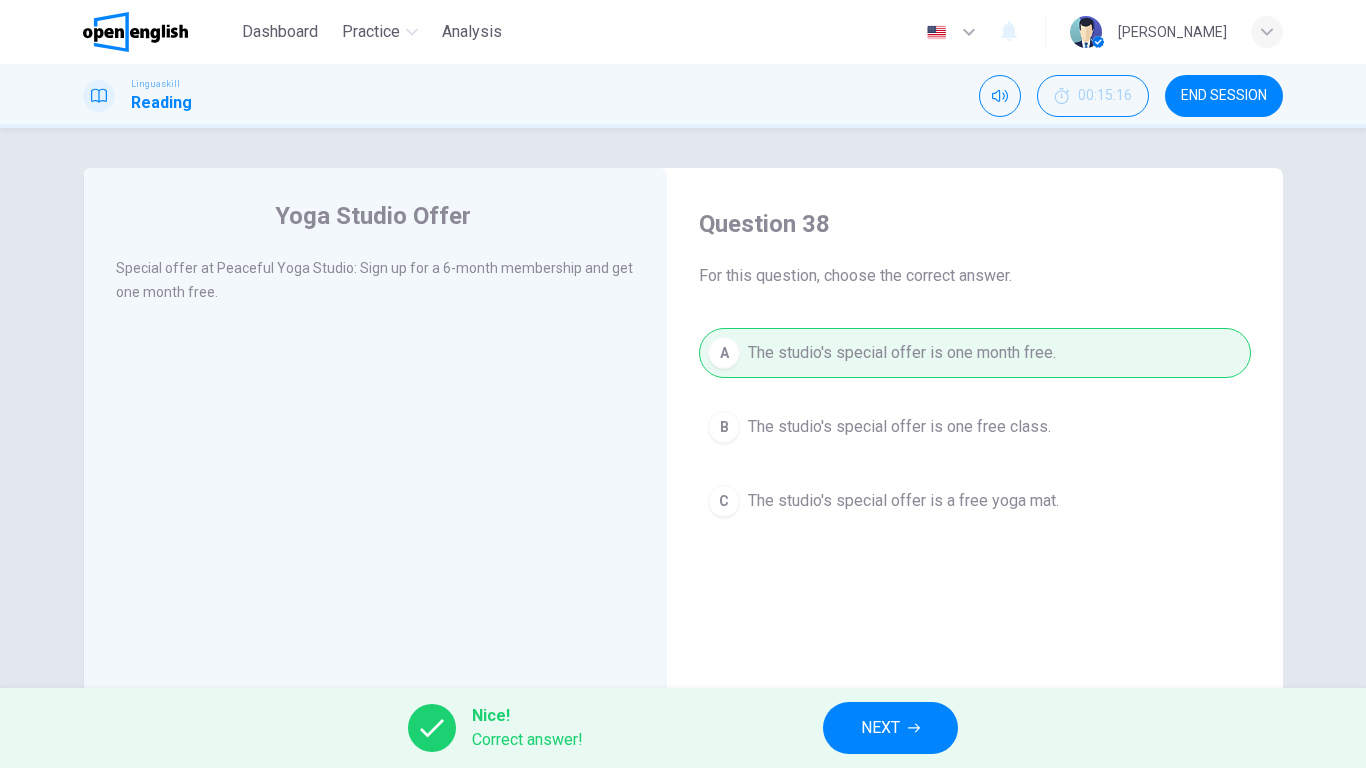 click on "NEXT" at bounding box center [880, 728] 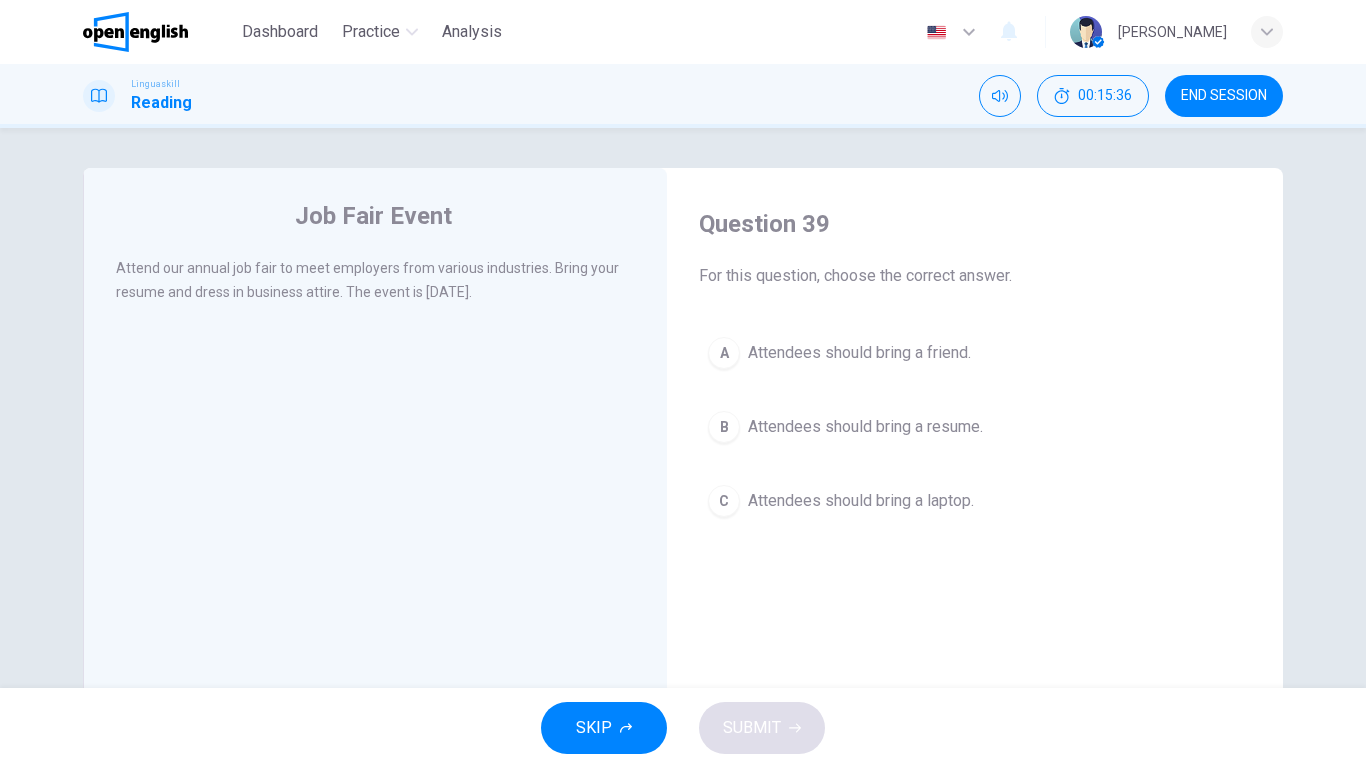 click on "Attendees should bring a resume." at bounding box center (865, 427) 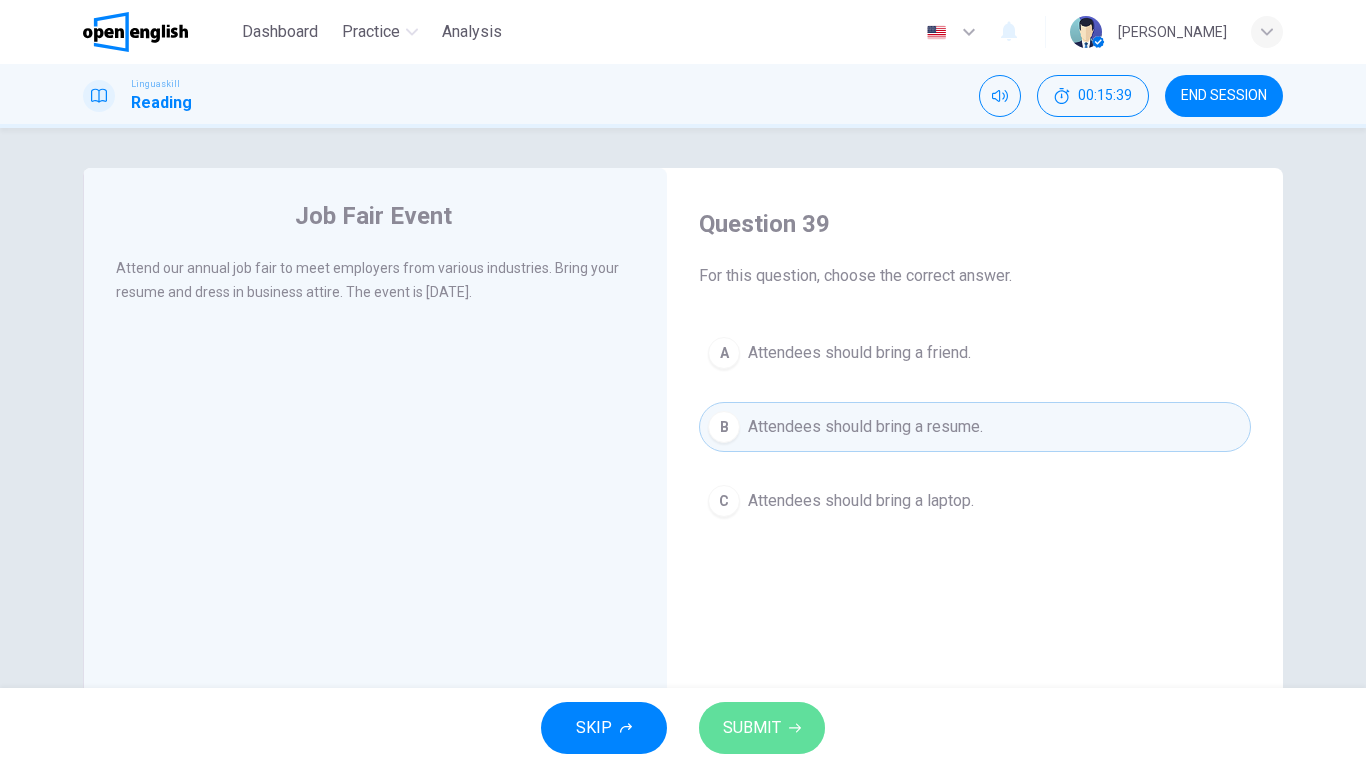 click on "SUBMIT" at bounding box center [752, 728] 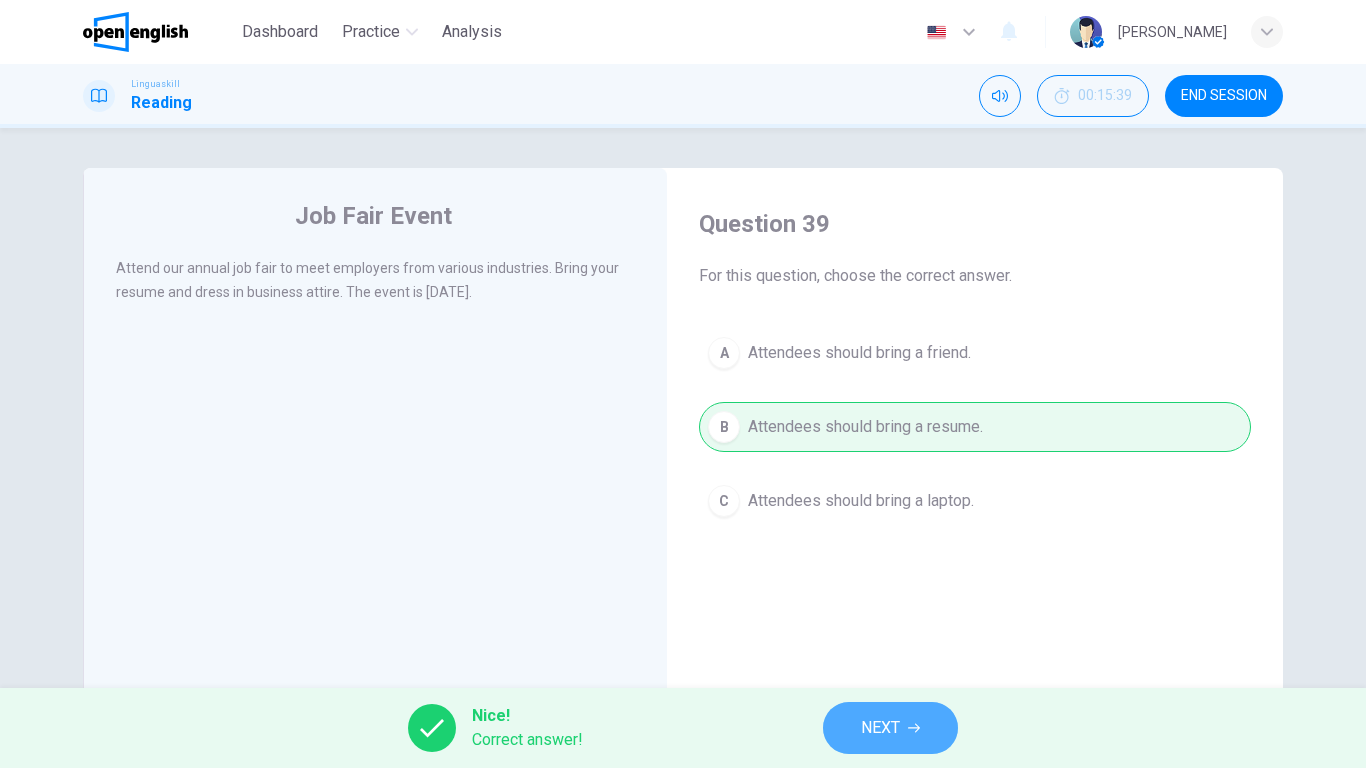 click on "NEXT" at bounding box center (890, 728) 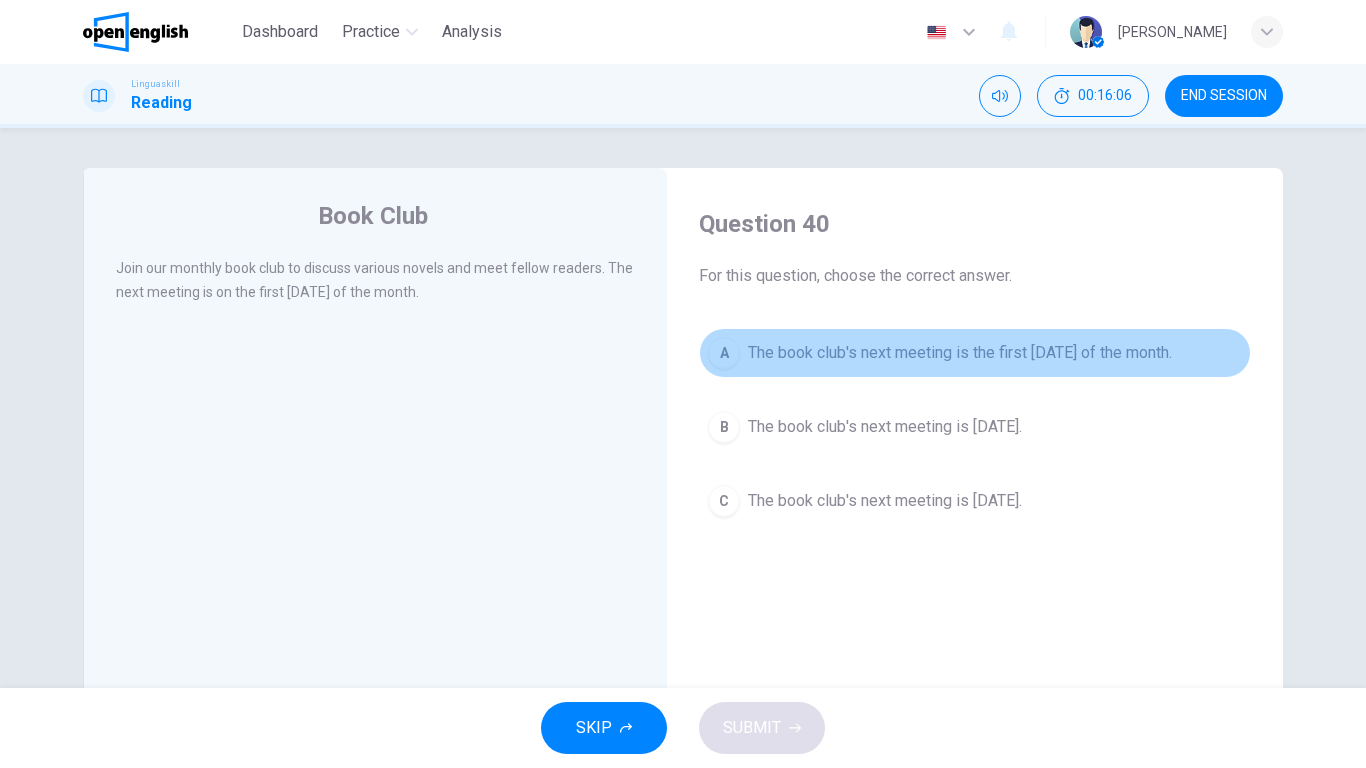 click on "A The book club's next meeting is the first [DATE] of the month." at bounding box center (975, 353) 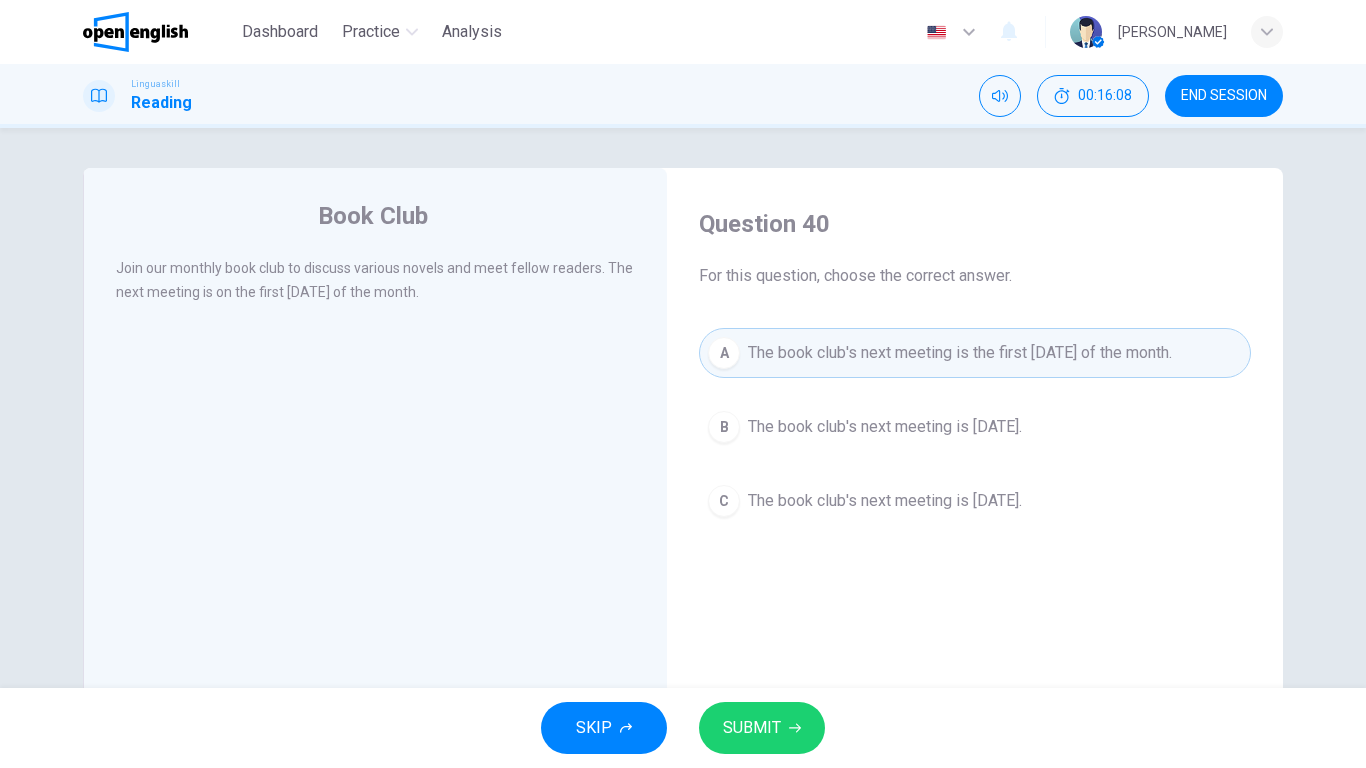 click on "SUBMIT" at bounding box center [762, 728] 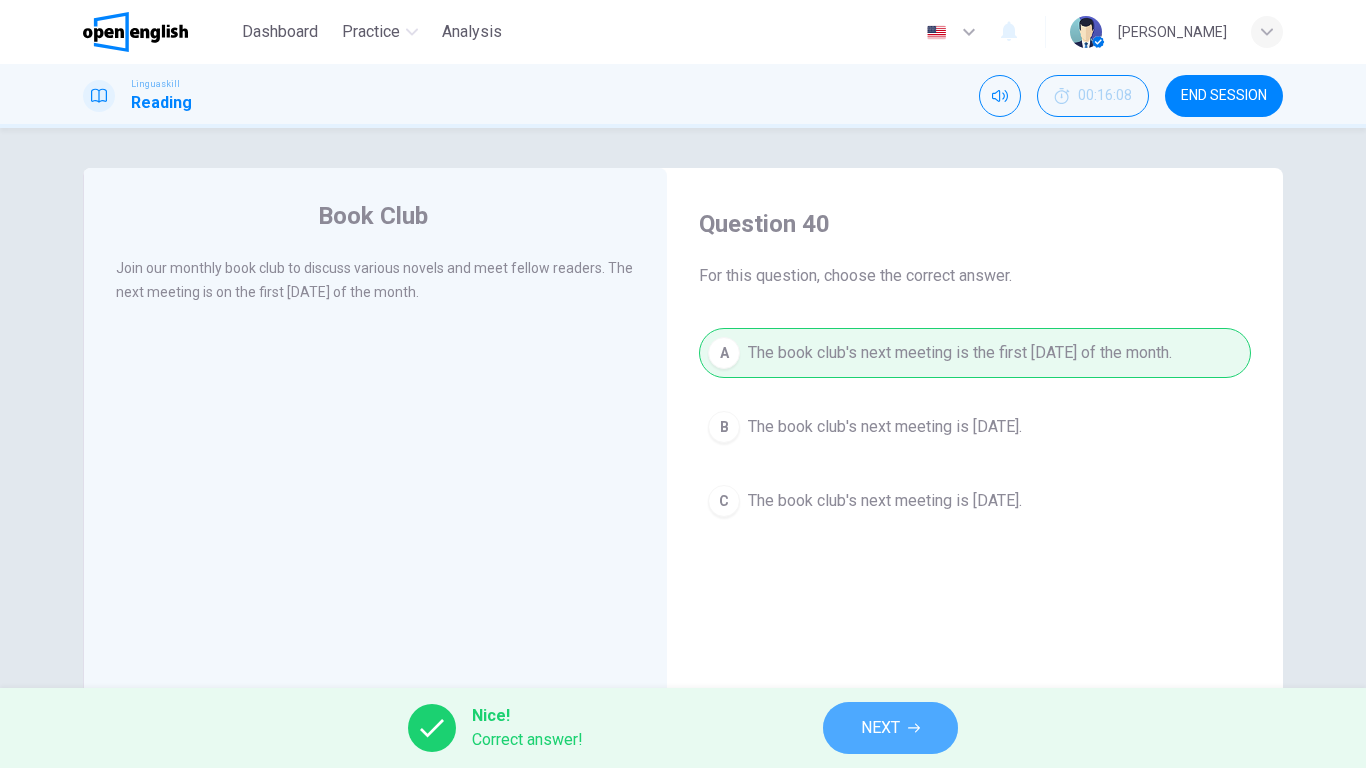 click on "NEXT" at bounding box center [890, 728] 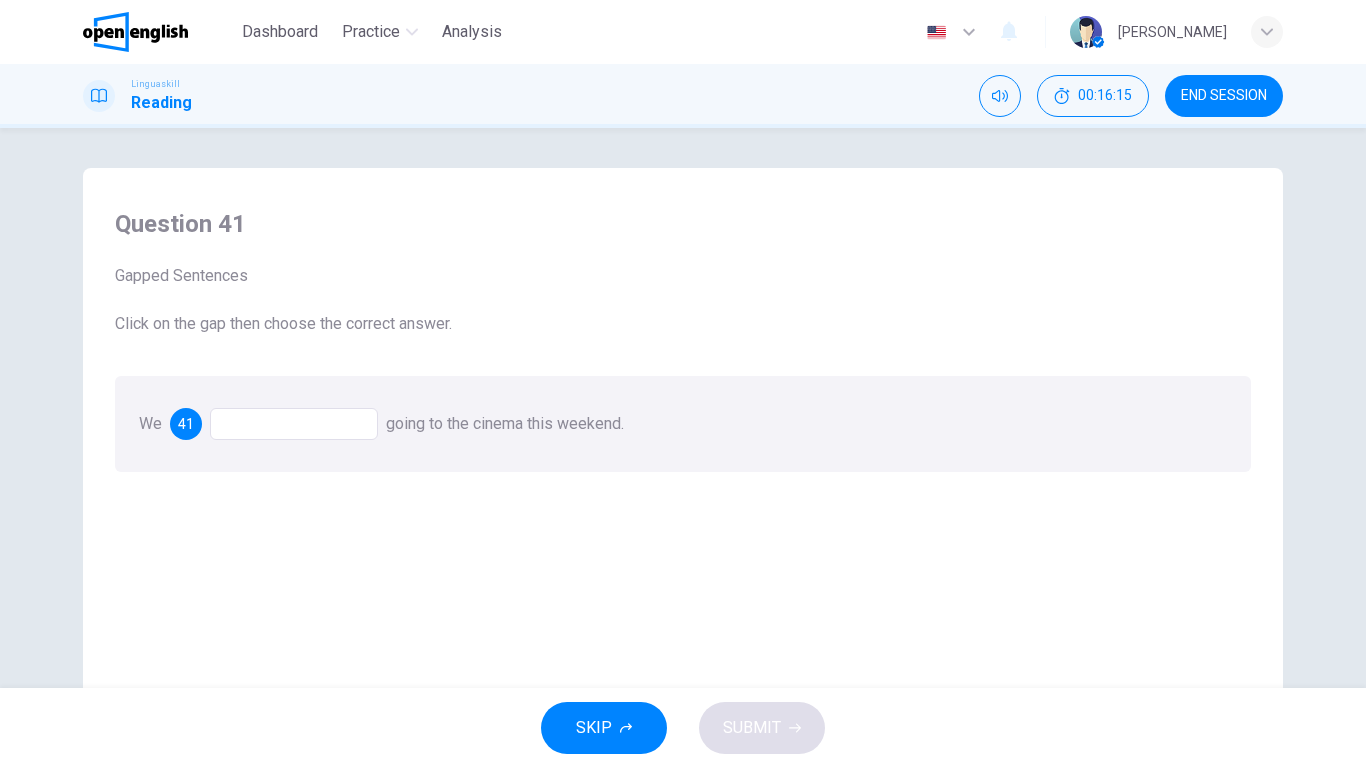 click at bounding box center (294, 424) 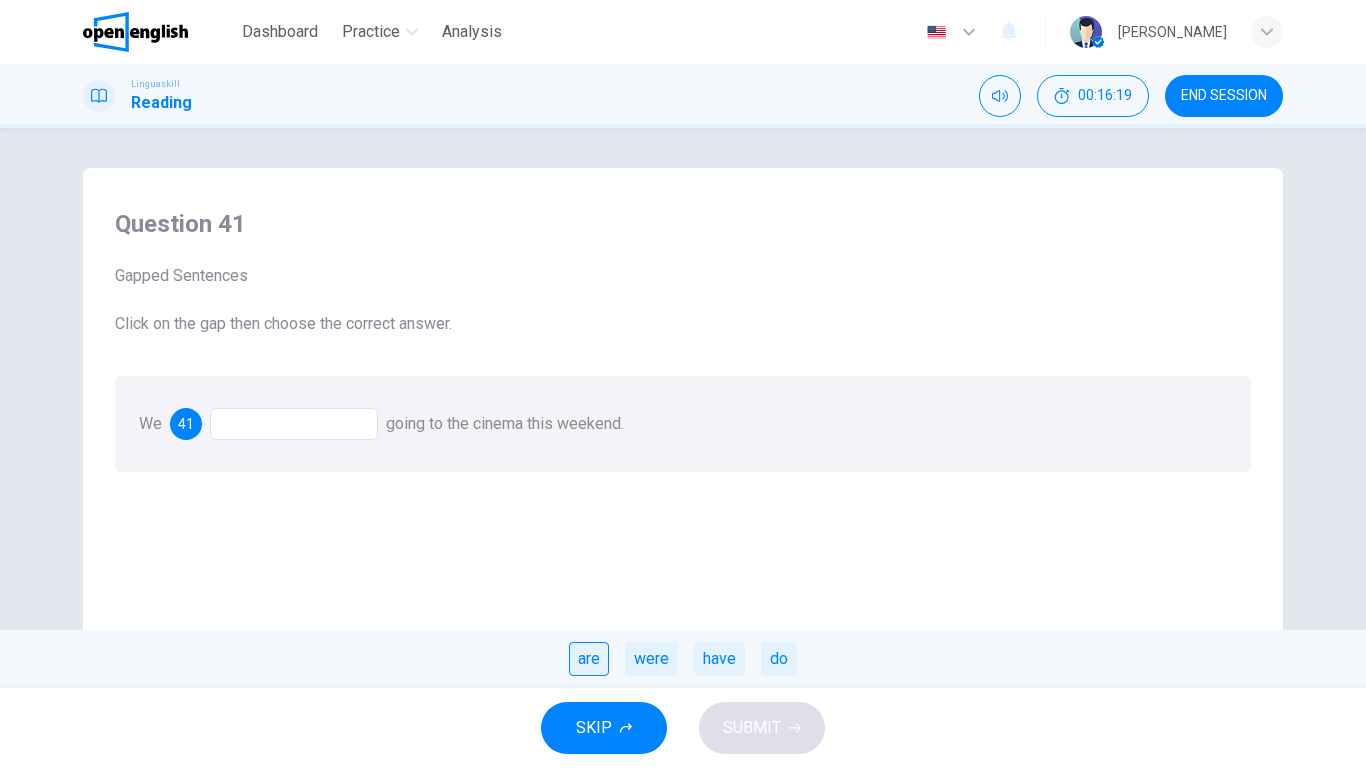 click on "are" at bounding box center [589, 659] 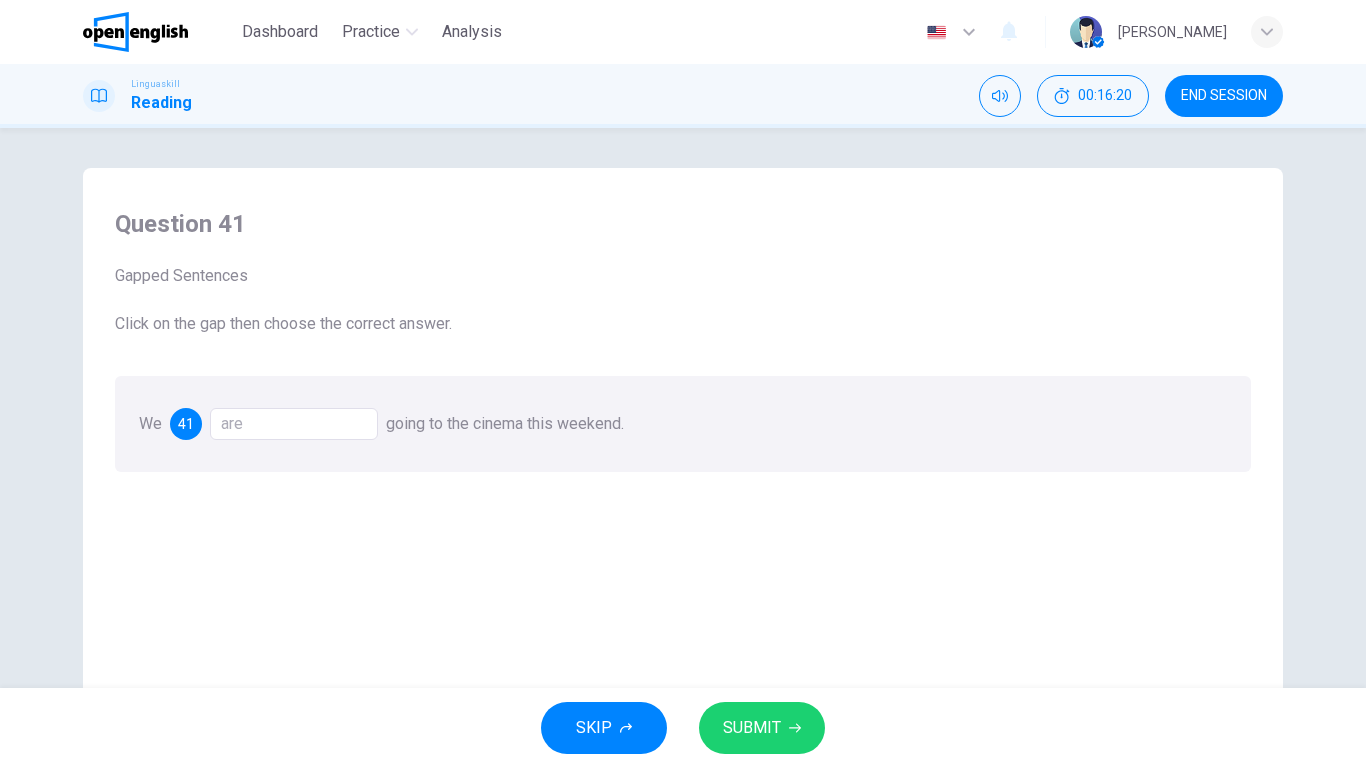 click on "SUBMIT" at bounding box center (752, 728) 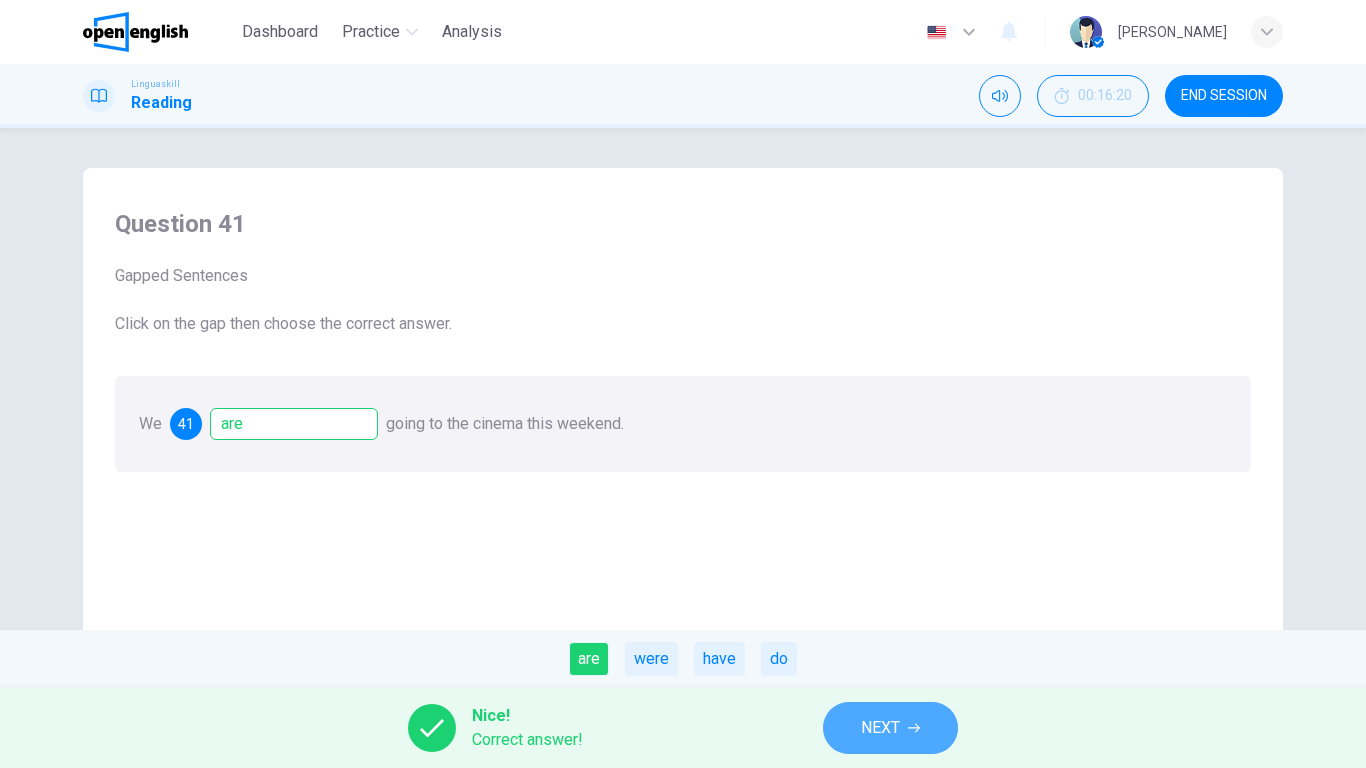 click on "NEXT" at bounding box center (890, 728) 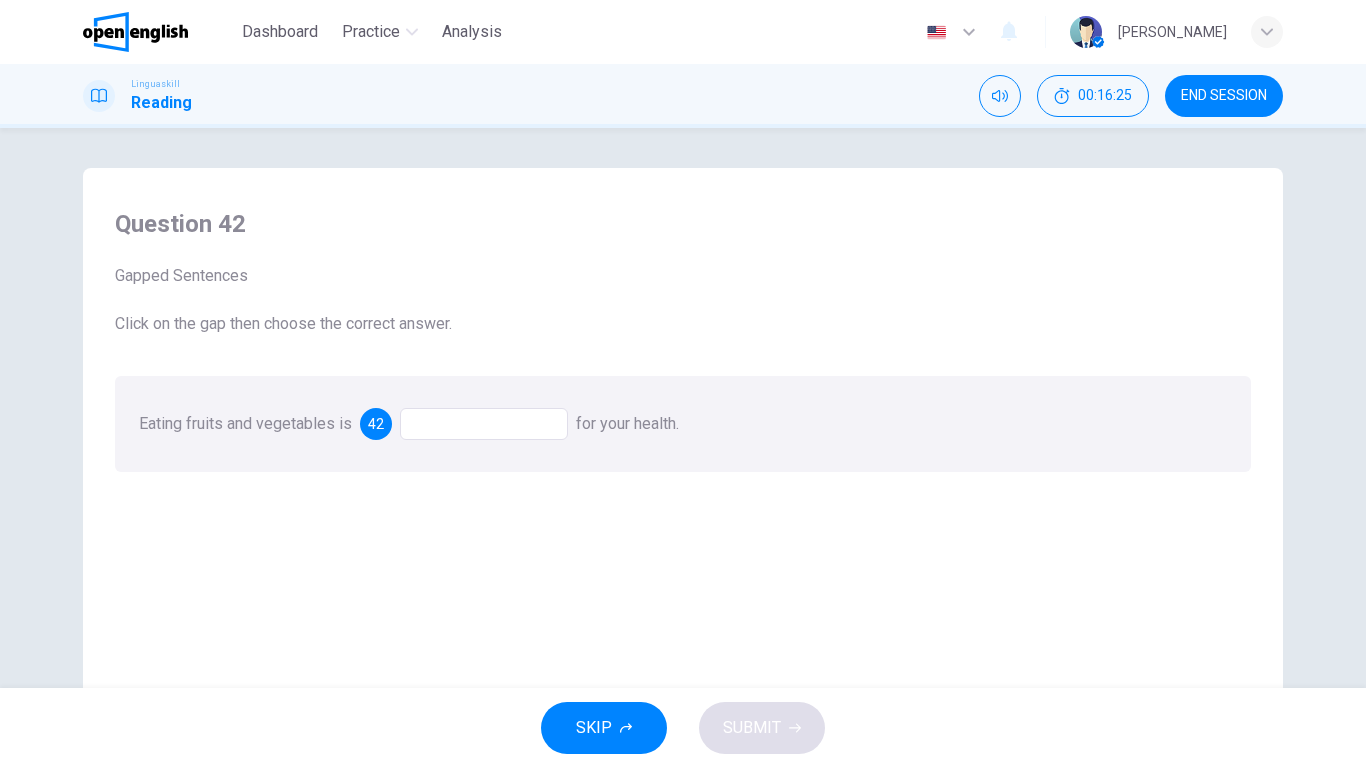click at bounding box center (484, 424) 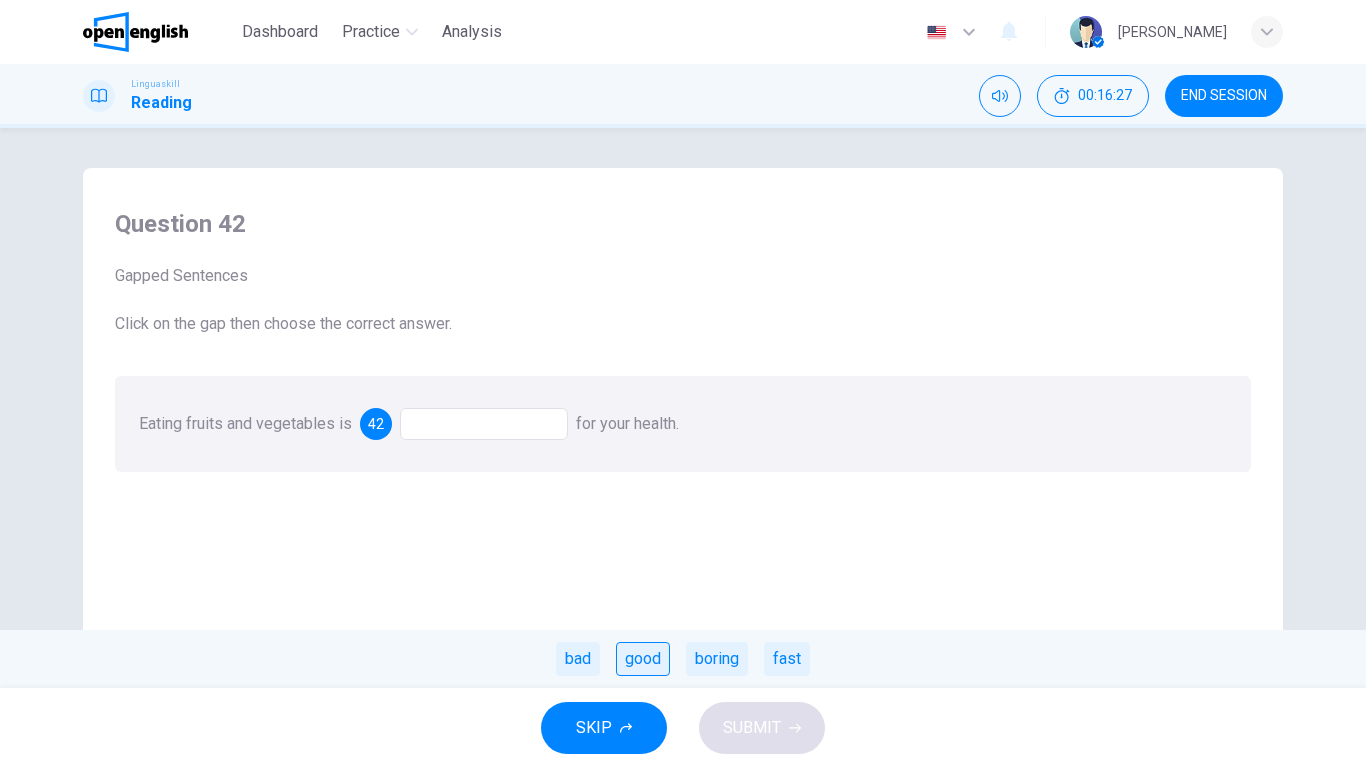 click on "good" at bounding box center (643, 659) 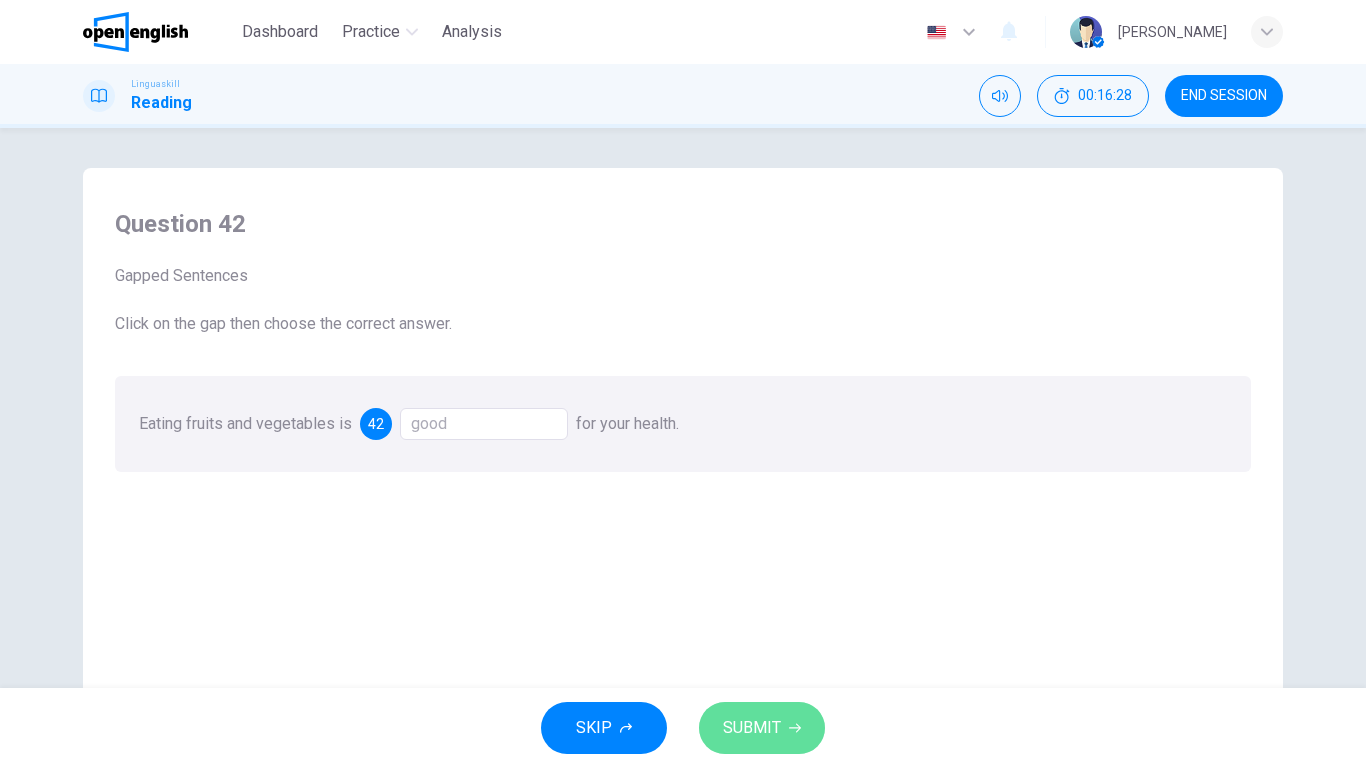 click on "SUBMIT" at bounding box center [752, 728] 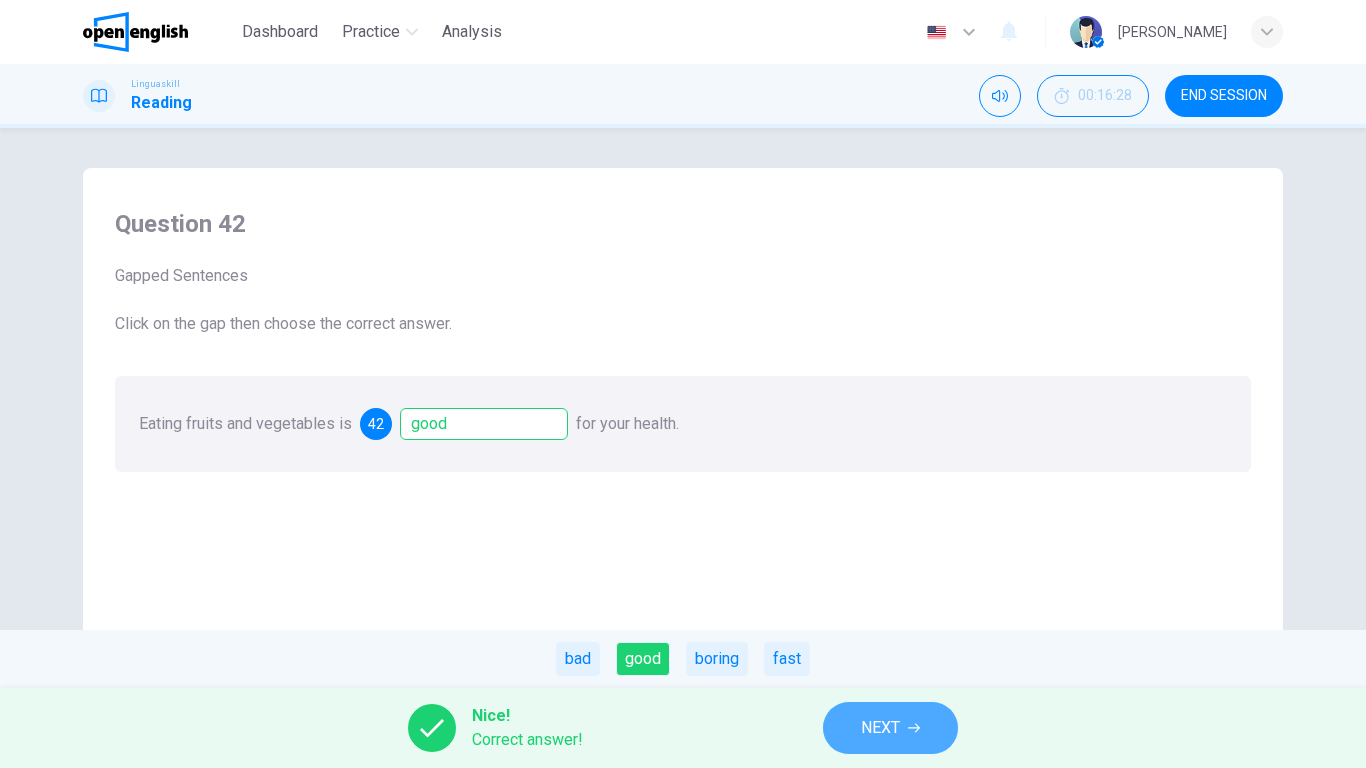 click on "NEXT" at bounding box center [890, 728] 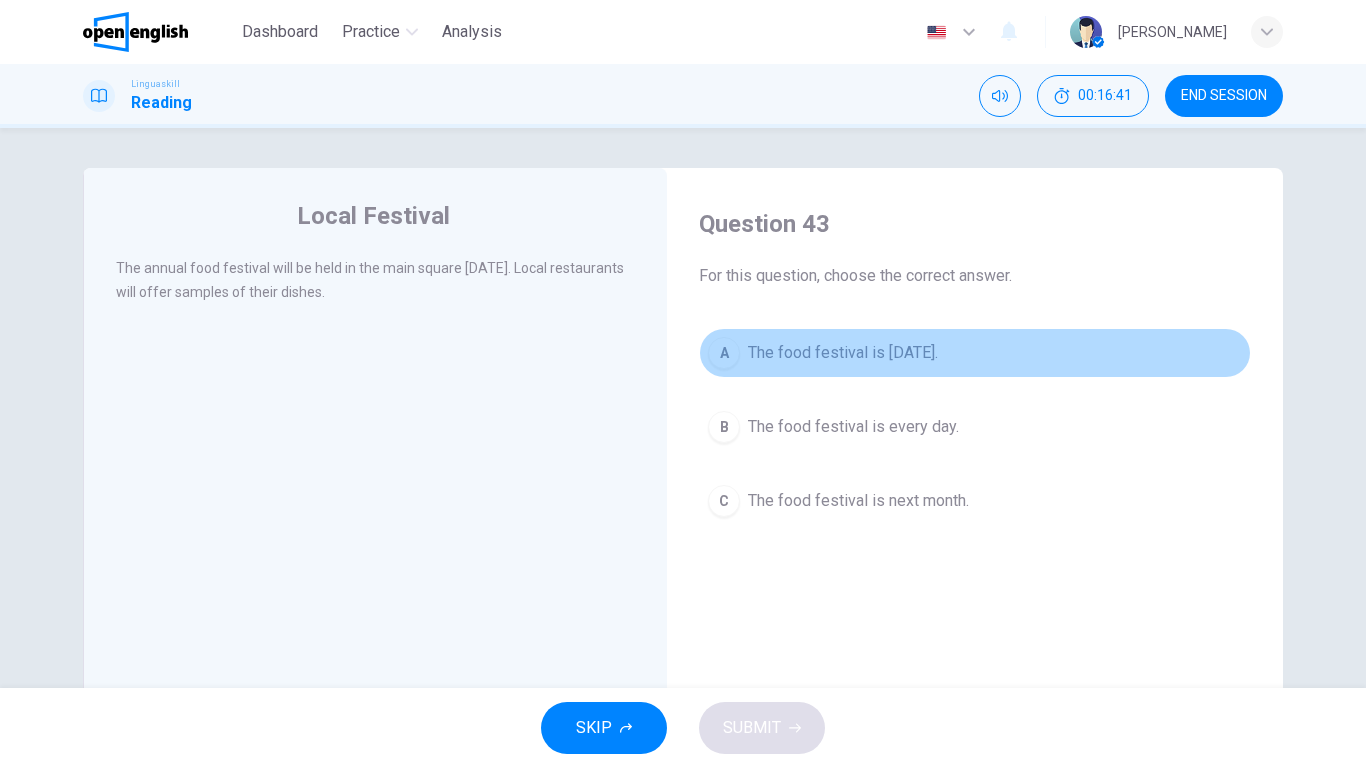 click on "A The food festival is [DATE]." at bounding box center [975, 353] 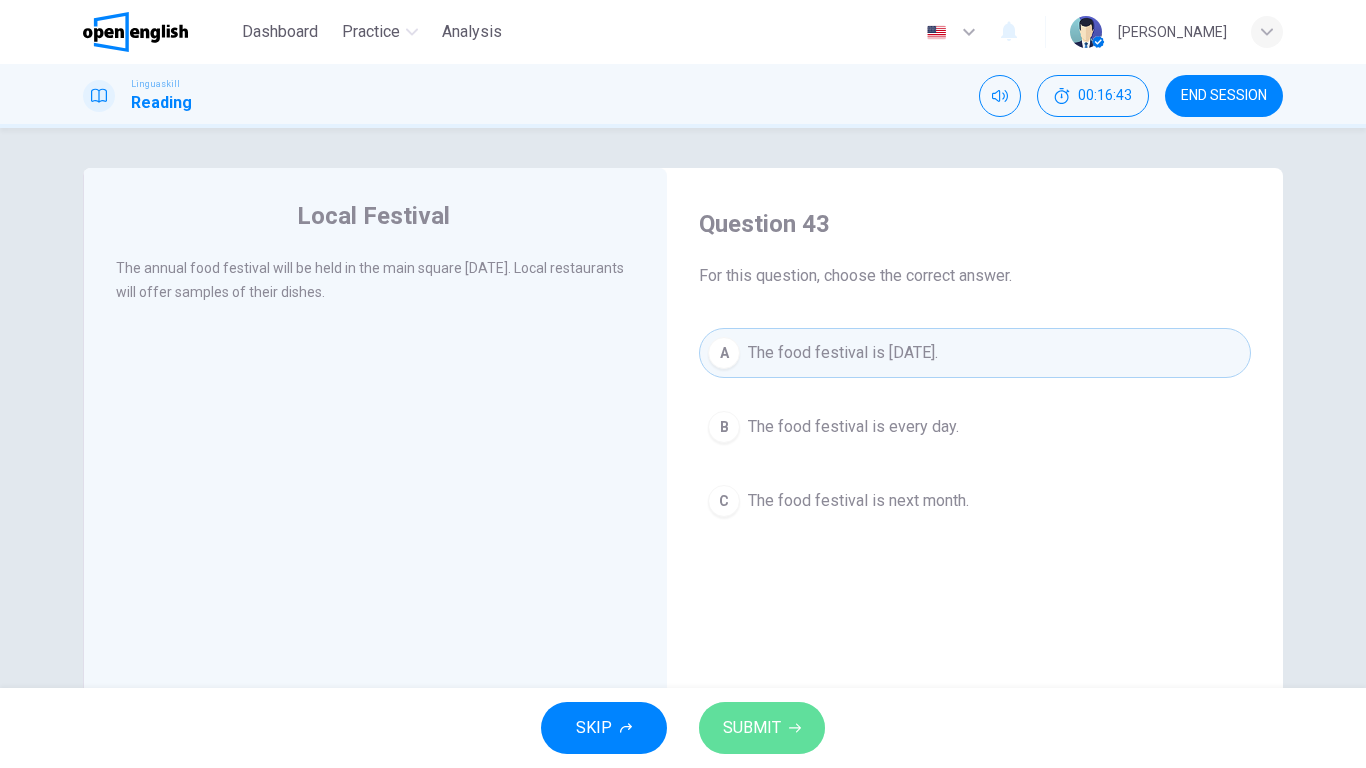 click on "SUBMIT" at bounding box center [762, 728] 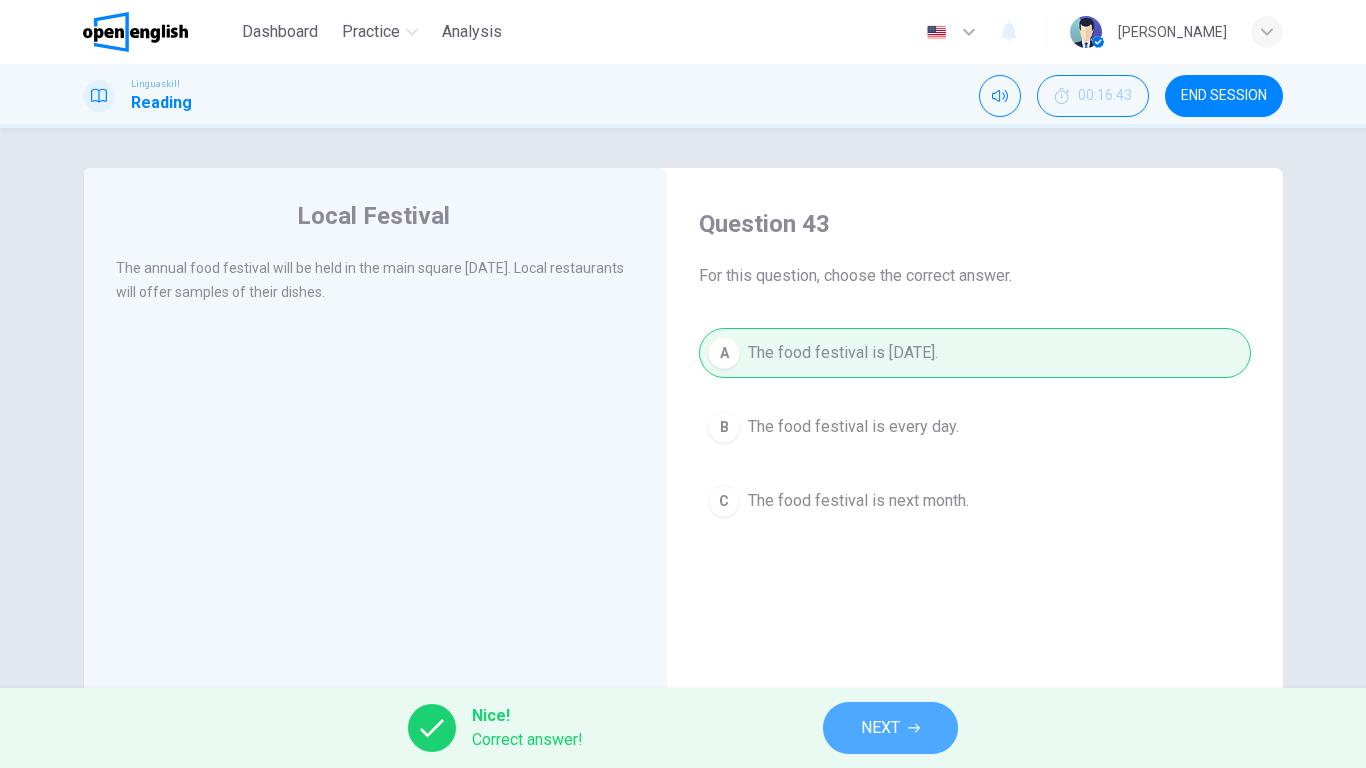 click on "NEXT" at bounding box center (890, 728) 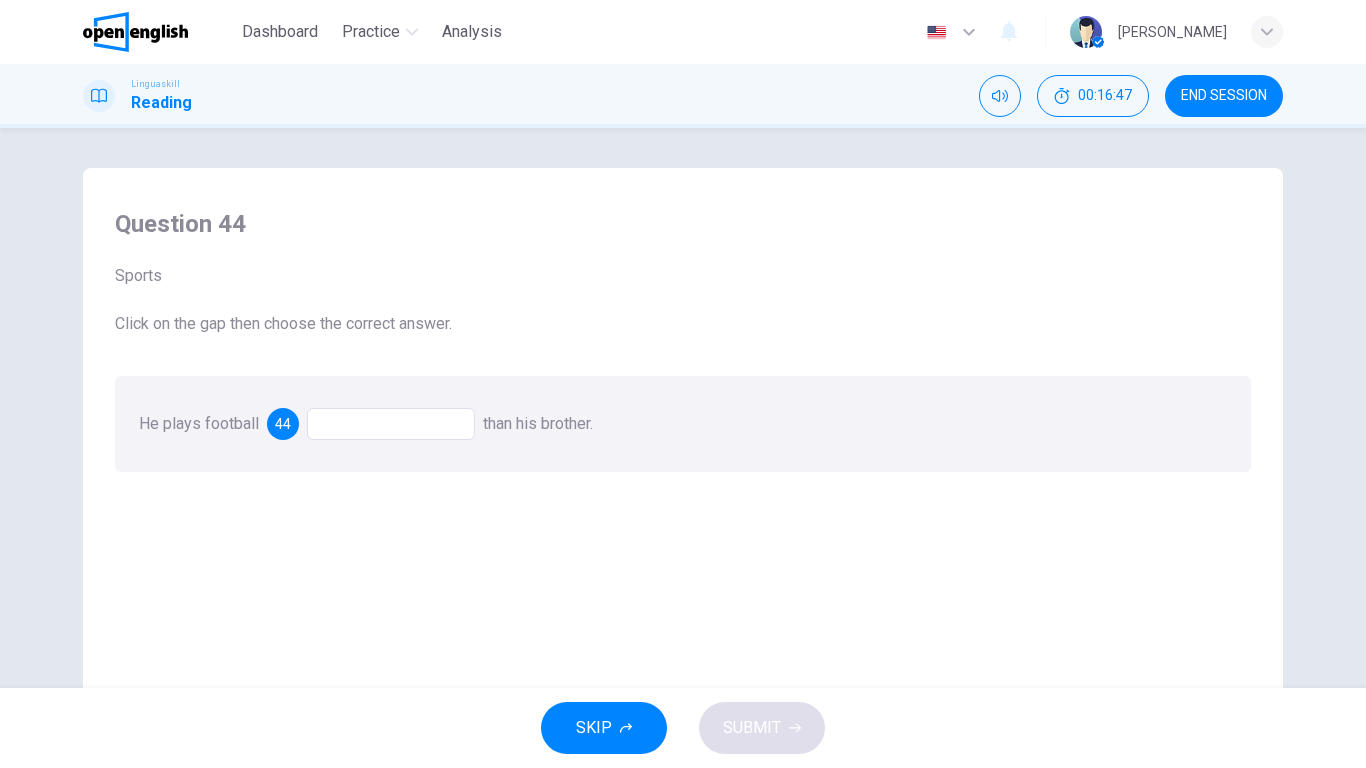 click at bounding box center [391, 424] 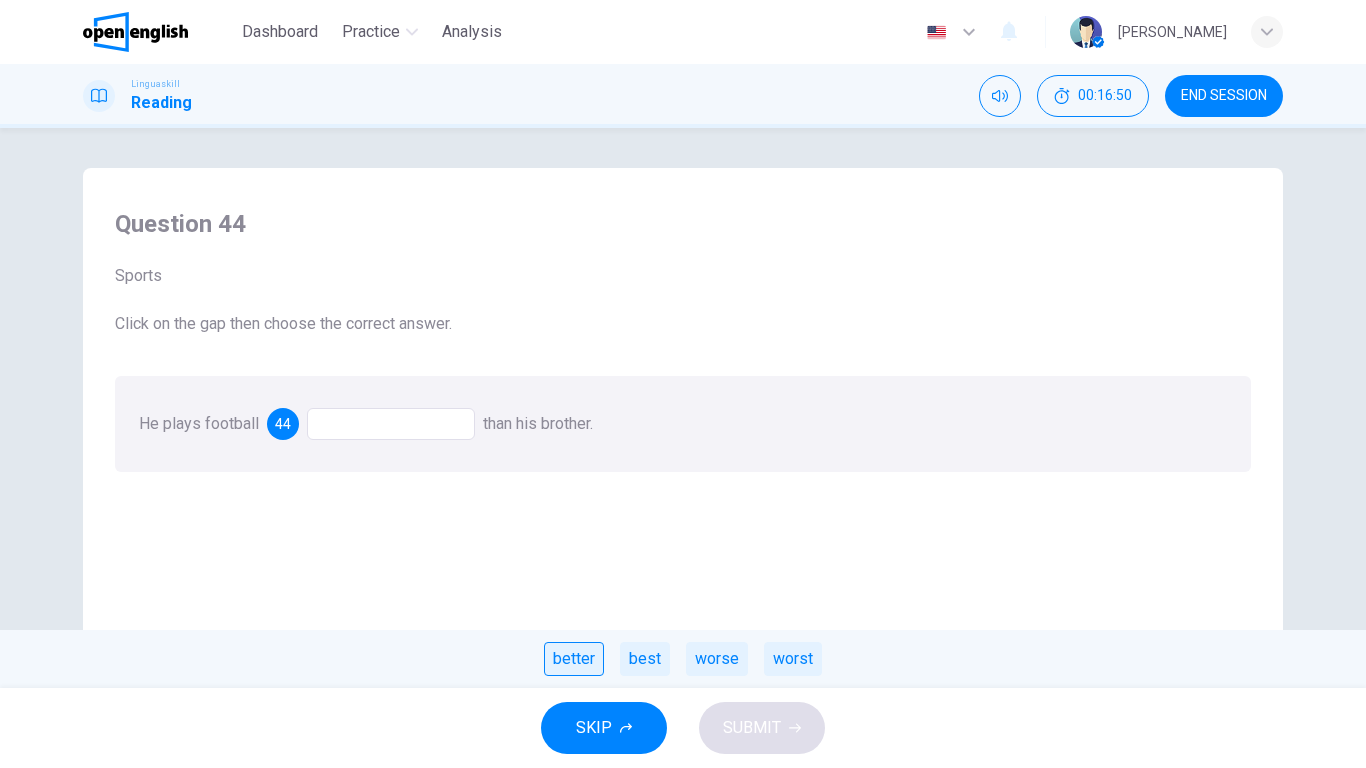 click on "better" at bounding box center [574, 659] 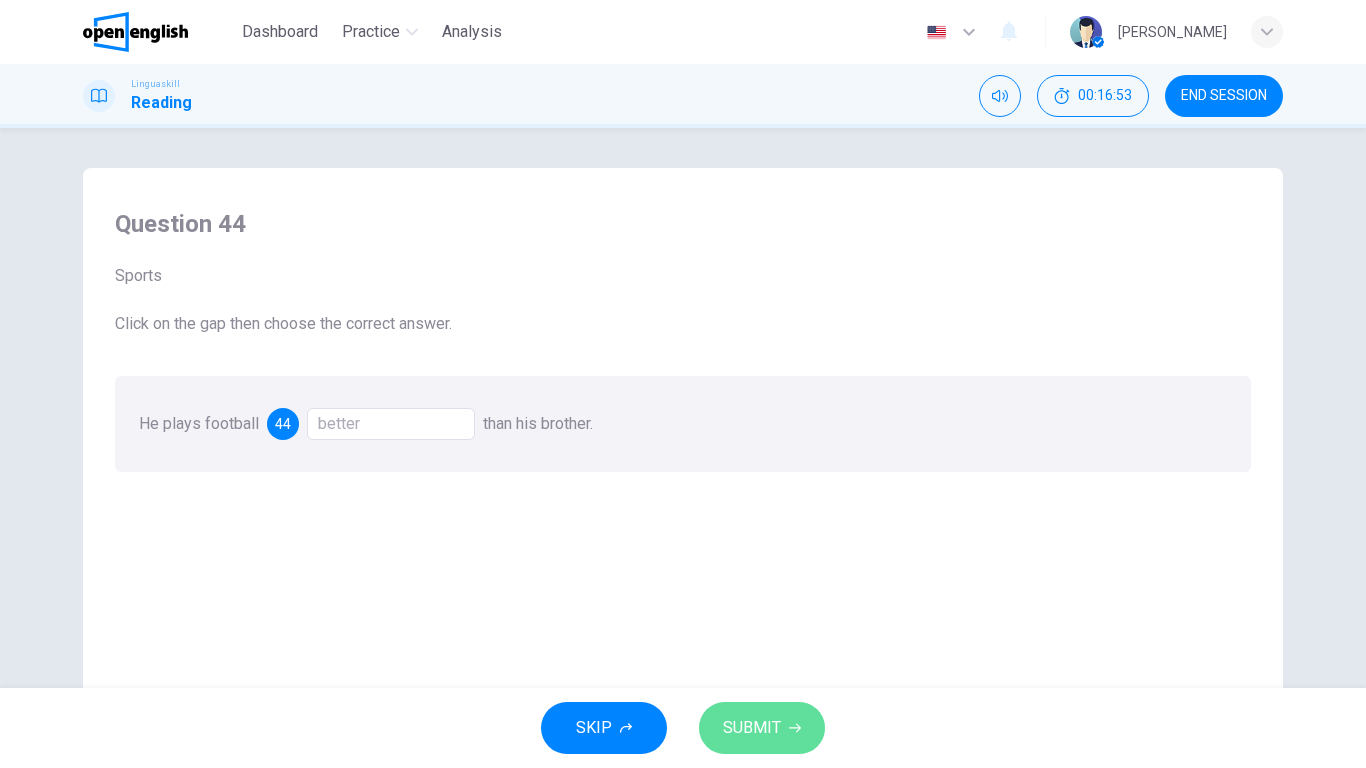 click on "SUBMIT" at bounding box center (752, 728) 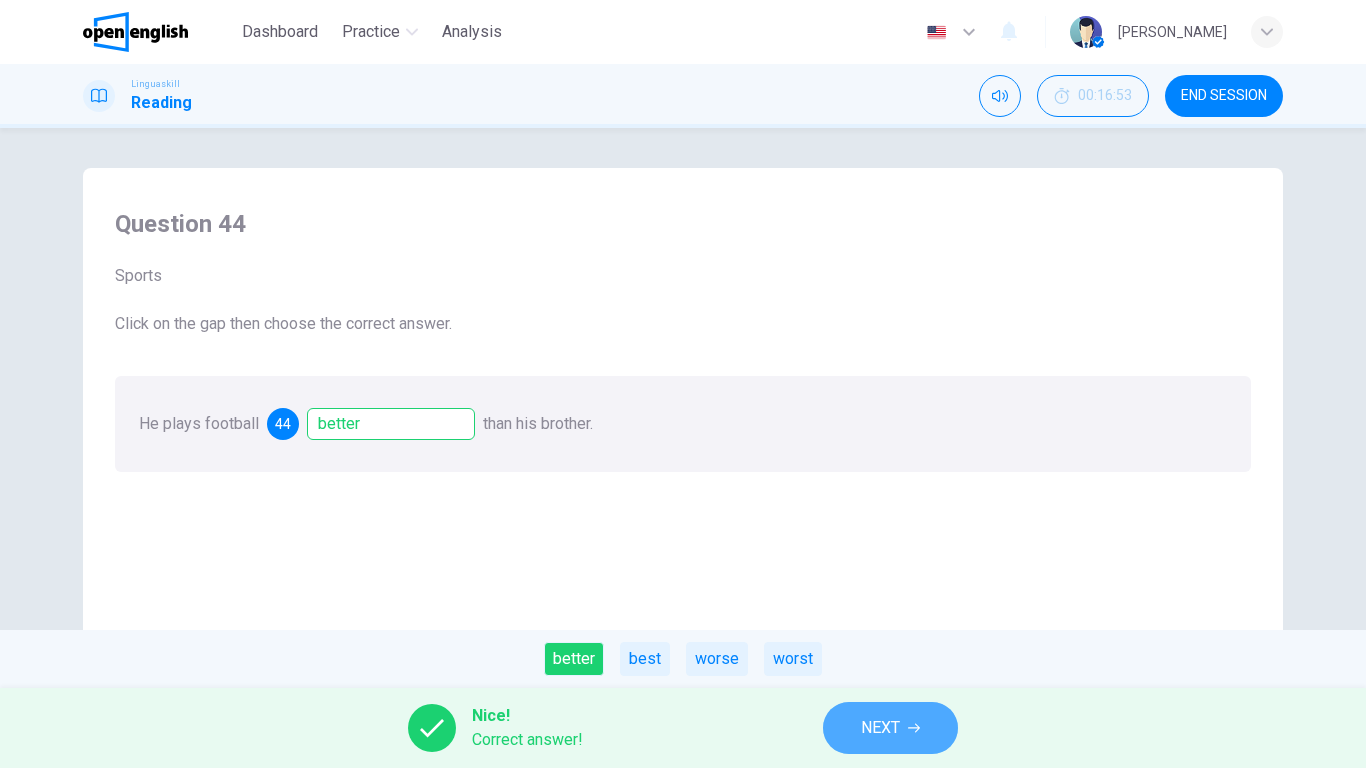 click on "NEXT" at bounding box center (890, 728) 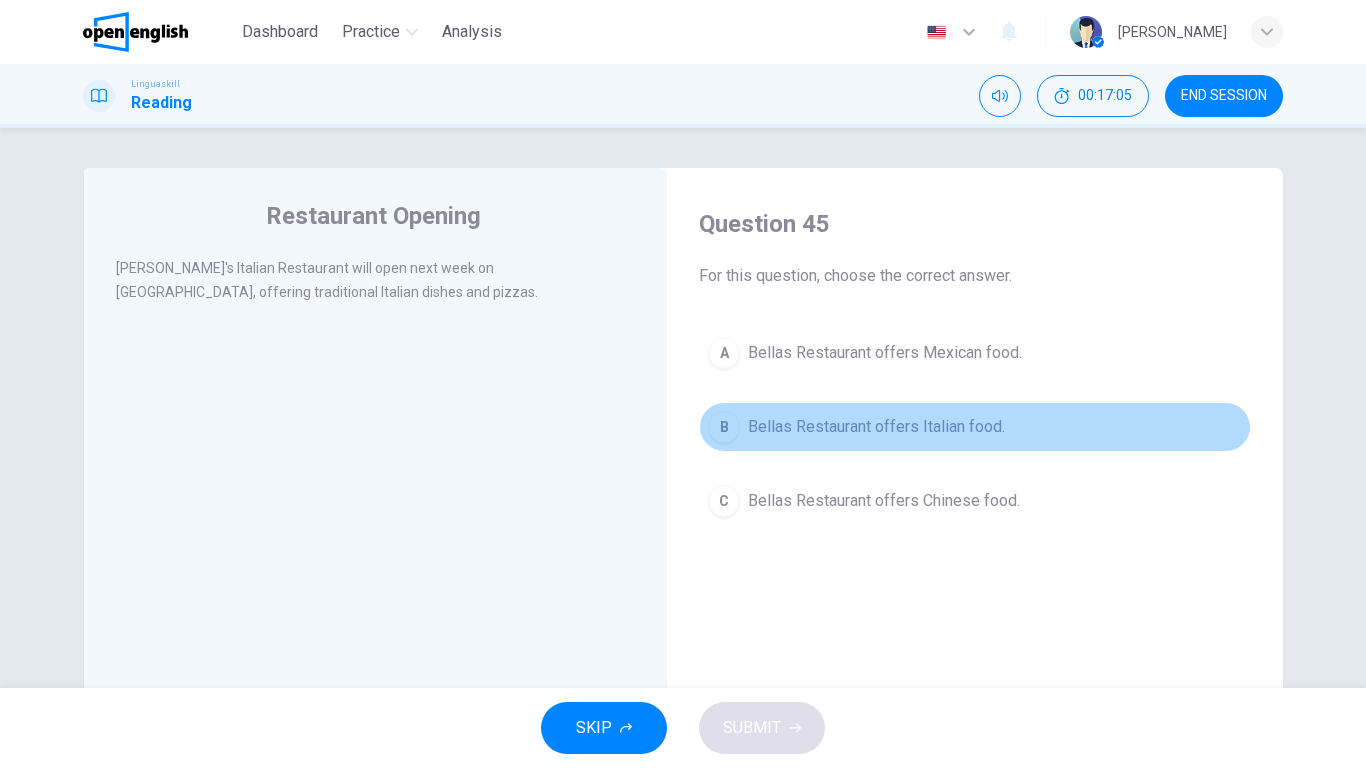 click on "B Bellas Restaurant offers Italian food." at bounding box center (975, 427) 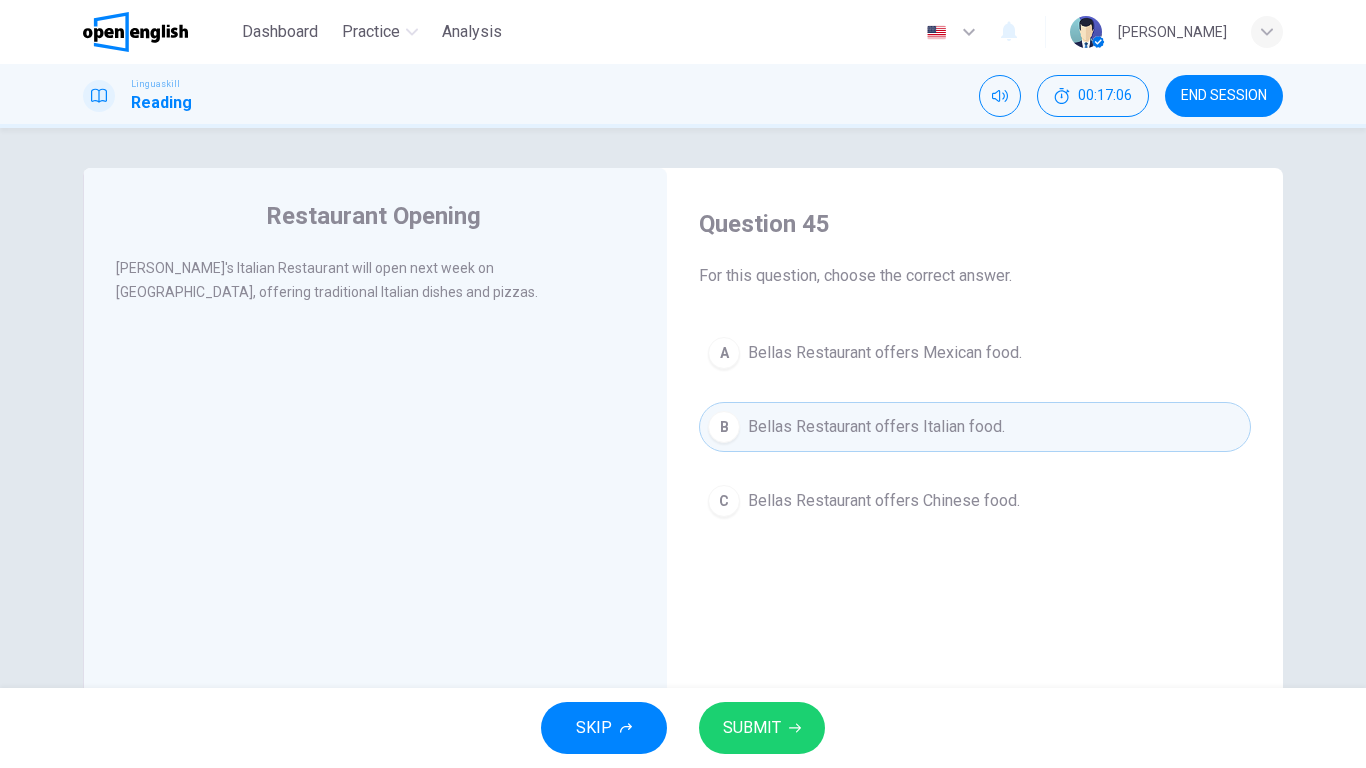 click on "SUBMIT" at bounding box center [762, 728] 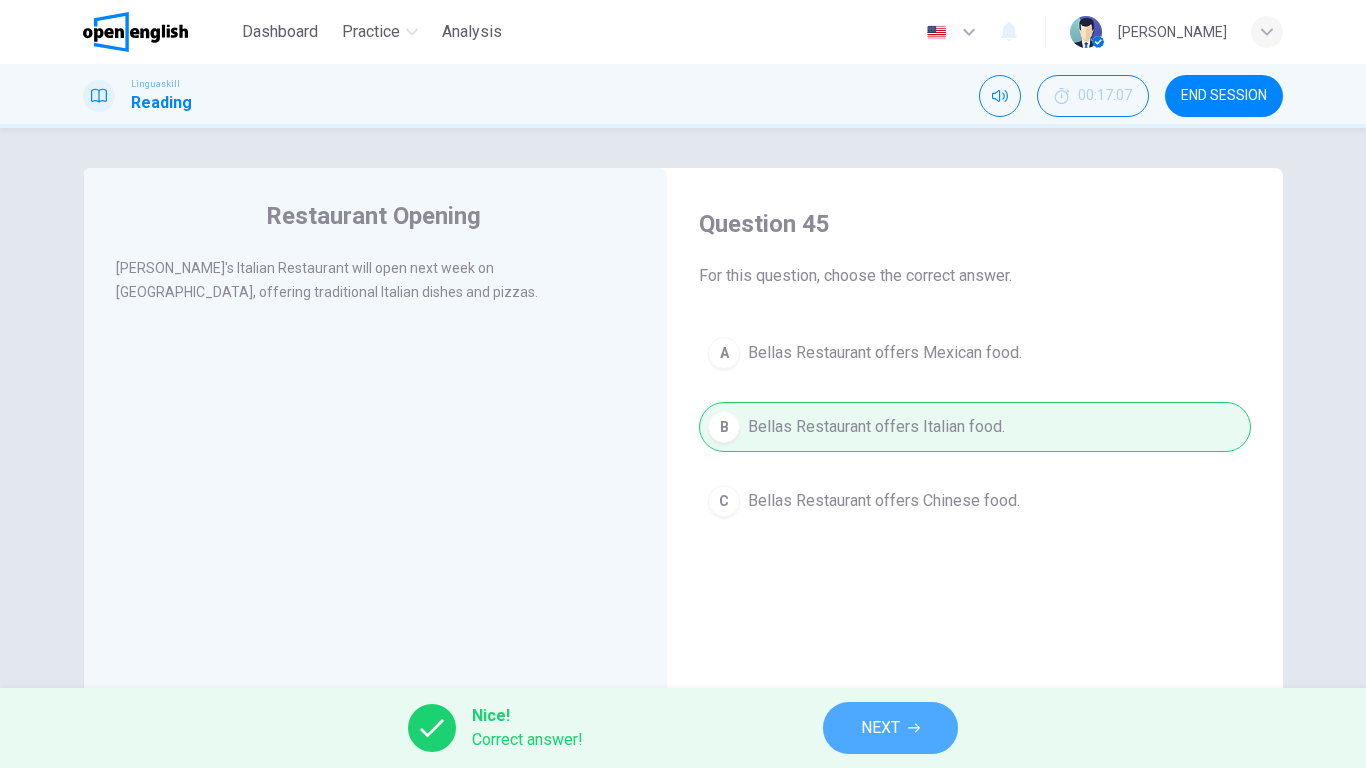 click on "NEXT" at bounding box center [880, 728] 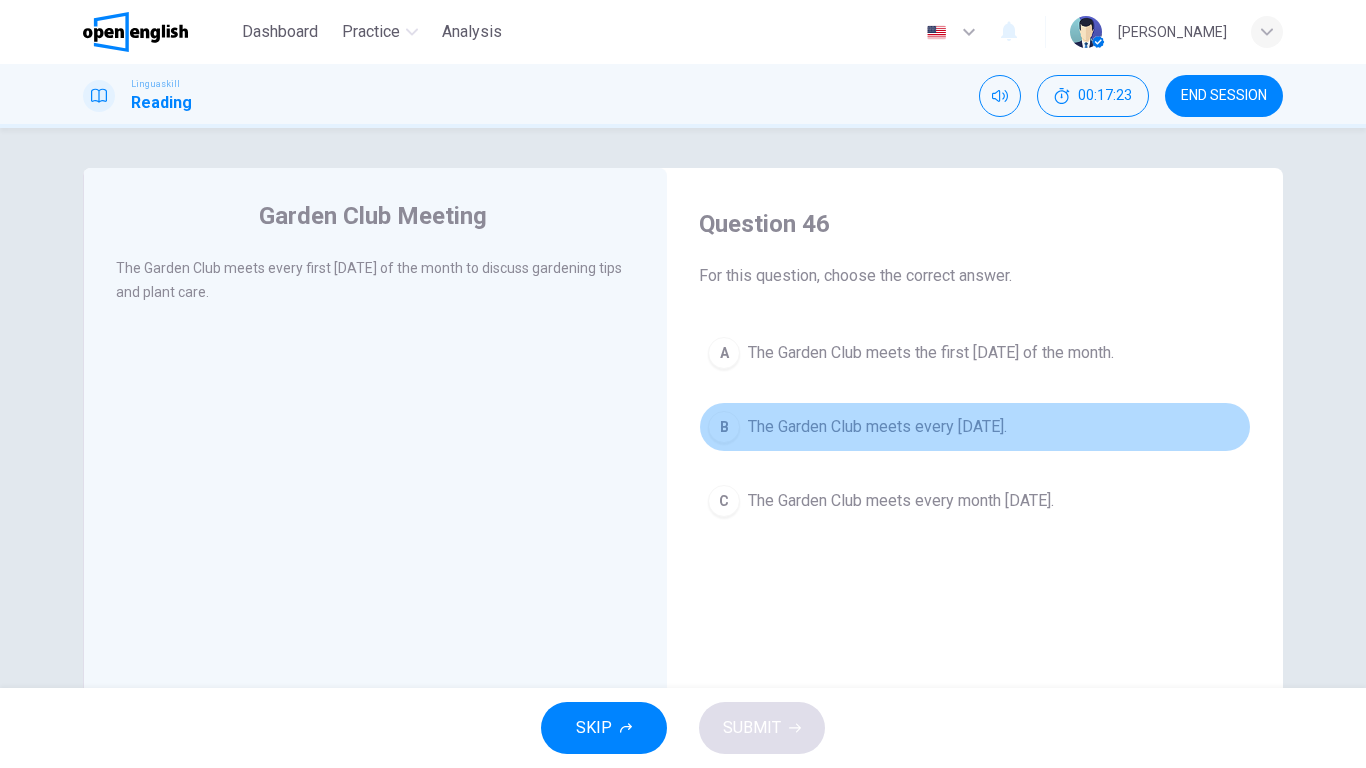 click on "The Garden Club meets every [DATE]." at bounding box center [877, 427] 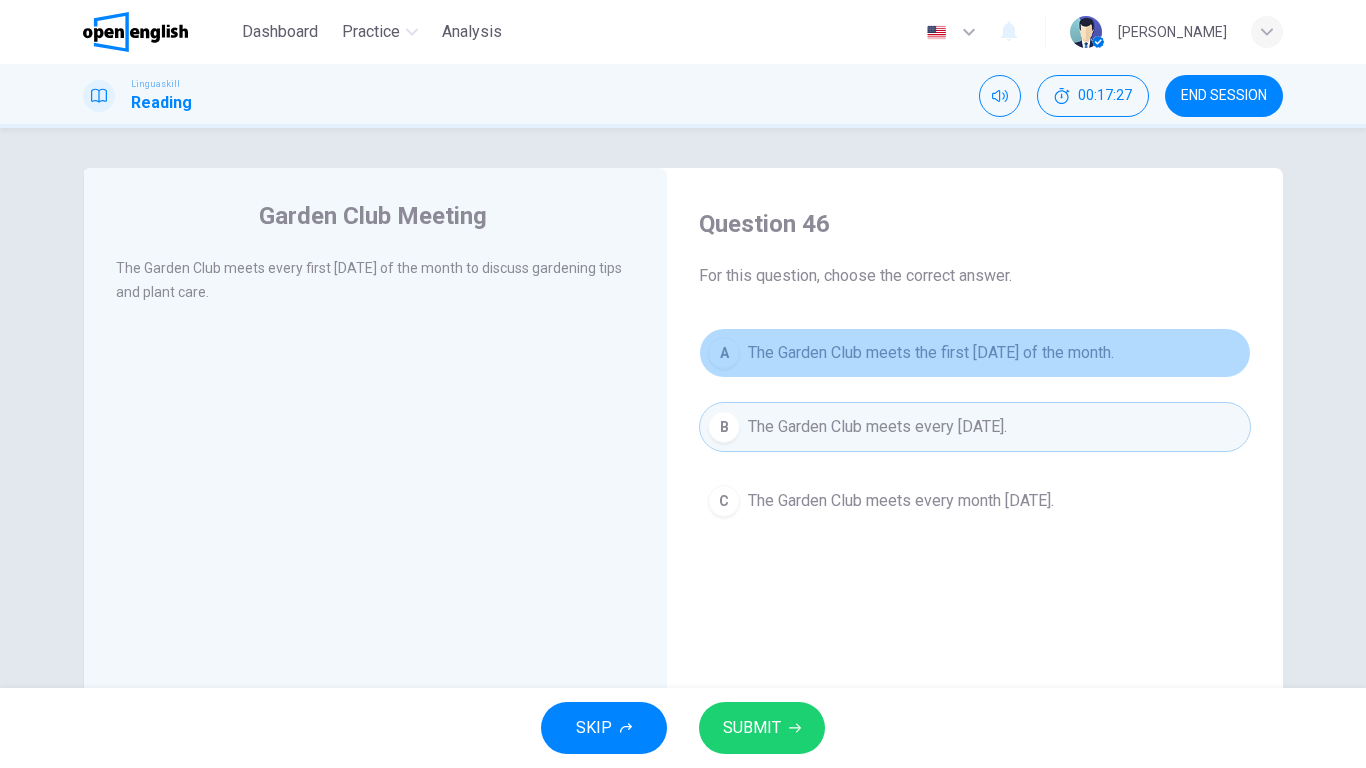 click on "The Garden Club meets the first [DATE] of the month." at bounding box center (931, 353) 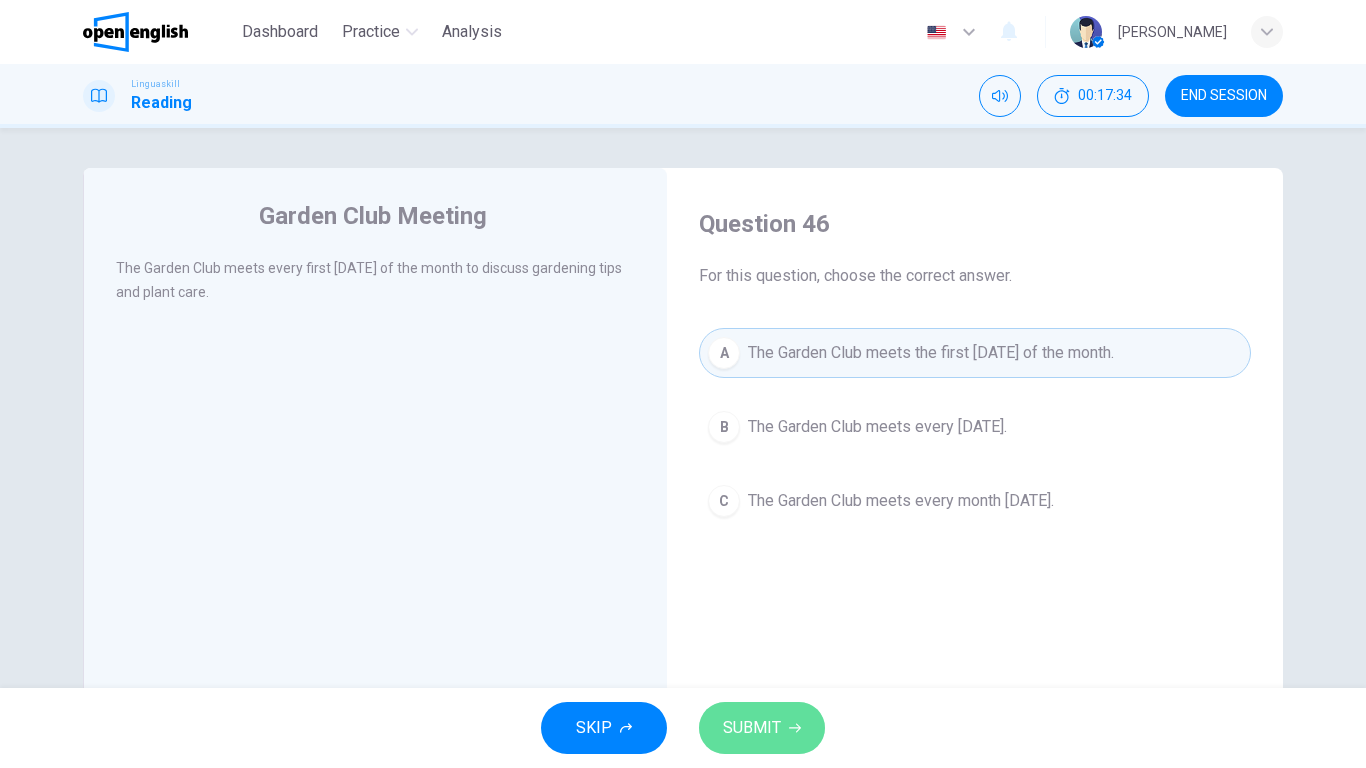 click on "SUBMIT" at bounding box center (752, 728) 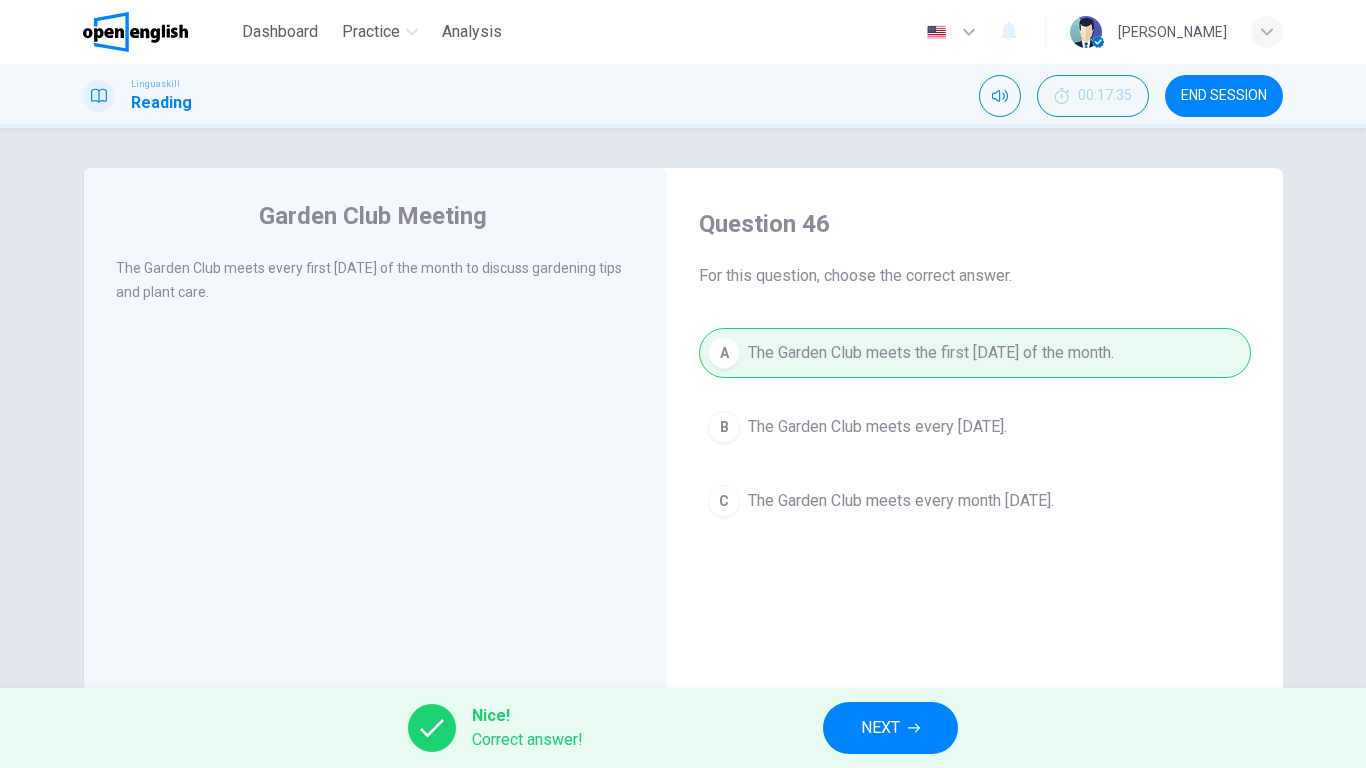 click on "NEXT" at bounding box center [880, 728] 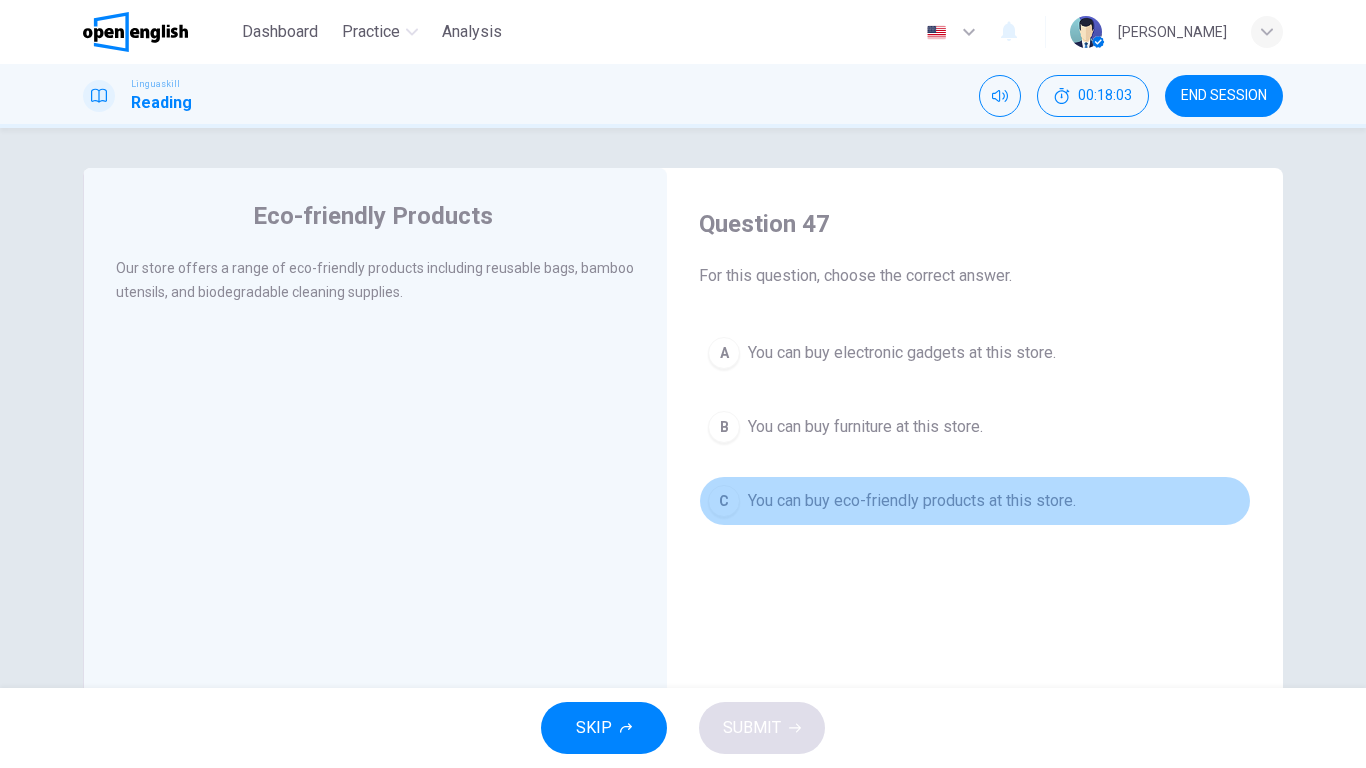 click on "You can buy eco-friendly products at this store." at bounding box center (912, 501) 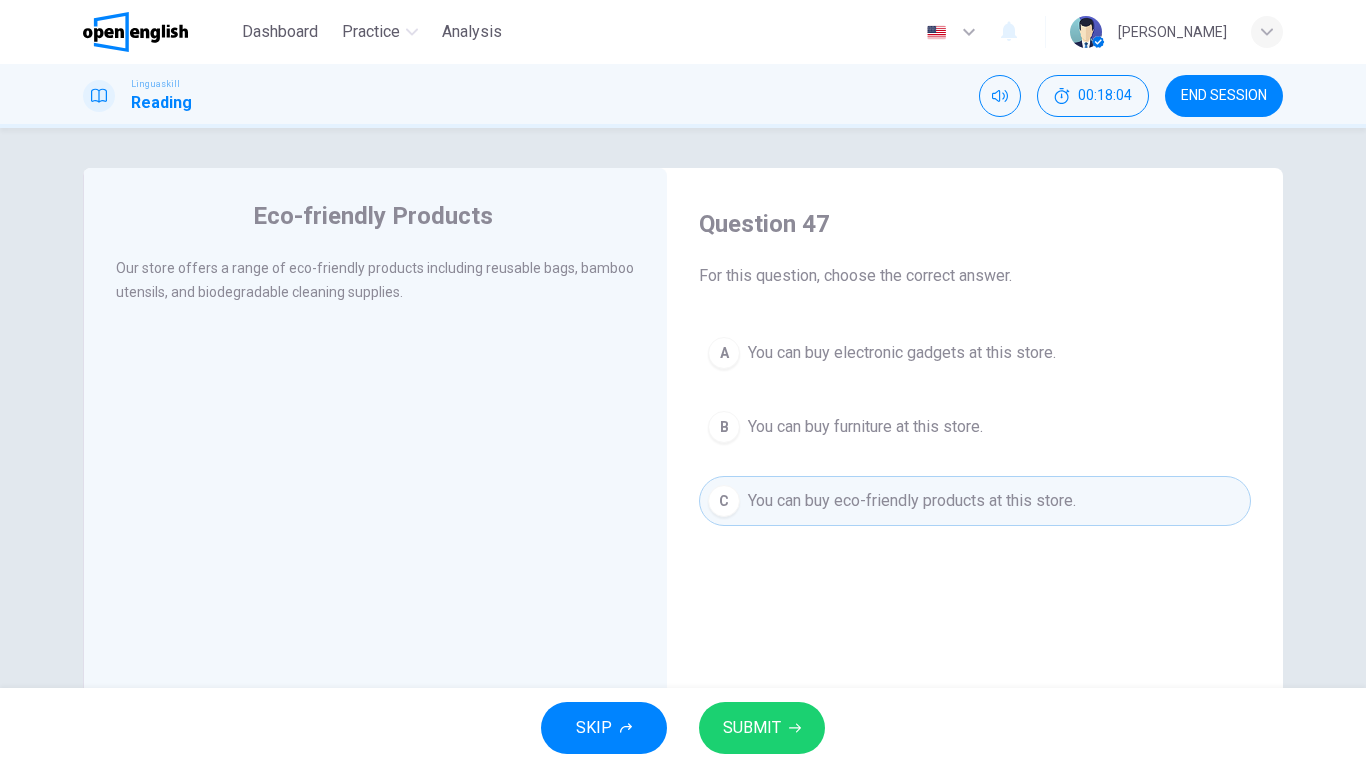 click on "SUBMIT" at bounding box center [762, 728] 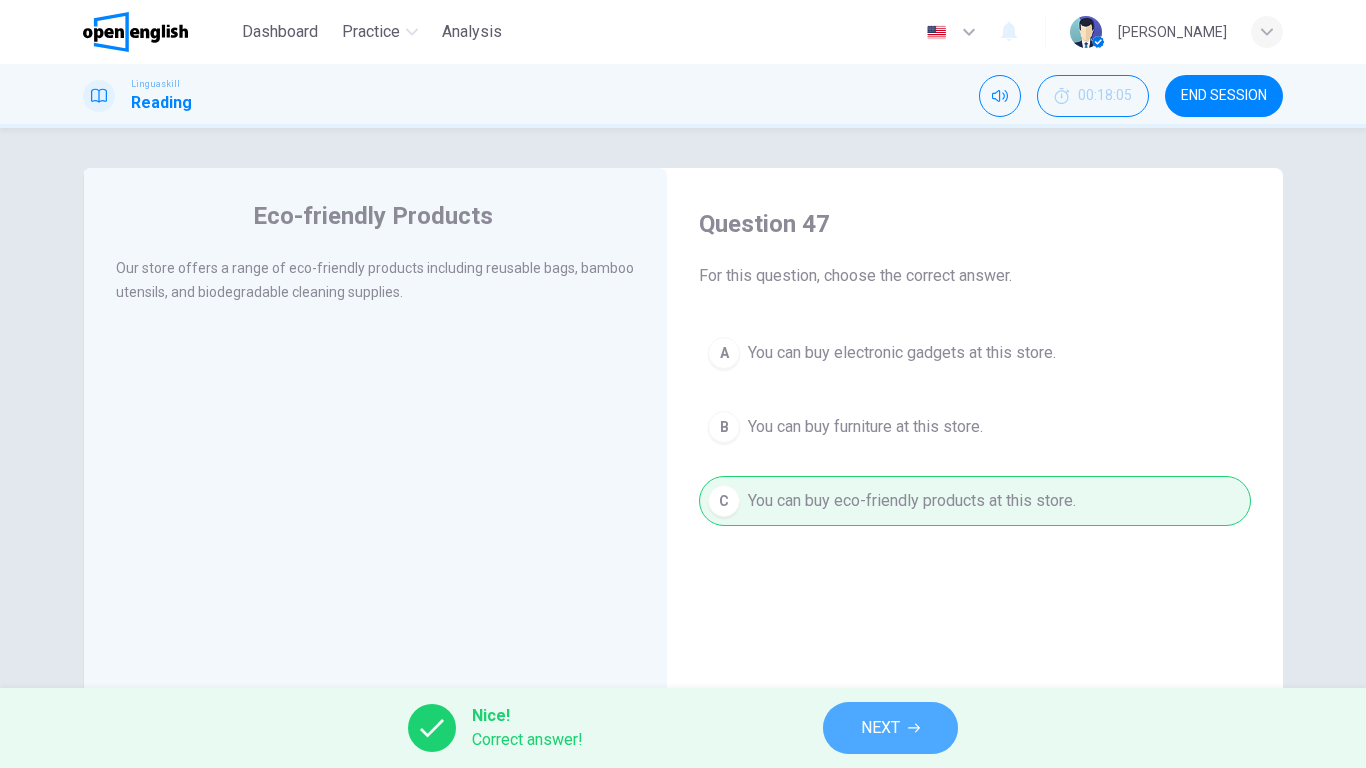 click on "NEXT" at bounding box center (880, 728) 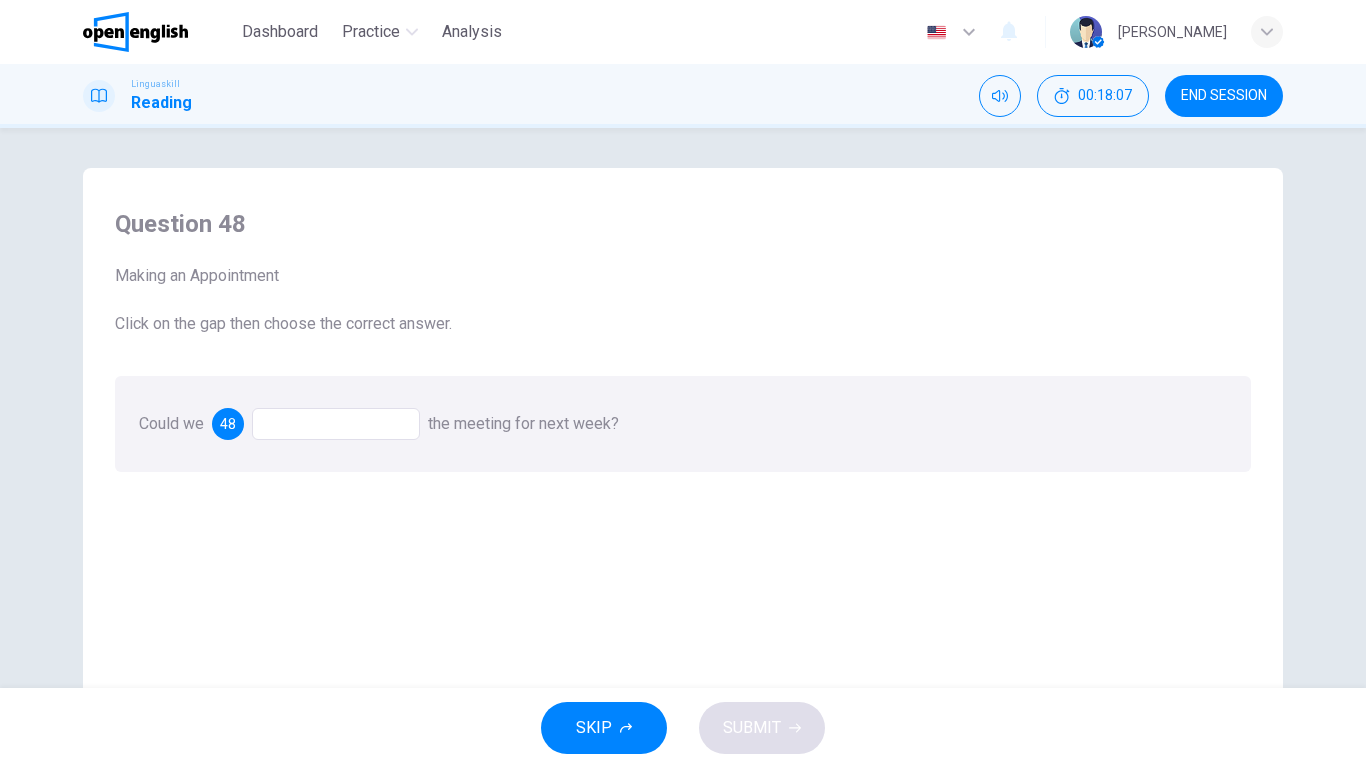 click at bounding box center [336, 424] 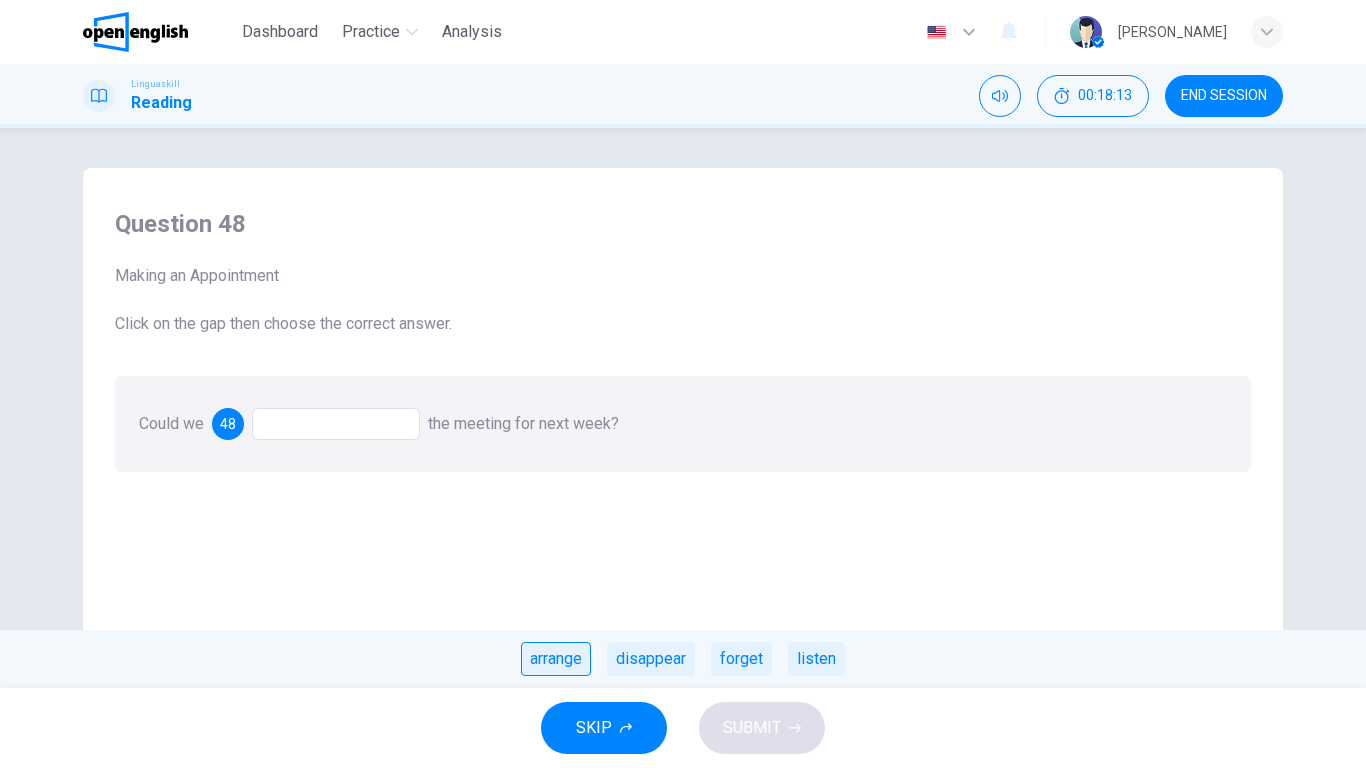 click on "arrange" at bounding box center [556, 659] 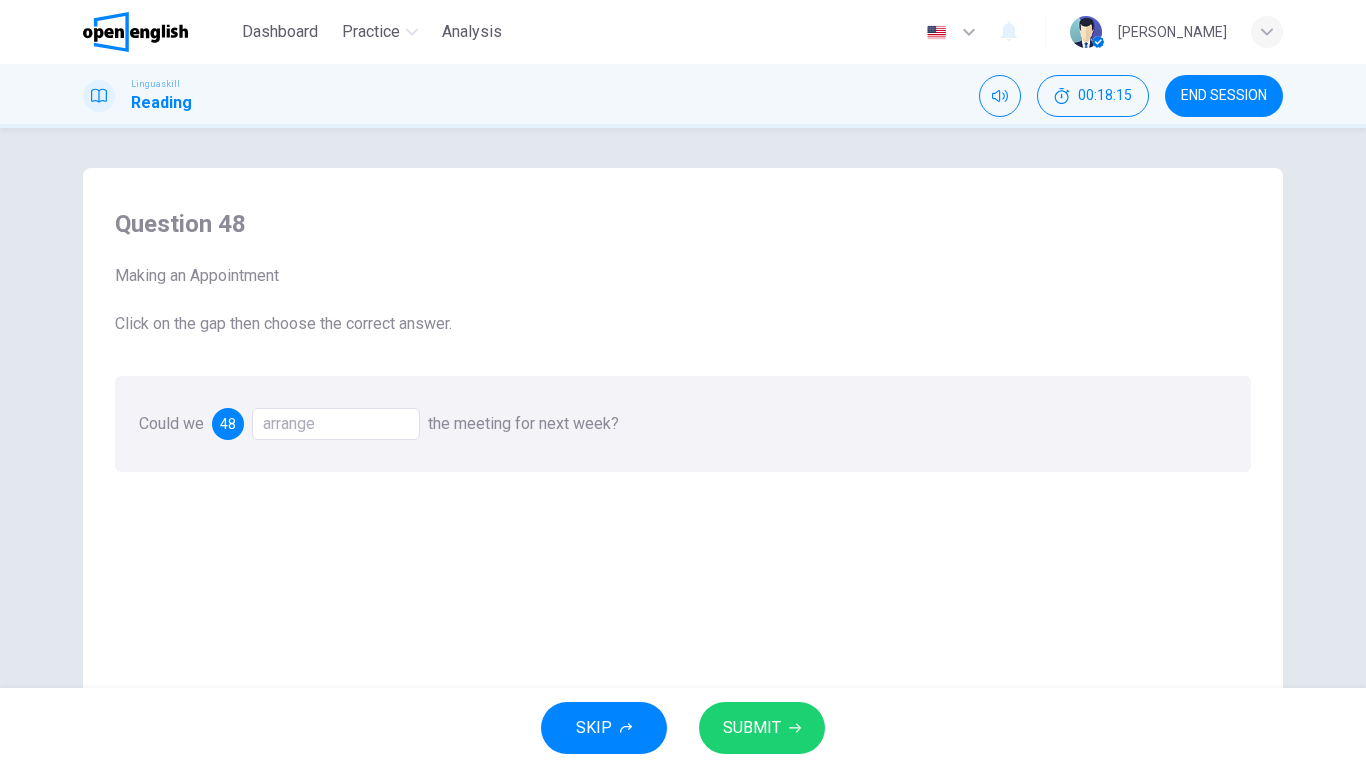 click on "SKIP SUBMIT" at bounding box center [683, 728] 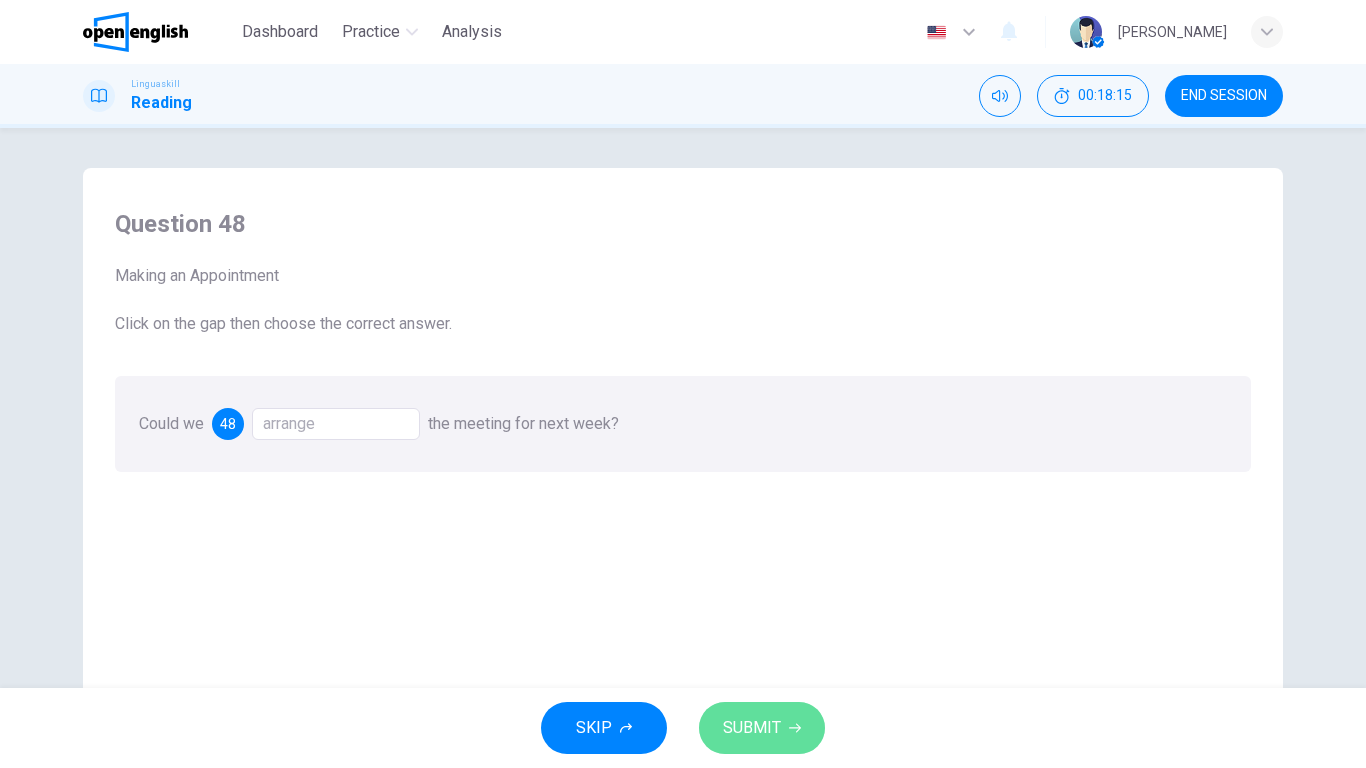 click 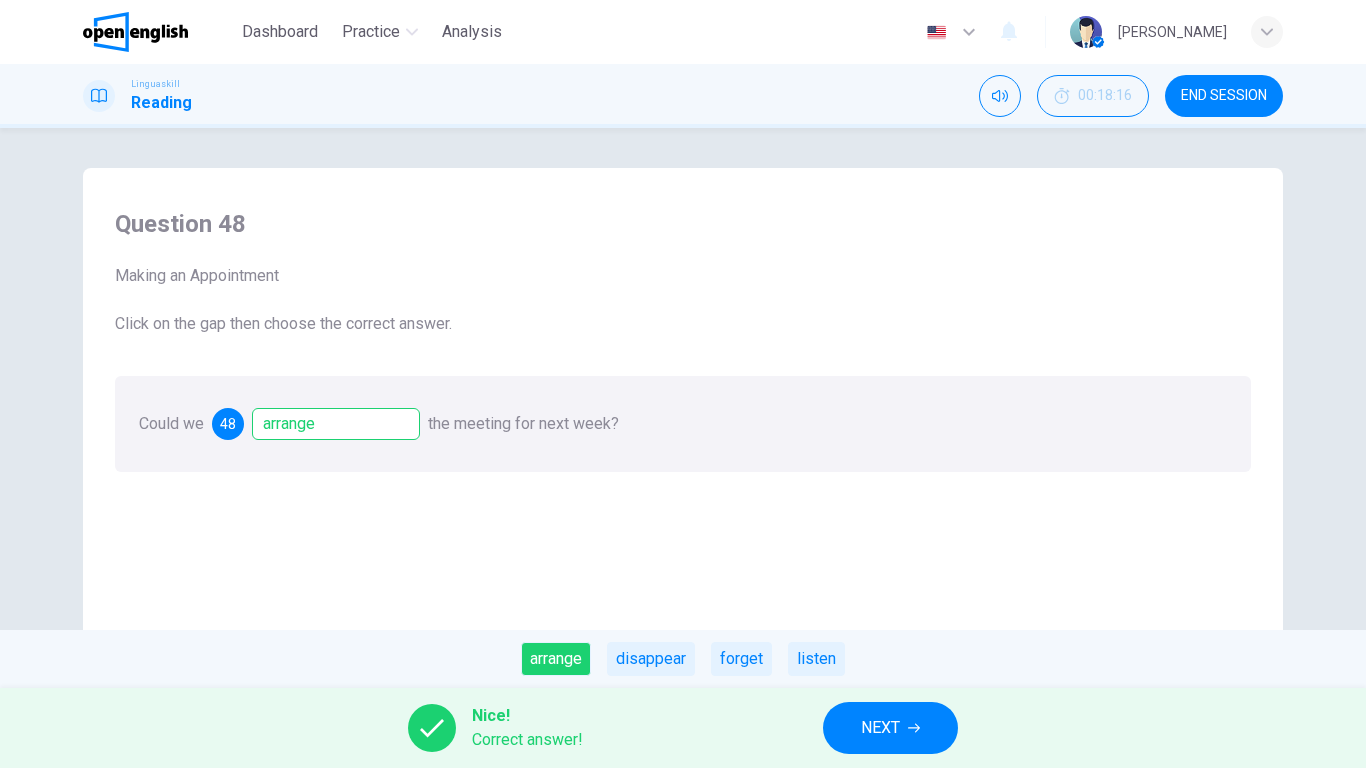 click on "NEXT" at bounding box center (880, 728) 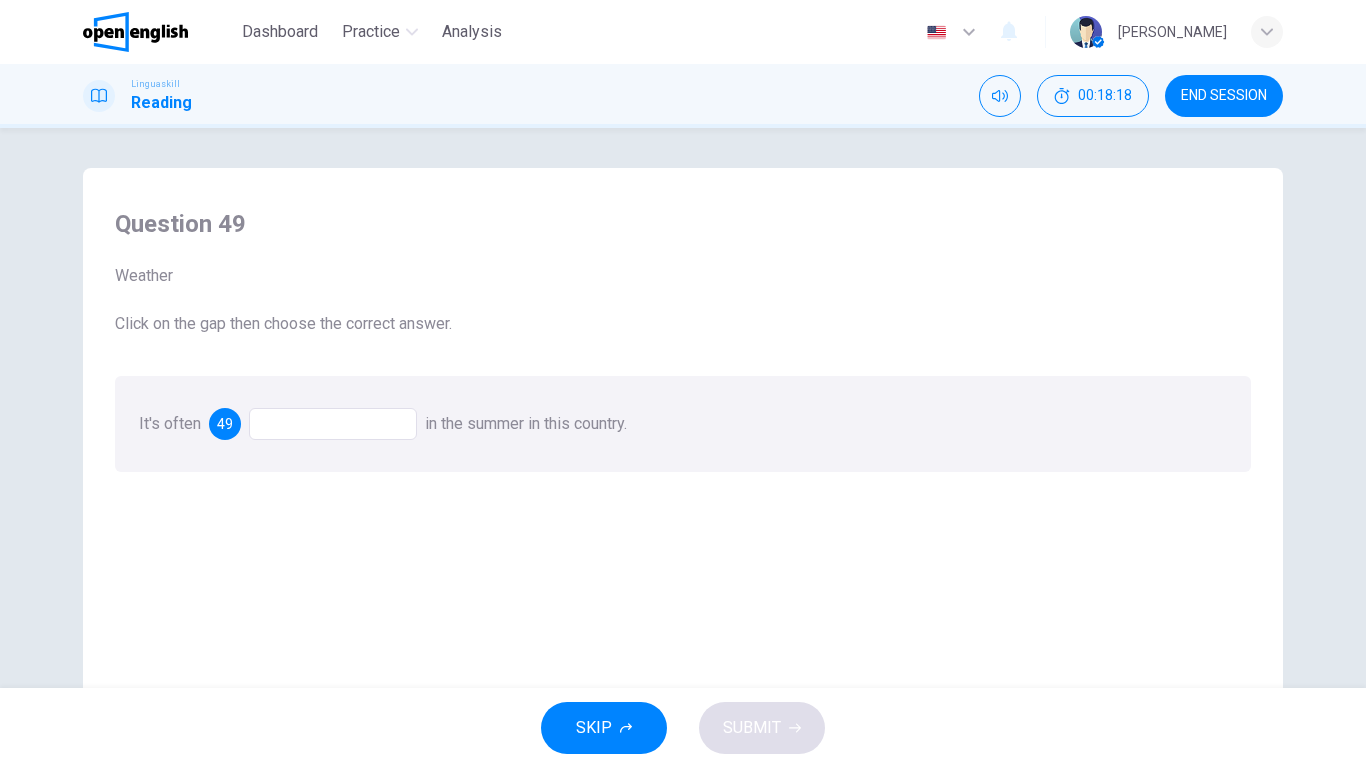 click at bounding box center [333, 424] 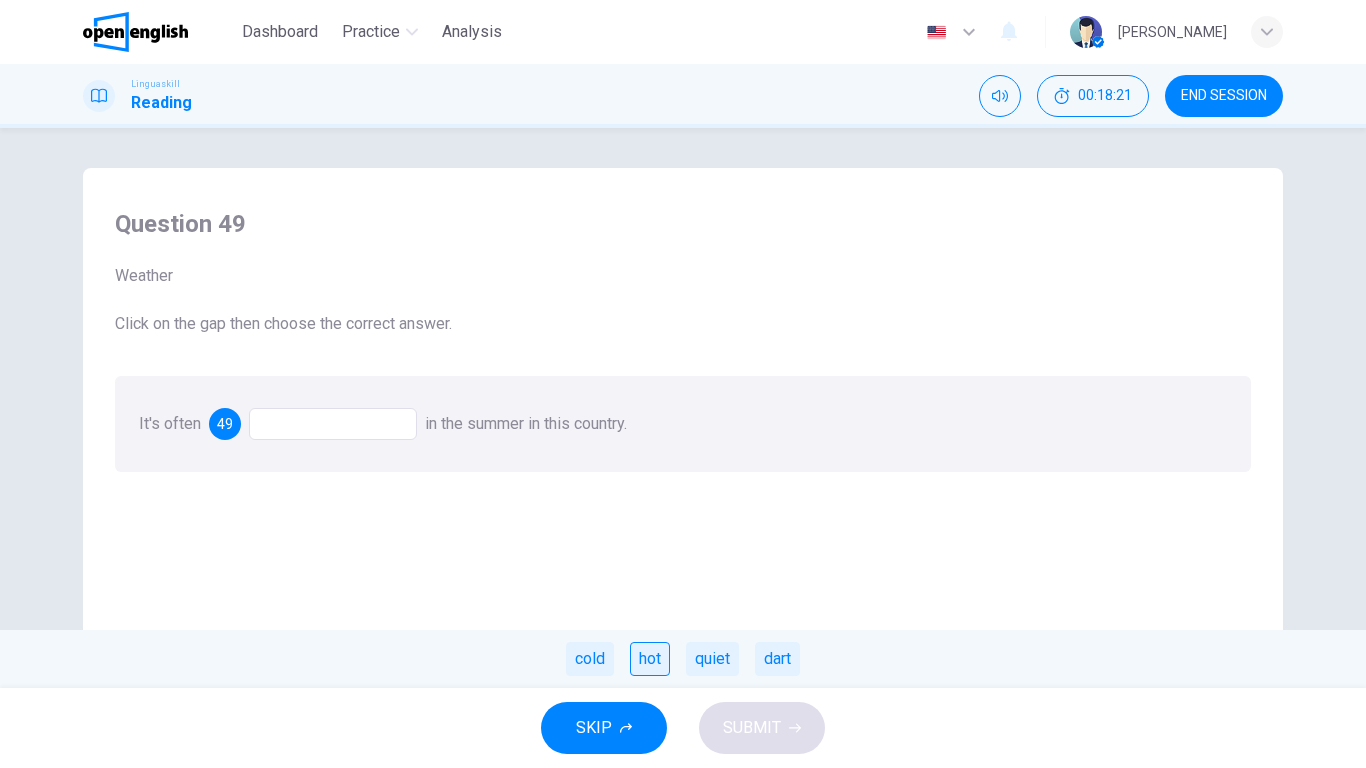 click on "hot" at bounding box center [650, 659] 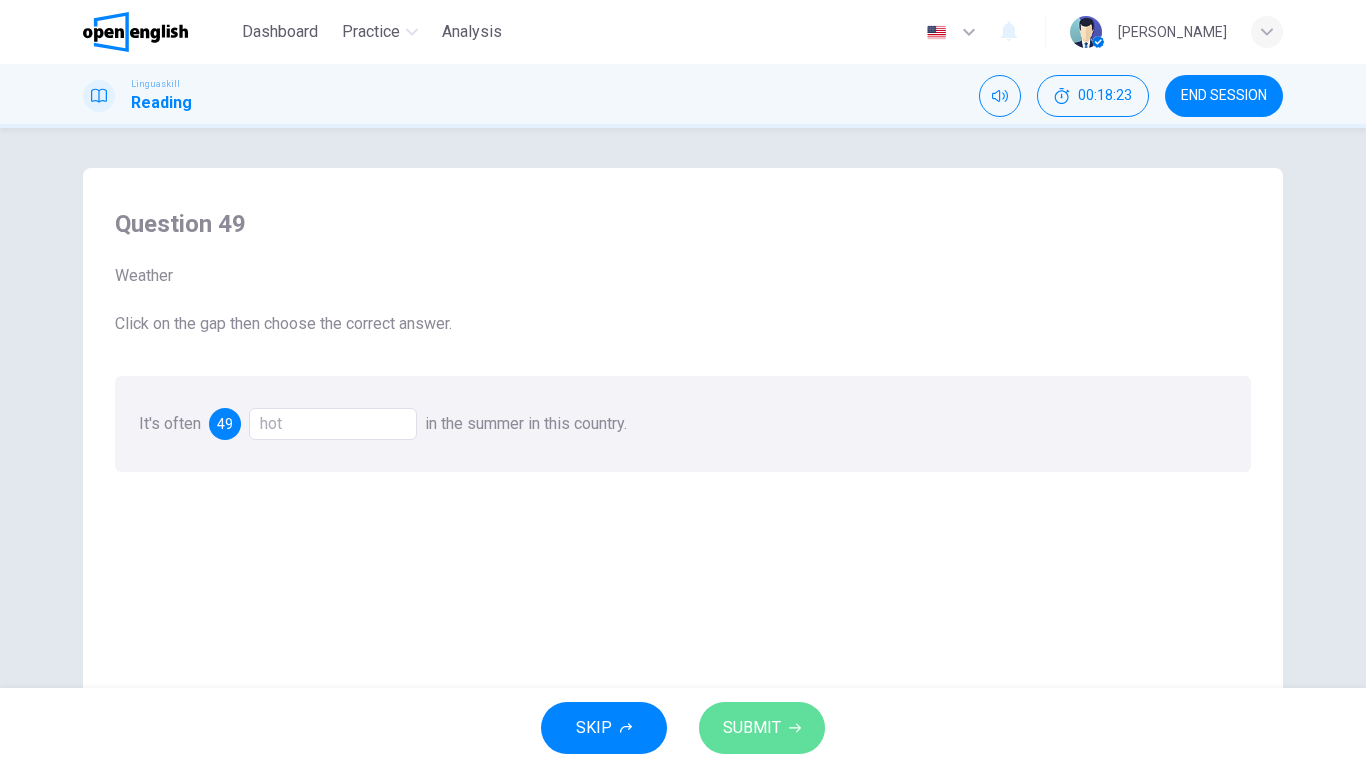 click on "SUBMIT" at bounding box center (752, 728) 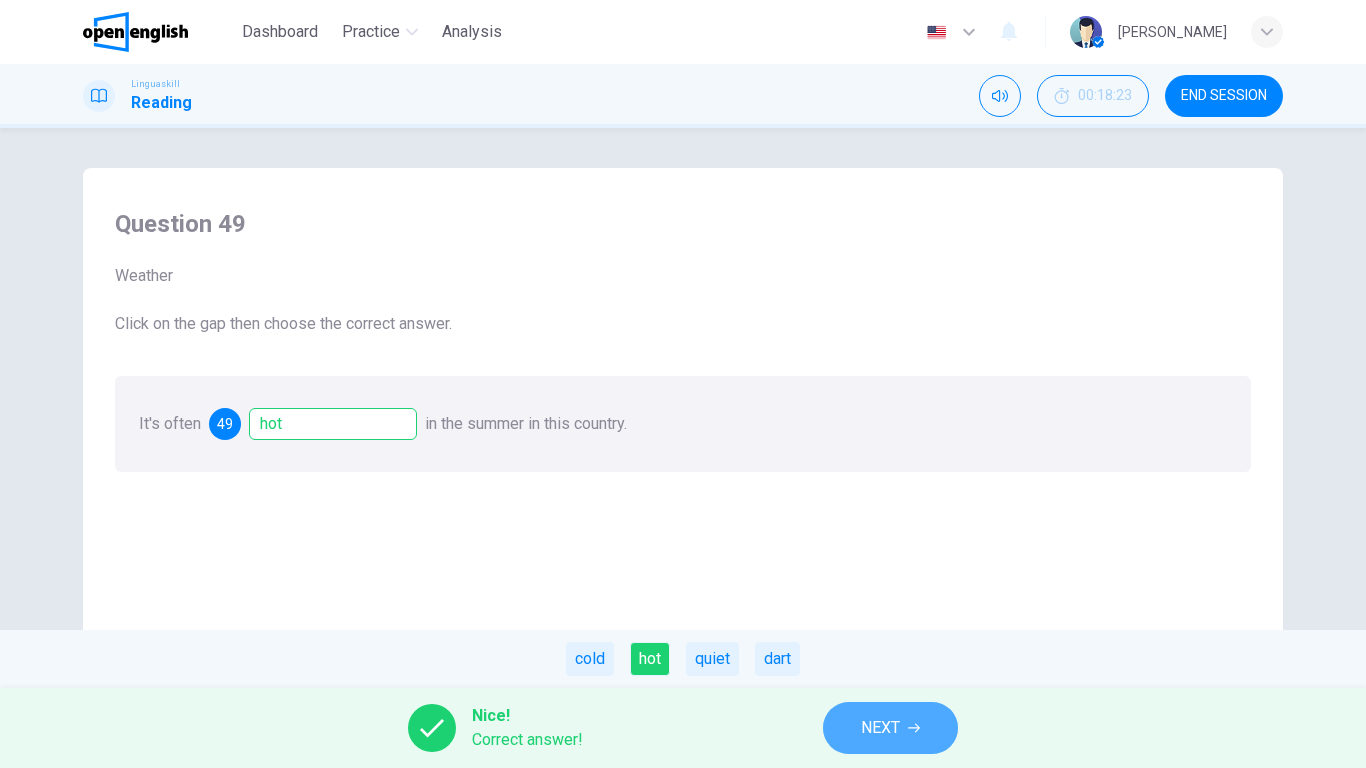 click on "NEXT" at bounding box center [890, 728] 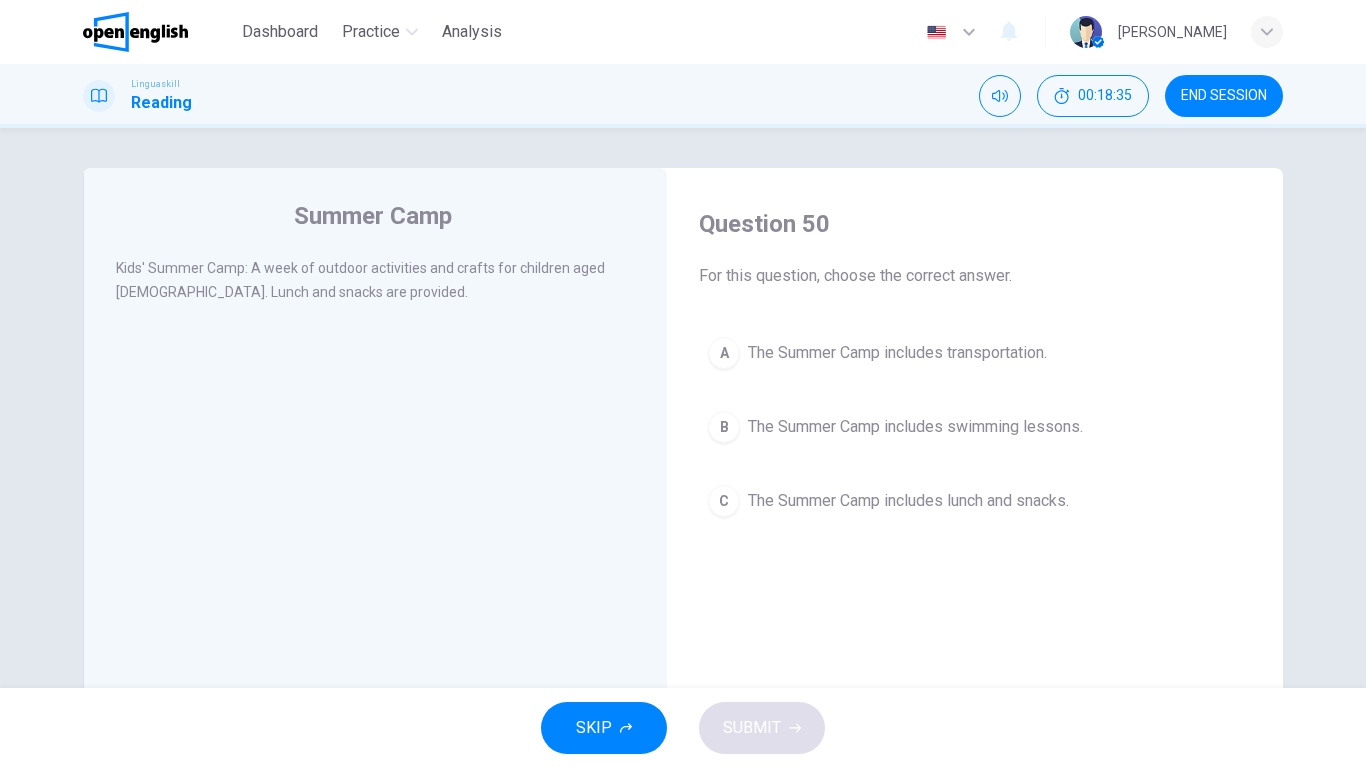 click on "The Summer Camp includes lunch and snacks." at bounding box center [908, 501] 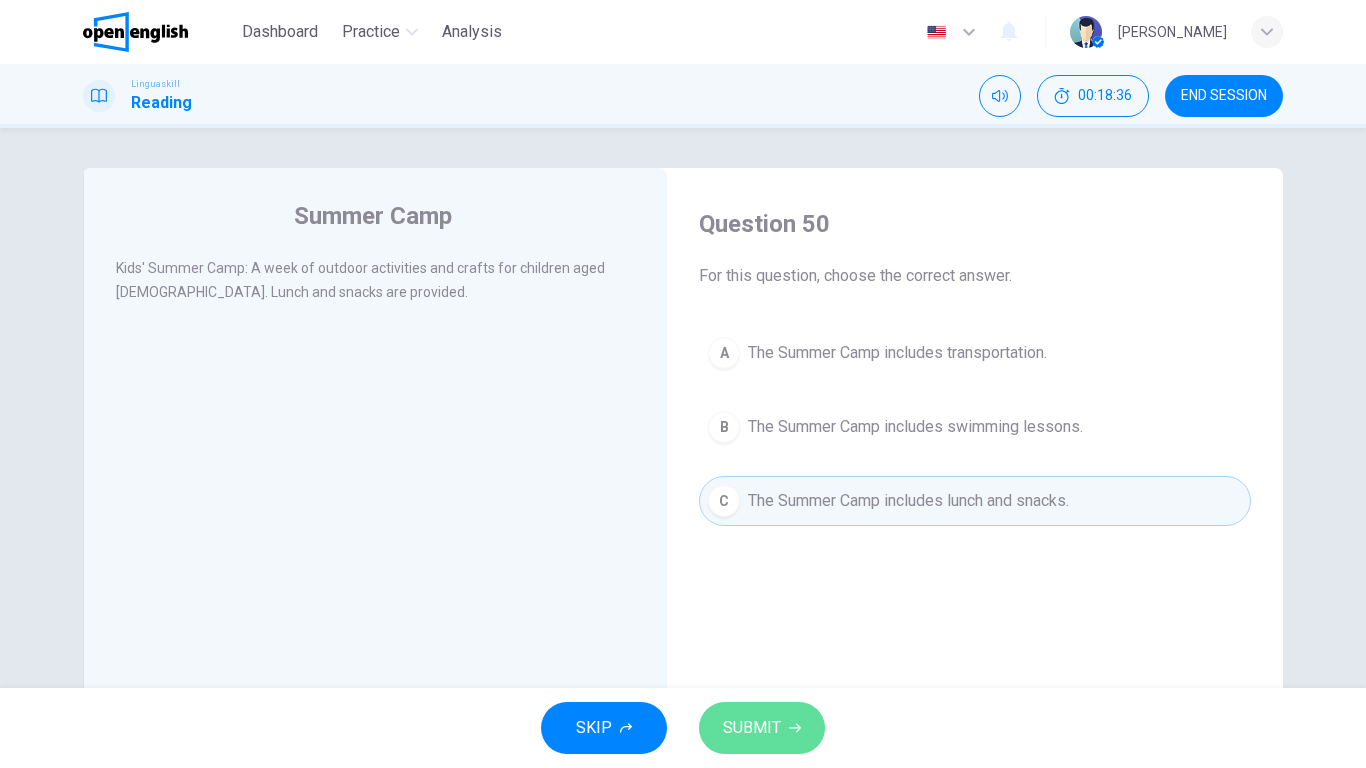click on "SUBMIT" at bounding box center [752, 728] 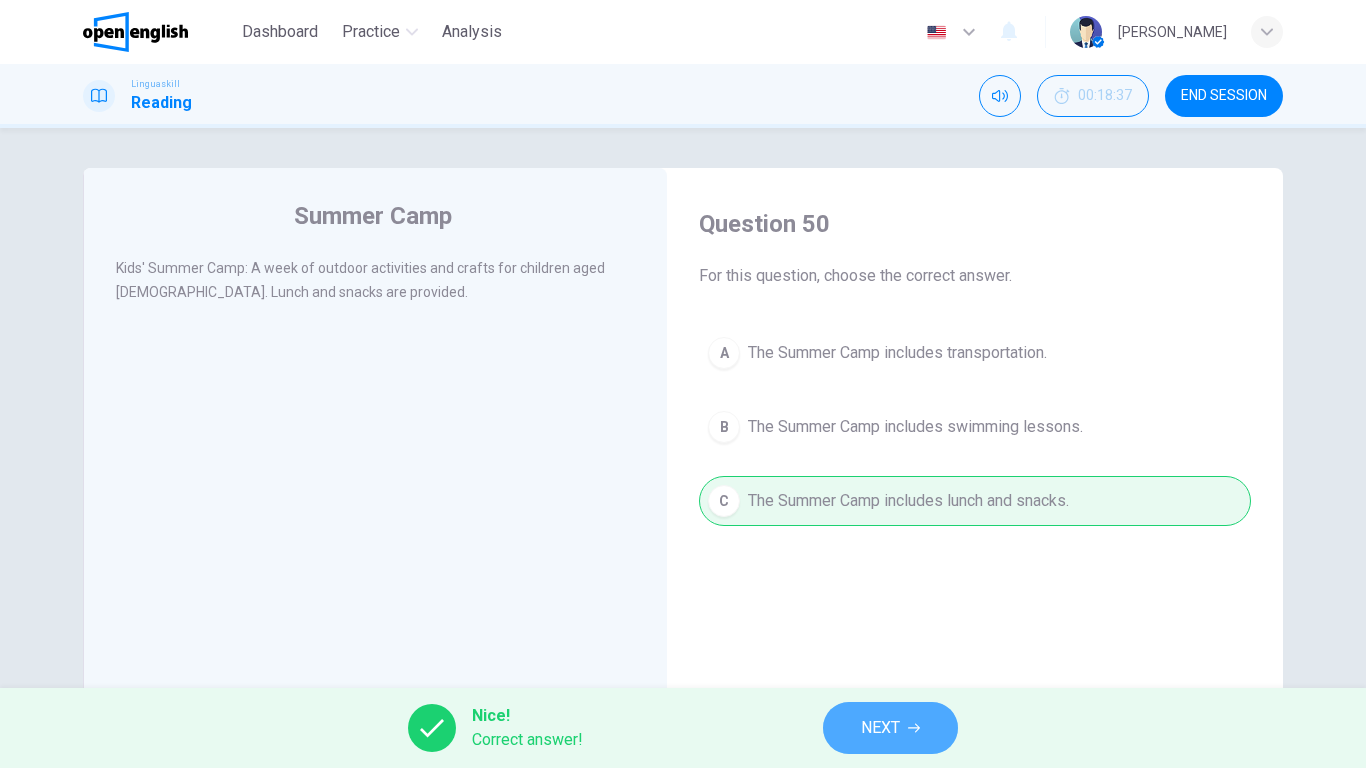 click 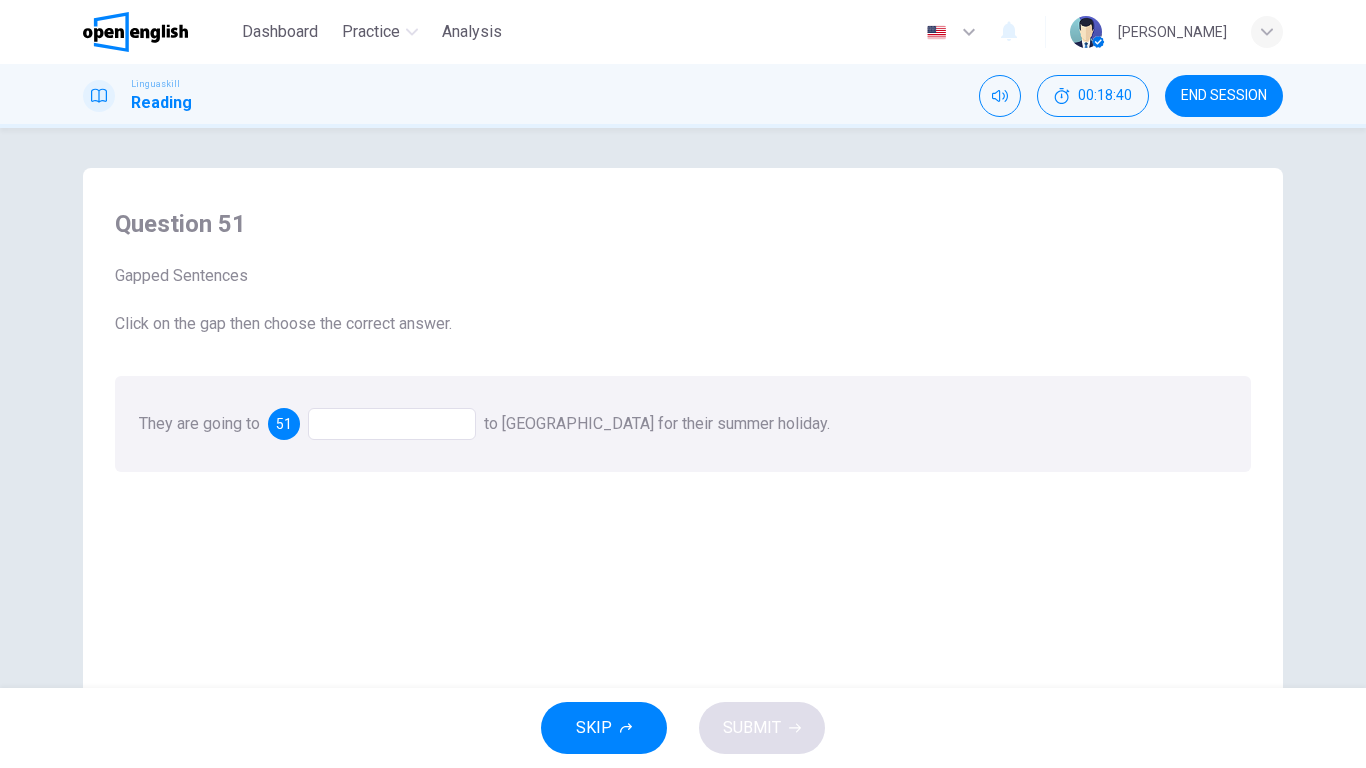 click at bounding box center [392, 424] 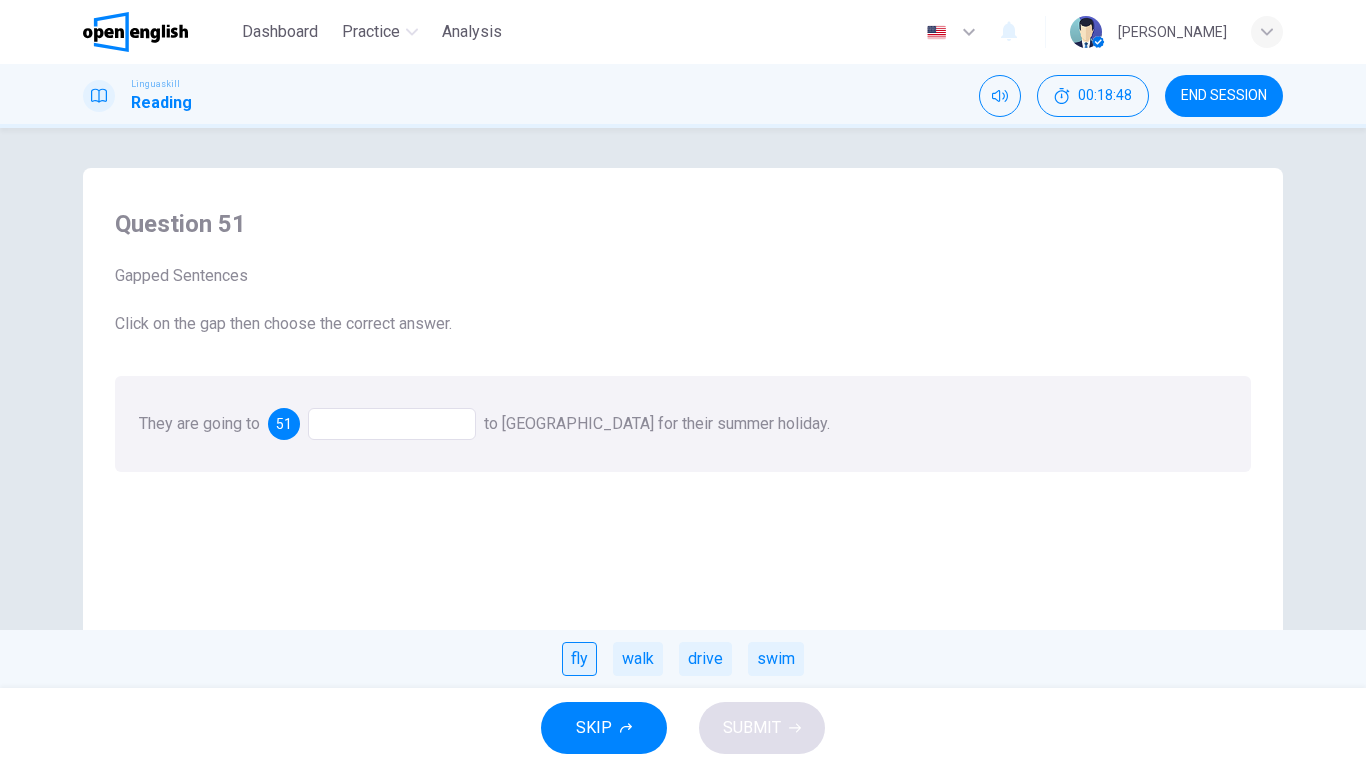 click on "fly" at bounding box center [579, 659] 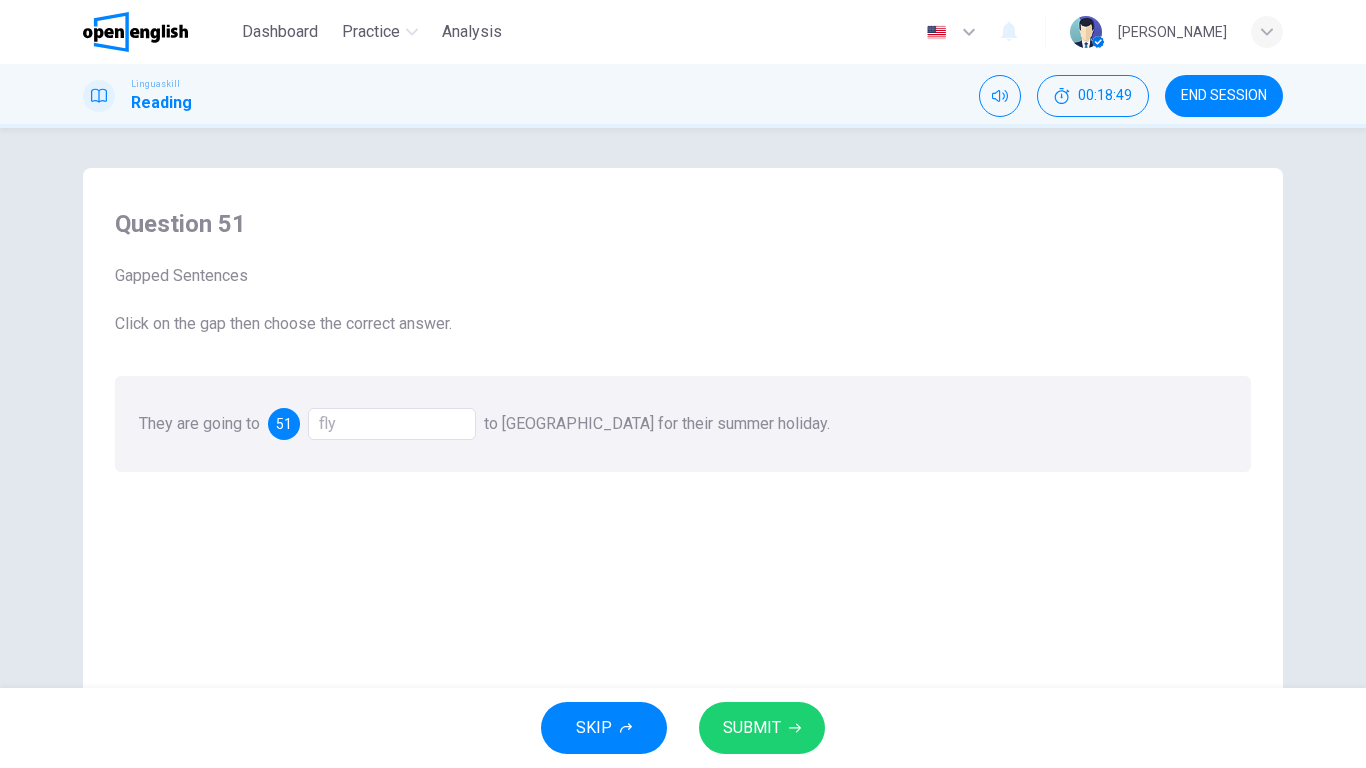 click on "SUBMIT" at bounding box center (762, 728) 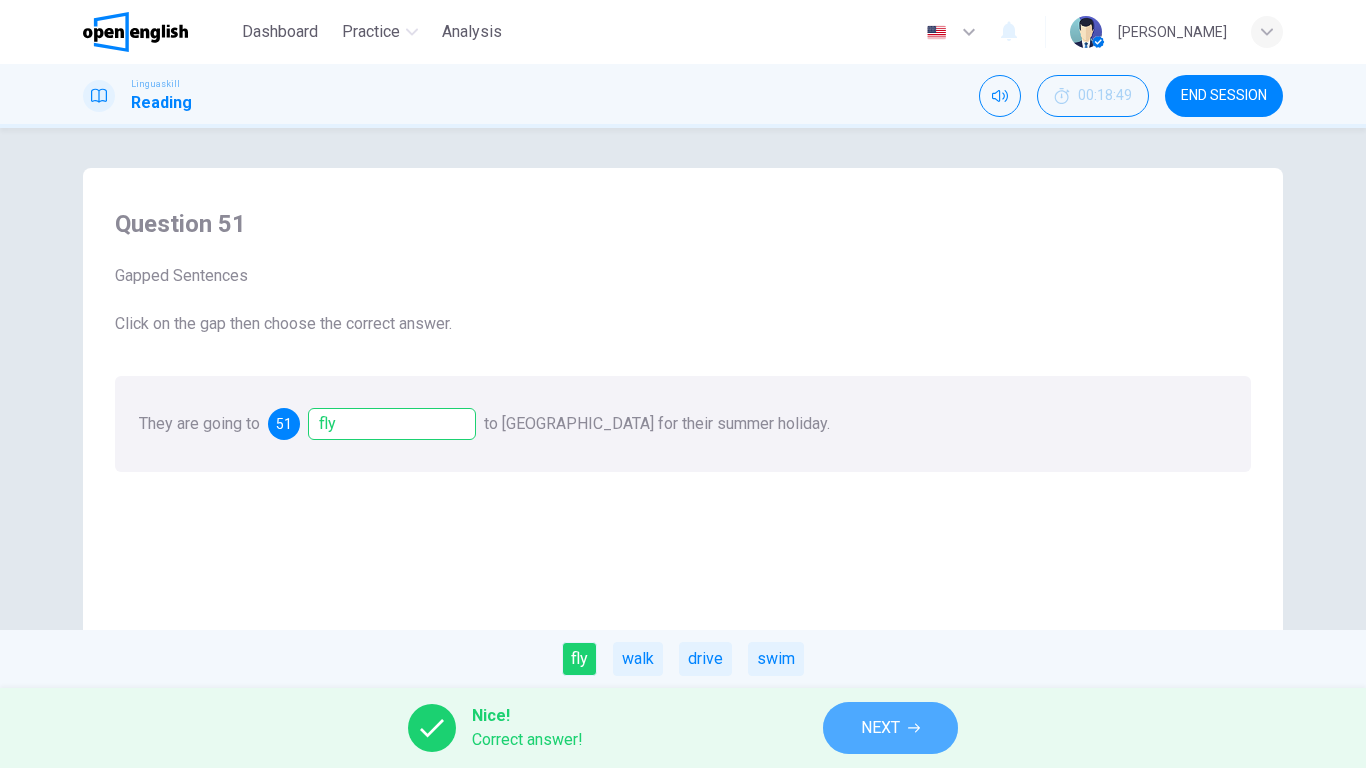 click on "NEXT" at bounding box center (880, 728) 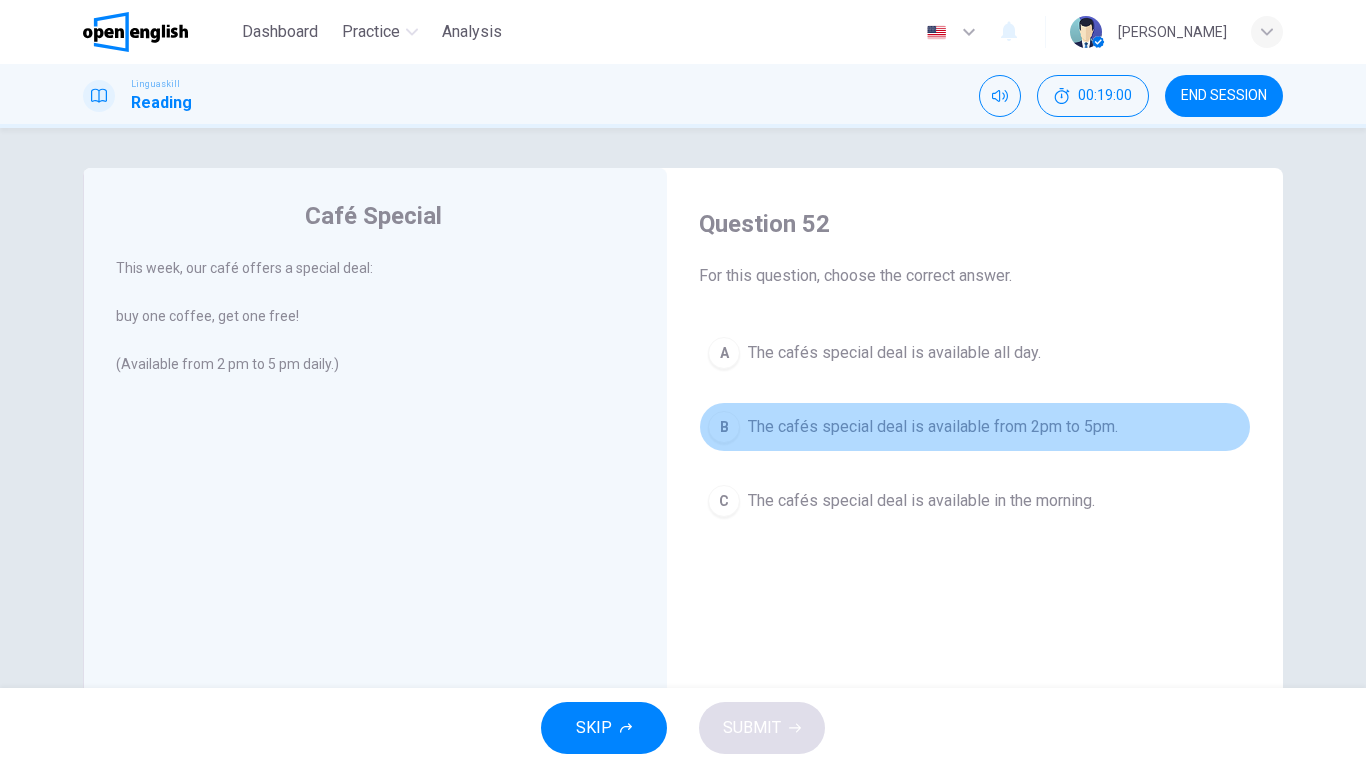 click on "The cafés special deal is available from 2pm to 5pm." at bounding box center [933, 427] 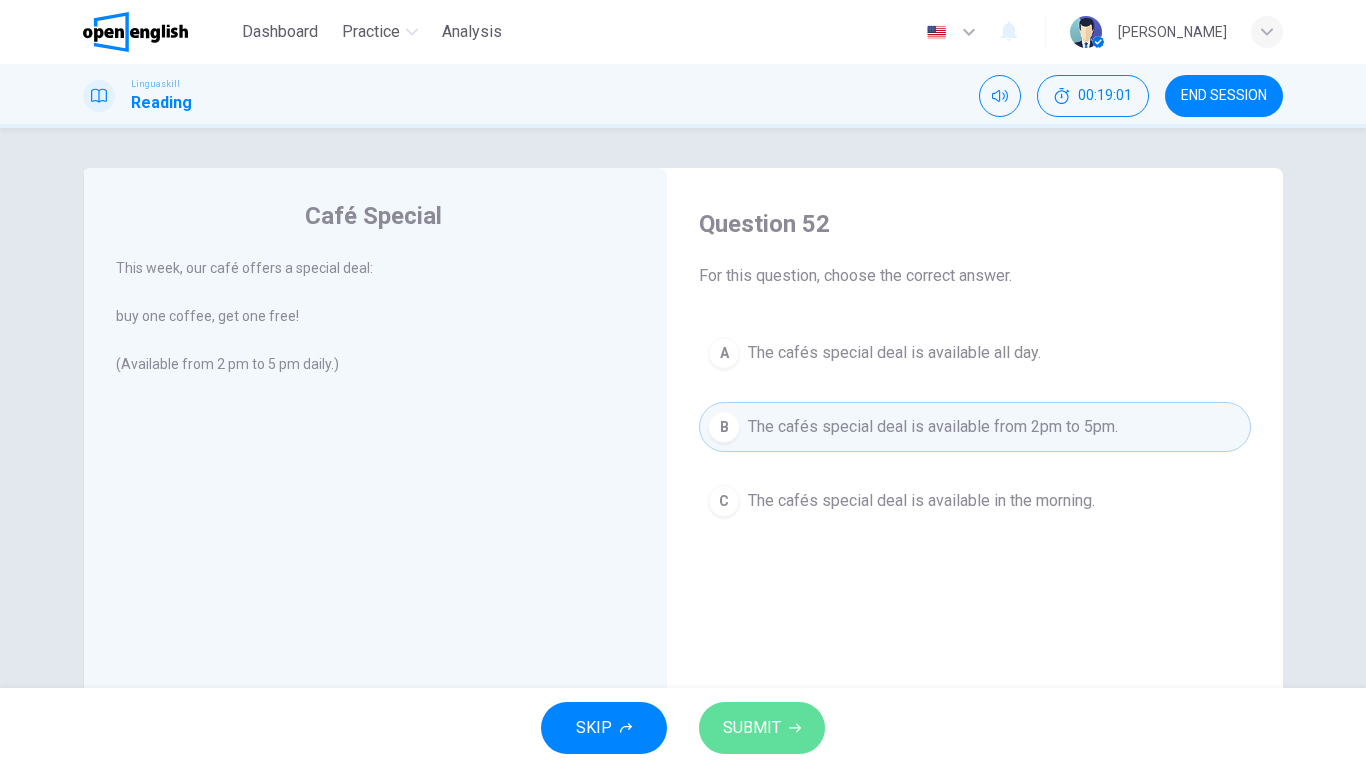 click on "SUBMIT" at bounding box center (762, 728) 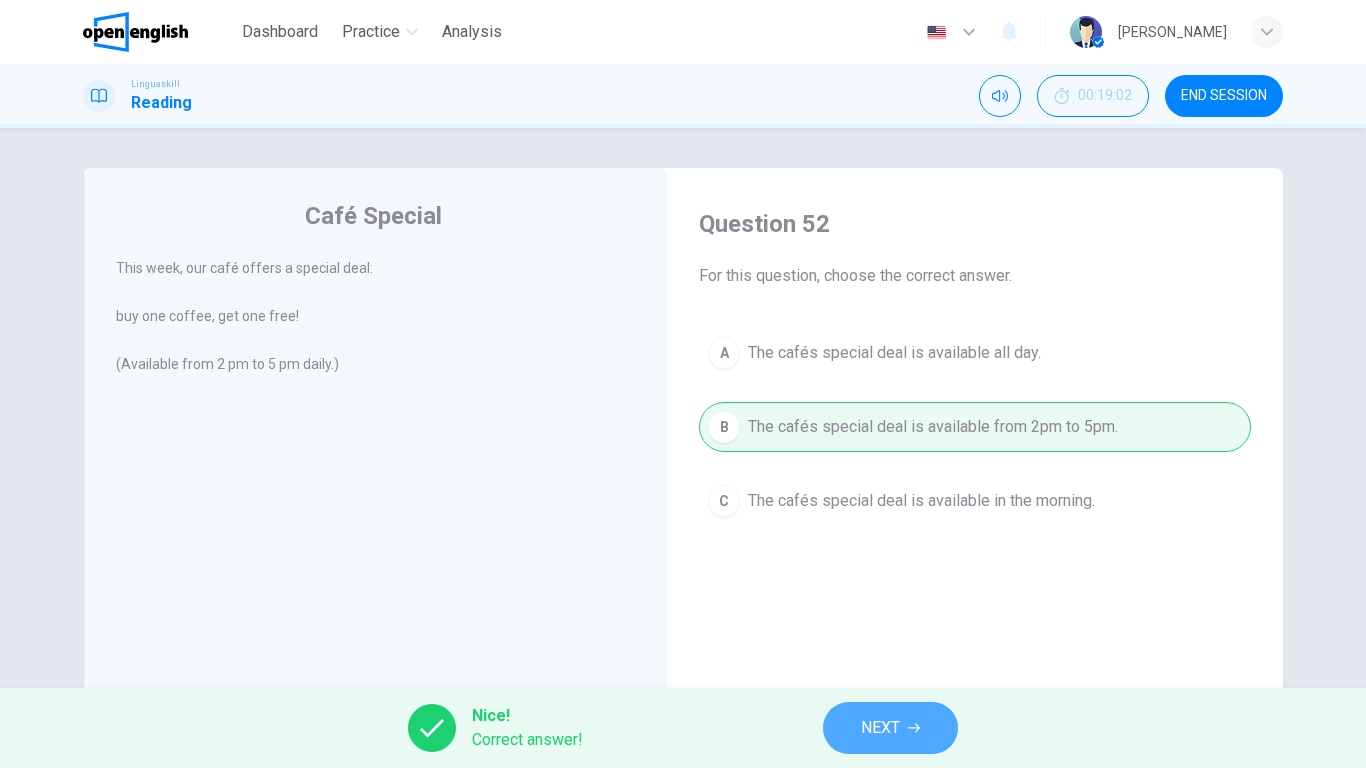 click on "NEXT" at bounding box center [880, 728] 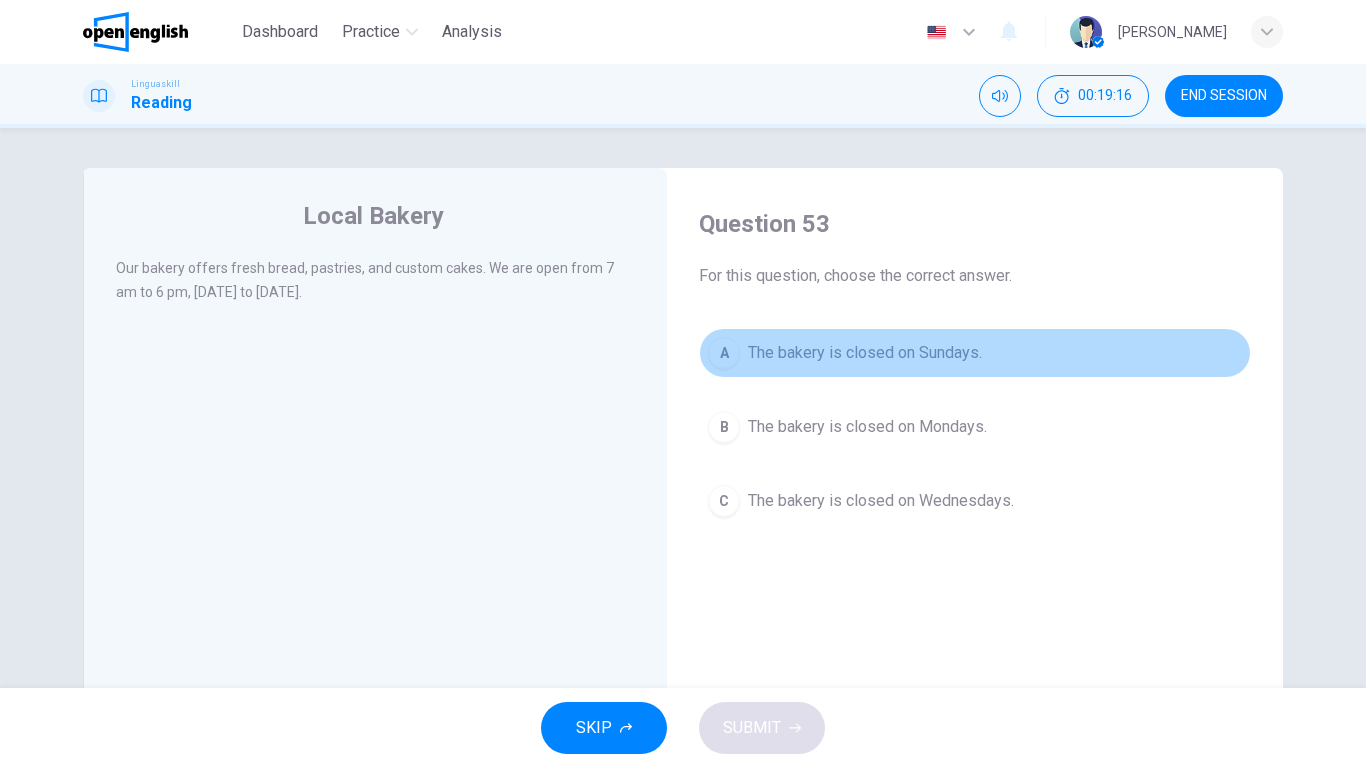 click on "The bakery is closed on Sundays." at bounding box center [865, 353] 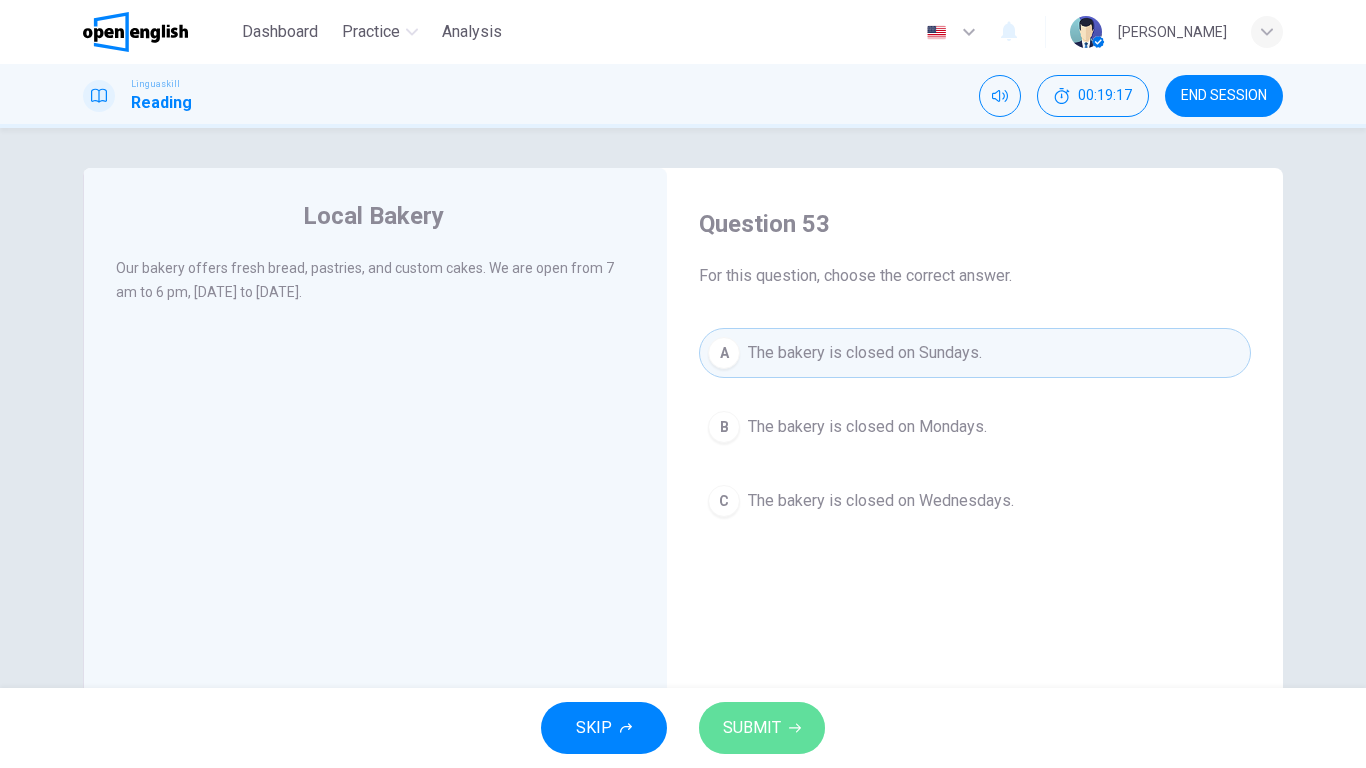 click on "SUBMIT" at bounding box center (752, 728) 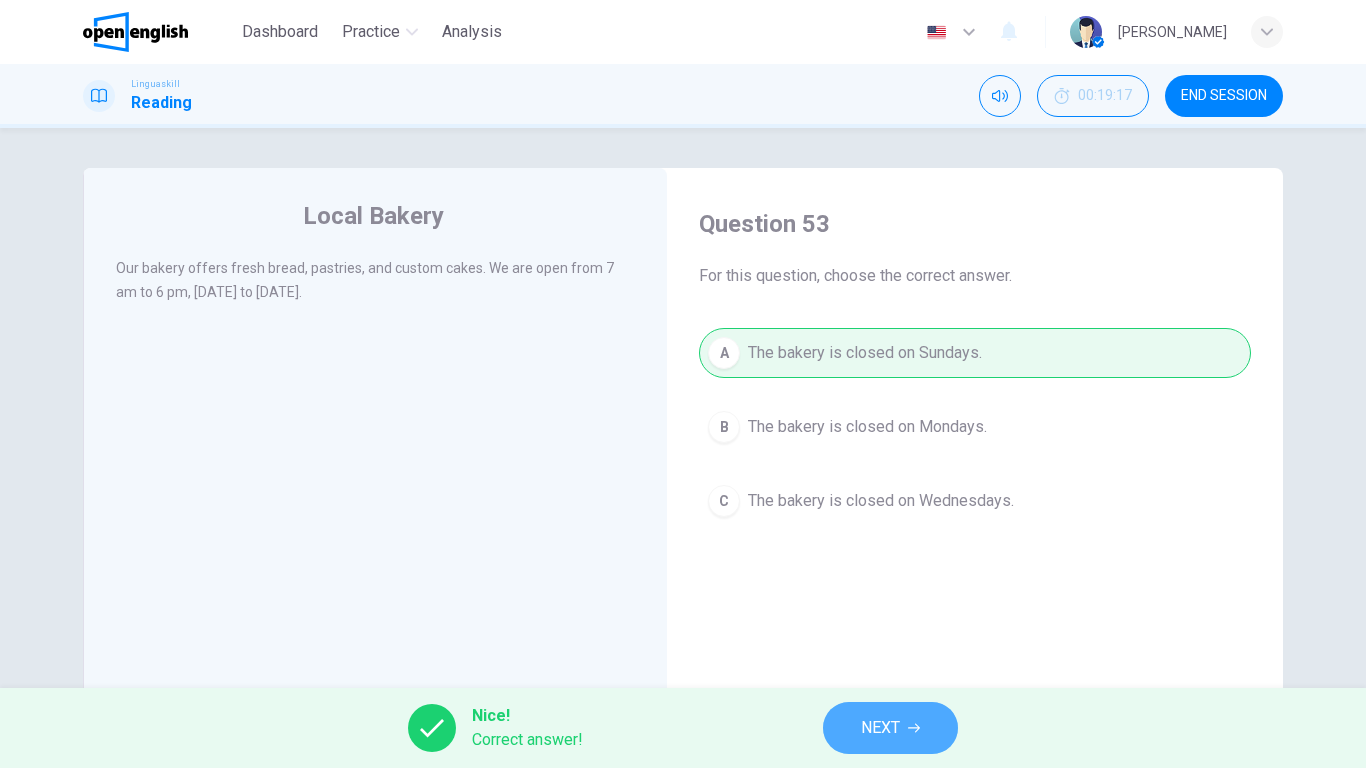 click on "NEXT" at bounding box center (880, 728) 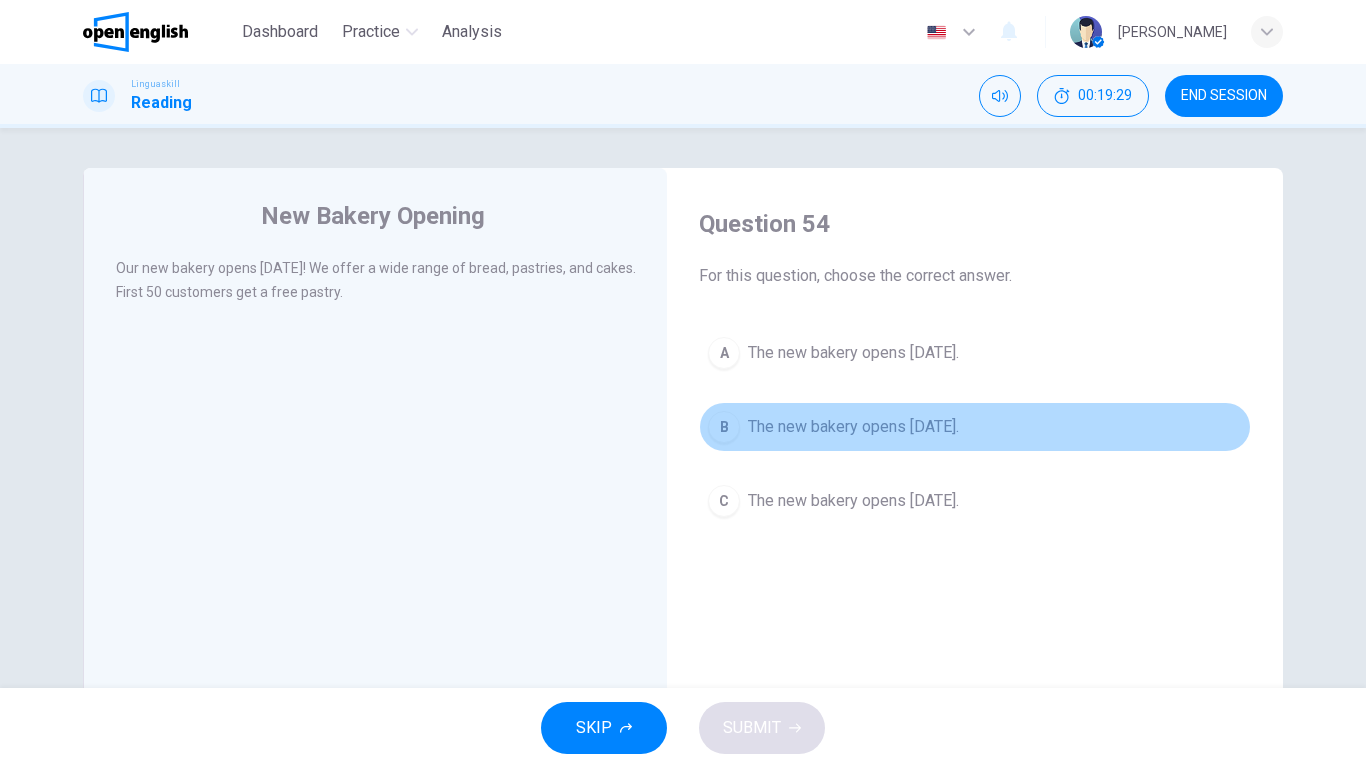 click on "The new bakery opens [DATE]." at bounding box center [853, 427] 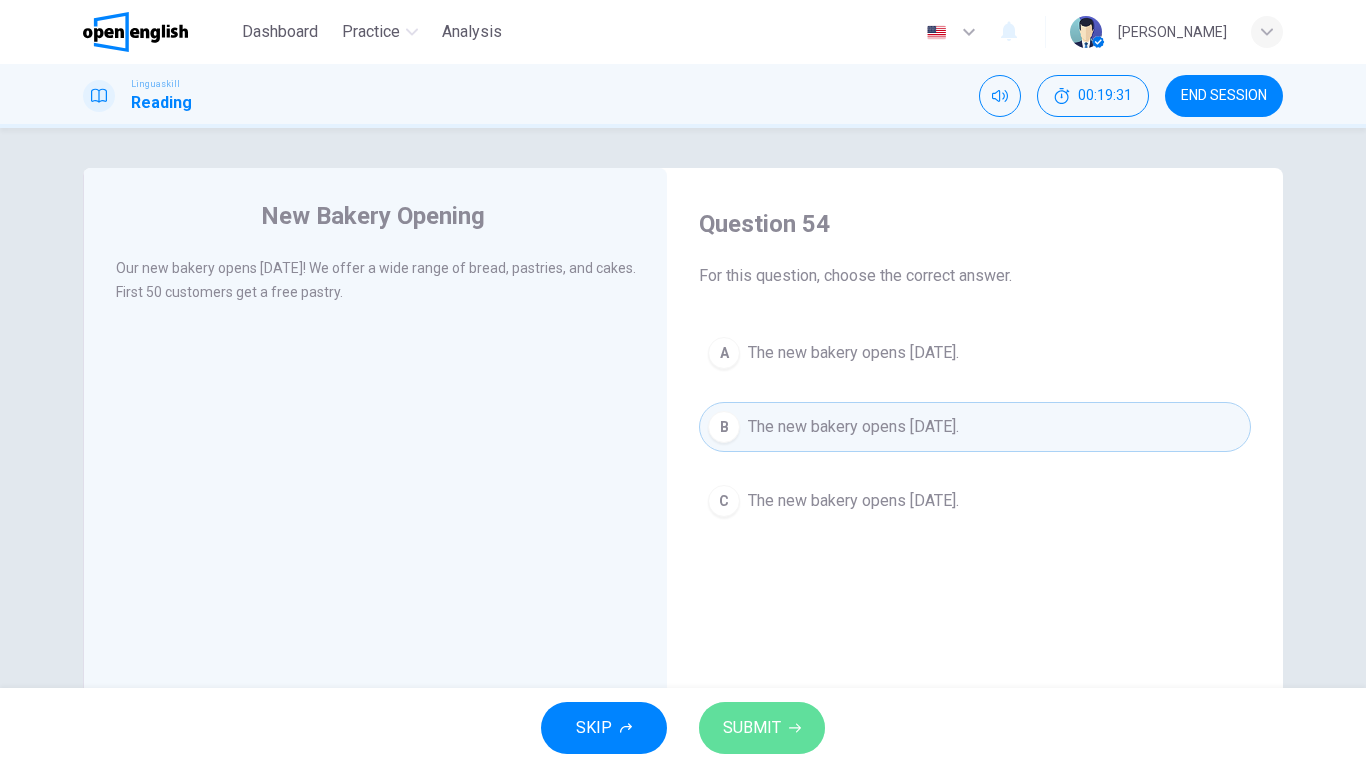 click on "SUBMIT" at bounding box center (762, 728) 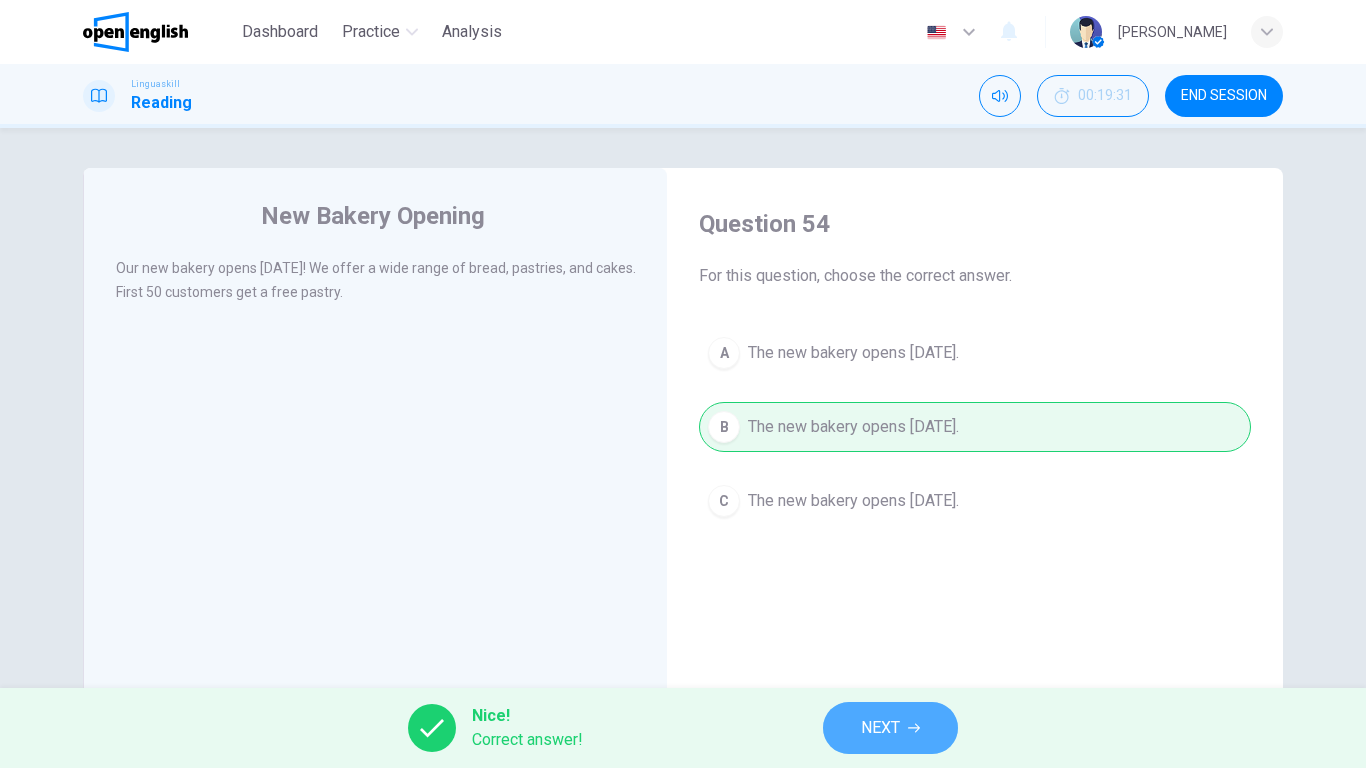 click on "NEXT" at bounding box center [890, 728] 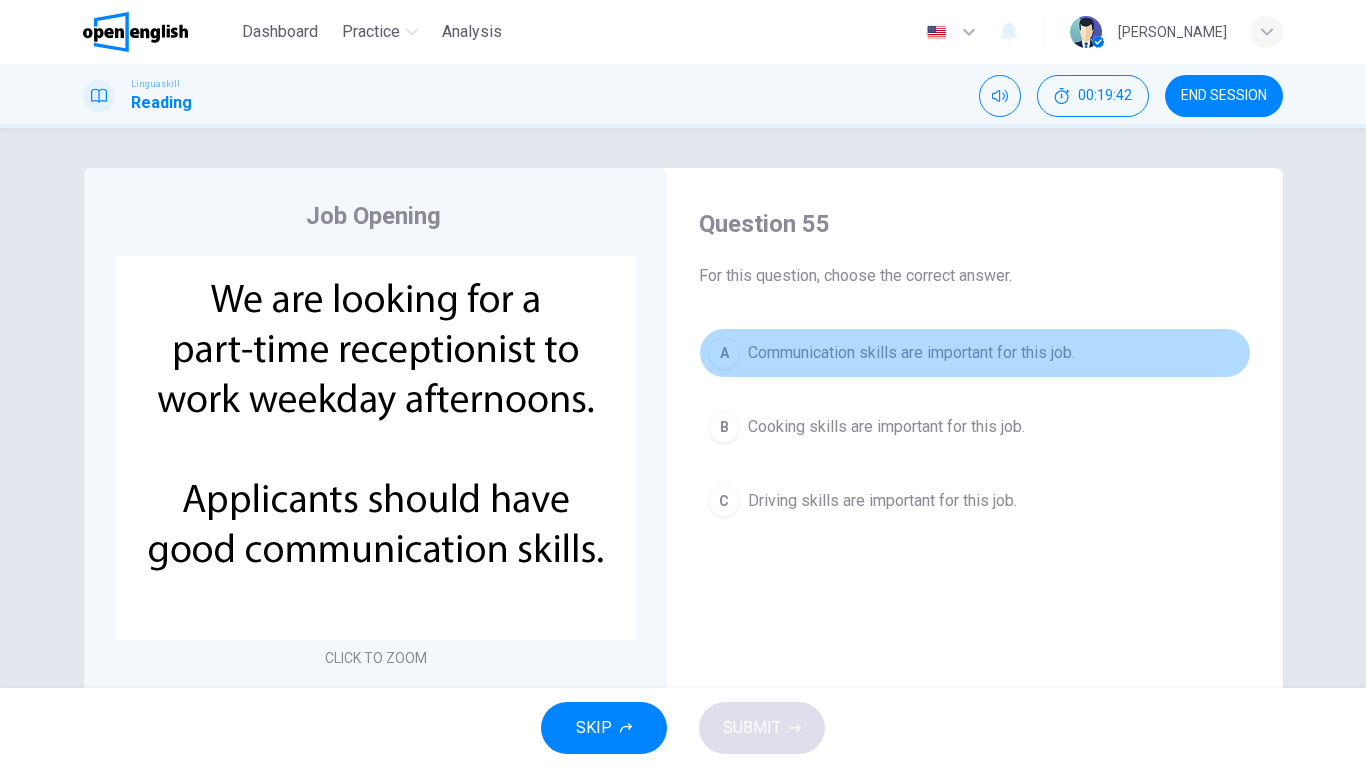 click on "Communication skills are important for this job." at bounding box center [911, 353] 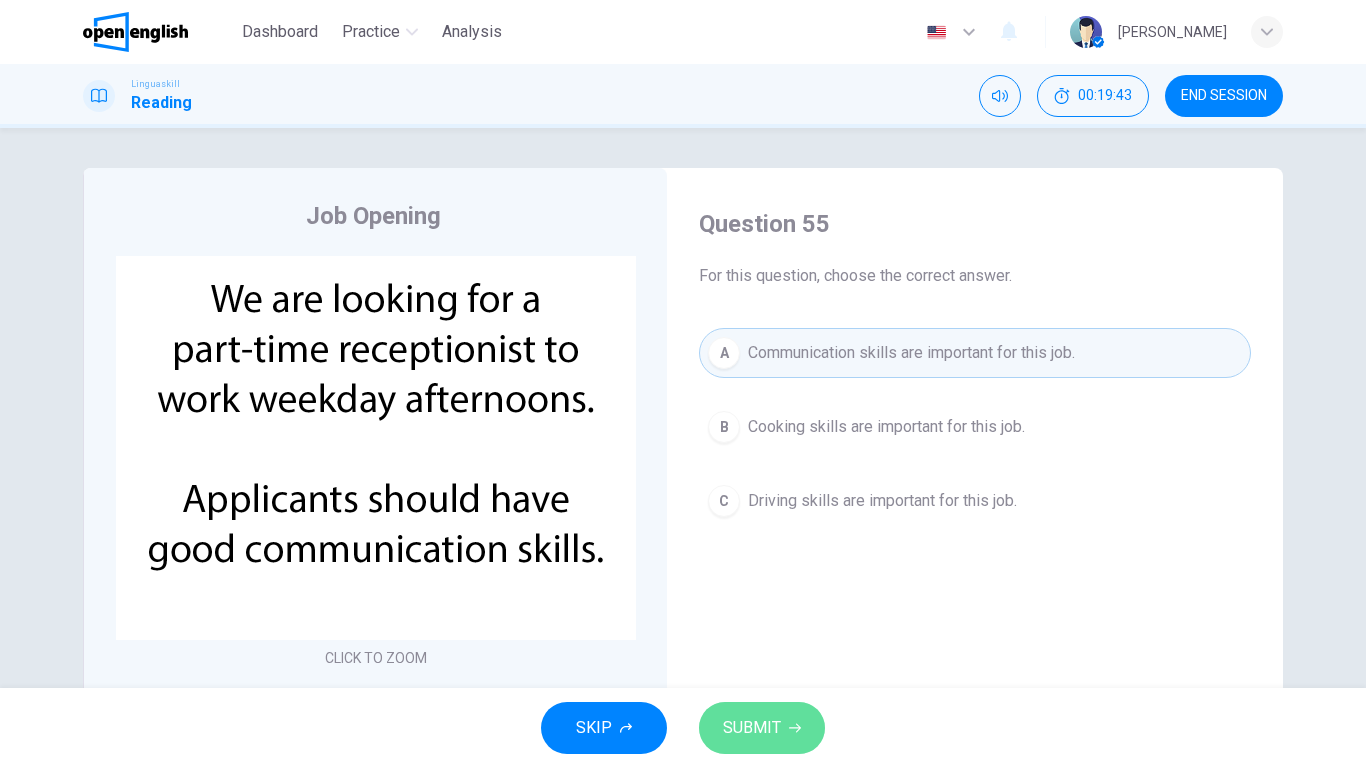 click on "SUBMIT" at bounding box center [762, 728] 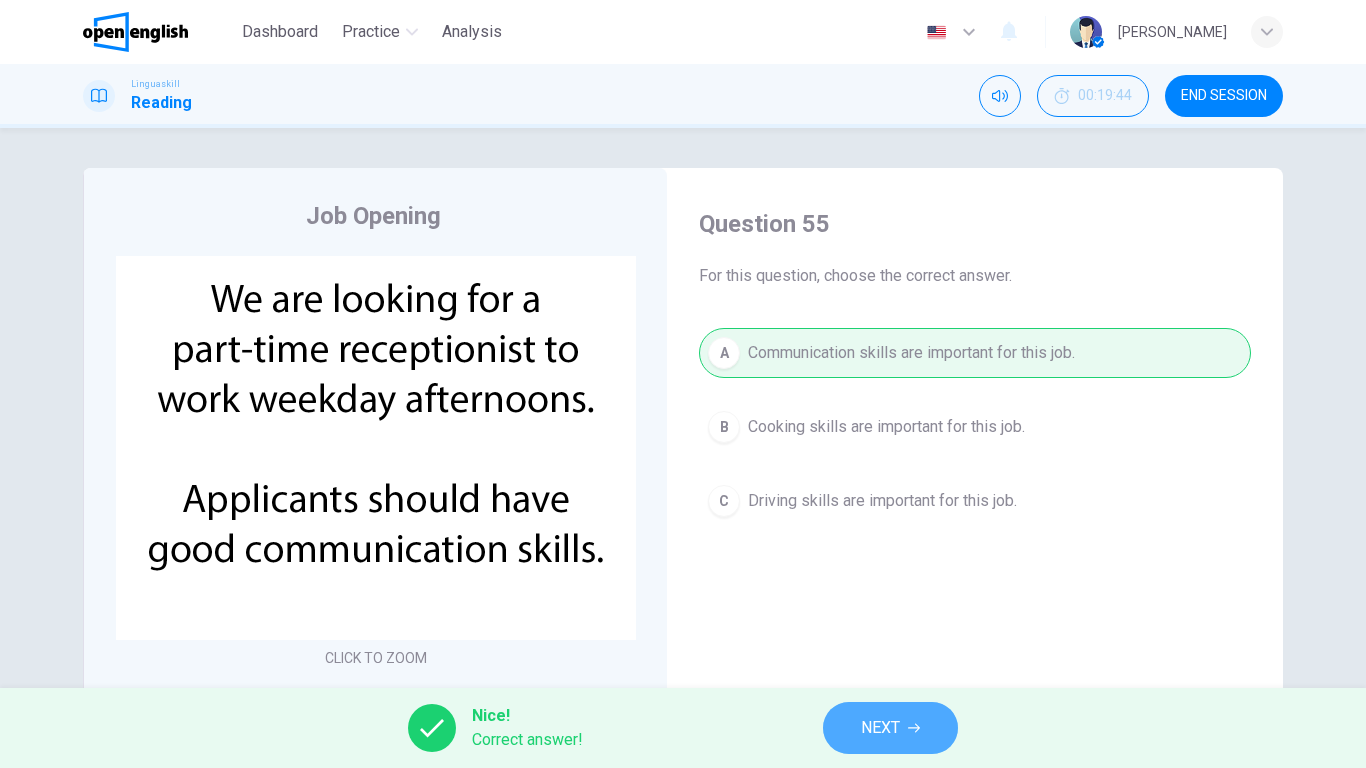 click on "NEXT" at bounding box center (880, 728) 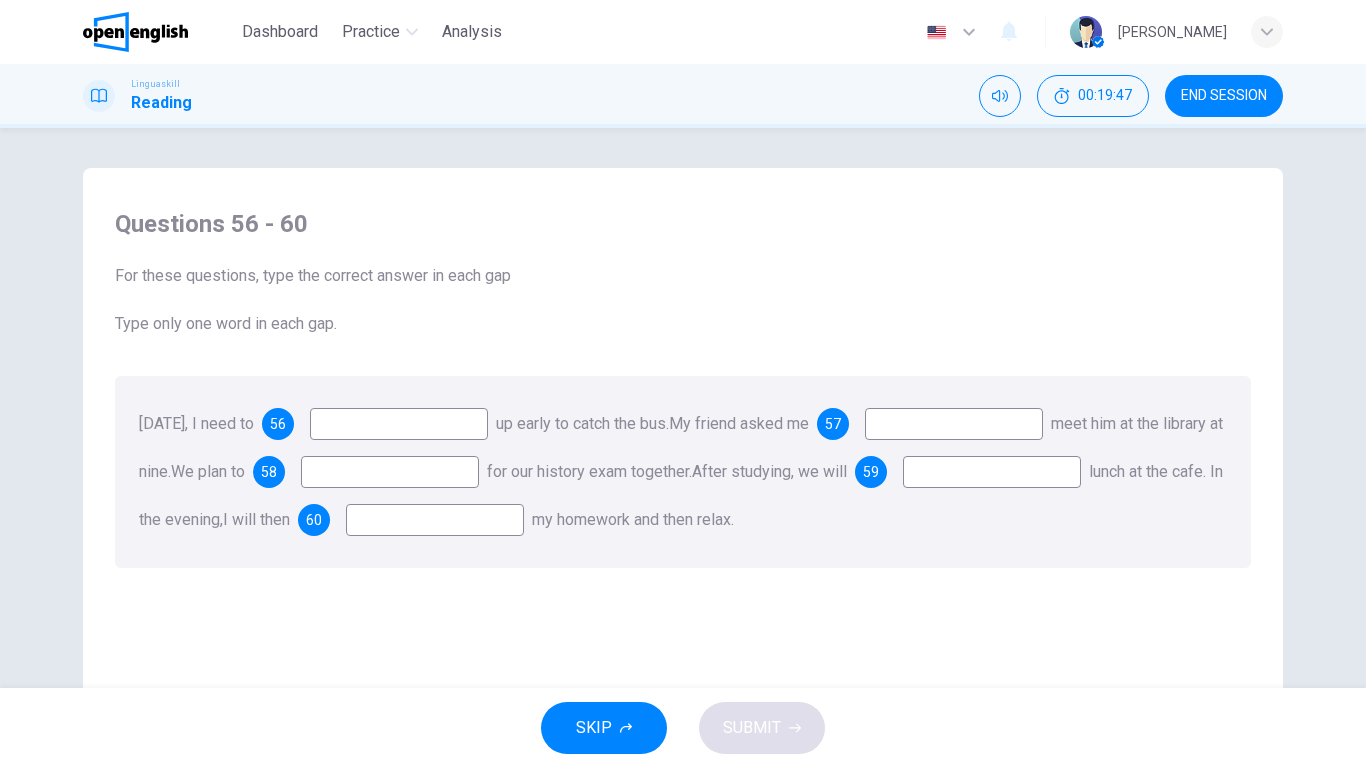 click at bounding box center (399, 424) 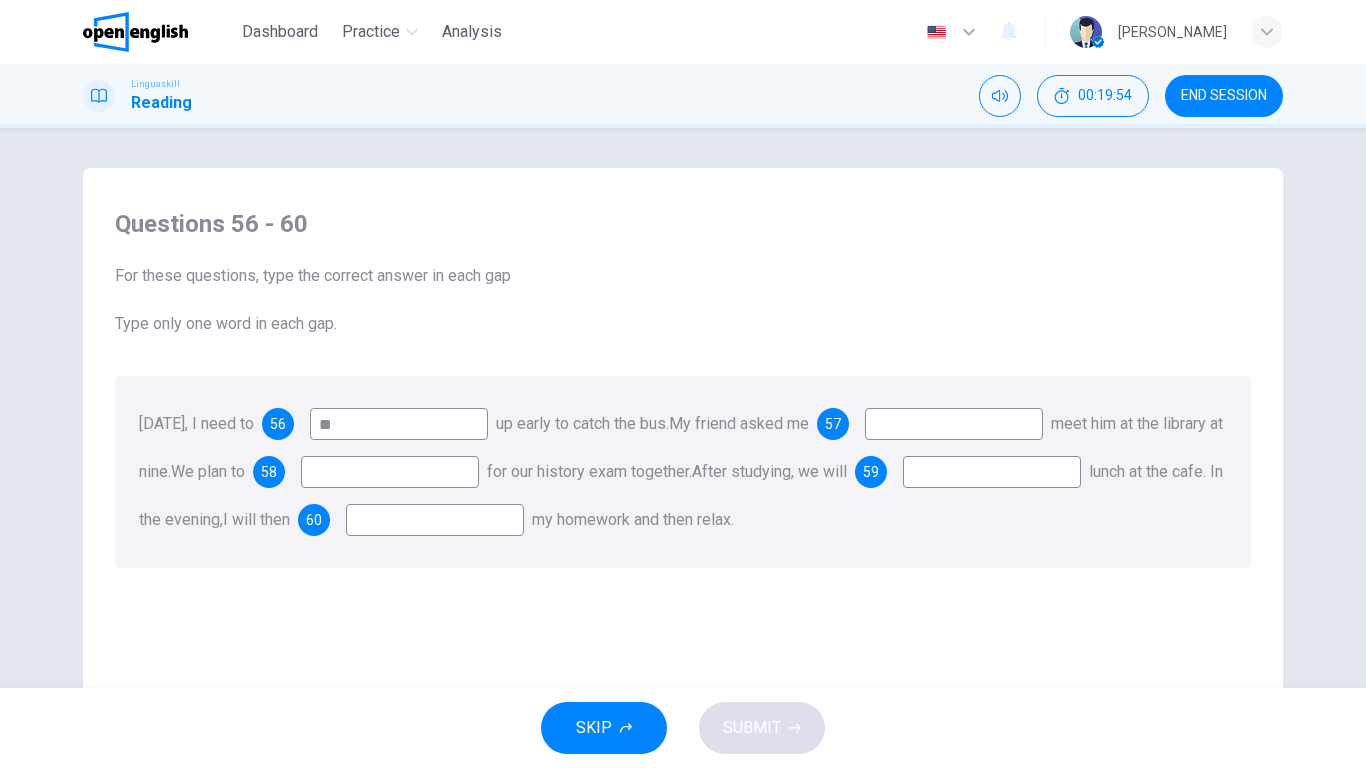 type on "*" 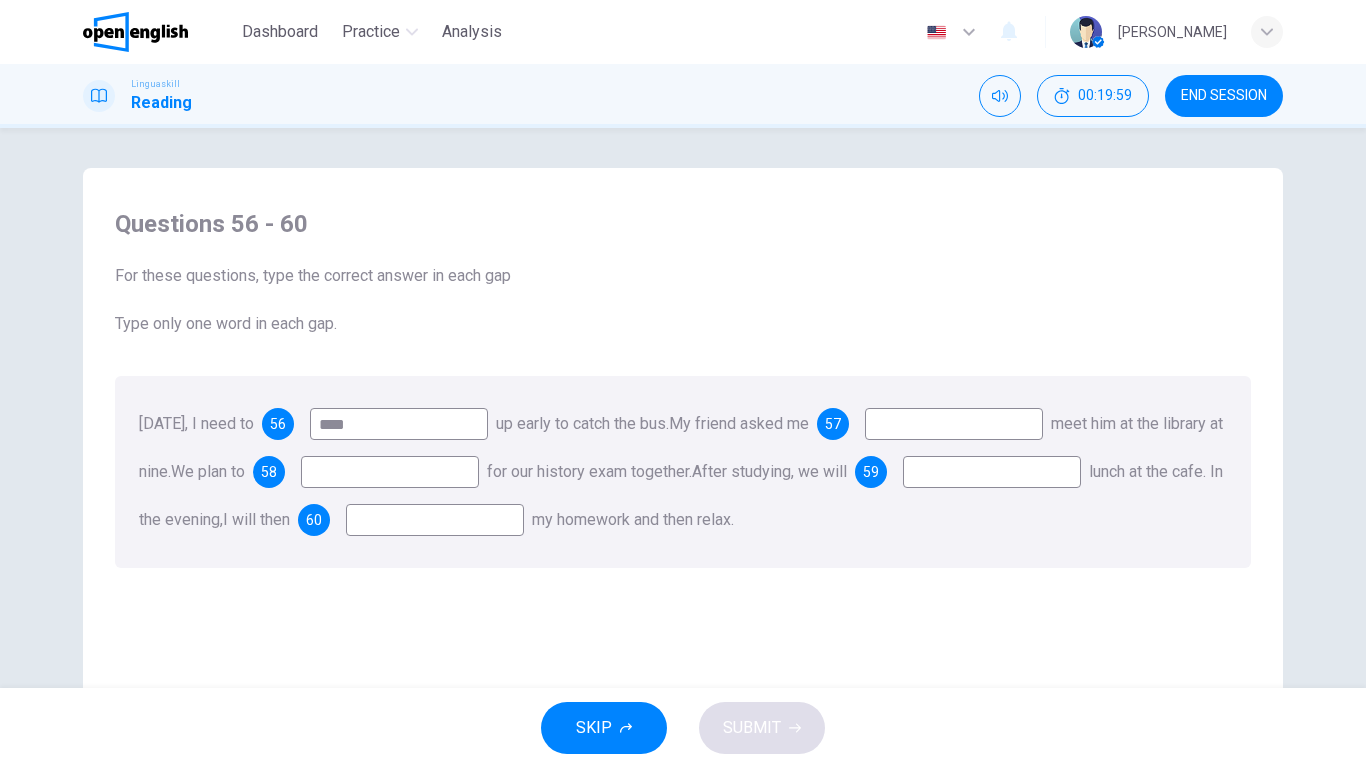 type on "****" 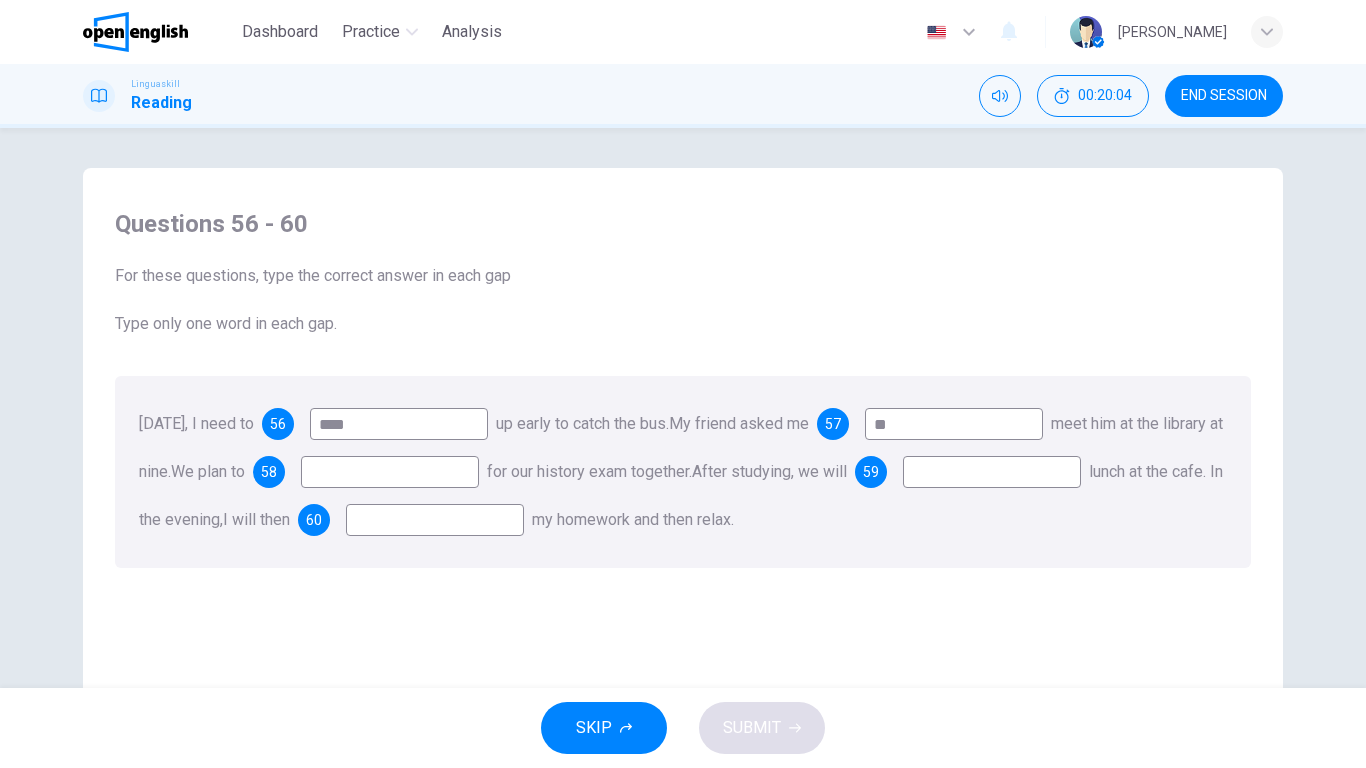 type on "**" 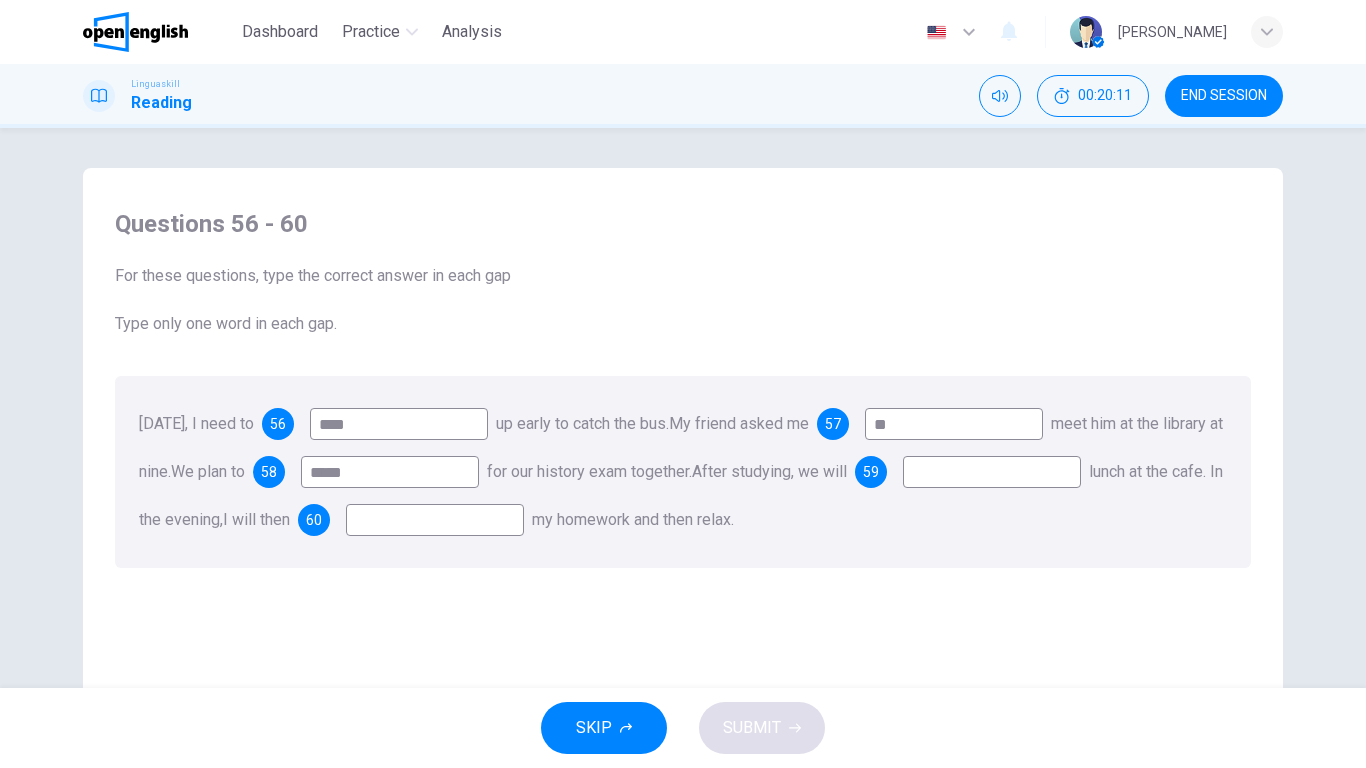 type on "*****" 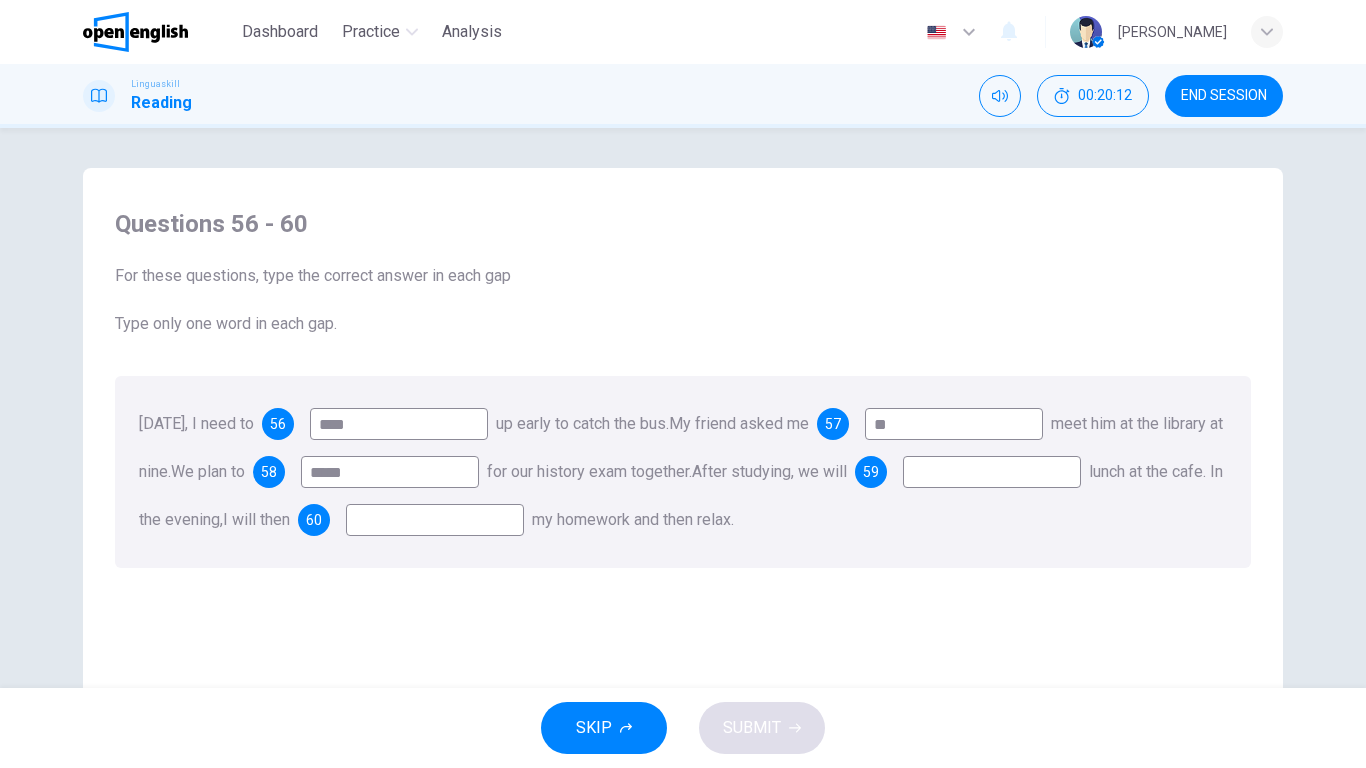 click at bounding box center (992, 472) 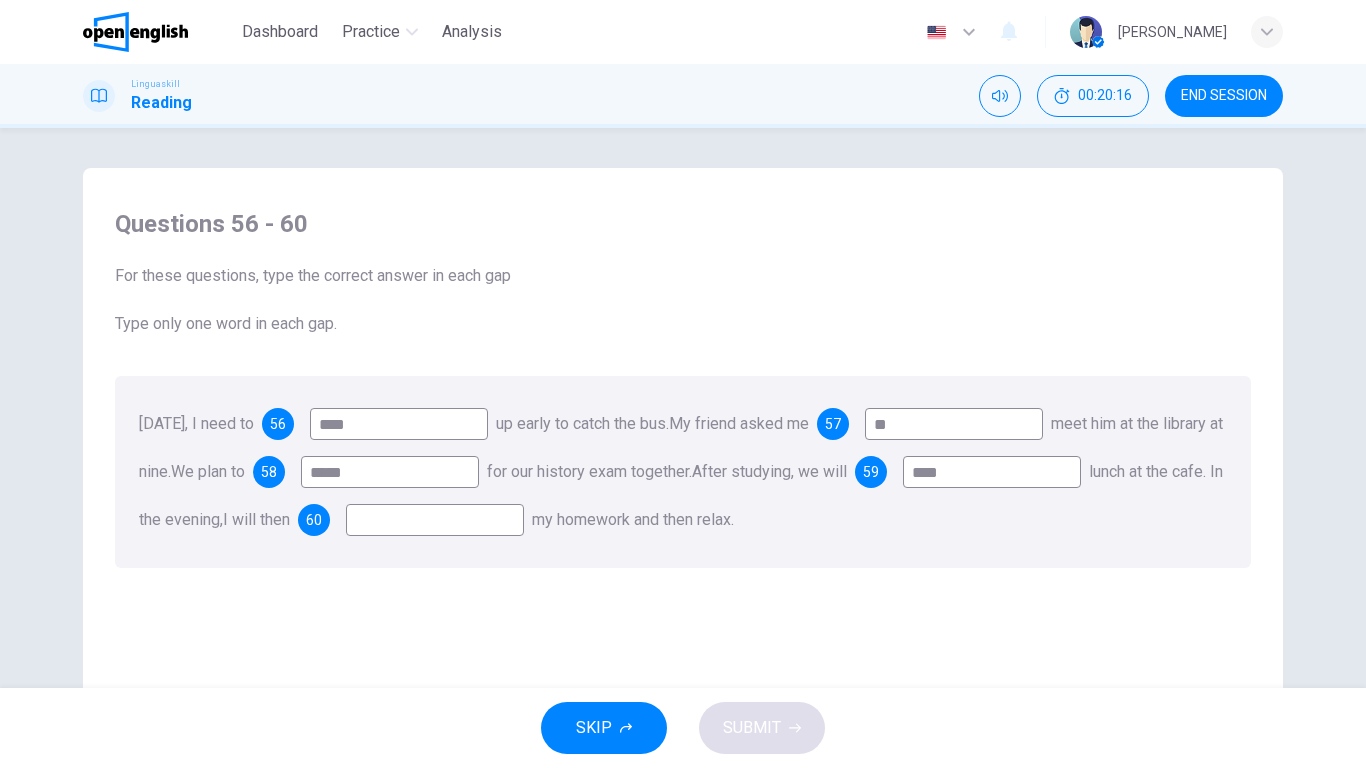 type on "****" 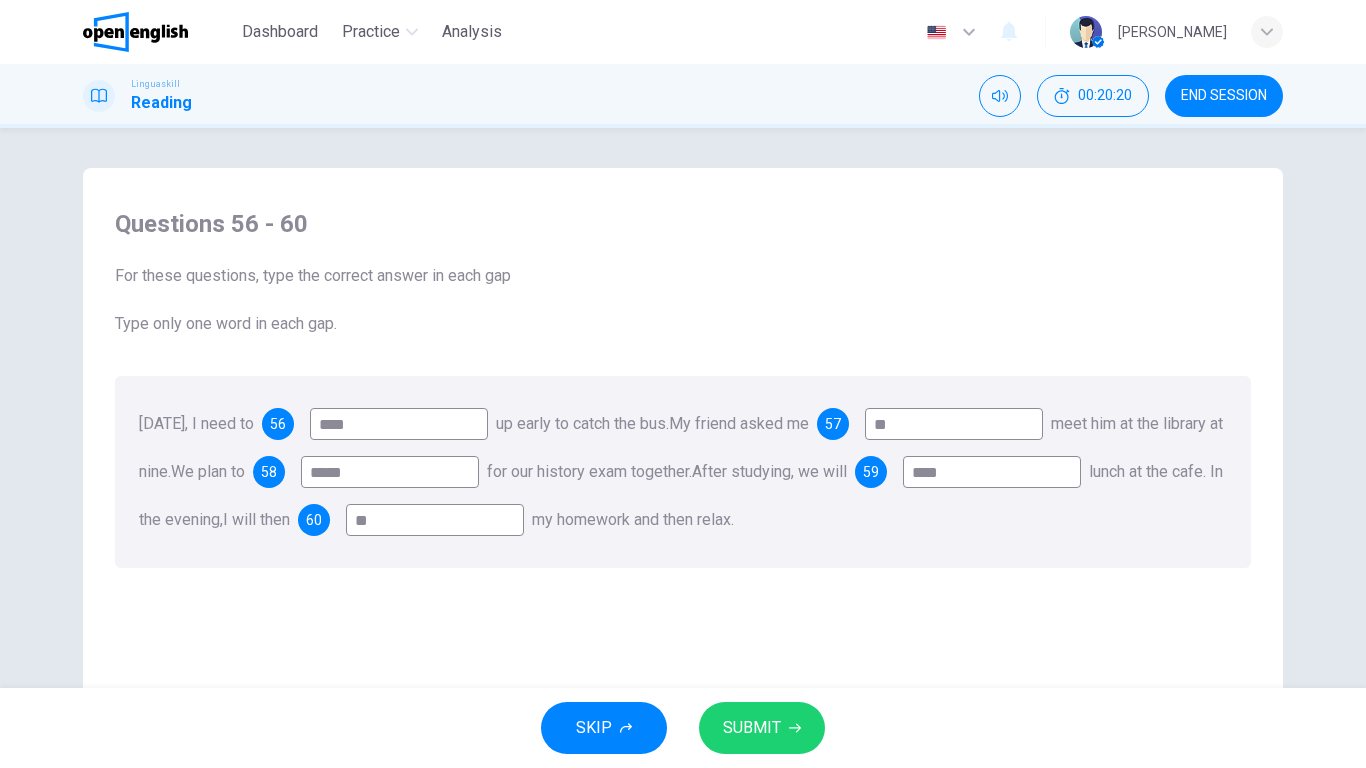 type on "**" 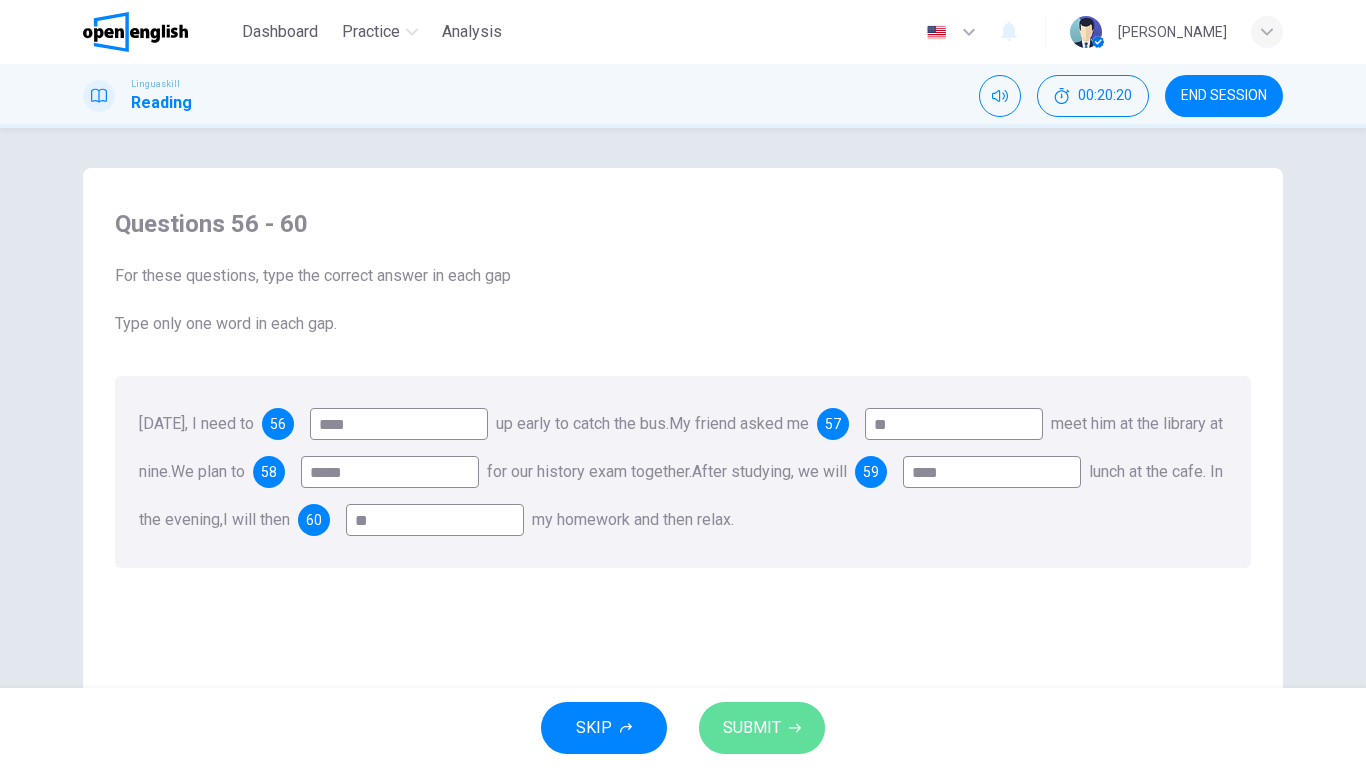 click on "SUBMIT" at bounding box center [762, 728] 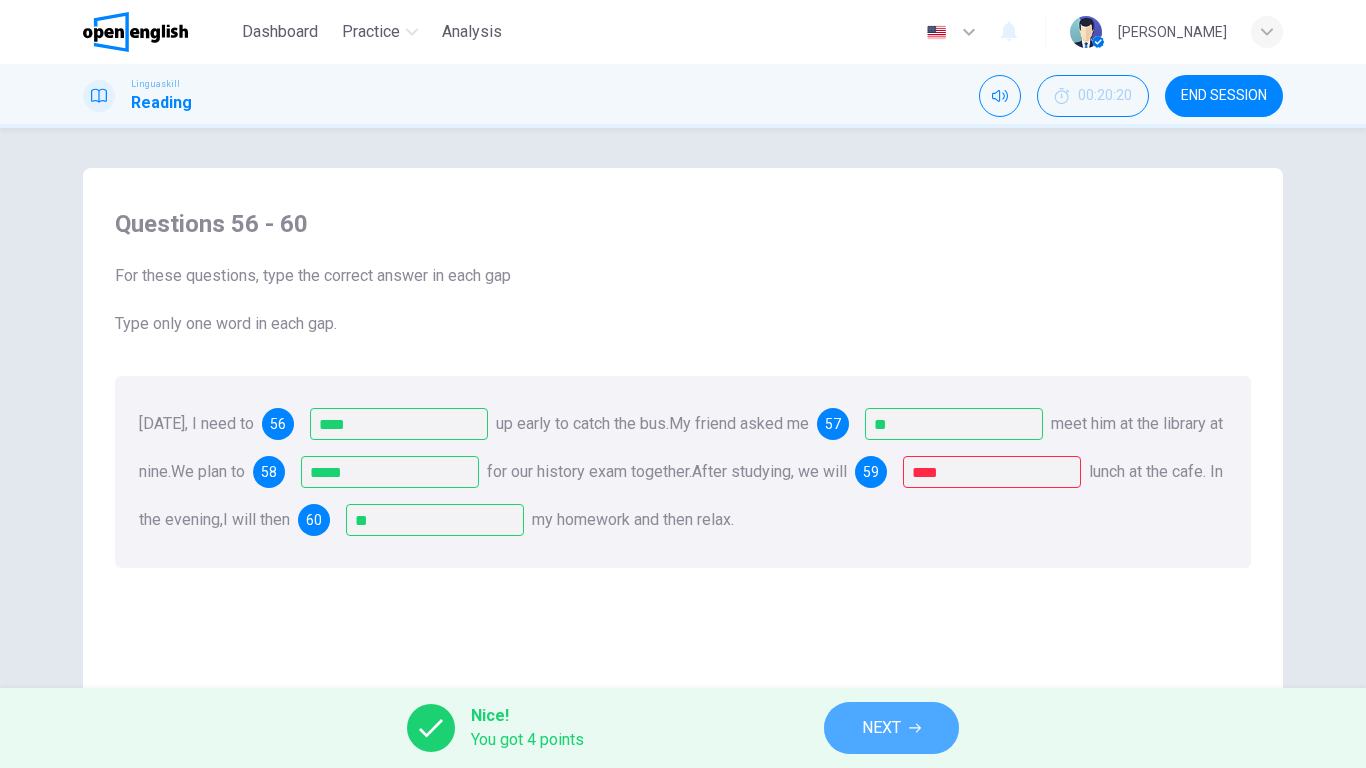 click on "NEXT" at bounding box center (881, 728) 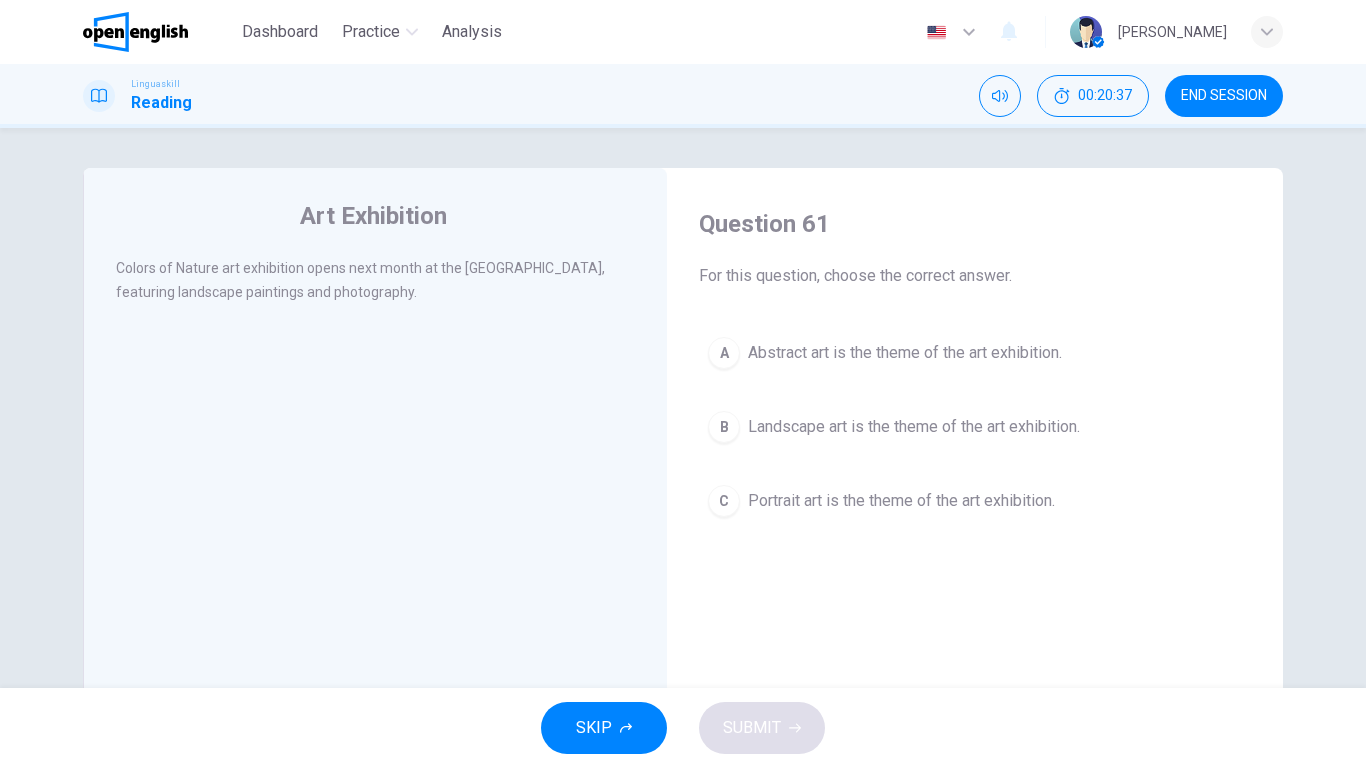 click on "SKIP SUBMIT" at bounding box center [683, 728] 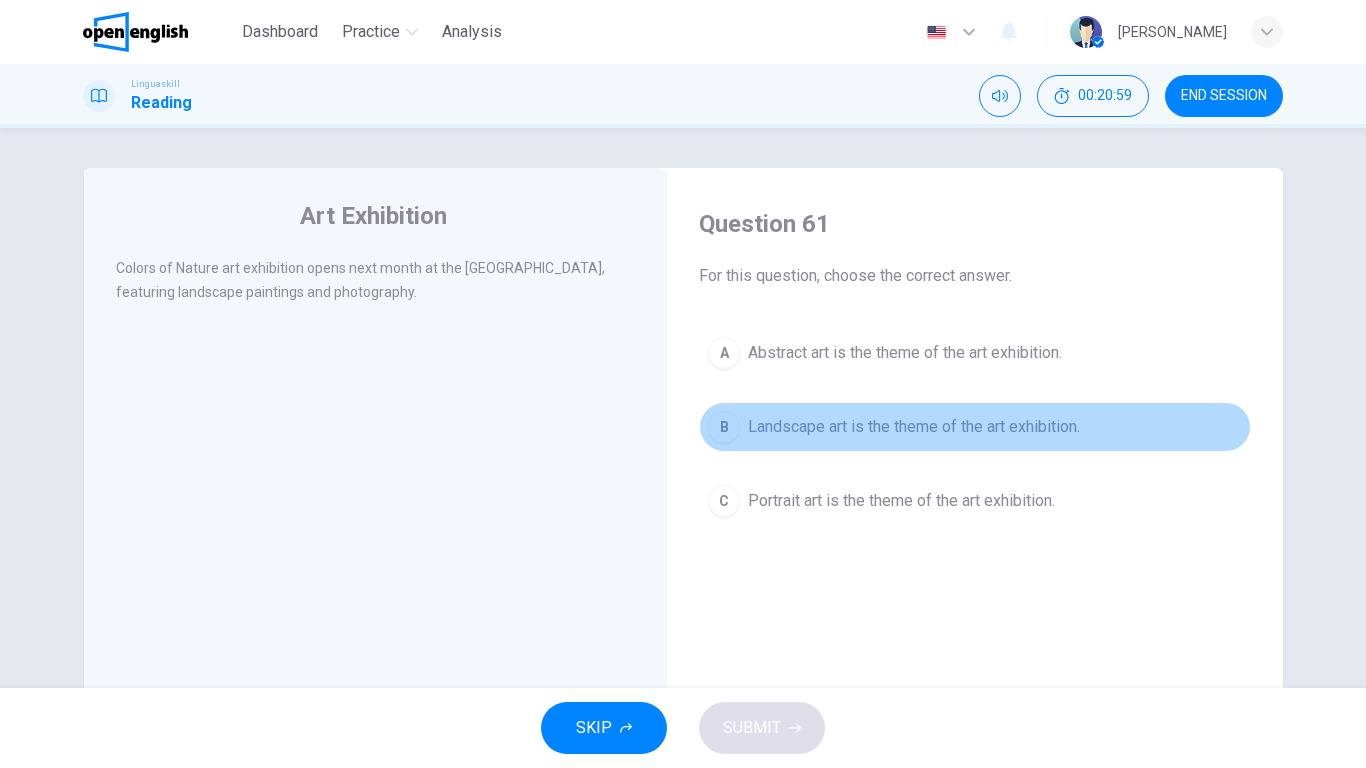click on "B Landscape art is the theme of the art exhibition." at bounding box center (975, 427) 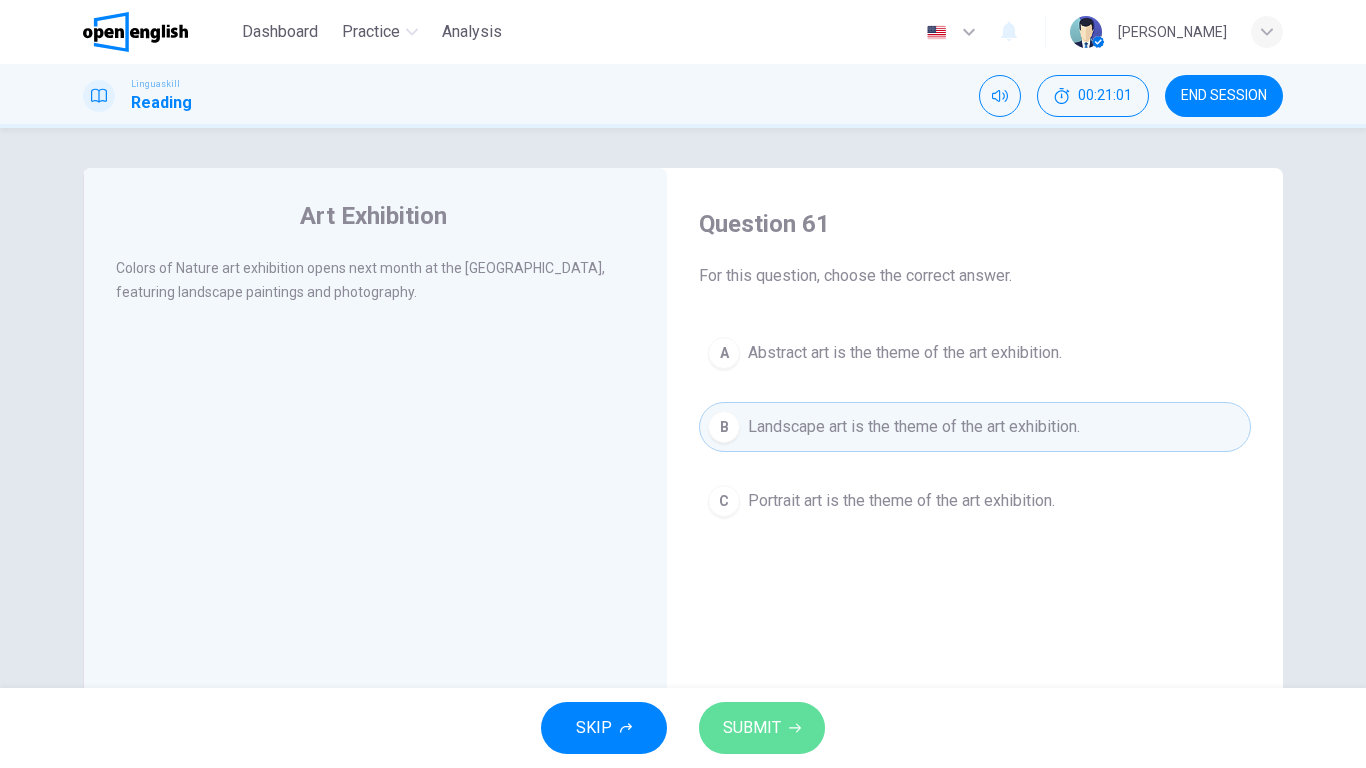 click on "SUBMIT" at bounding box center [762, 728] 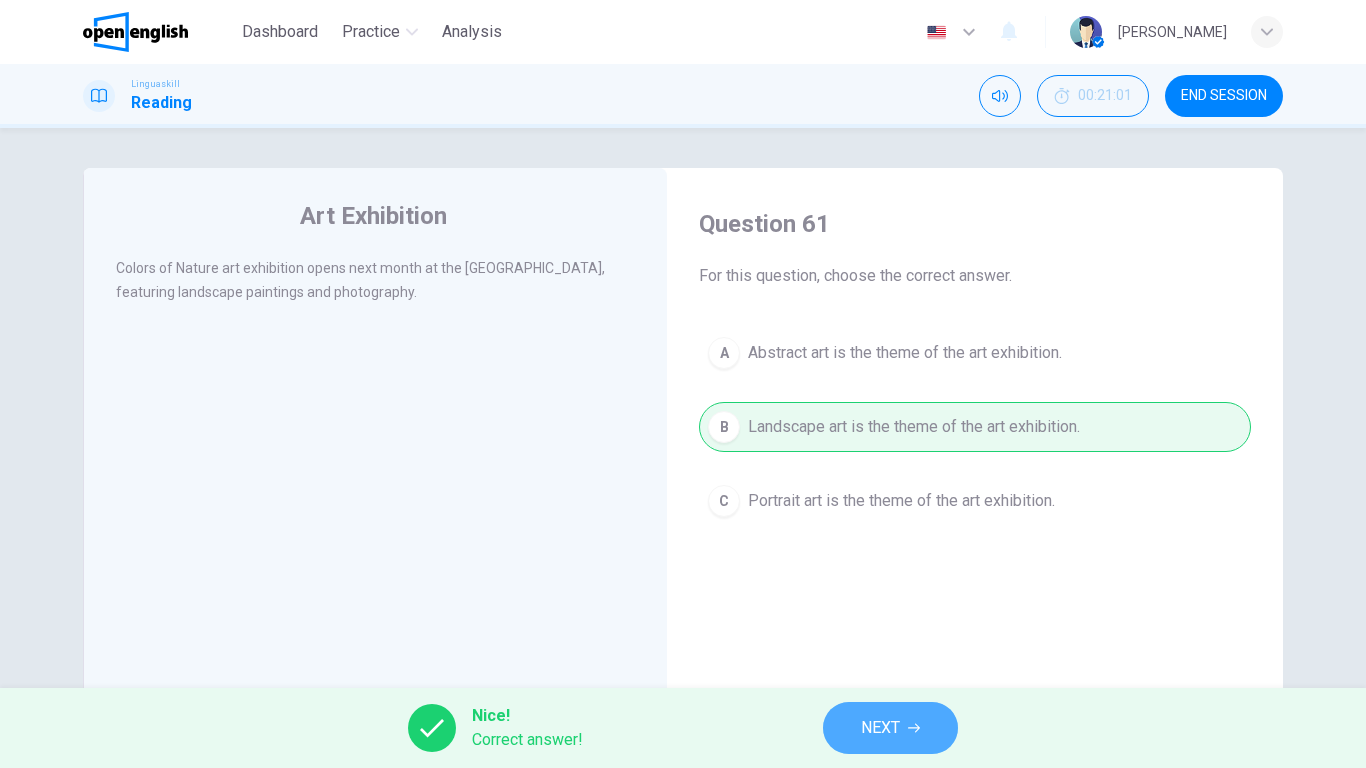 click on "NEXT" at bounding box center [880, 728] 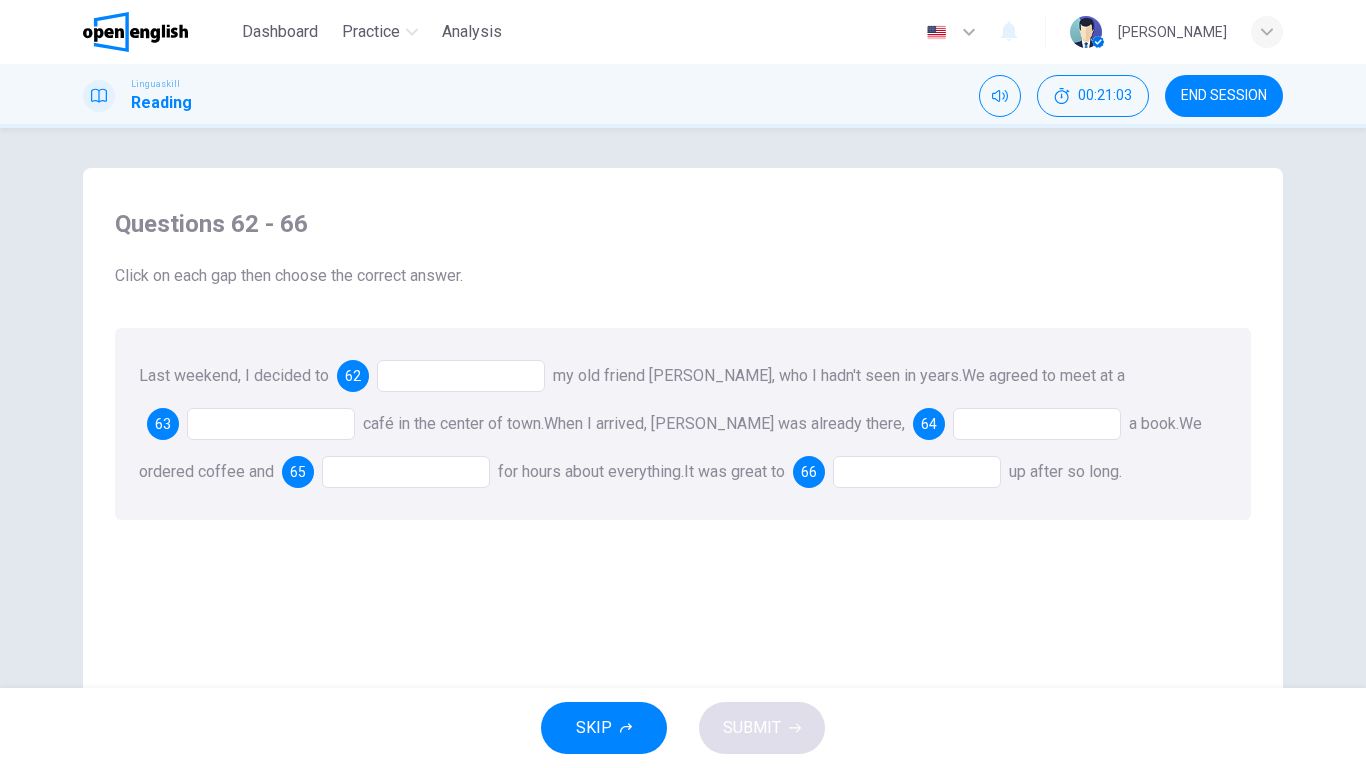 click at bounding box center (461, 376) 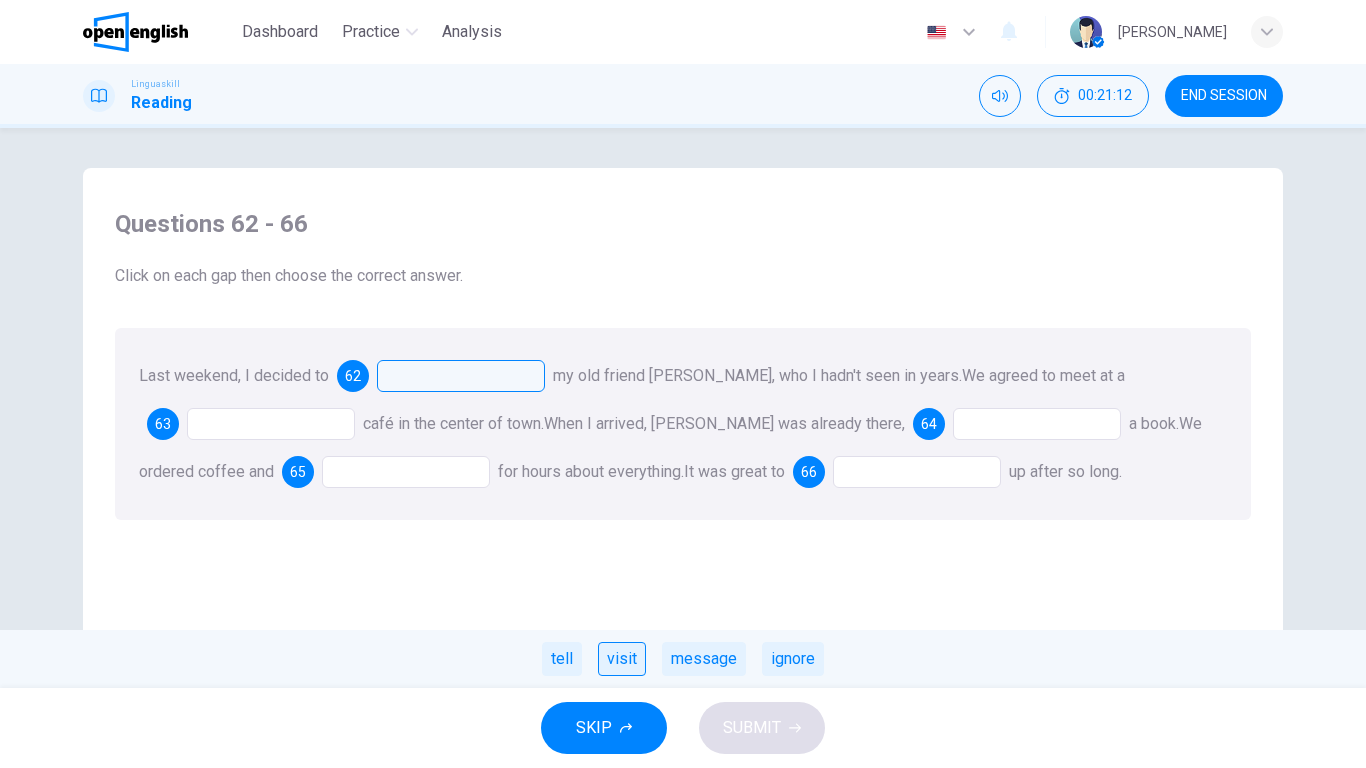 click on "visit" at bounding box center [622, 659] 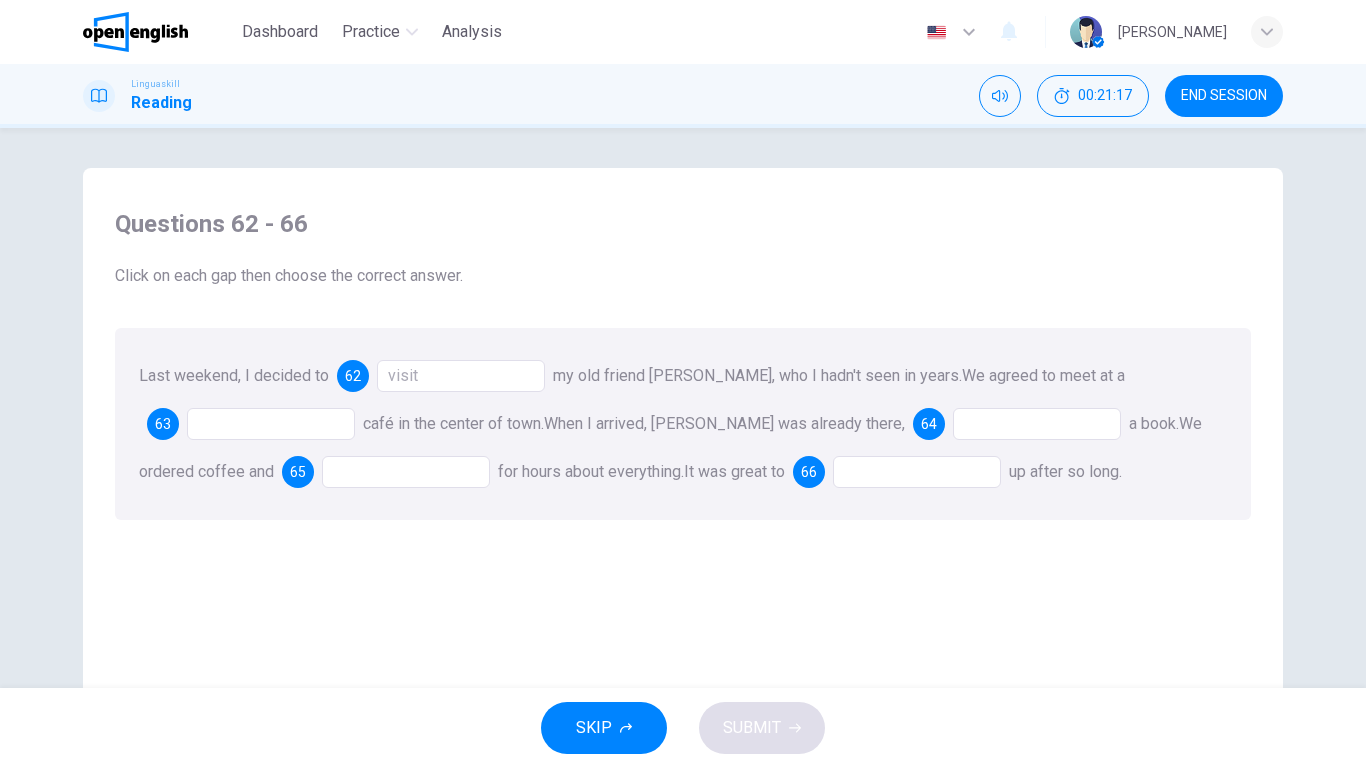 click at bounding box center [271, 424] 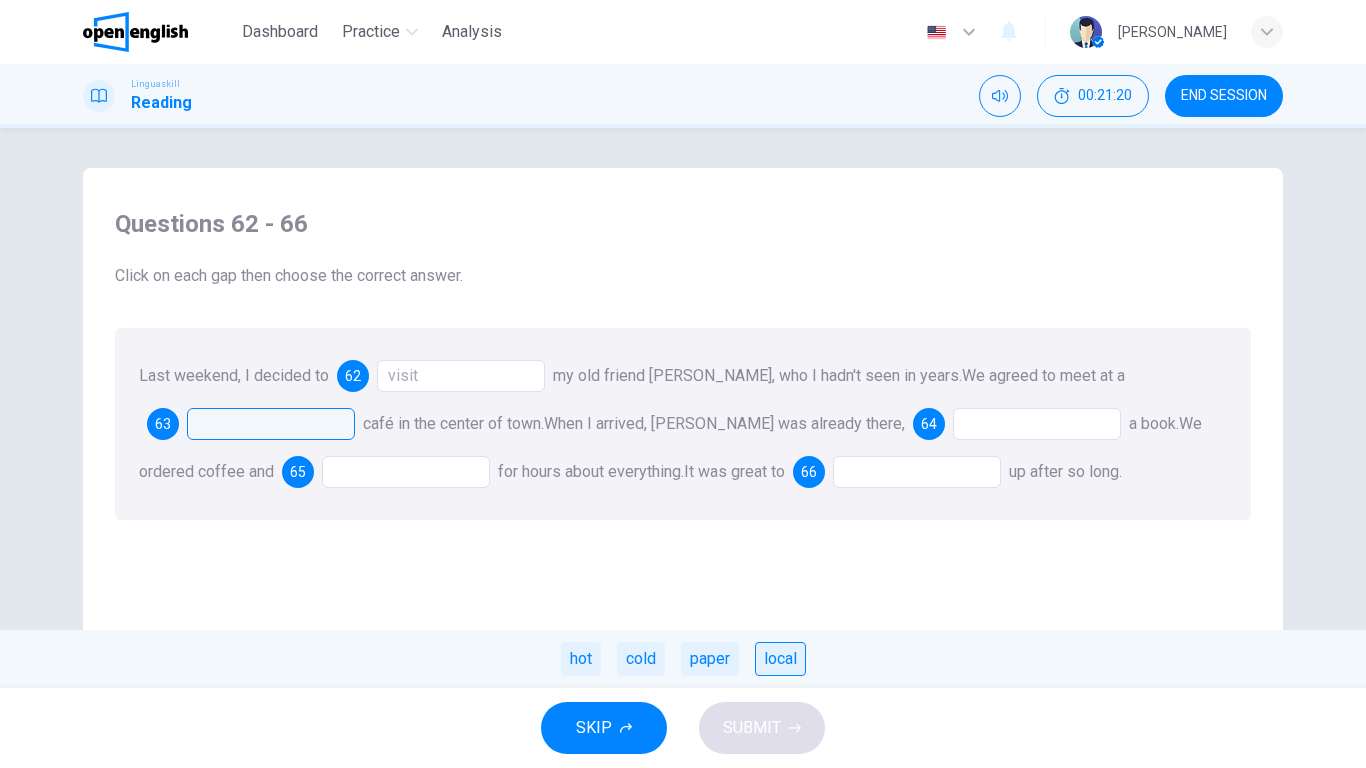 click on "local" at bounding box center (780, 659) 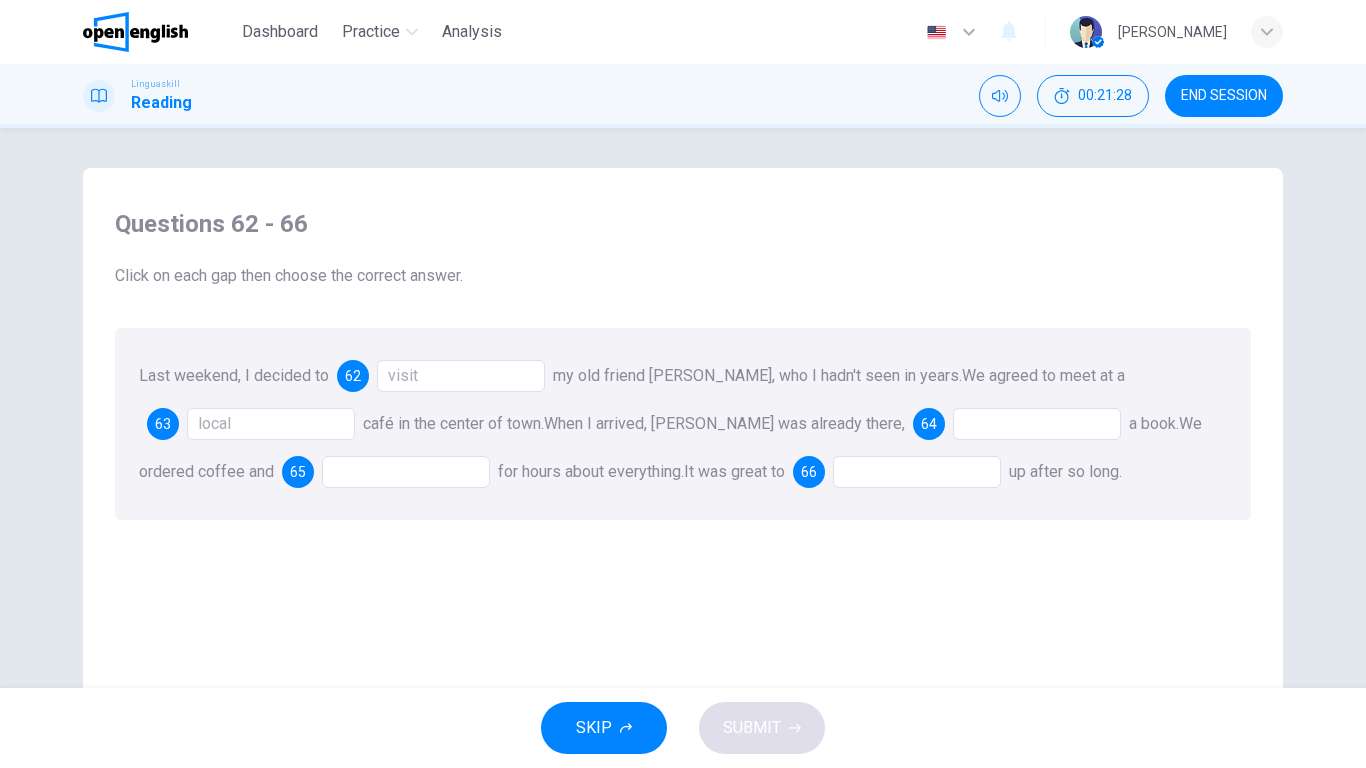 click at bounding box center [1037, 424] 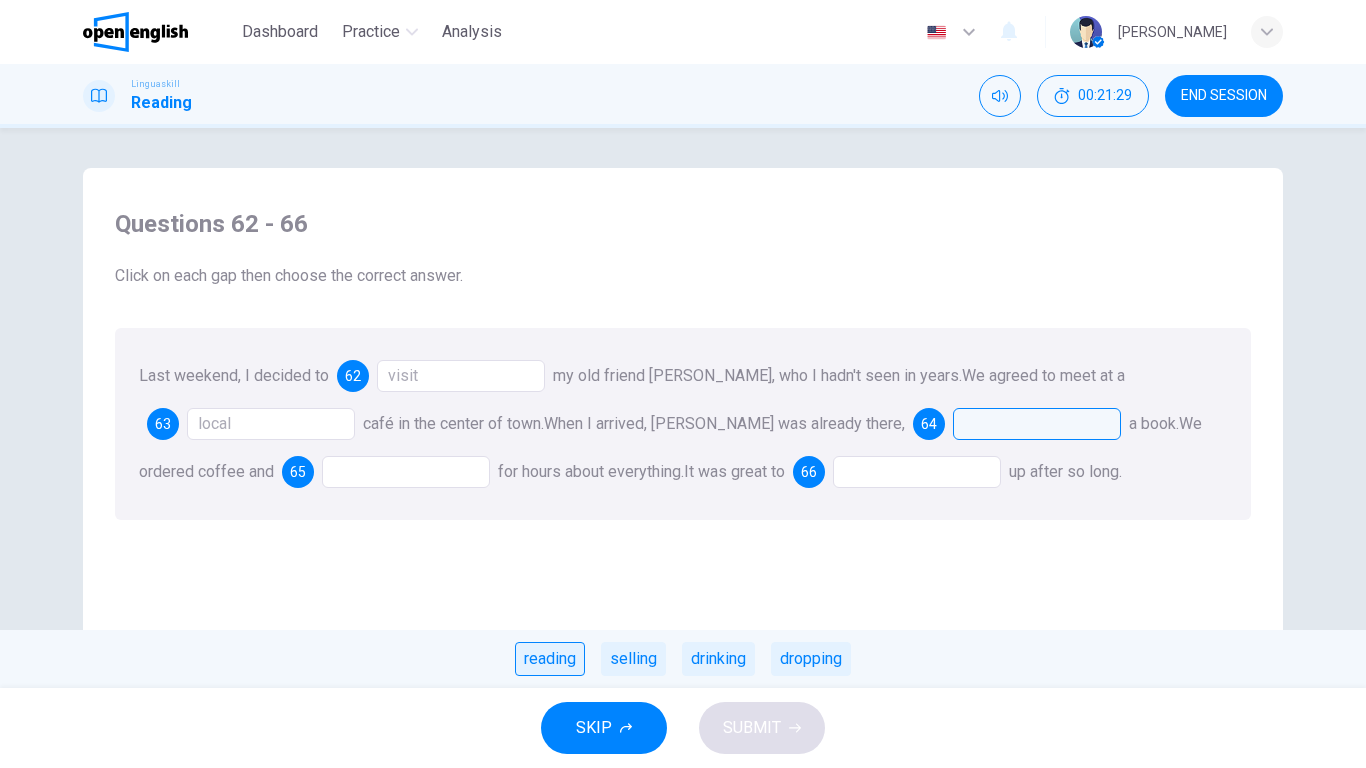 click on "reading" at bounding box center [550, 659] 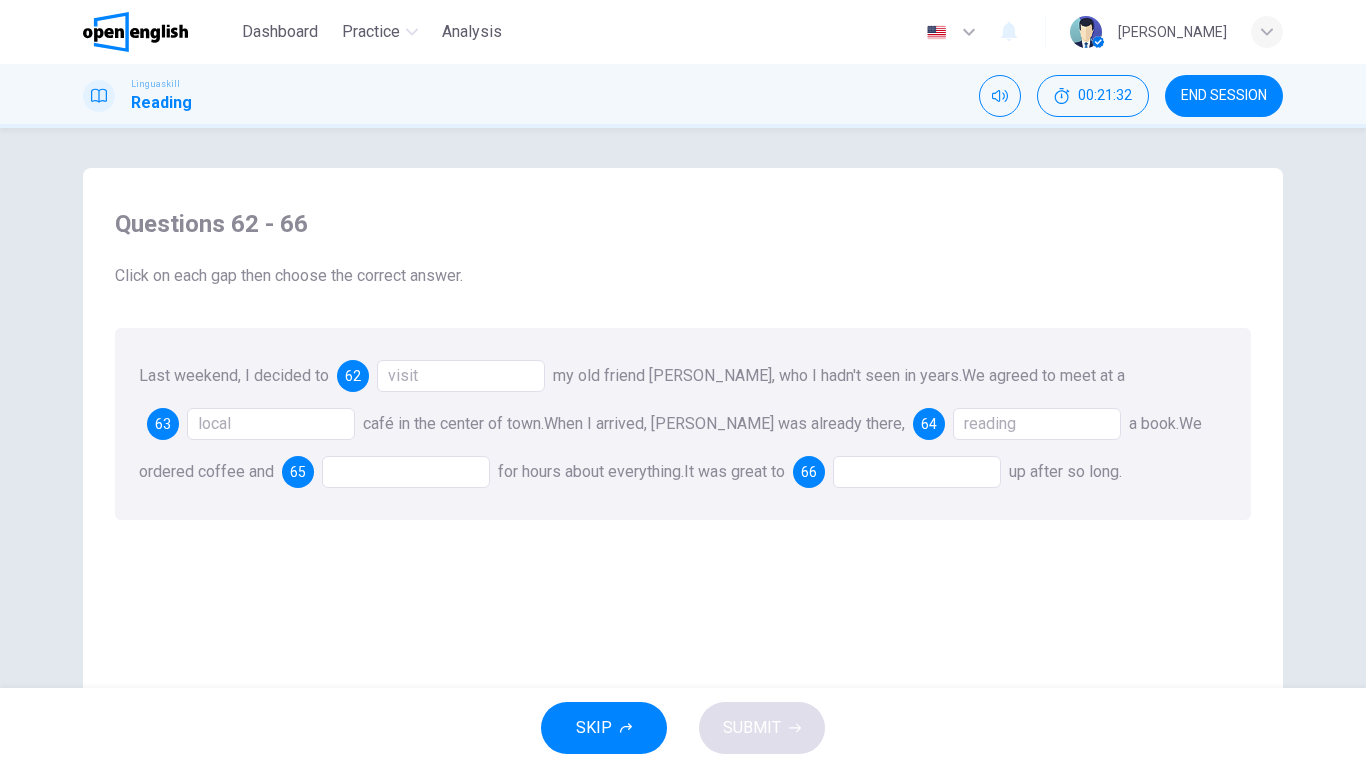click at bounding box center (406, 472) 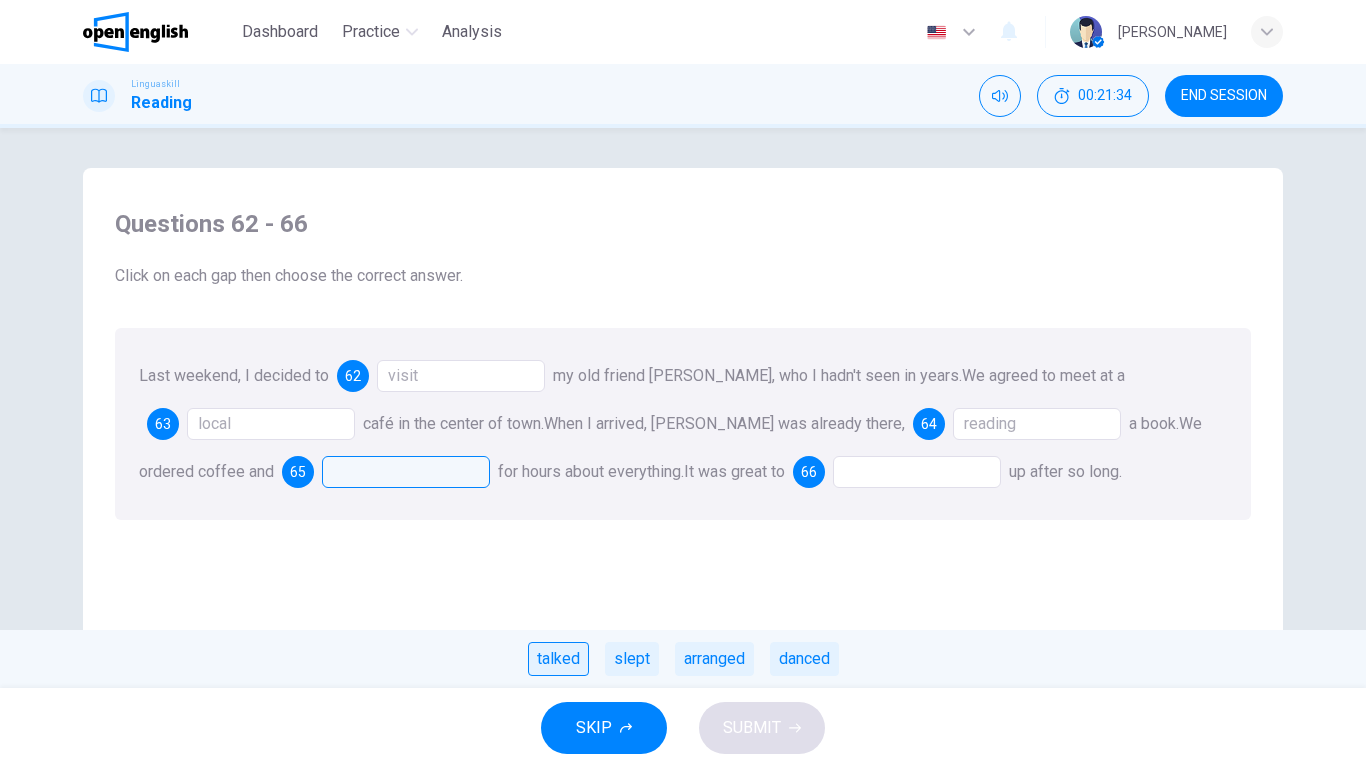 click on "talked" at bounding box center (558, 659) 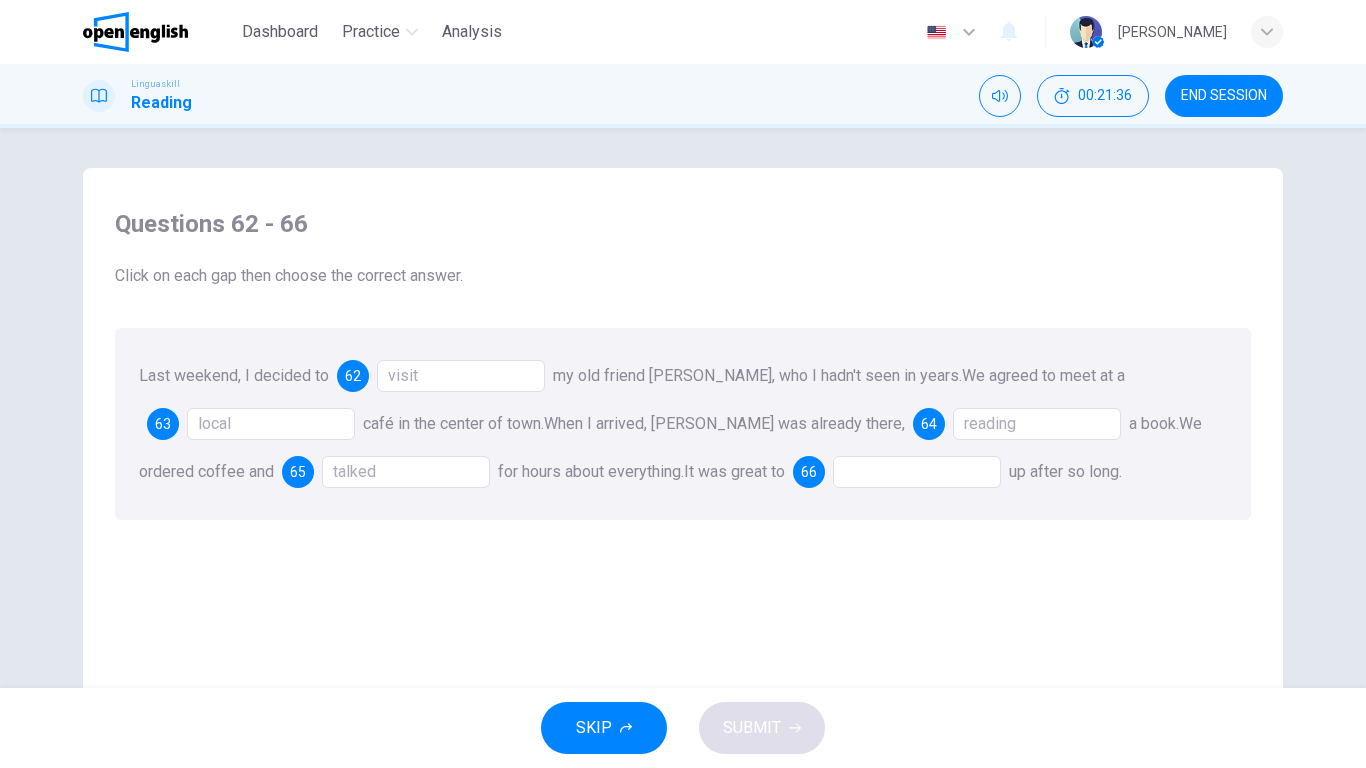 click at bounding box center [917, 472] 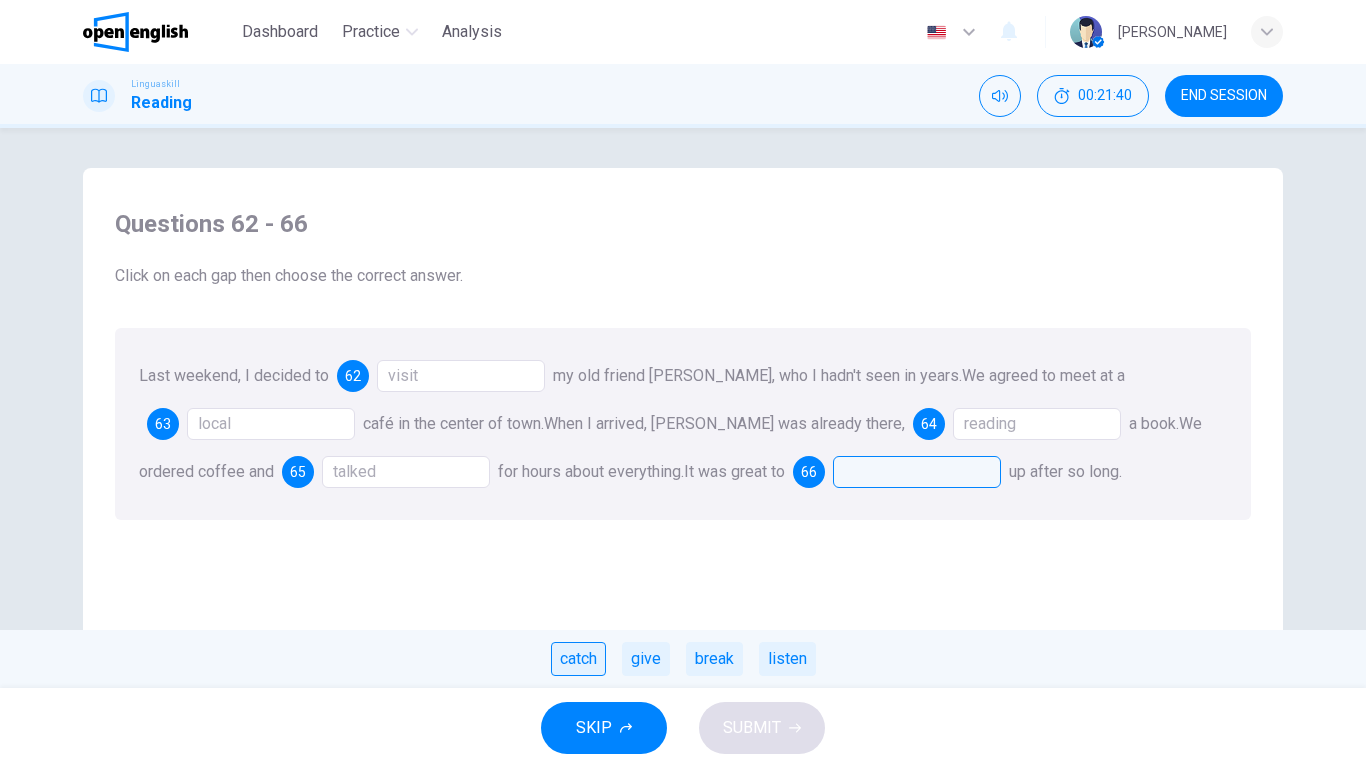 click on "catch" at bounding box center (578, 659) 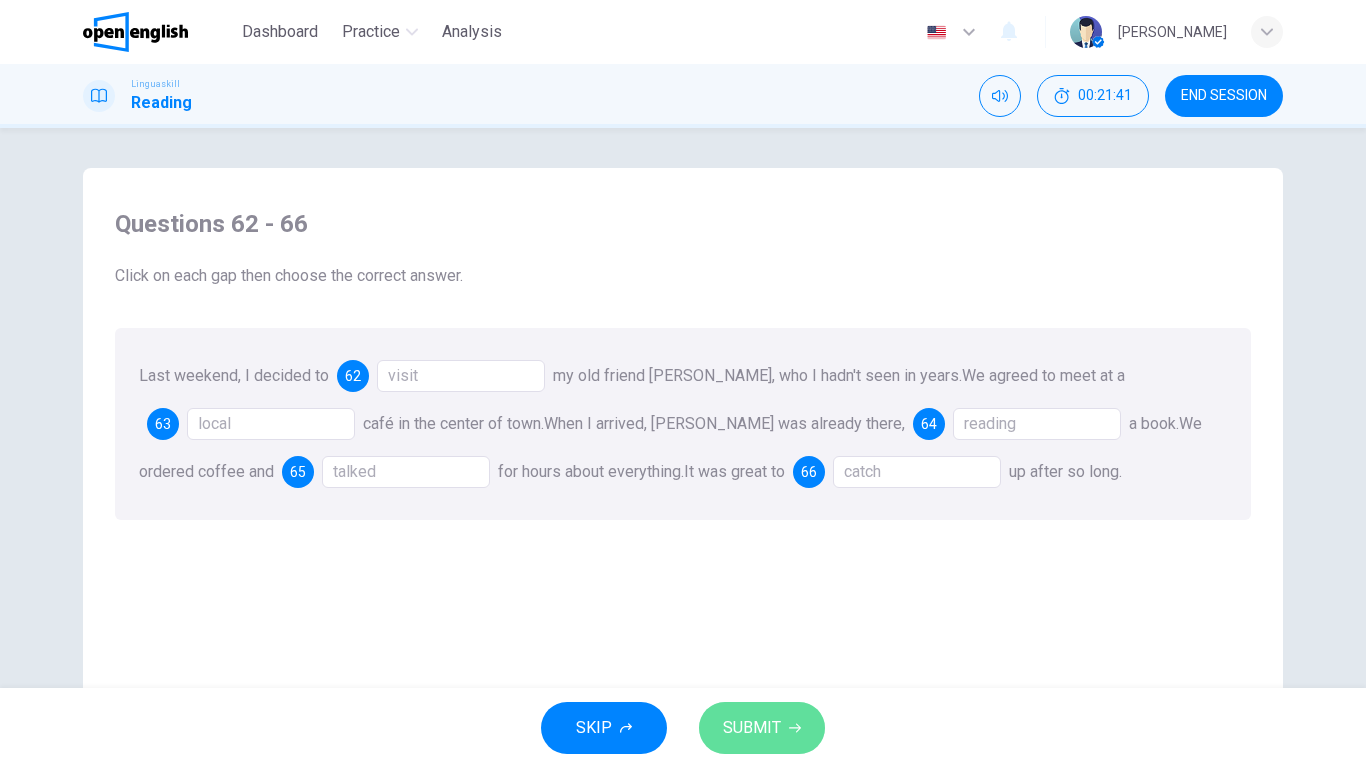 click on "SUBMIT" at bounding box center [762, 728] 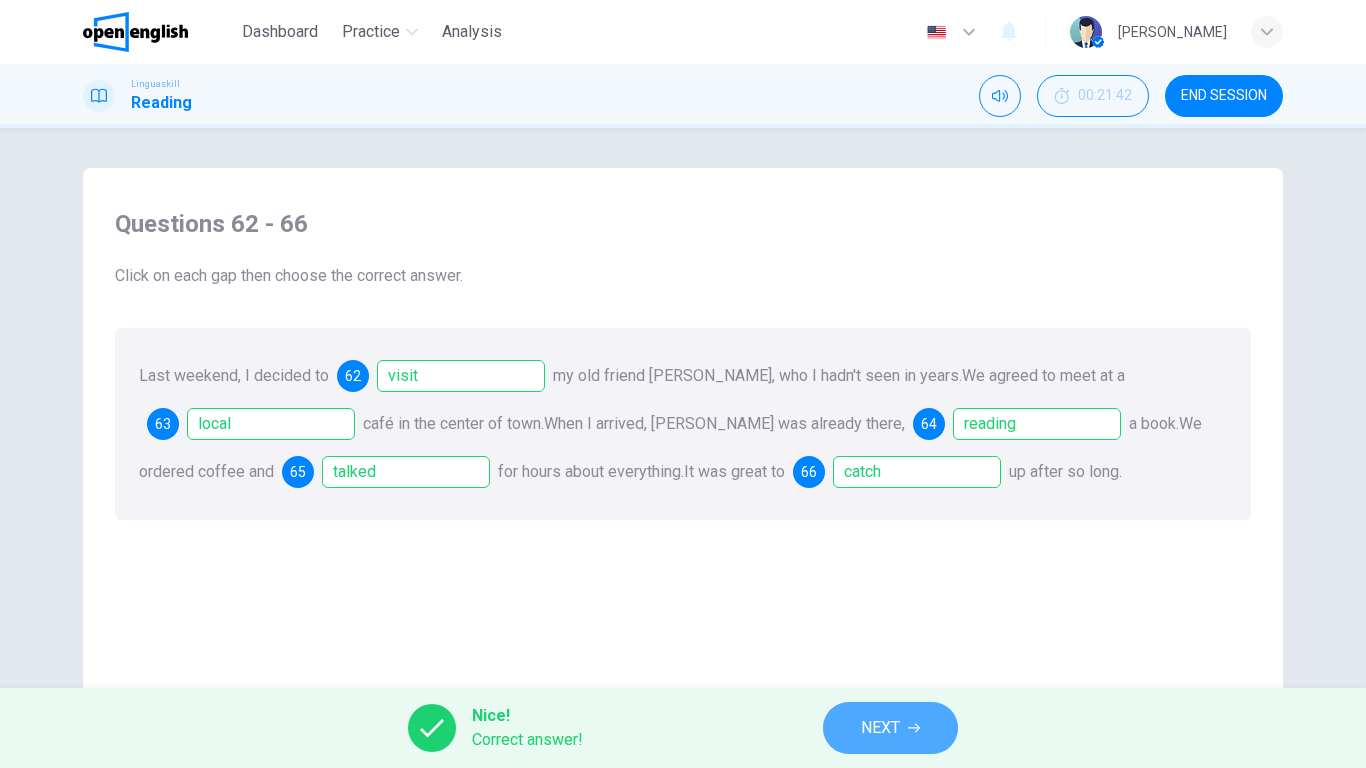 click on "NEXT" at bounding box center [880, 728] 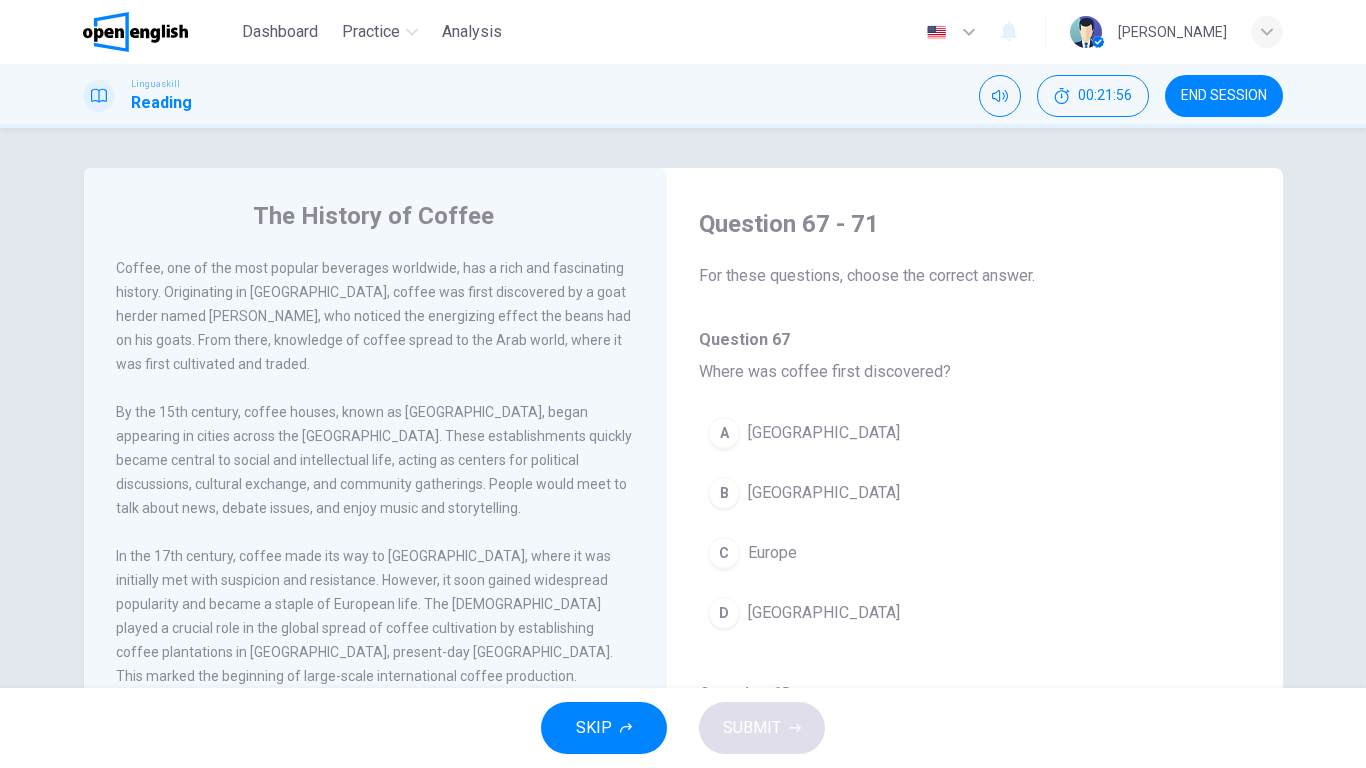 click on "The History of Coffee" at bounding box center (389, 216) 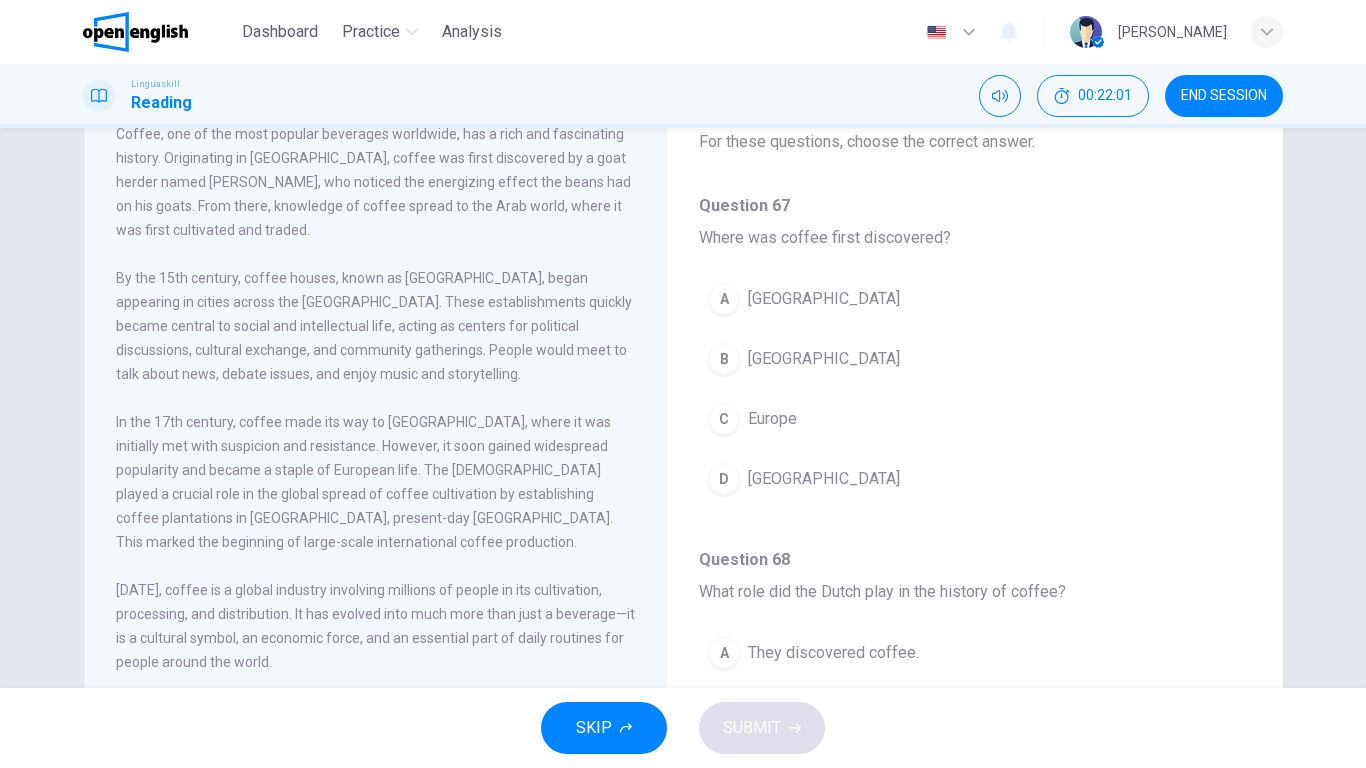 scroll, scrollTop: 135, scrollLeft: 0, axis: vertical 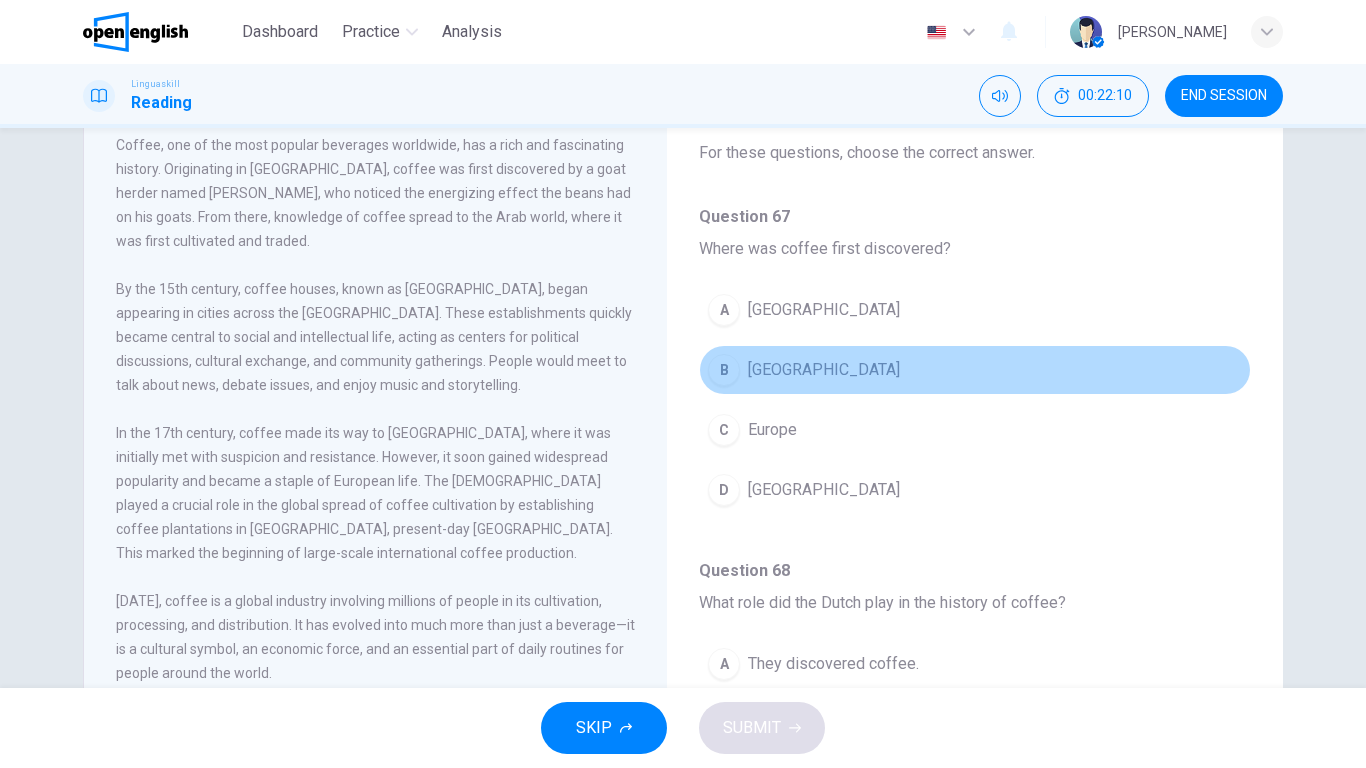 click on "B [GEOGRAPHIC_DATA]" at bounding box center [975, 370] 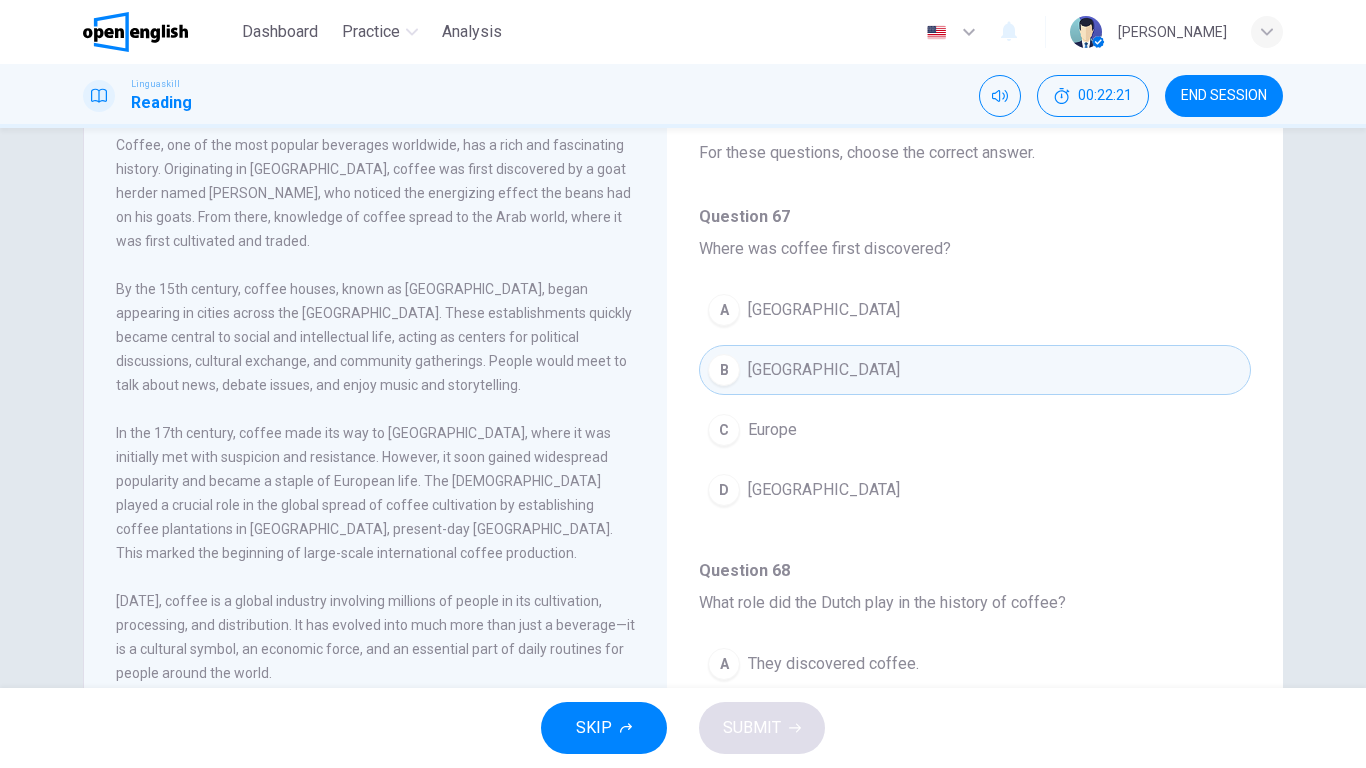click on "Question 67 - 71 For these questions, choose the correct answer. Question   67 Where was coffee first discovered? A [GEOGRAPHIC_DATA] B Ethiopia C Europe D Middle East Question   68 What role did the Dutch play in the history of coffee? A They discovered coffee. B They opened the first coffee house. C They started coffee plantations in [GEOGRAPHIC_DATA]. D They invented coffee processing methods. Question   69 What was the initial reaction to coffee in [GEOGRAPHIC_DATA]? A It was immediately popular. B It was met with suspicion. C It was used for medicinal purposes. D It was banned. Question   70 What is the primary significance of coffee in the modern world? A A cultural symbol B A luxury item C A medicinal beverage D A traditional drink Question   71 What was the role of coffee houses in the [GEOGRAPHIC_DATA]? A They were centers for political discussions. B They were exclusive to the elite. C They were primarily for coffee tasting. D They were used for religious ceremonies." at bounding box center [975, 1018] 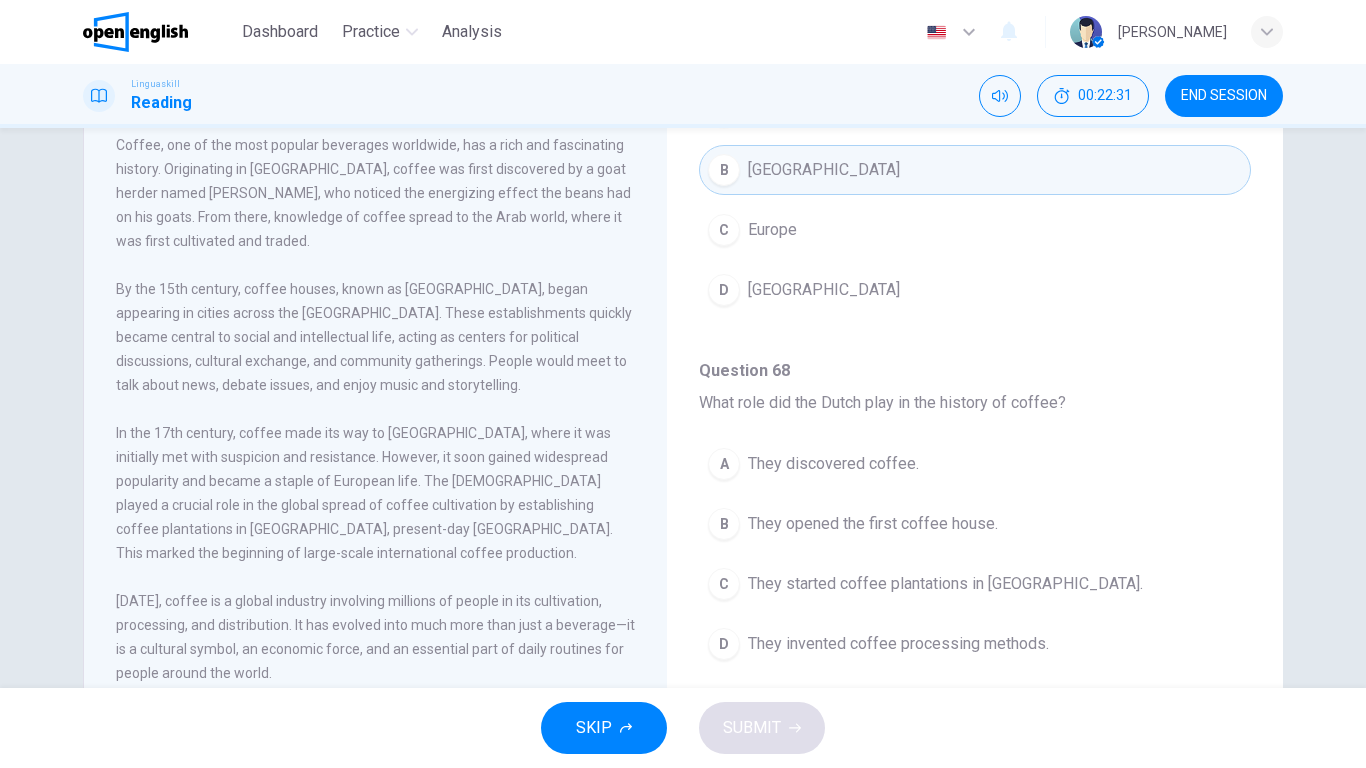 scroll, scrollTop: 240, scrollLeft: 0, axis: vertical 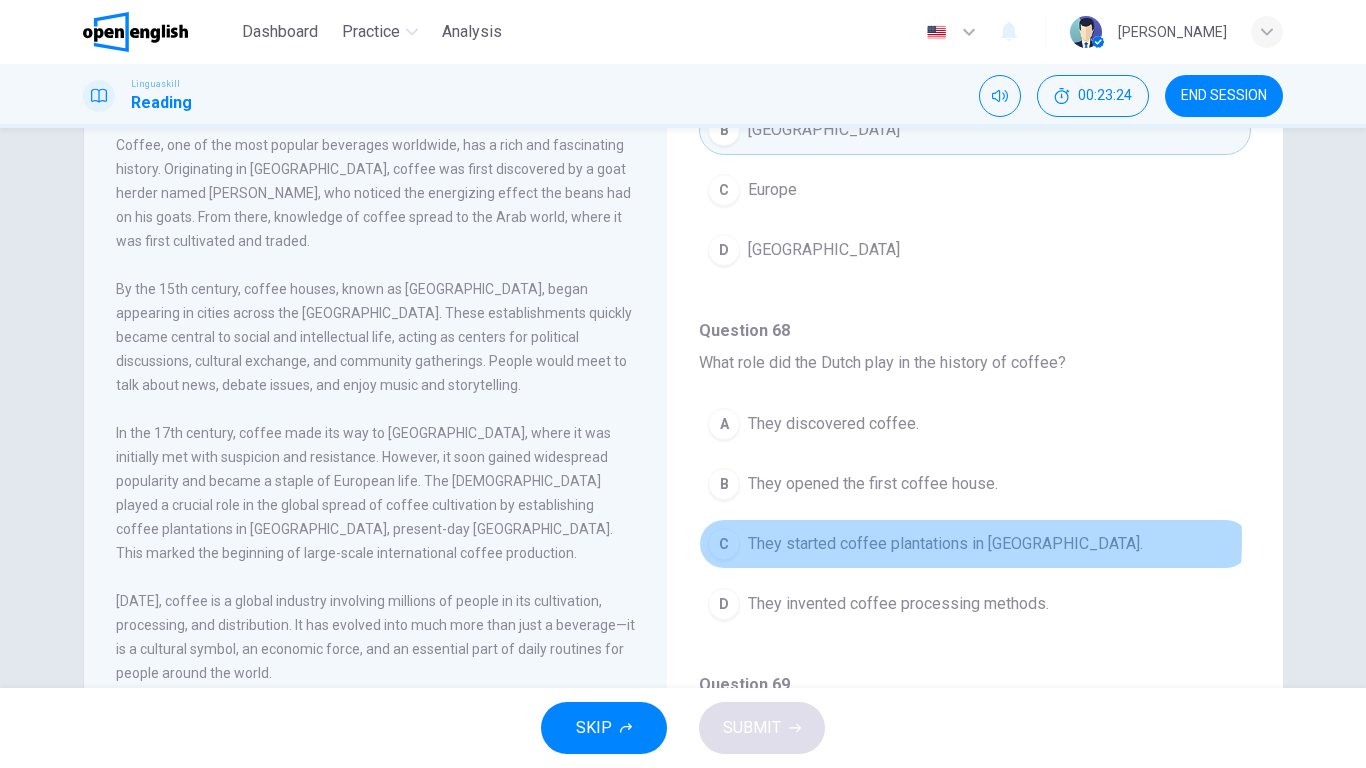 click on "They started coffee plantations in [GEOGRAPHIC_DATA]." at bounding box center [945, 544] 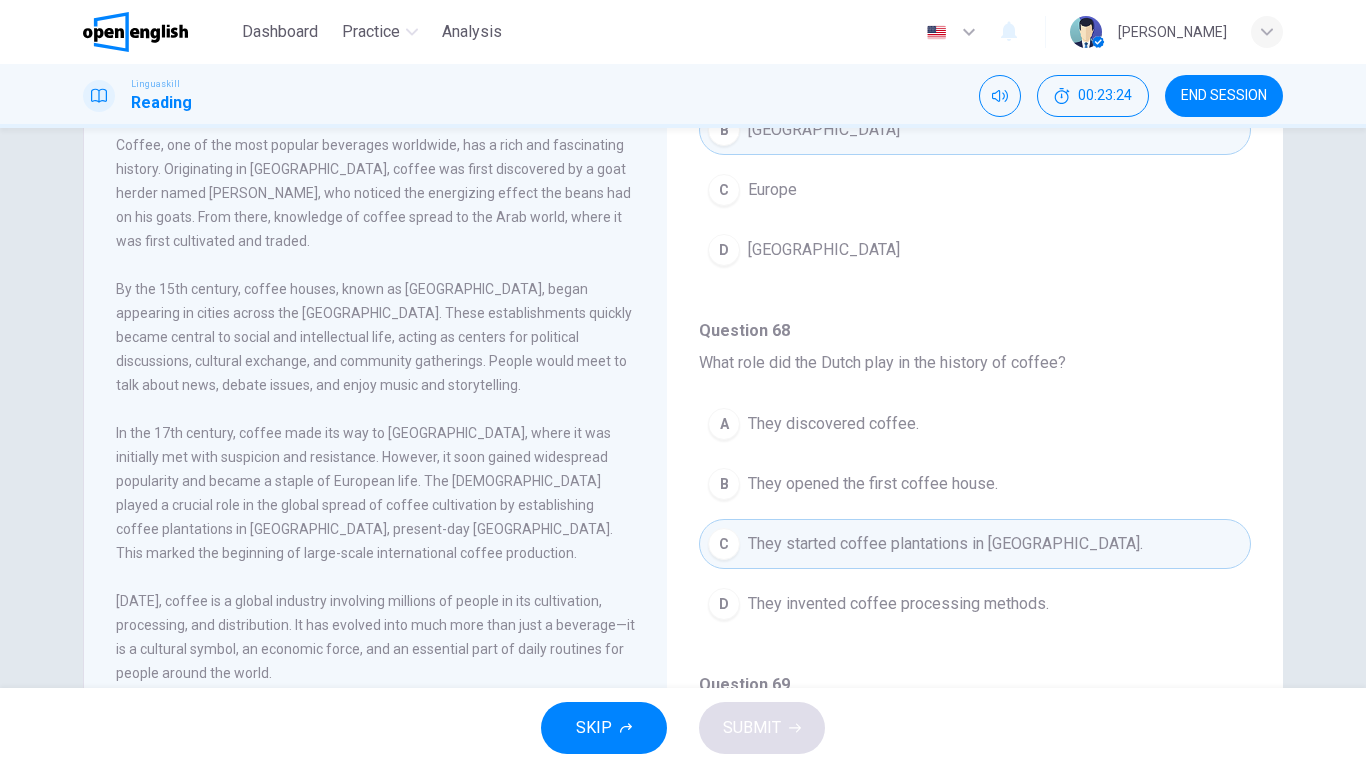 type 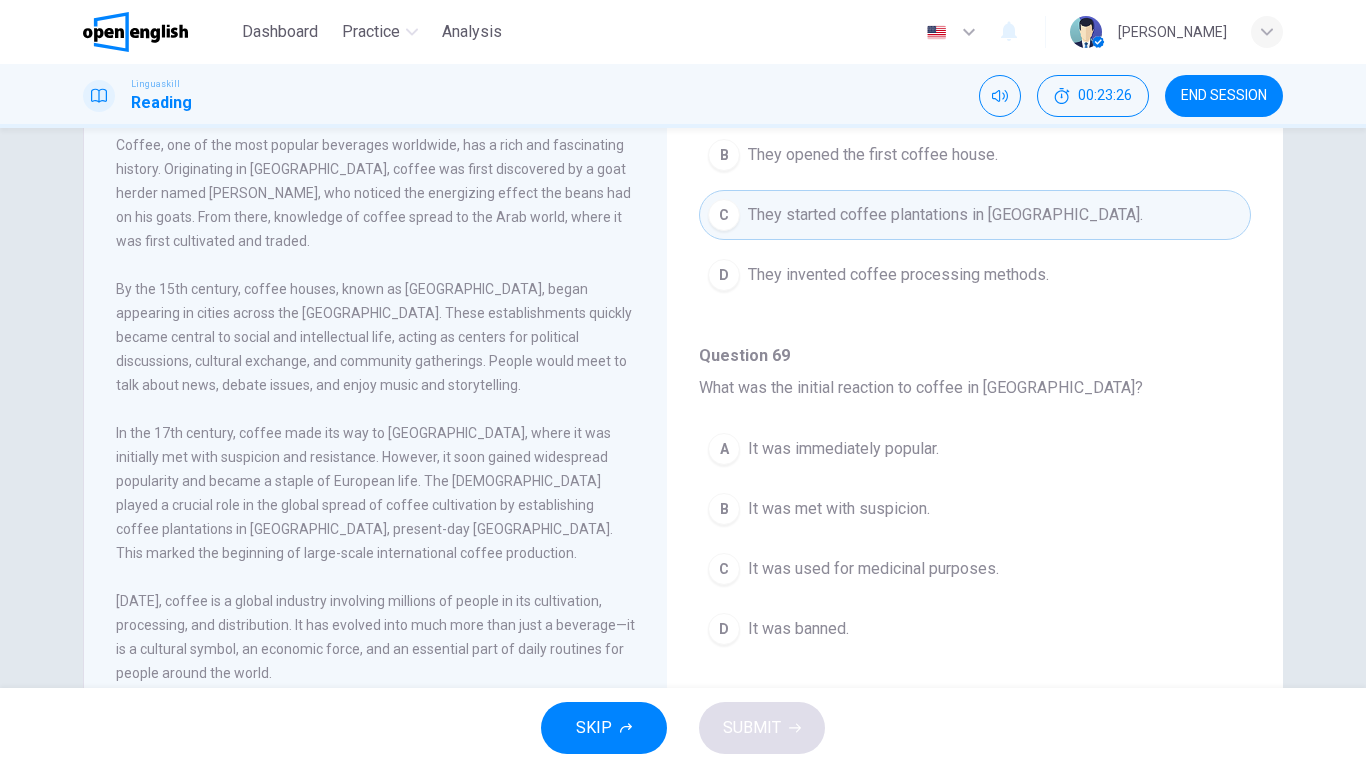 scroll, scrollTop: 600, scrollLeft: 0, axis: vertical 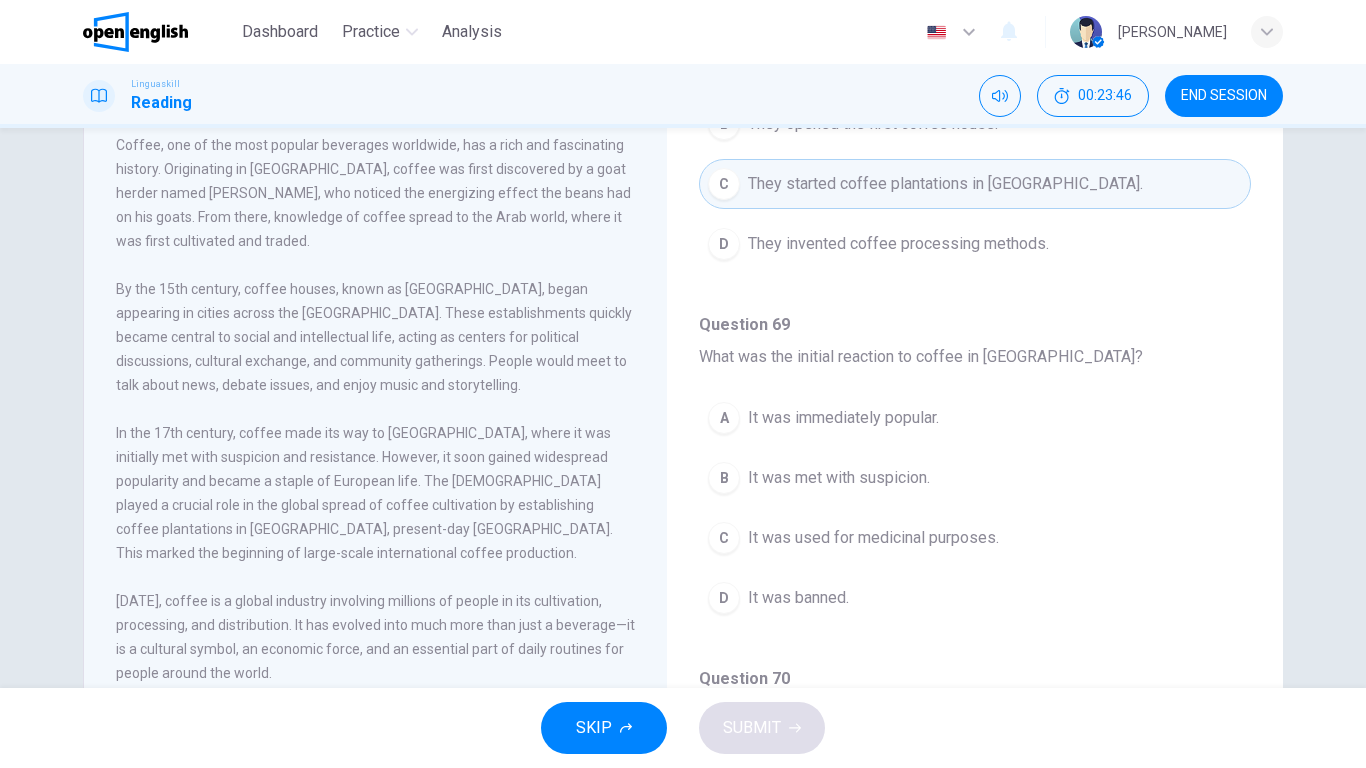 click on "It was met with suspicion." at bounding box center [839, 478] 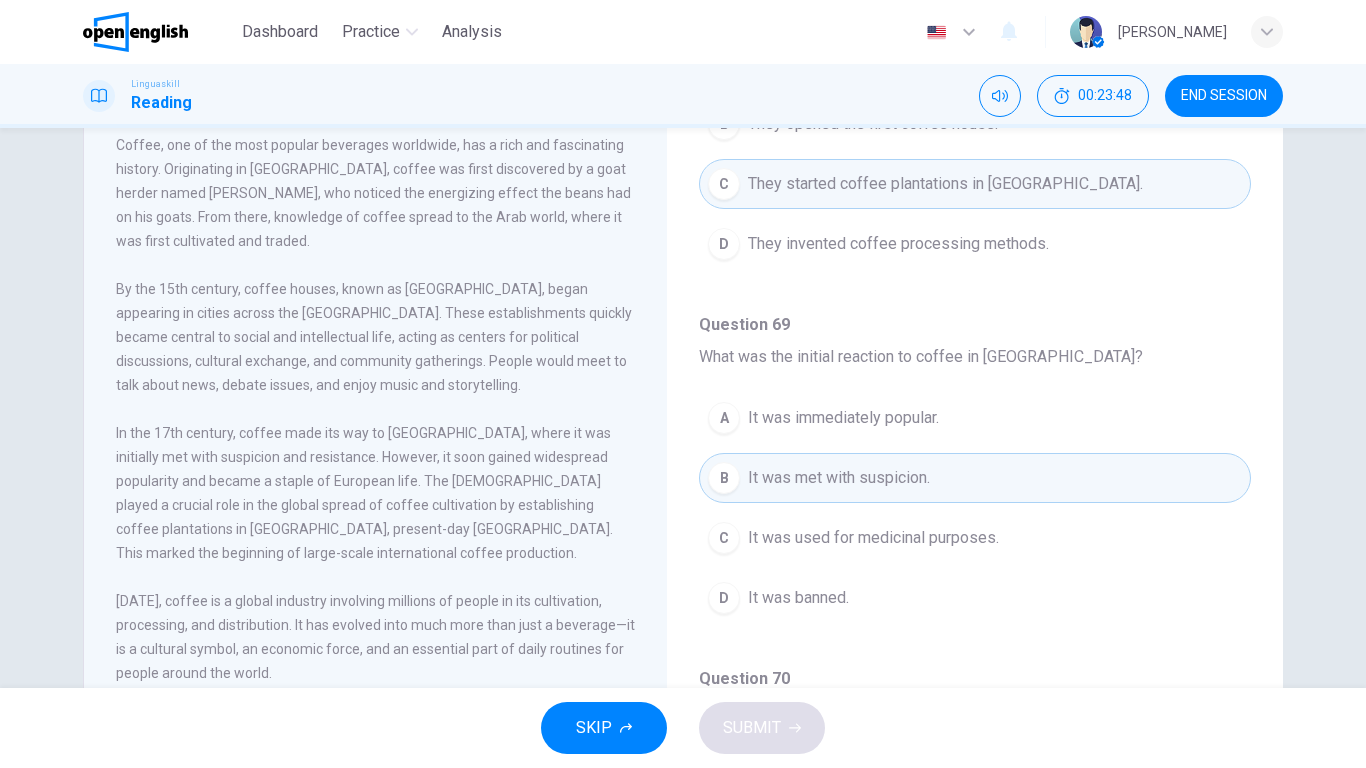 type 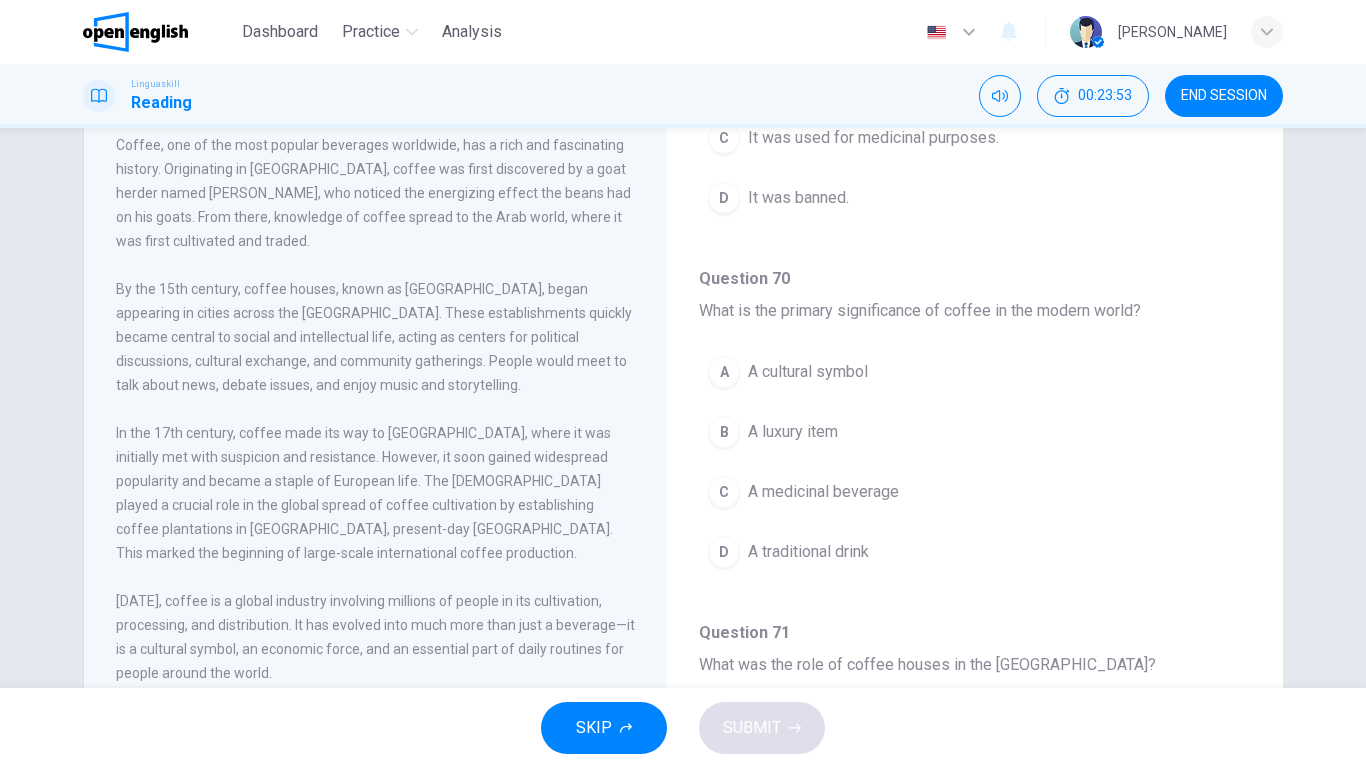 scroll, scrollTop: 960, scrollLeft: 0, axis: vertical 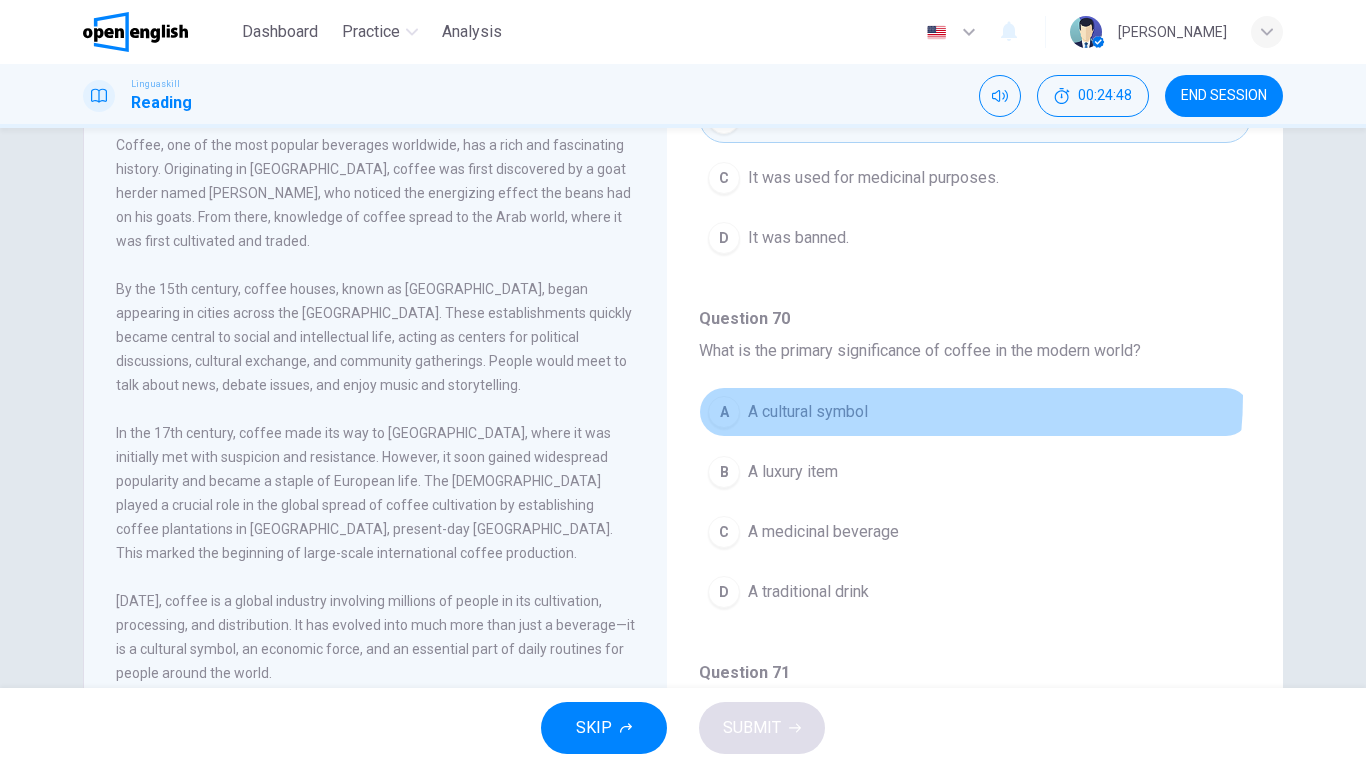 click on "A A cultural symbol" at bounding box center (975, 412) 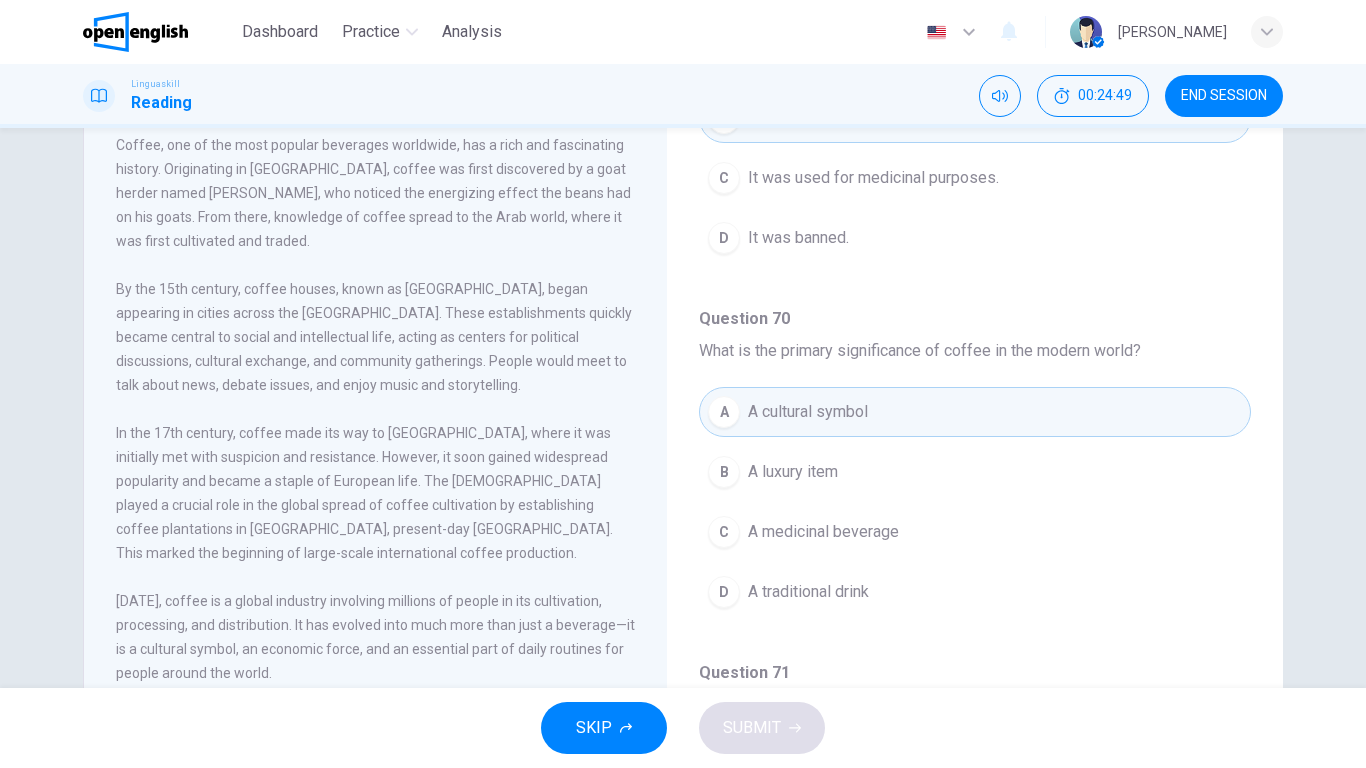 type 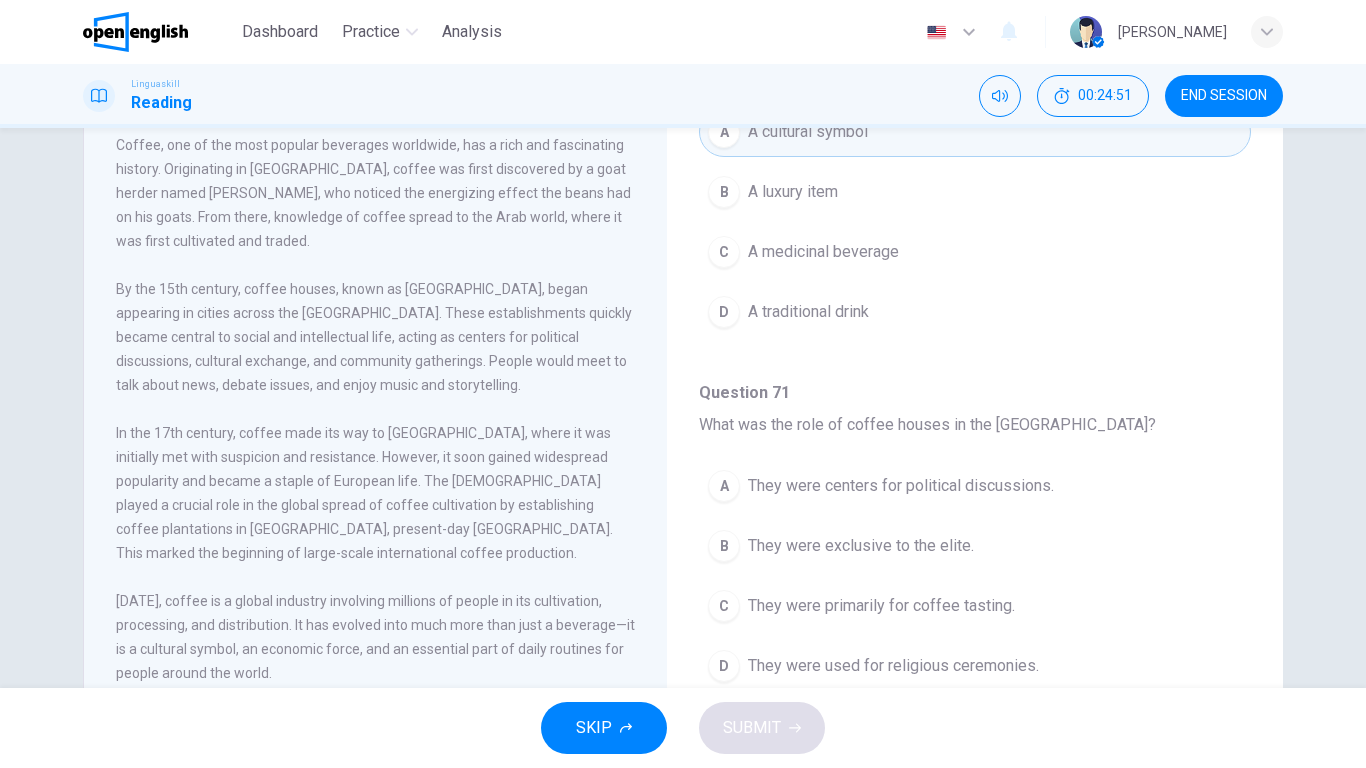 scroll, scrollTop: 1251, scrollLeft: 0, axis: vertical 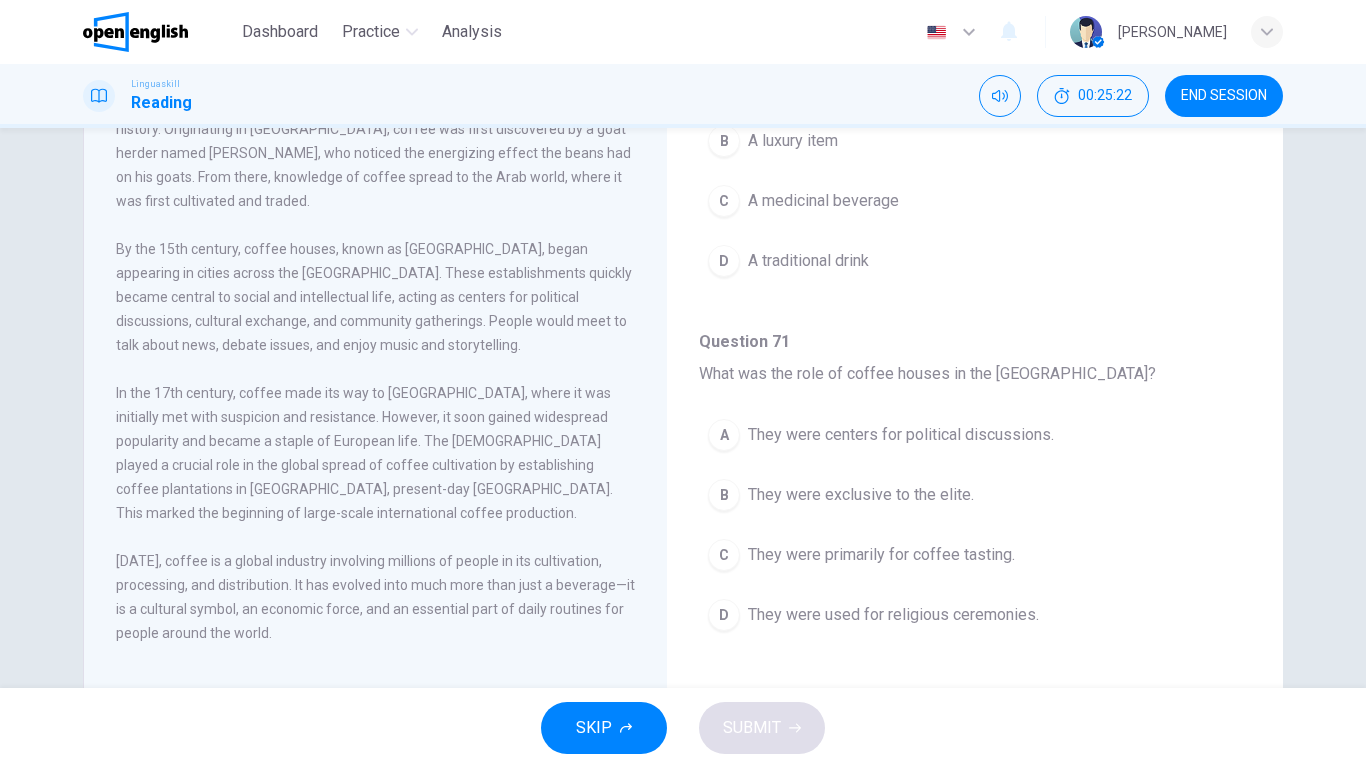 click on "They were centers for political discussions." at bounding box center [901, 435] 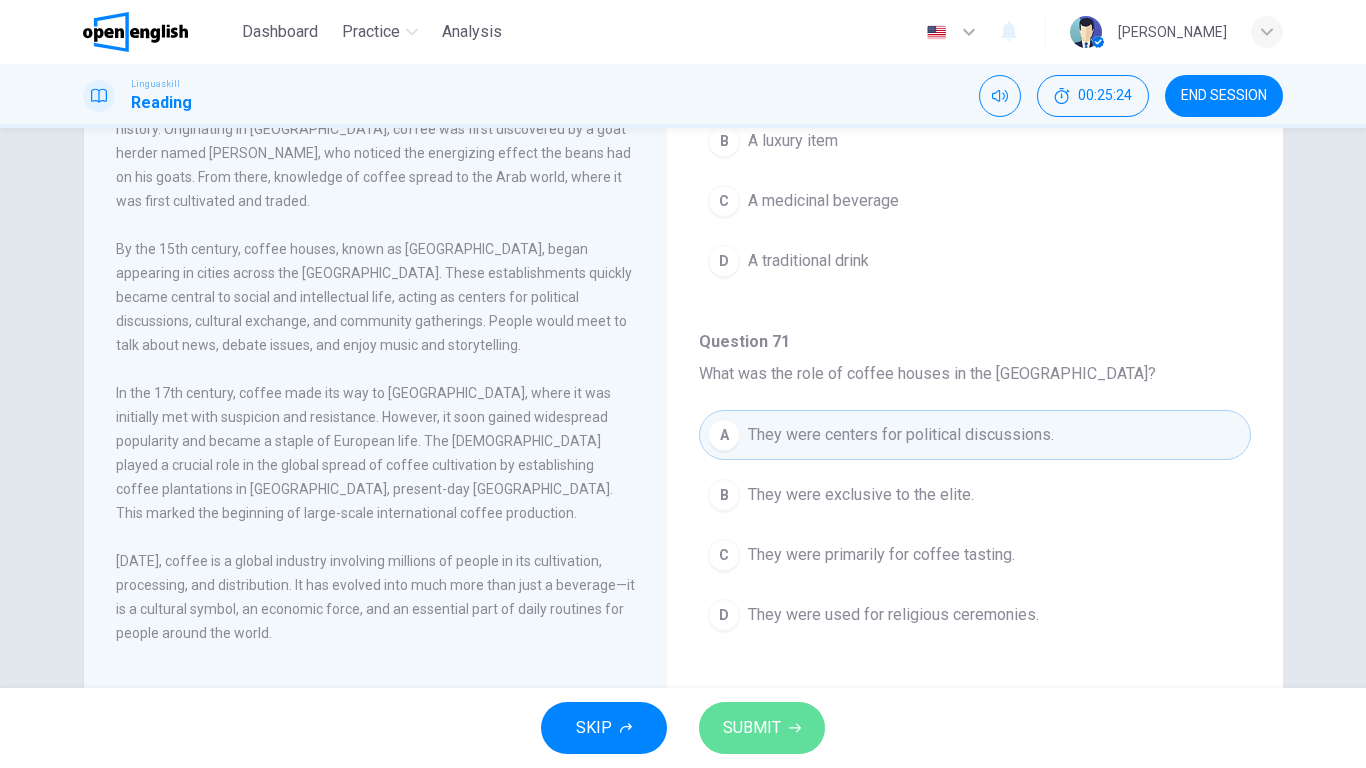 click on "SUBMIT" at bounding box center (752, 728) 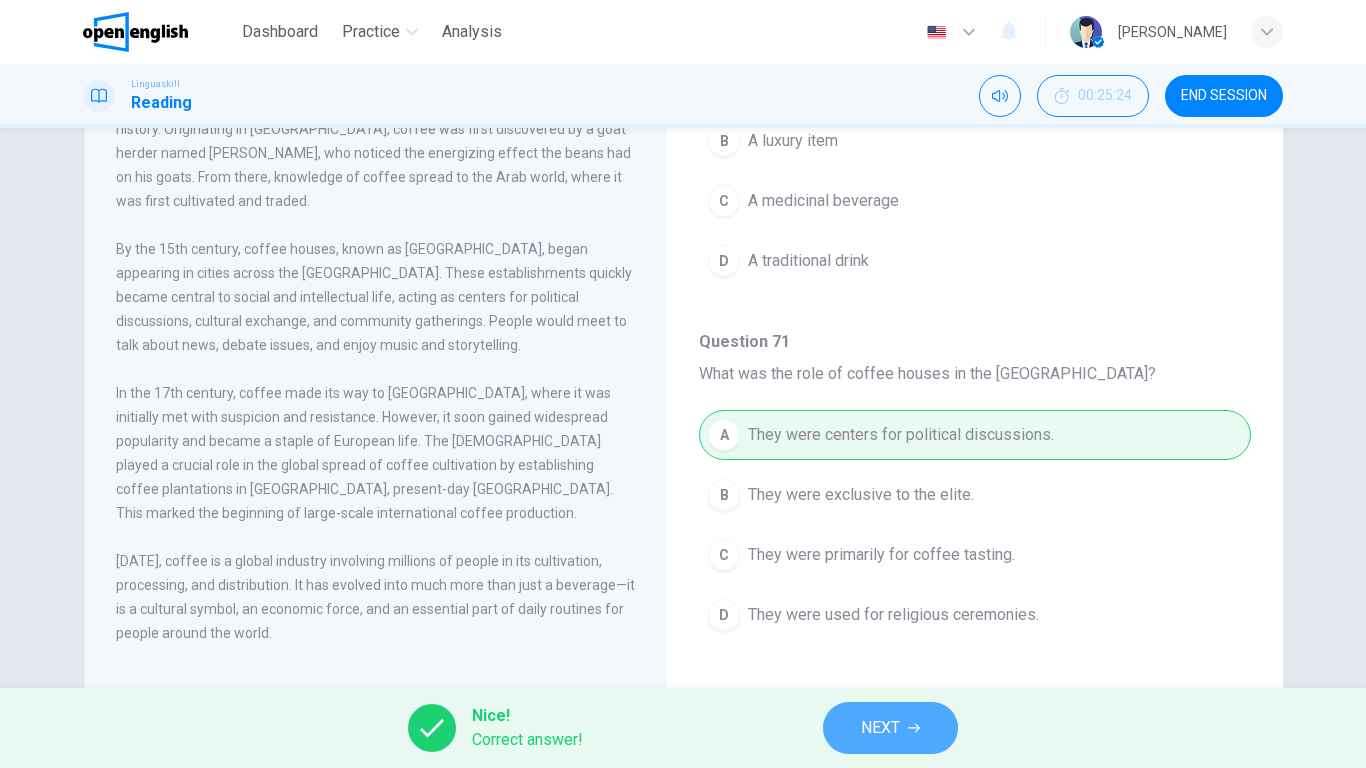 click on "NEXT" at bounding box center [890, 728] 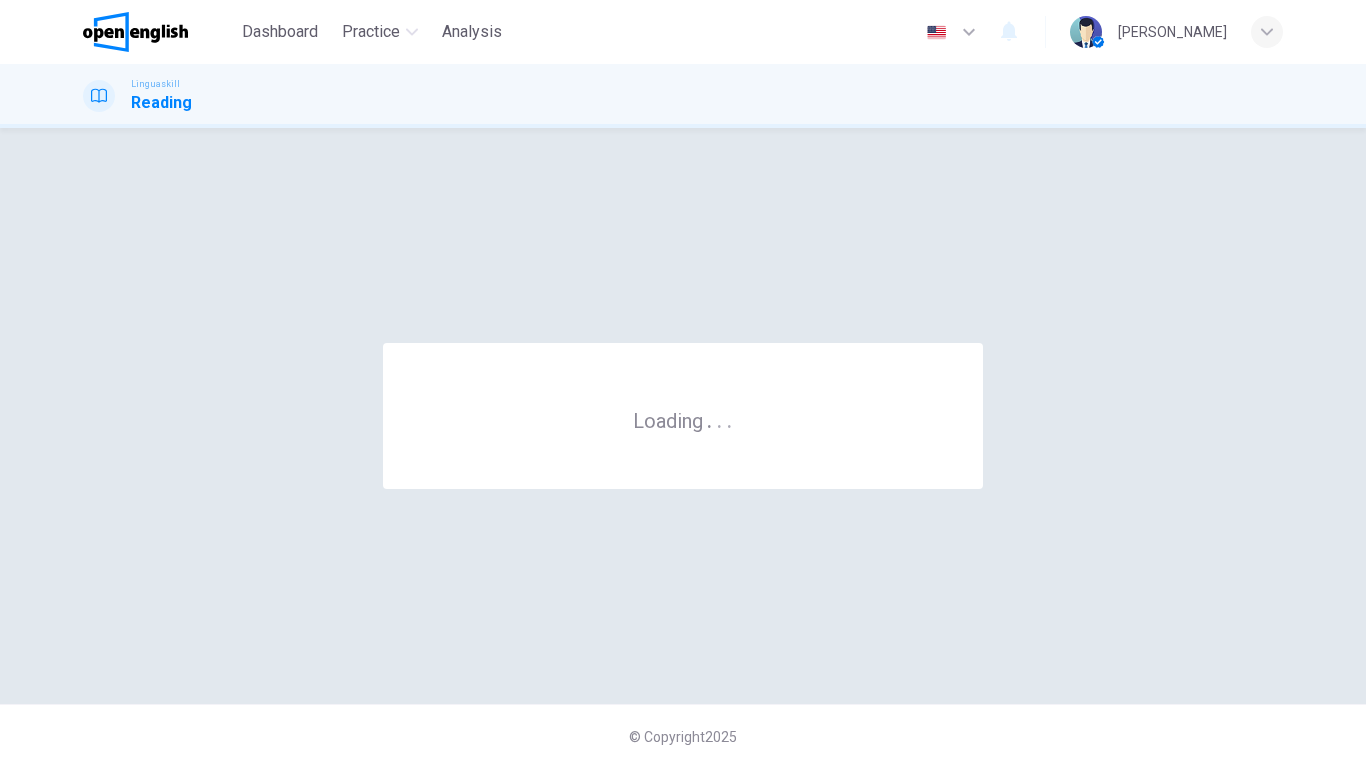 scroll, scrollTop: 0, scrollLeft: 0, axis: both 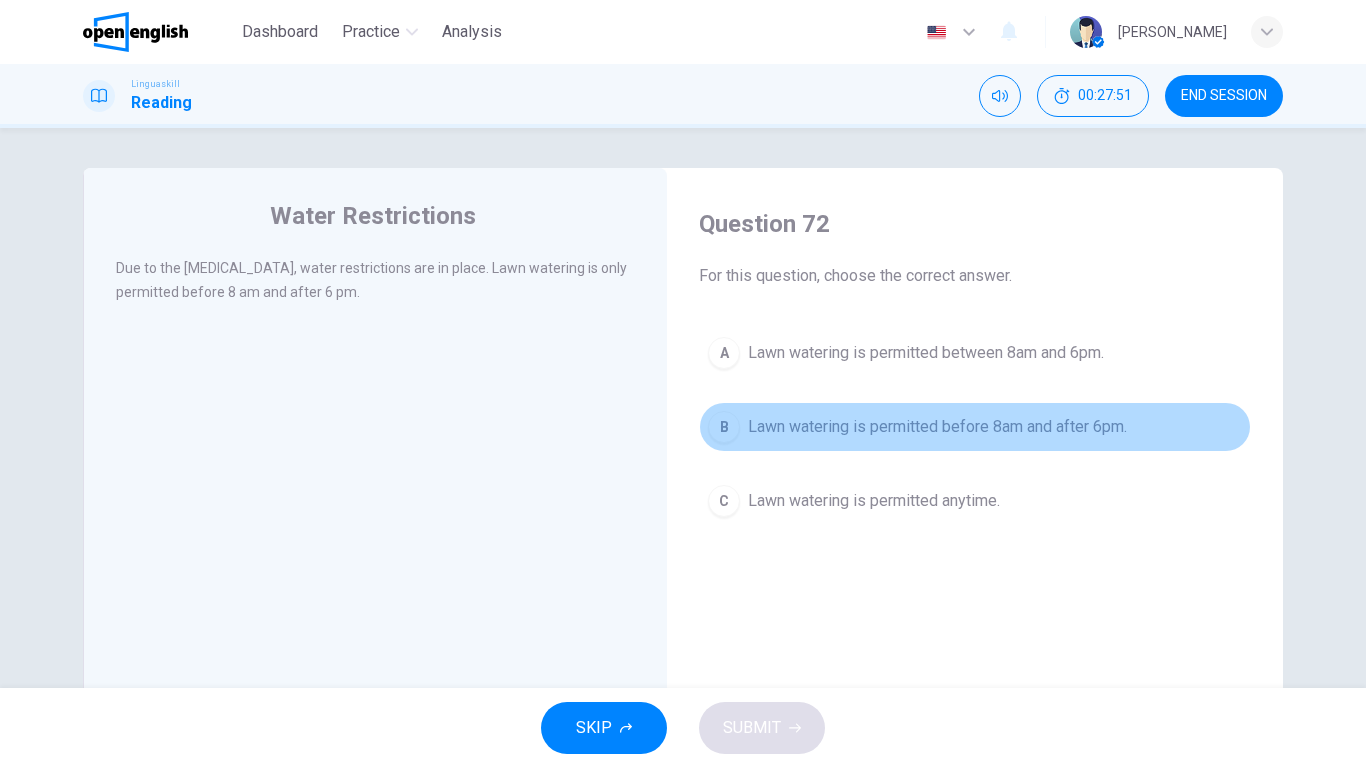 click on "Lawn watering is permitted before 8am and after 6pm." at bounding box center (937, 427) 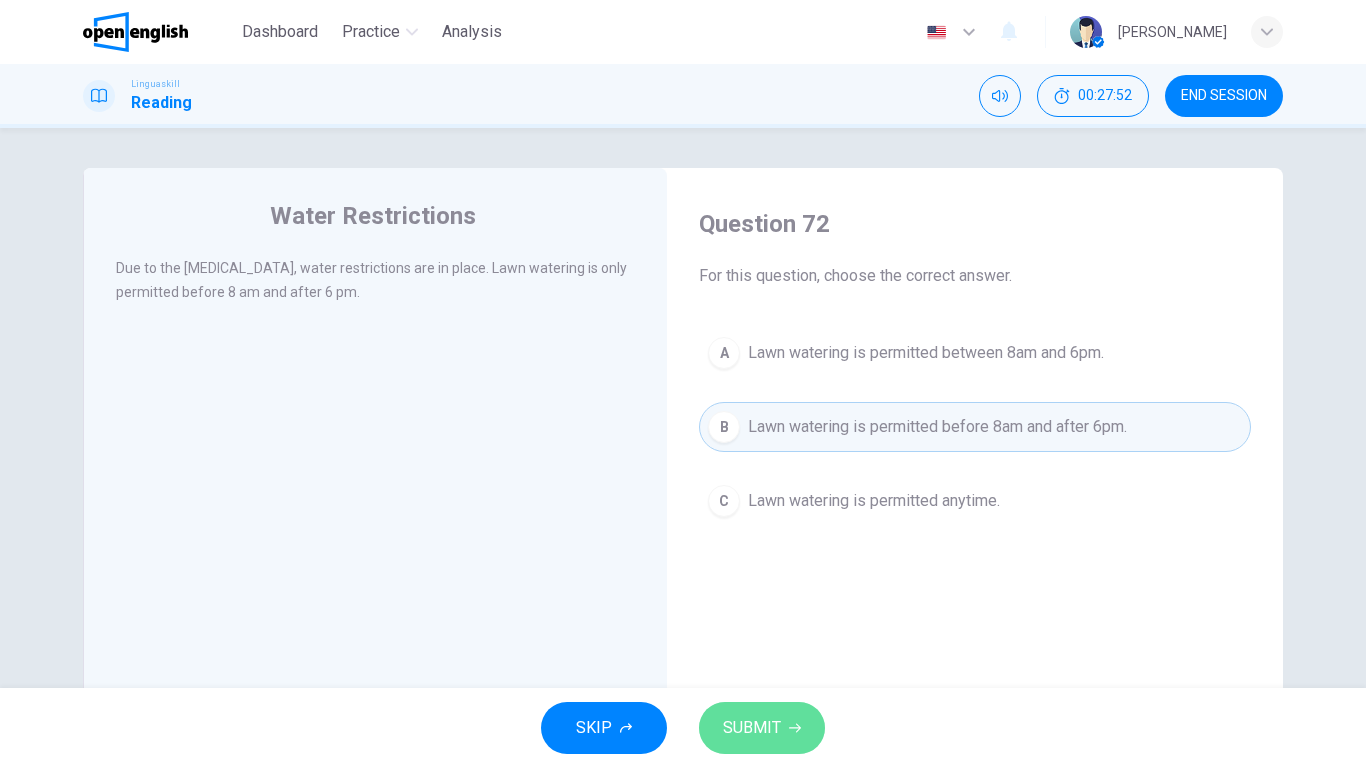 click on "SUBMIT" at bounding box center (752, 728) 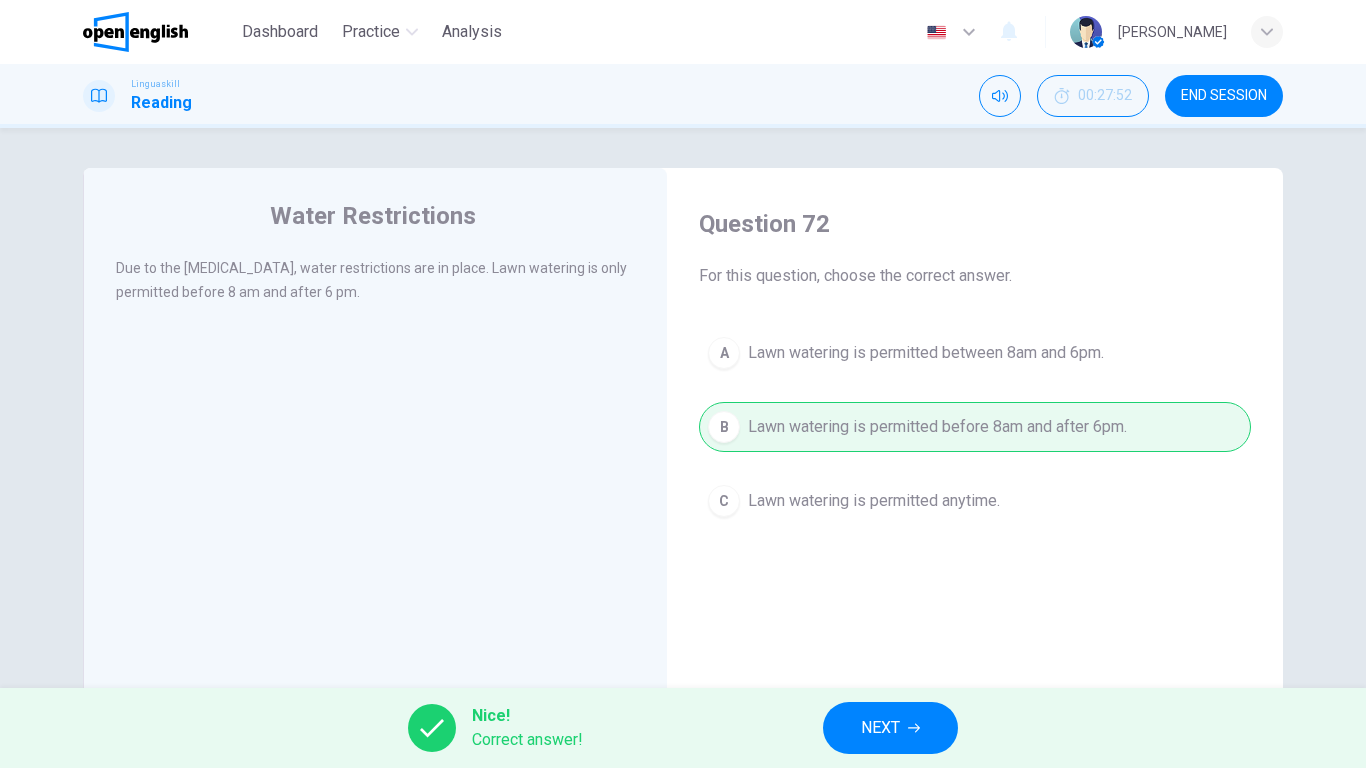 click on "NEXT" at bounding box center [880, 728] 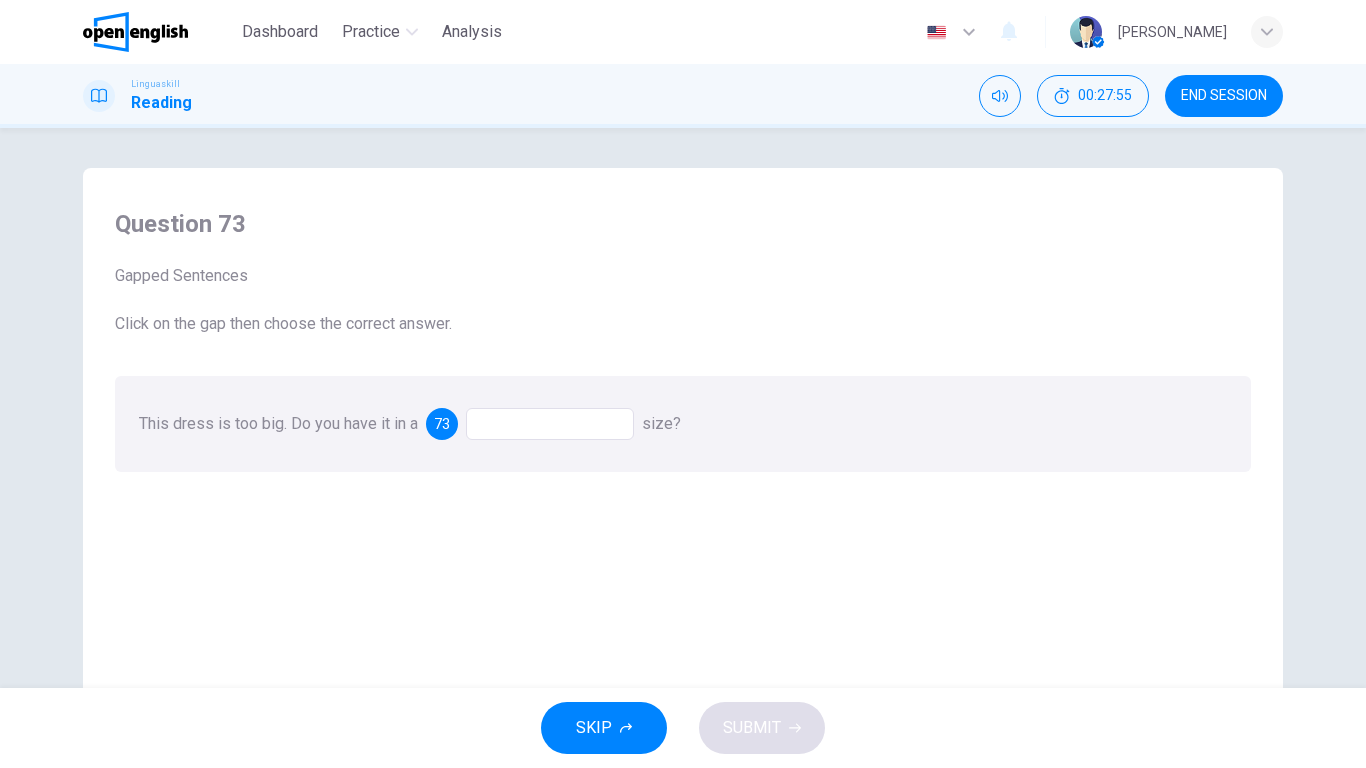 click at bounding box center [550, 424] 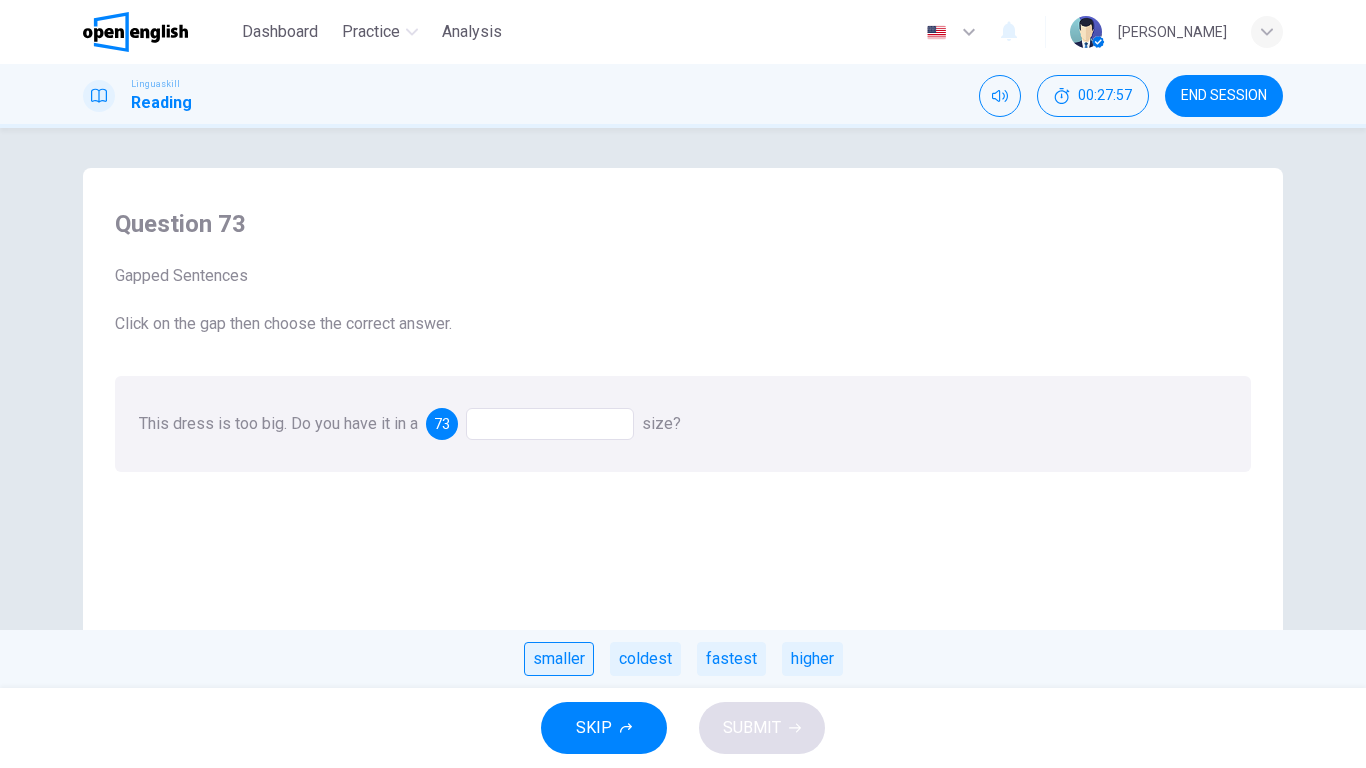 click on "smaller" at bounding box center (559, 659) 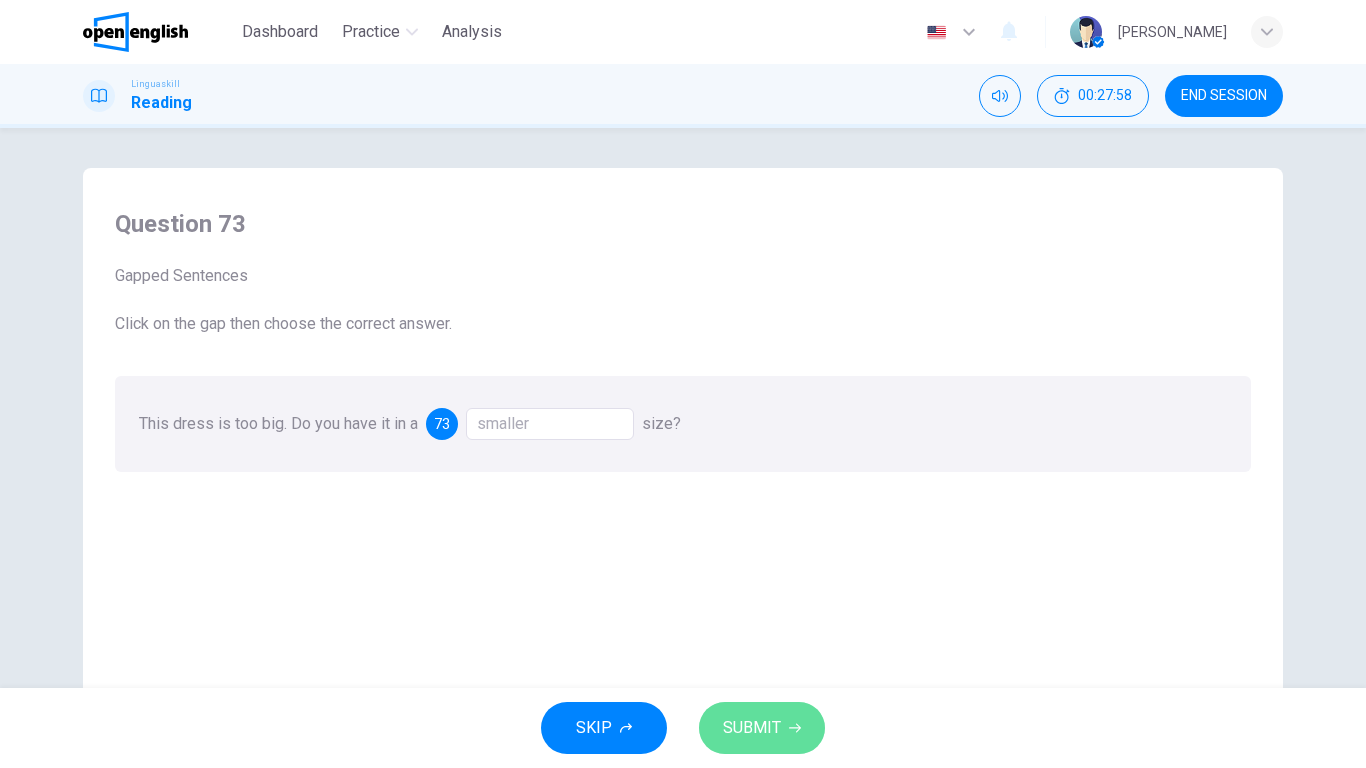 click on "SUBMIT" at bounding box center (752, 728) 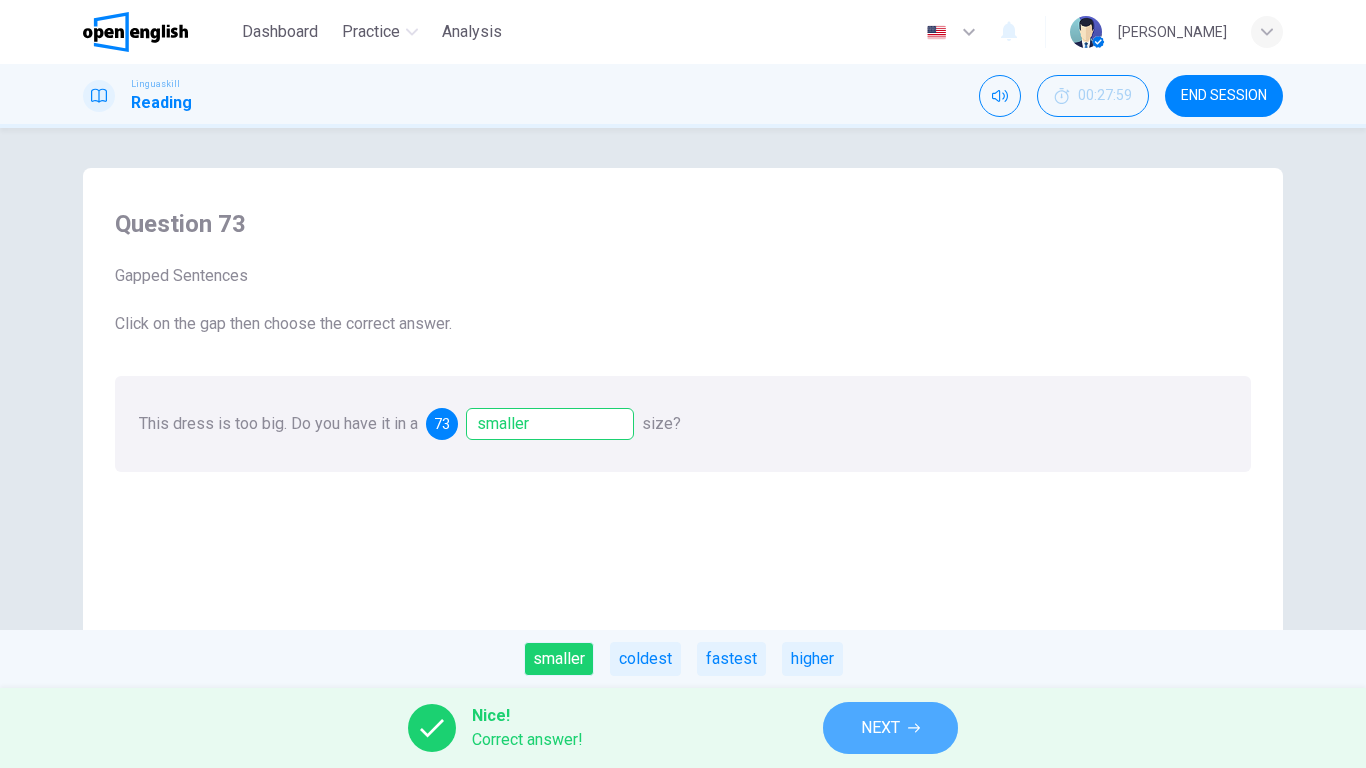 click on "NEXT" at bounding box center (880, 728) 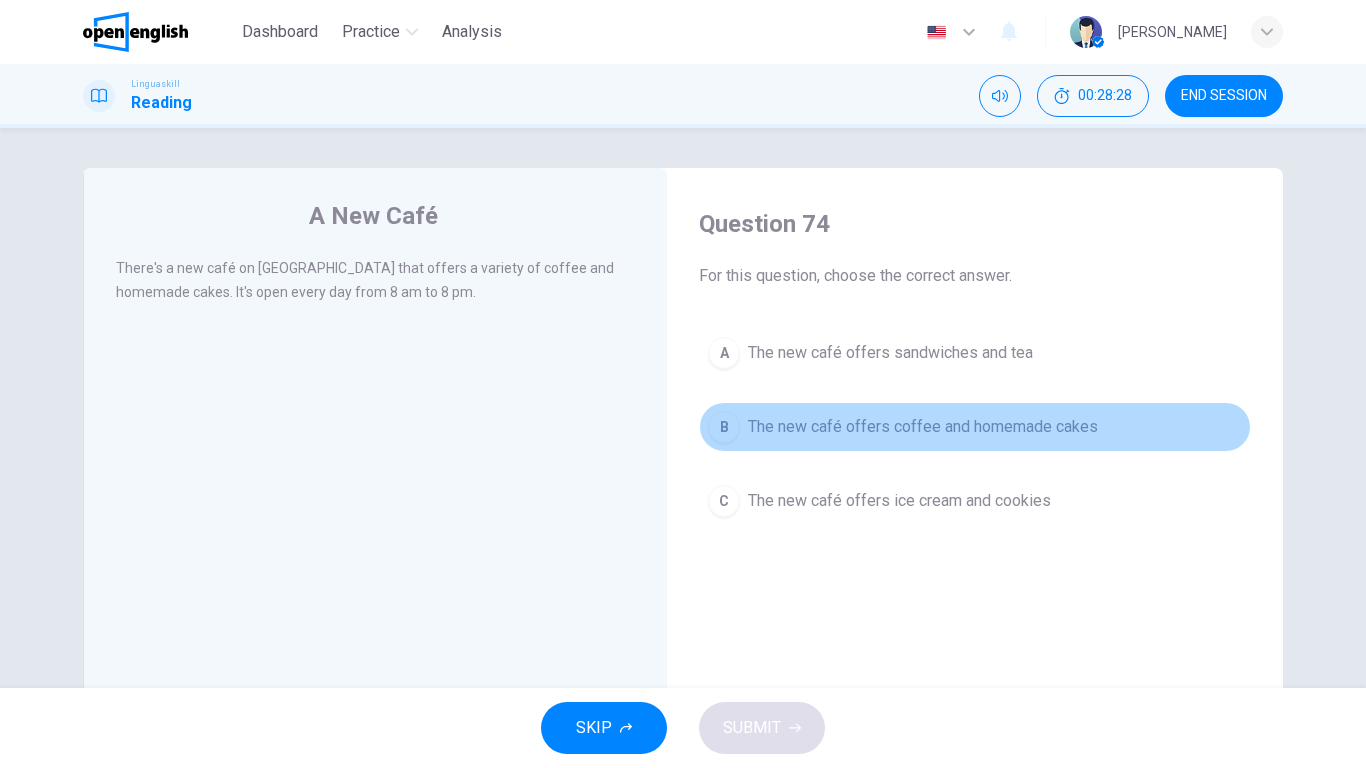 click on "The new café offers coffee and homemade cakes" at bounding box center [923, 427] 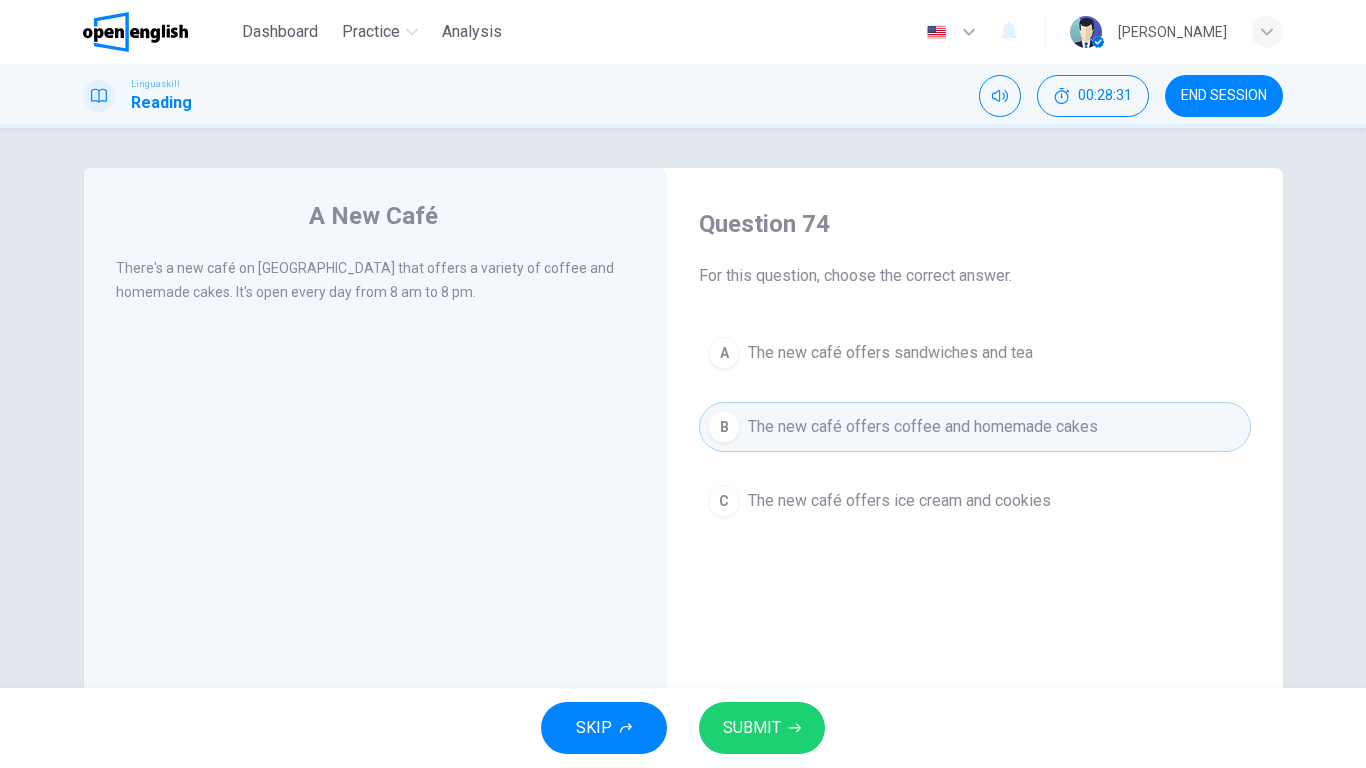 click on "SKIP SUBMIT" at bounding box center [683, 728] 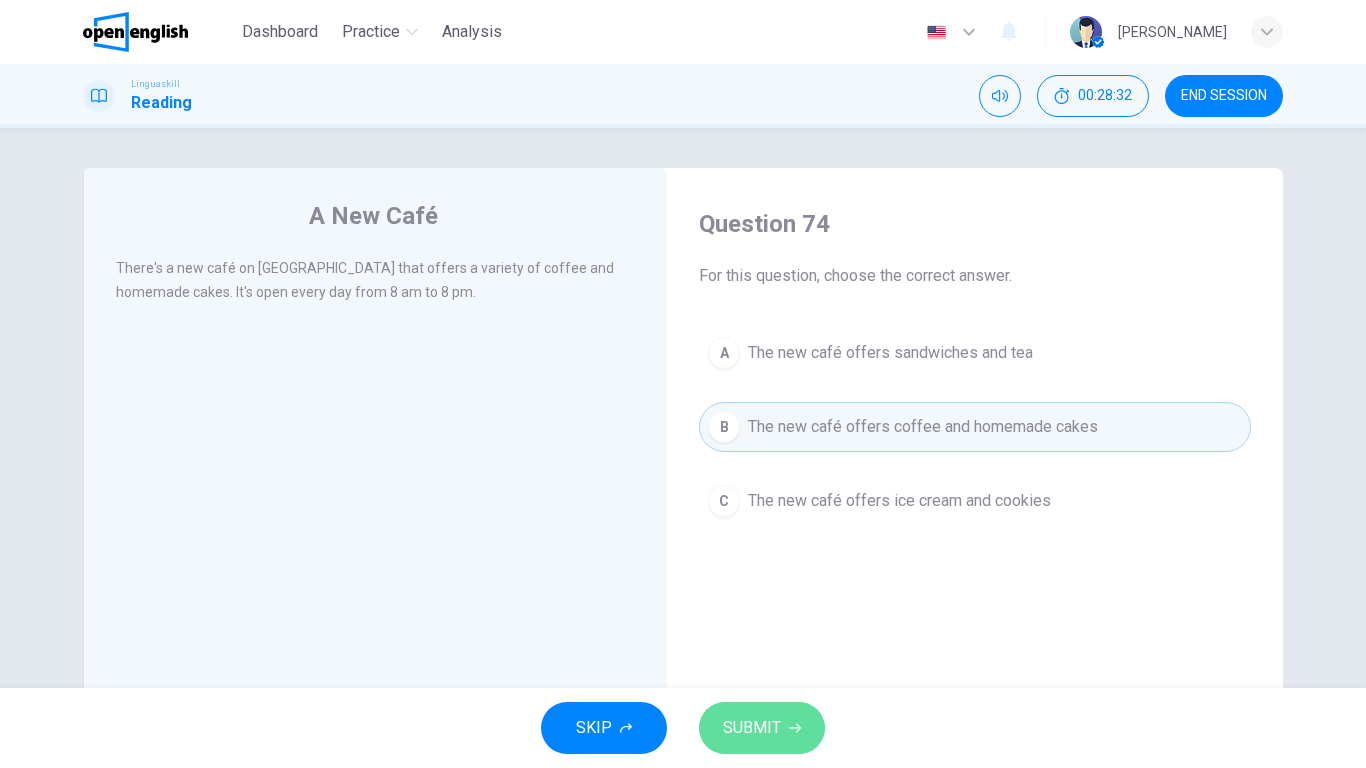 click on "SUBMIT" at bounding box center [752, 728] 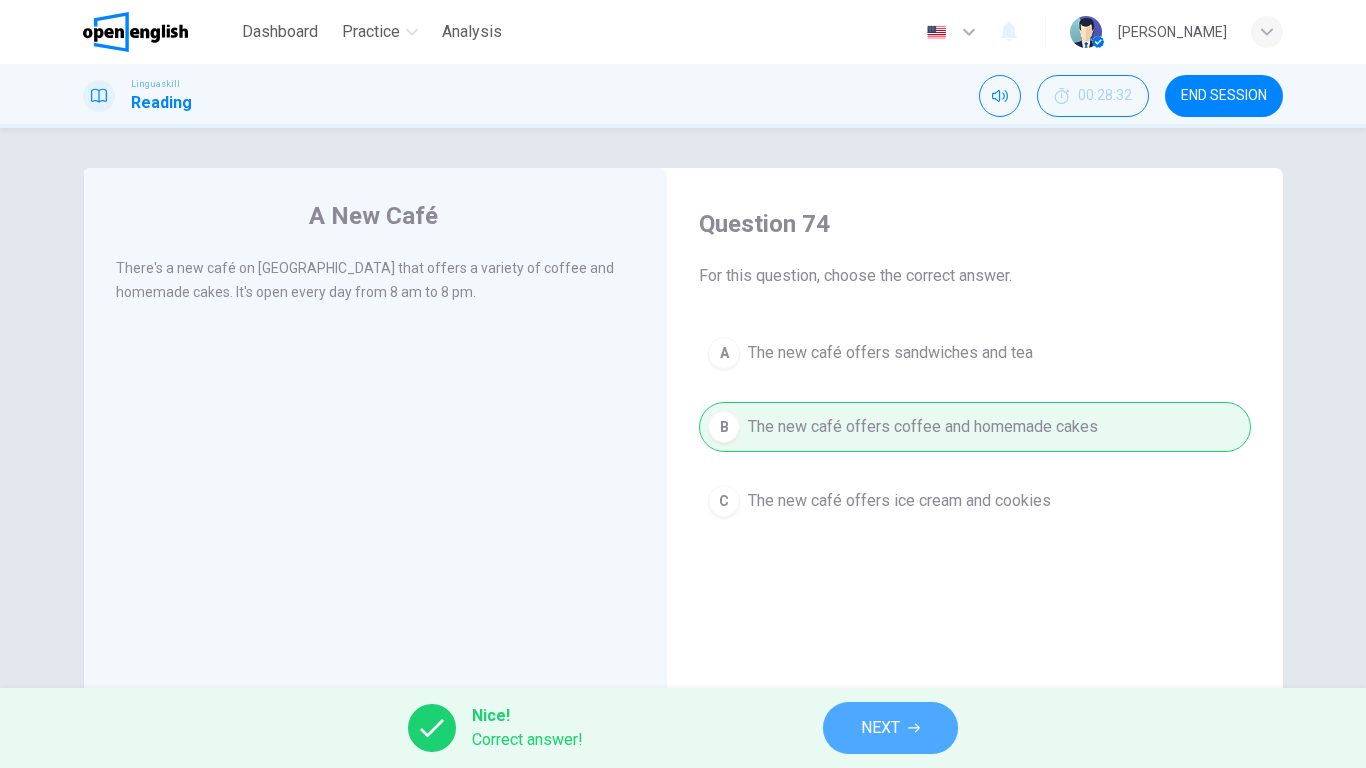 click on "NEXT" at bounding box center (890, 728) 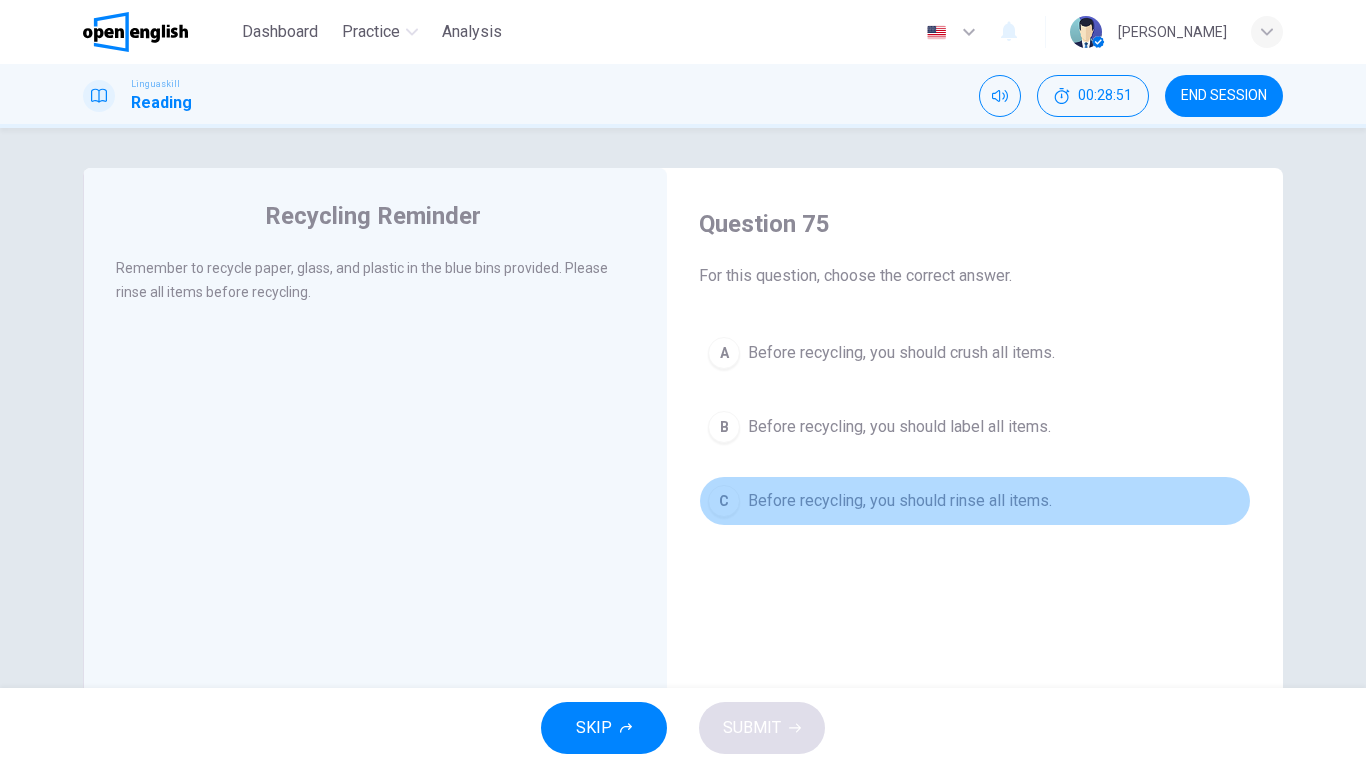click on "Before recycling, you should rinse all items." at bounding box center [900, 501] 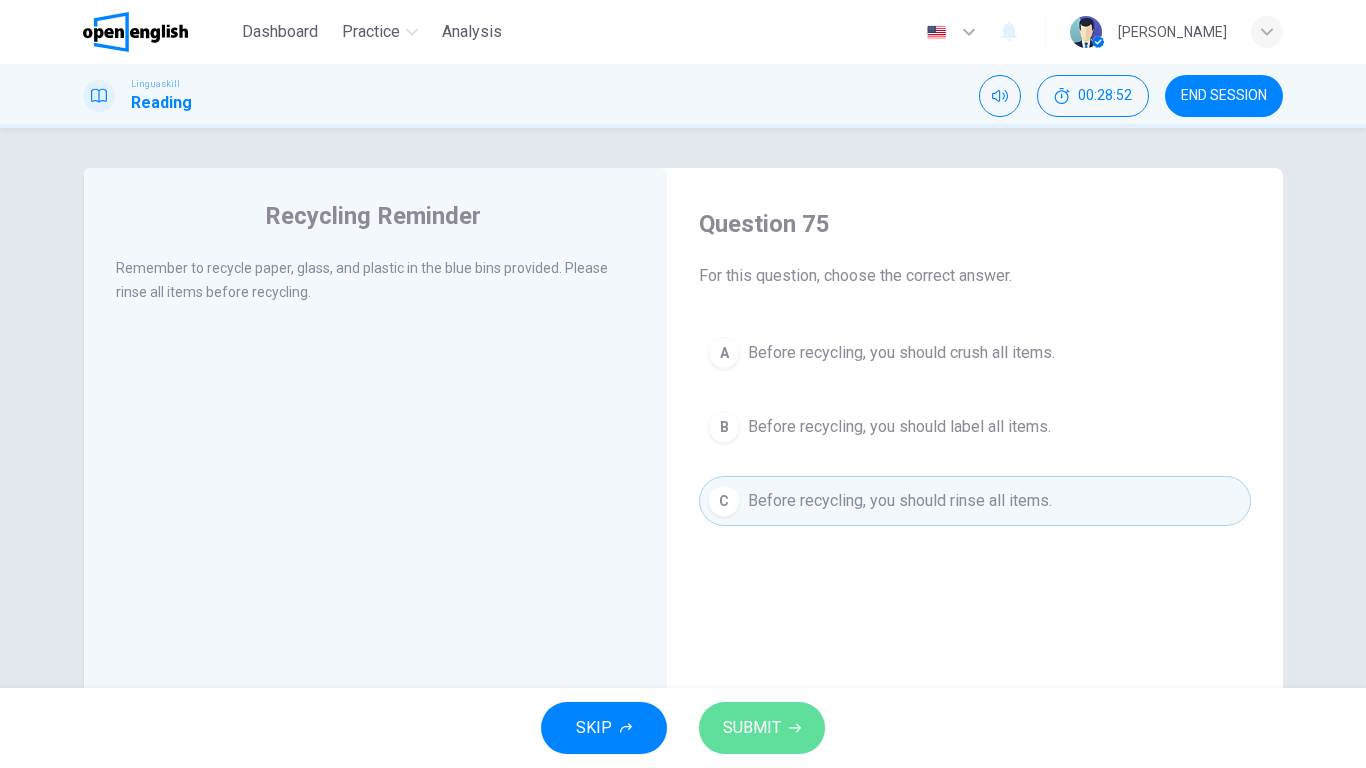 click on "SUBMIT" at bounding box center [752, 728] 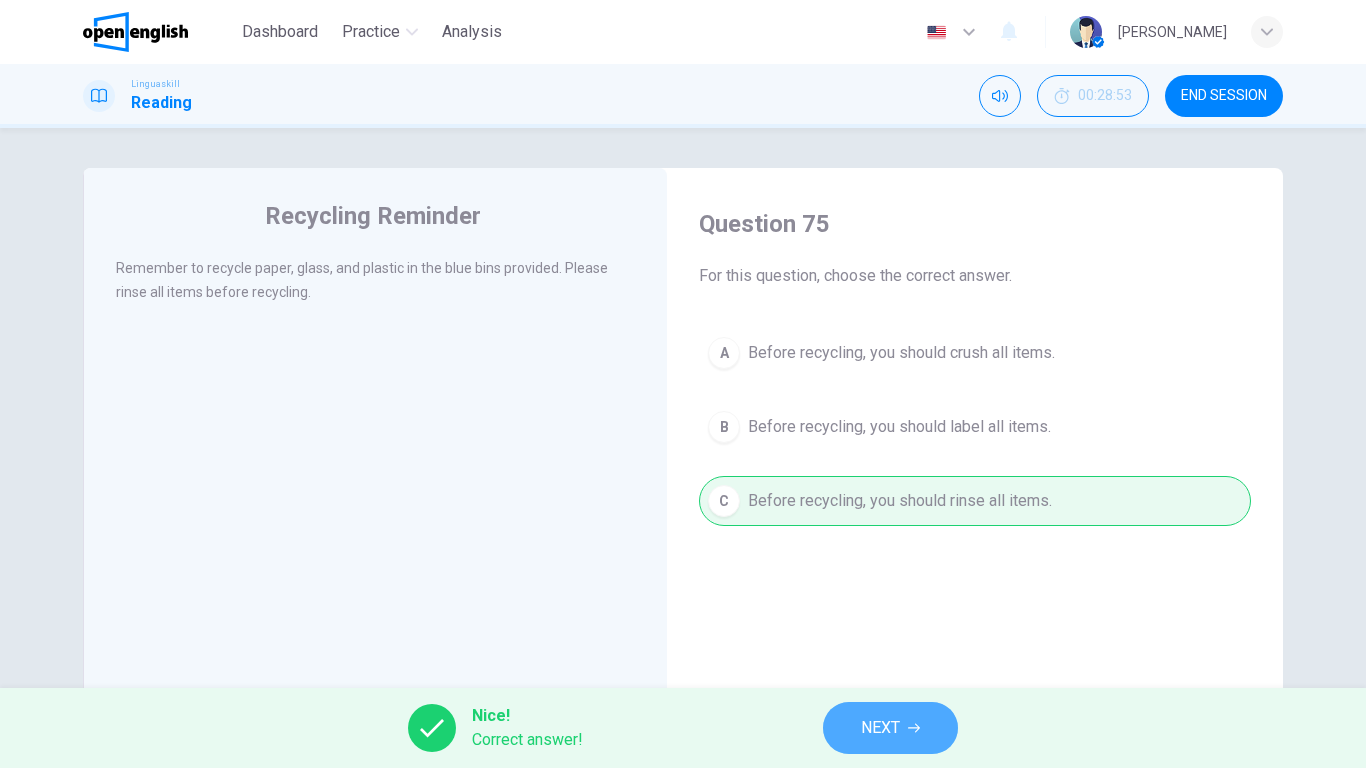 click on "NEXT" at bounding box center (890, 728) 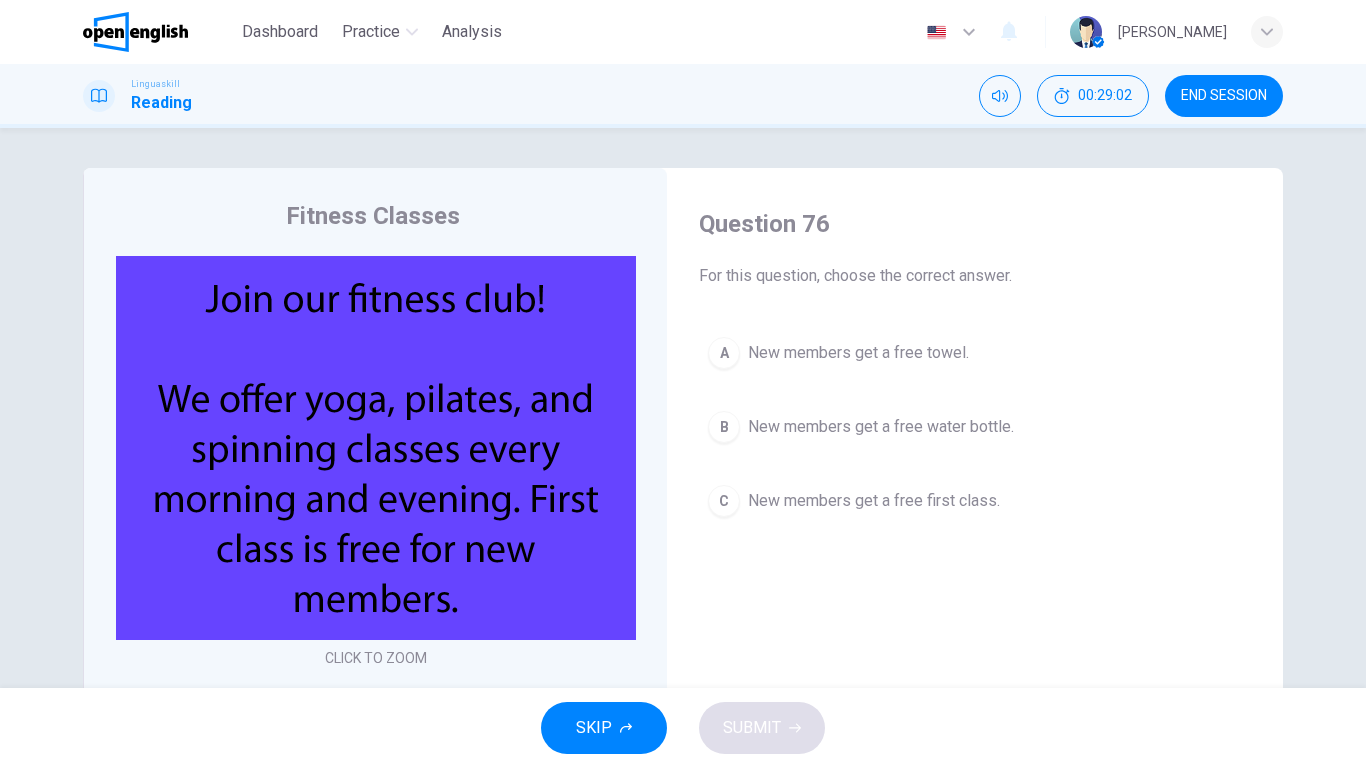 click on "New members get a free first class." at bounding box center [874, 501] 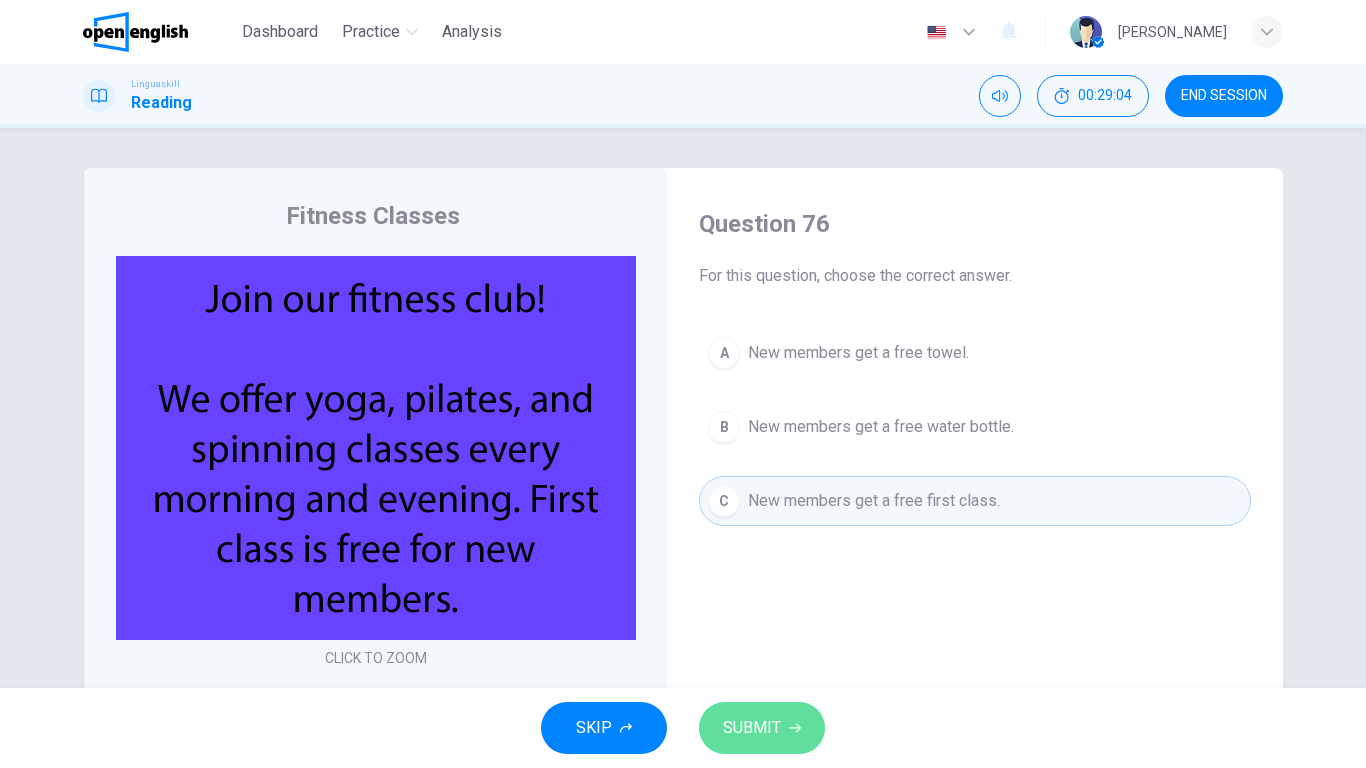 click on "SUBMIT" at bounding box center (752, 728) 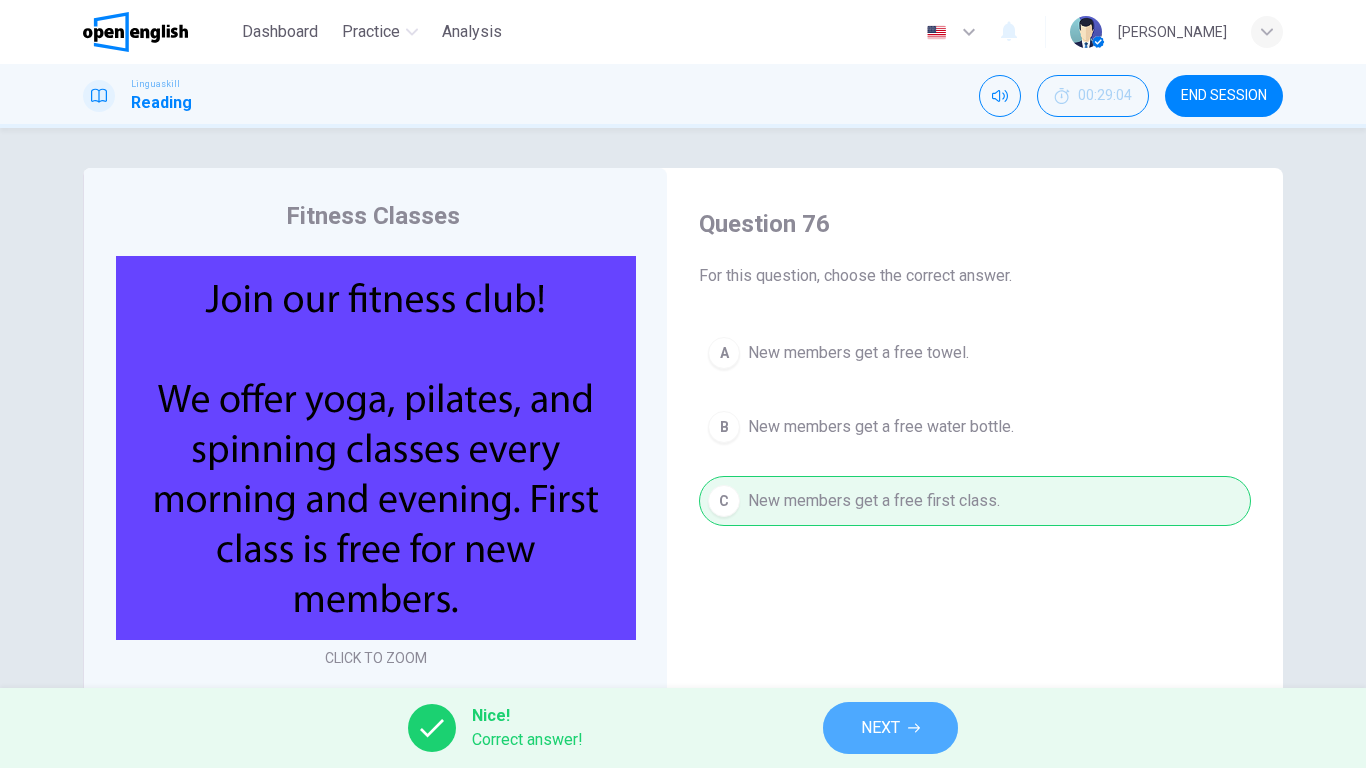 click on "NEXT" at bounding box center [880, 728] 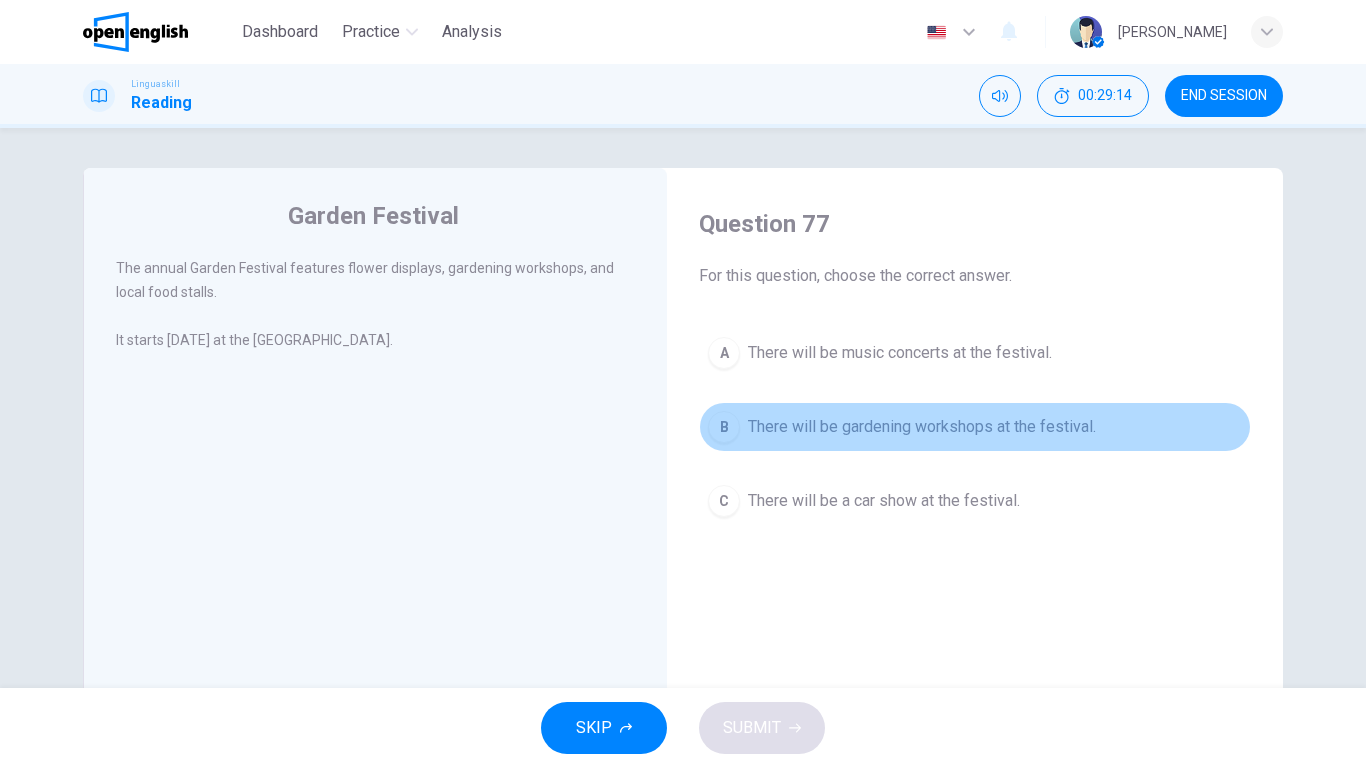 click on "There will be gardening workshops at the festival." at bounding box center [922, 427] 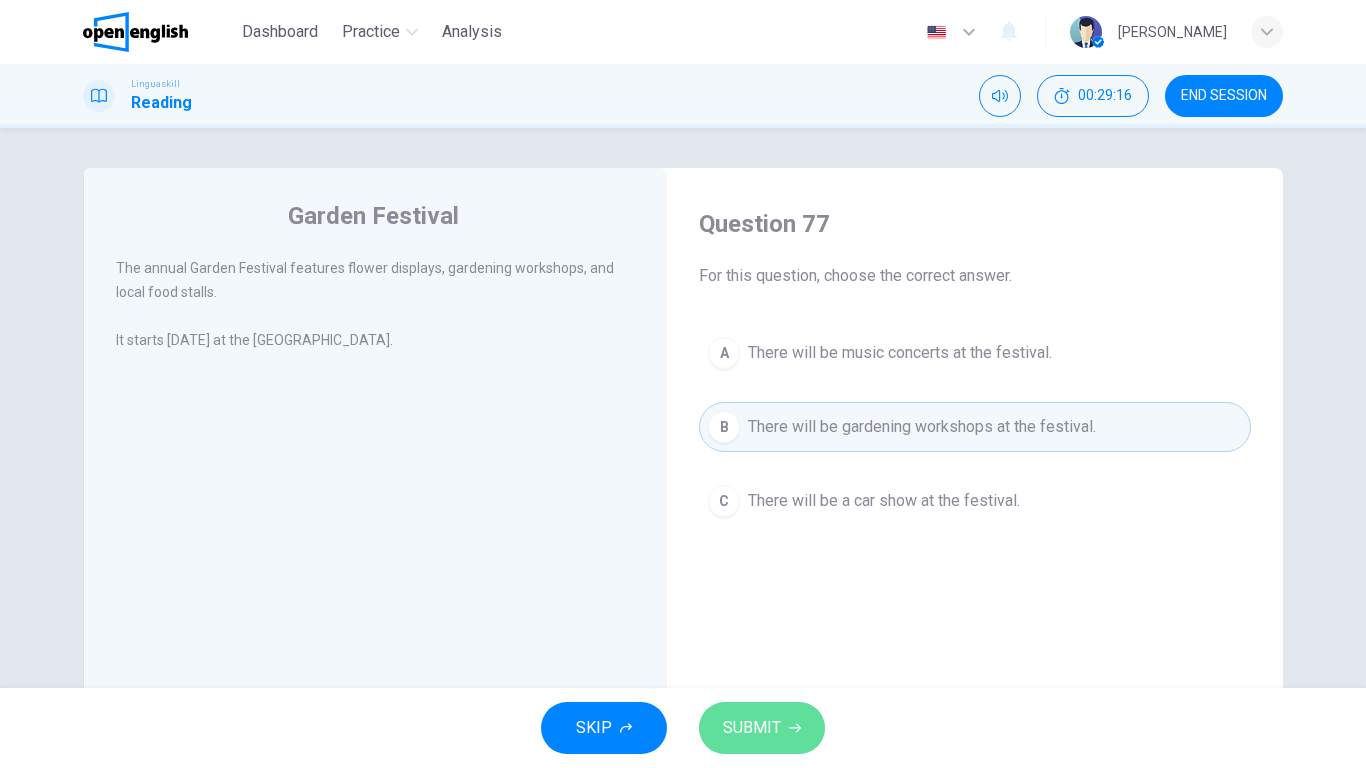 click on "SUBMIT" at bounding box center [762, 728] 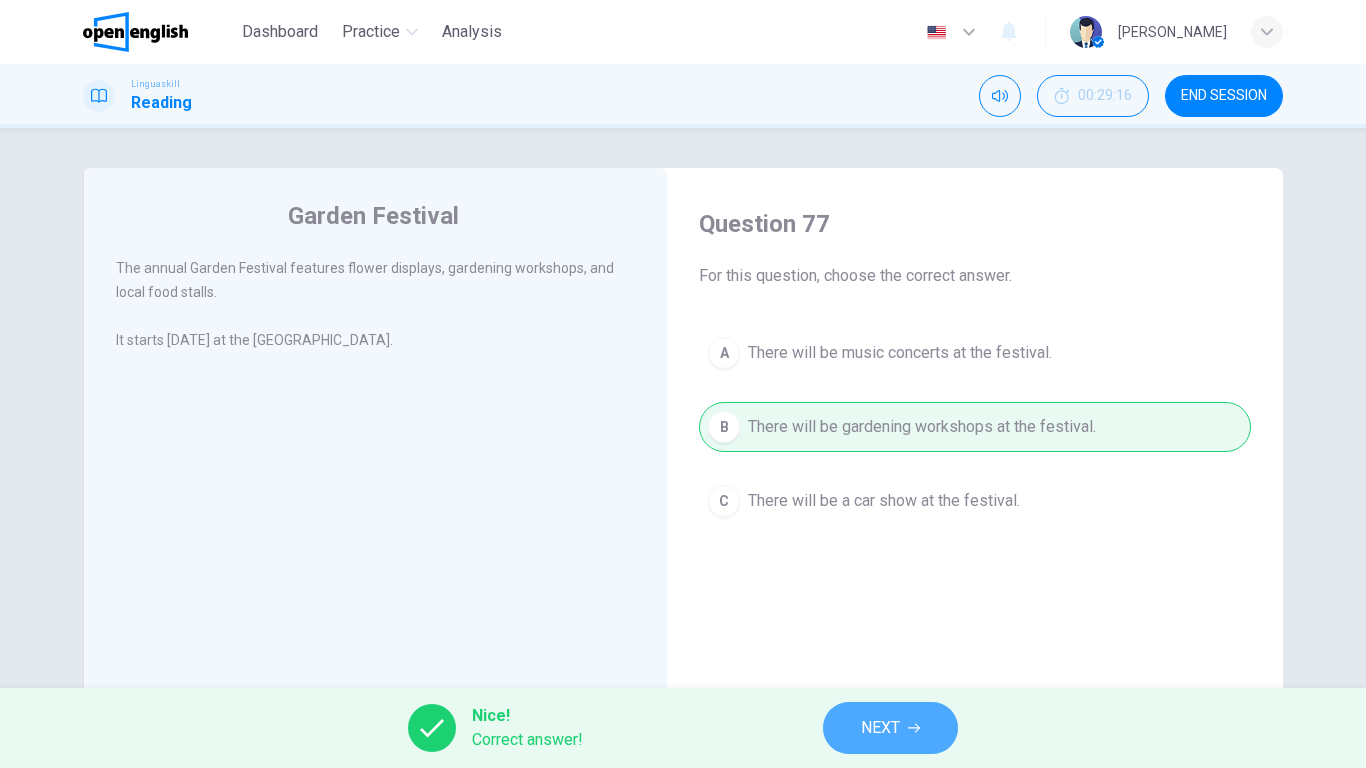click 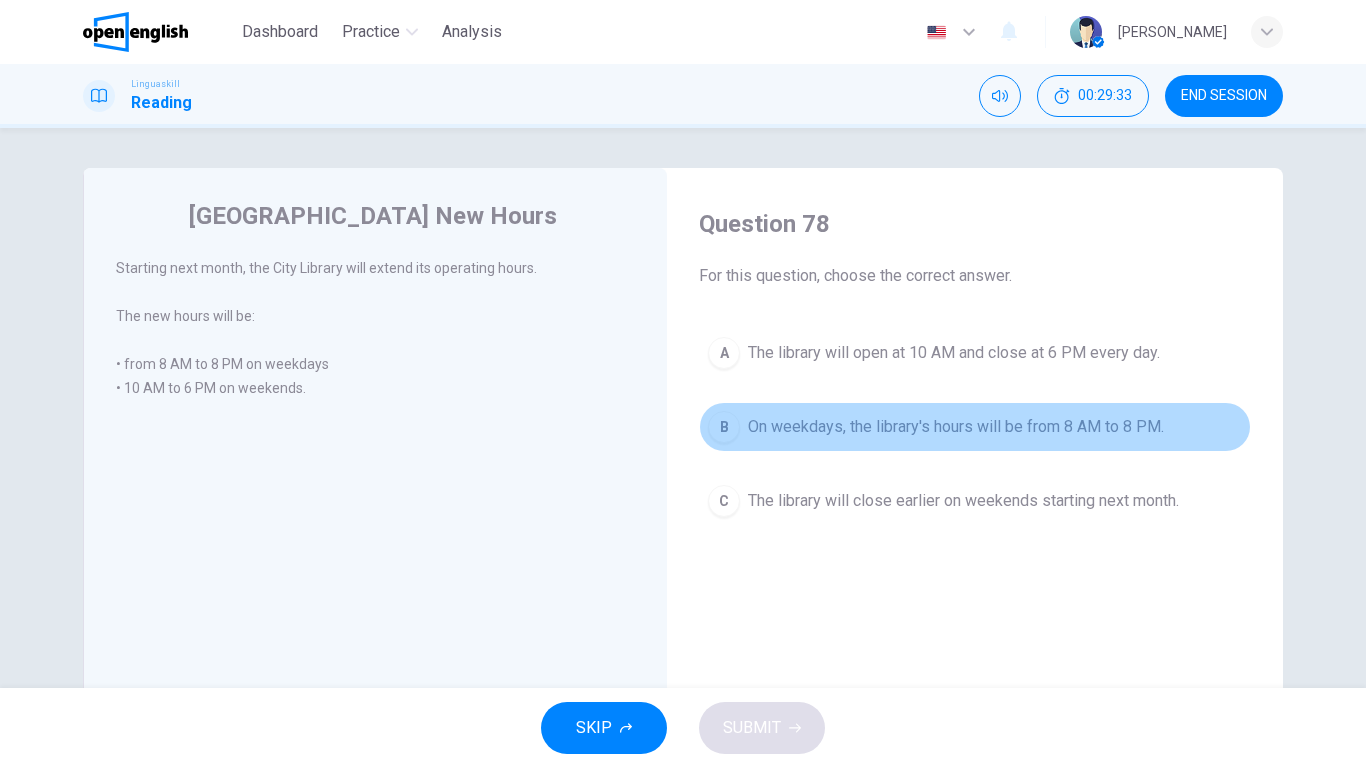 click on "On weekdays, the library's hours will be from 8 AM to 8 PM." at bounding box center (956, 427) 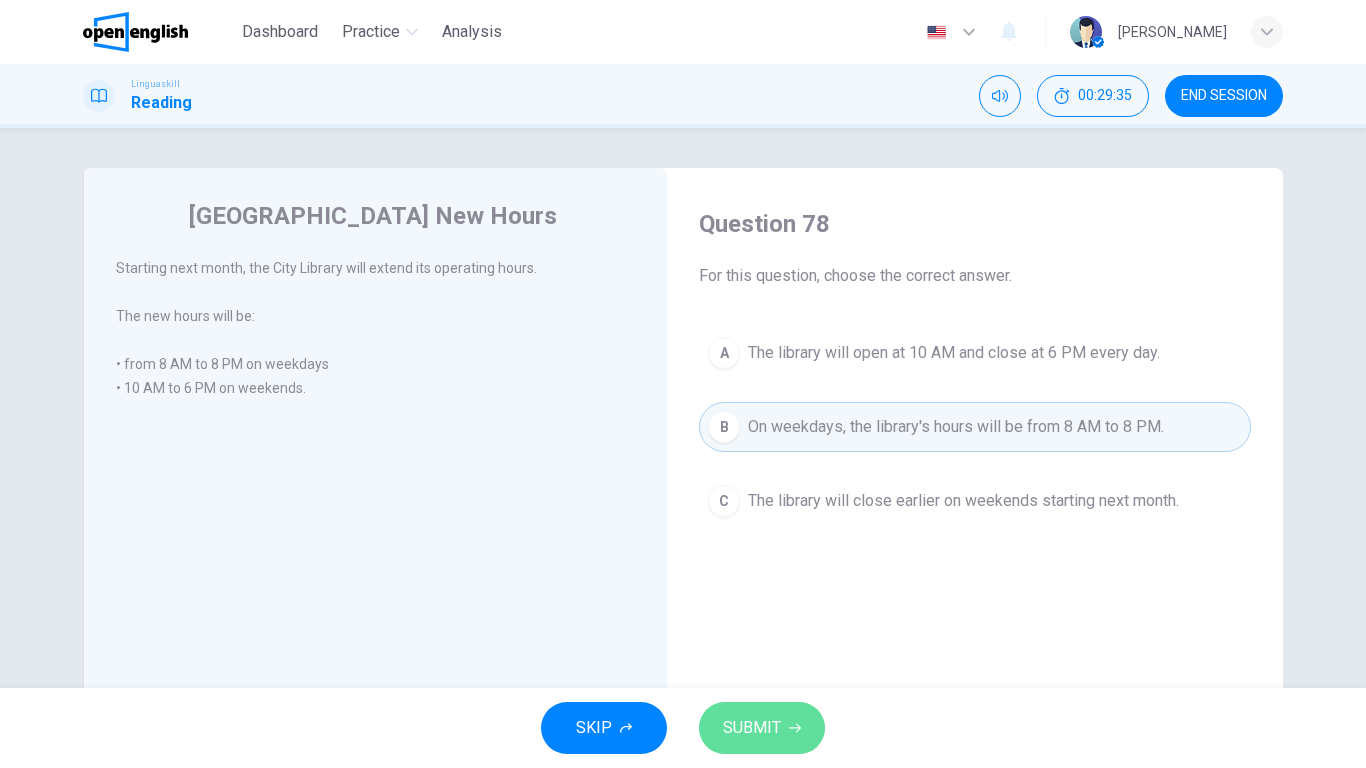 click on "SUBMIT" at bounding box center [752, 728] 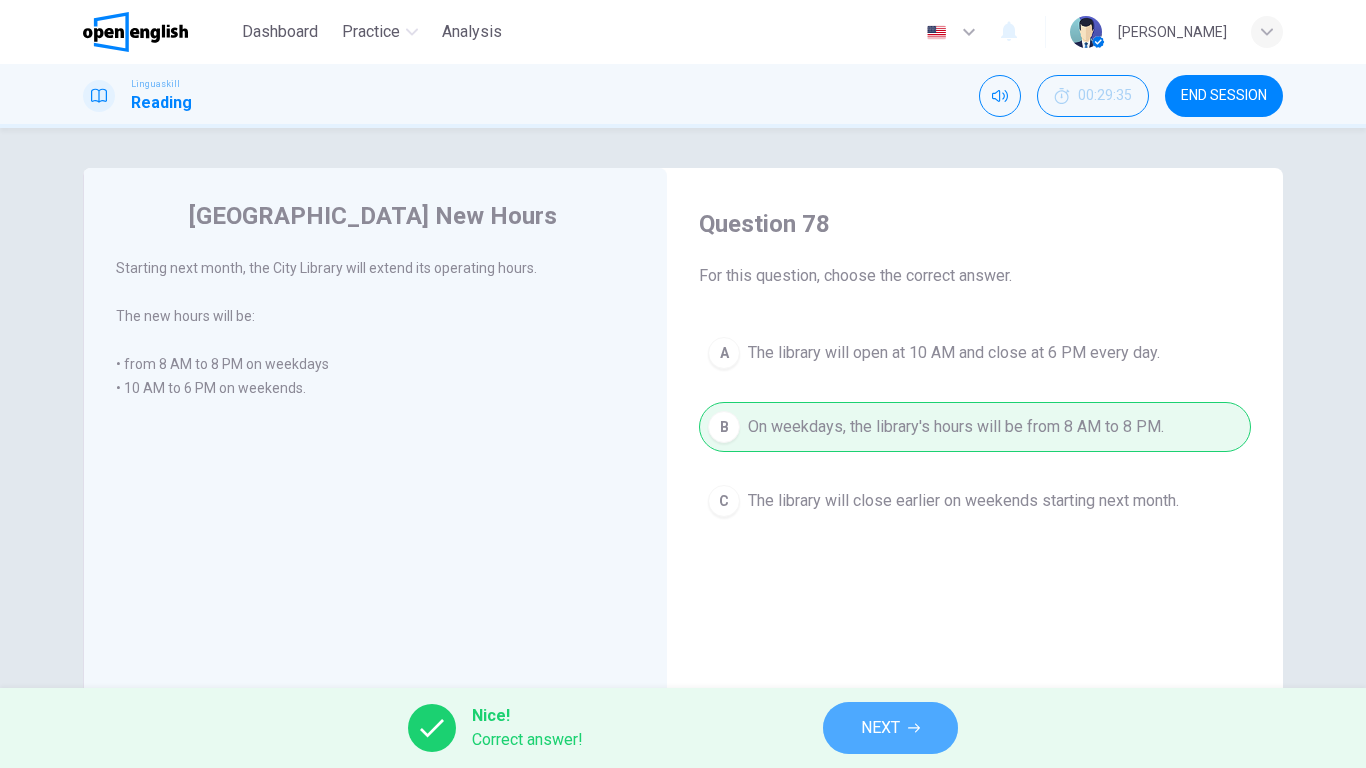click on "NEXT" at bounding box center [890, 728] 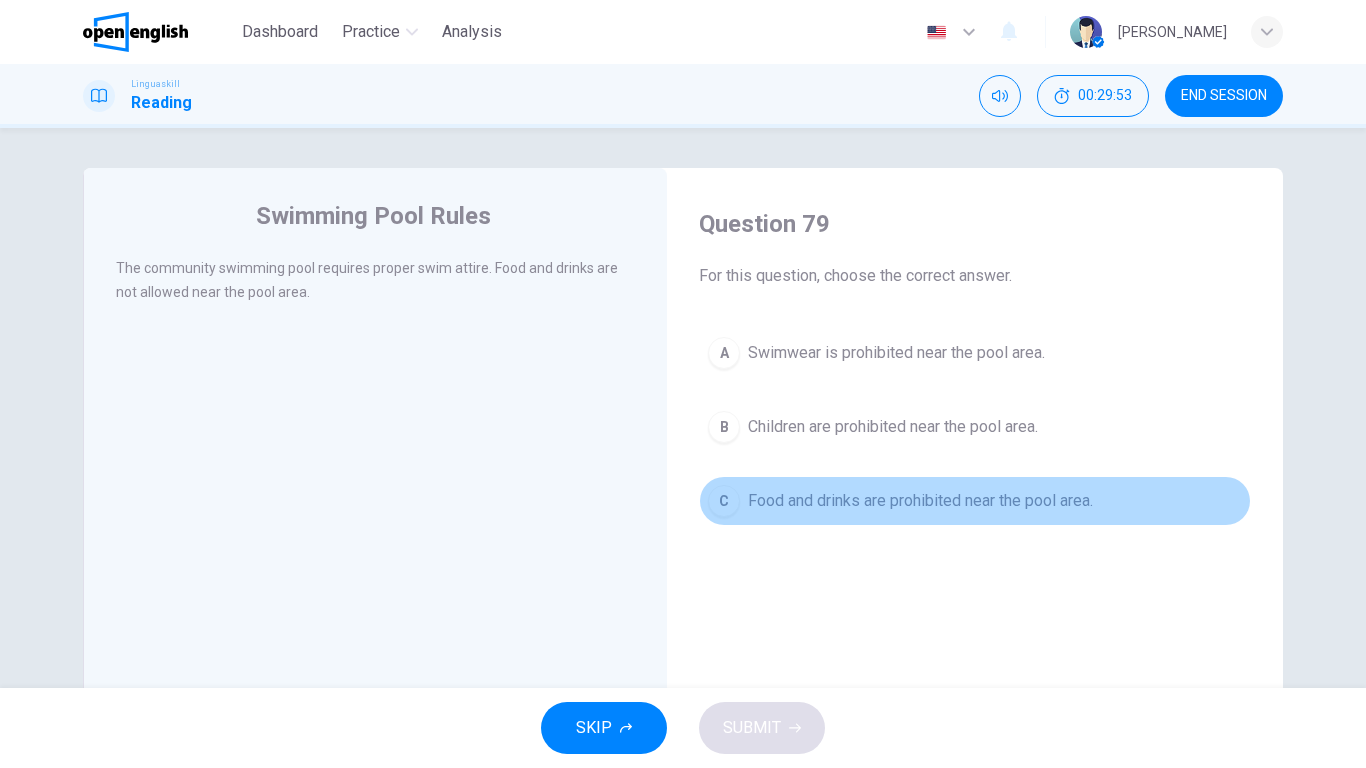 click on "Food and drinks are prohibited near the pool area." at bounding box center [920, 501] 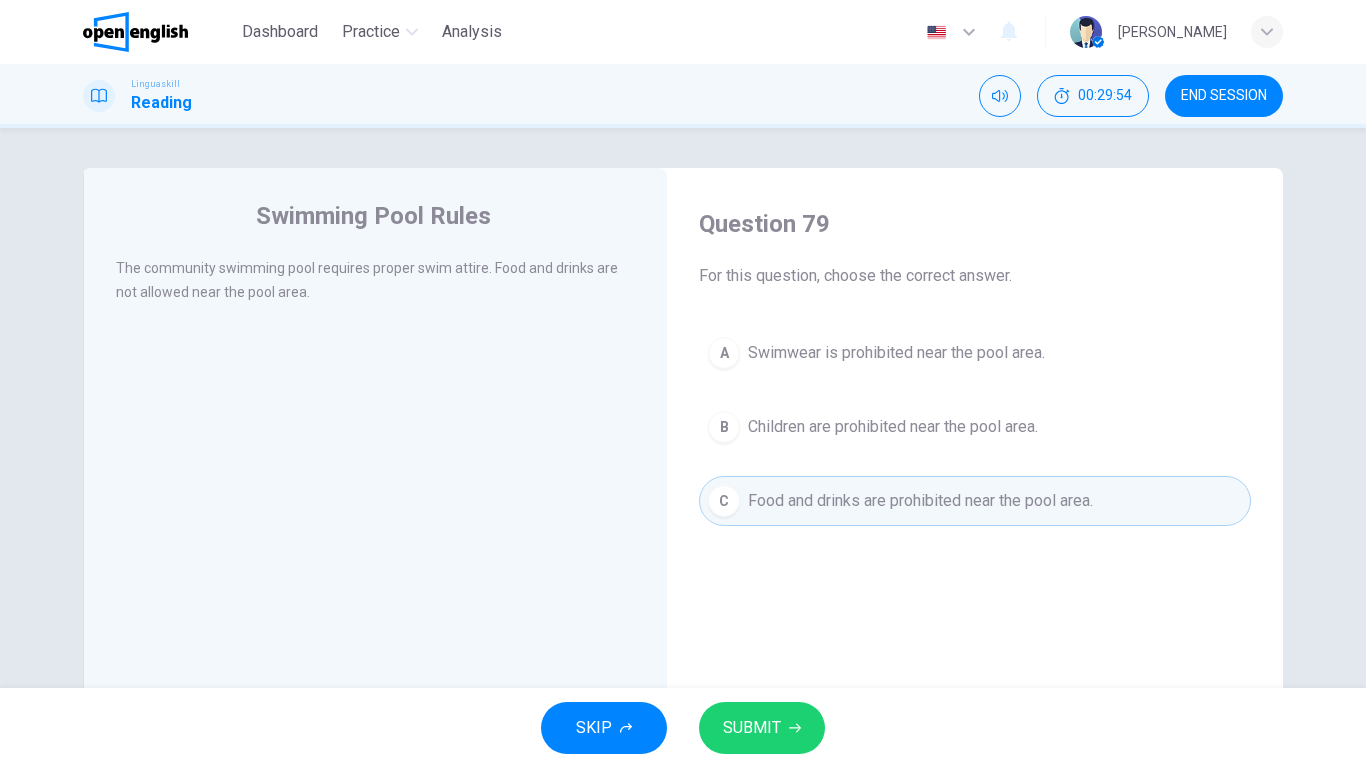 click on "SUBMIT" at bounding box center [752, 728] 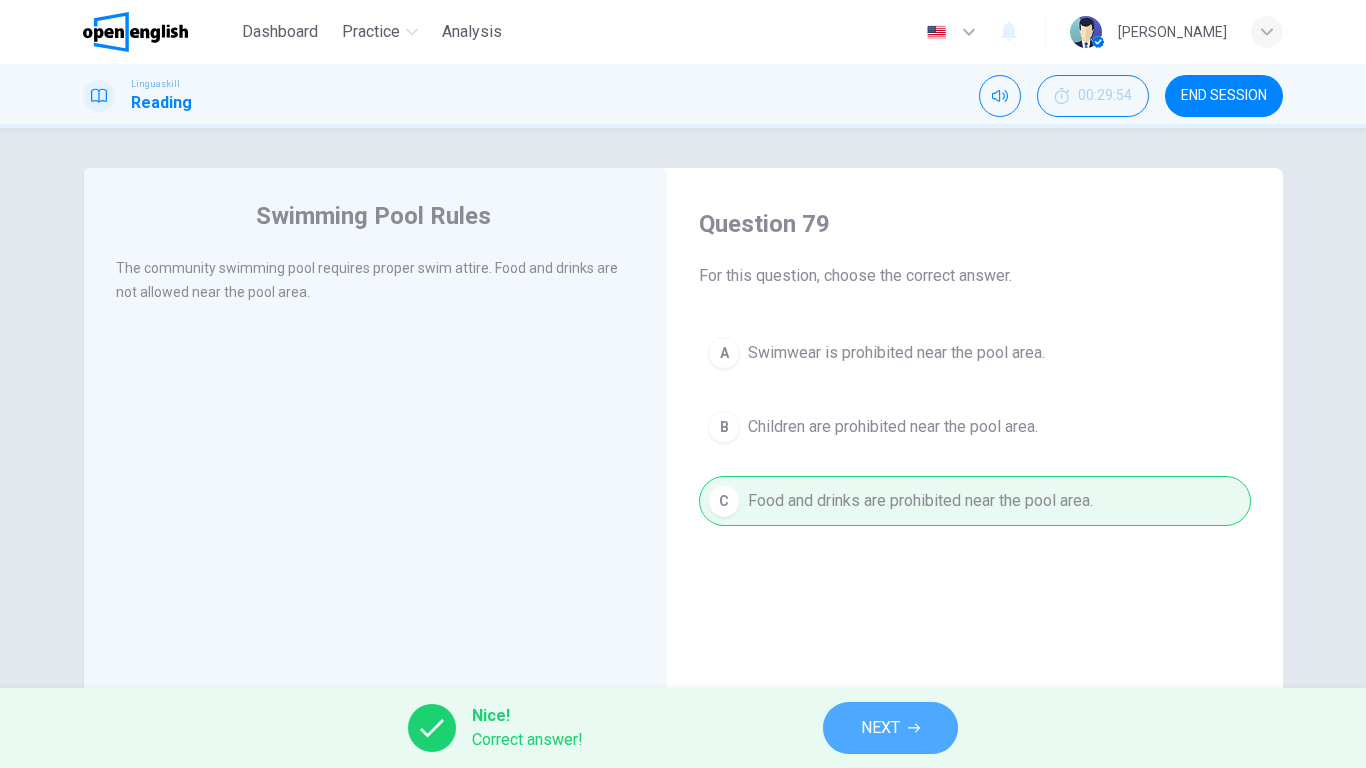 click on "NEXT" at bounding box center [880, 728] 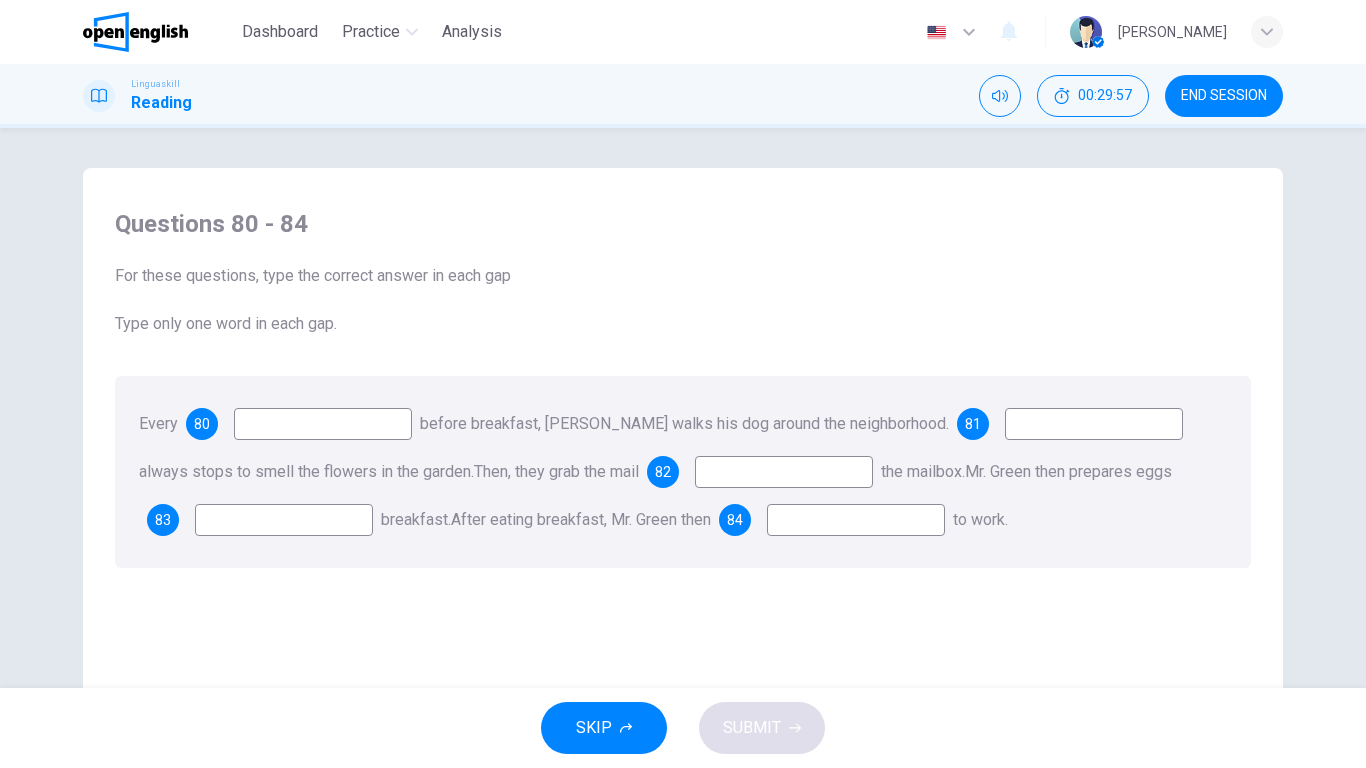 click at bounding box center [323, 424] 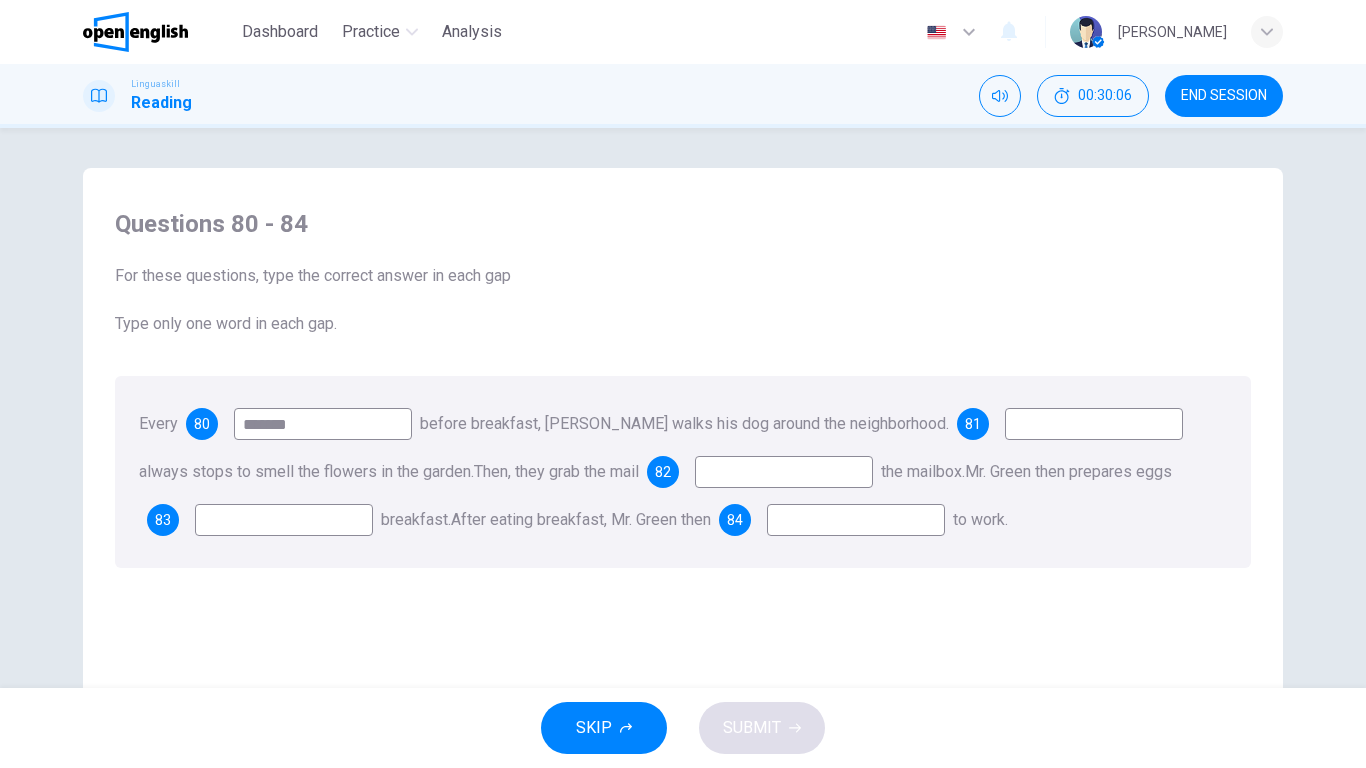 type on "*******" 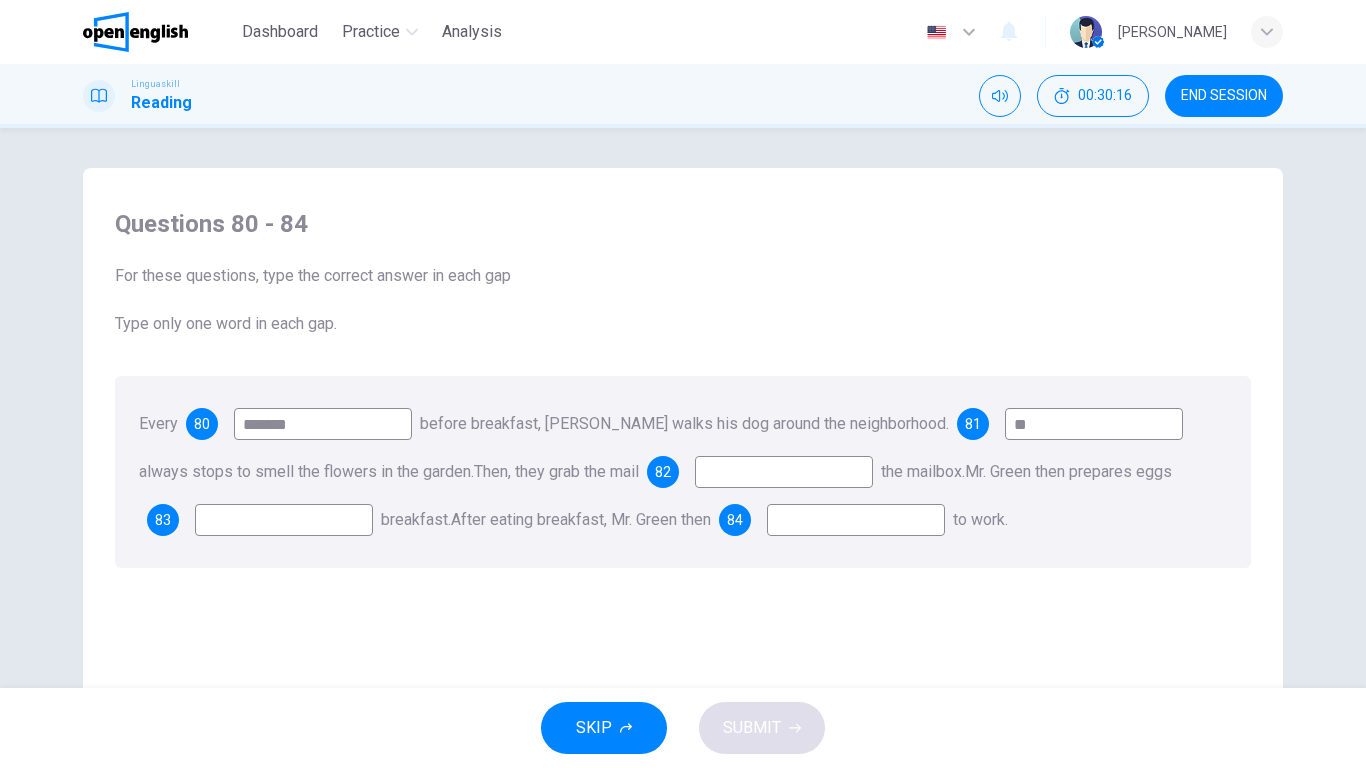 type on "**" 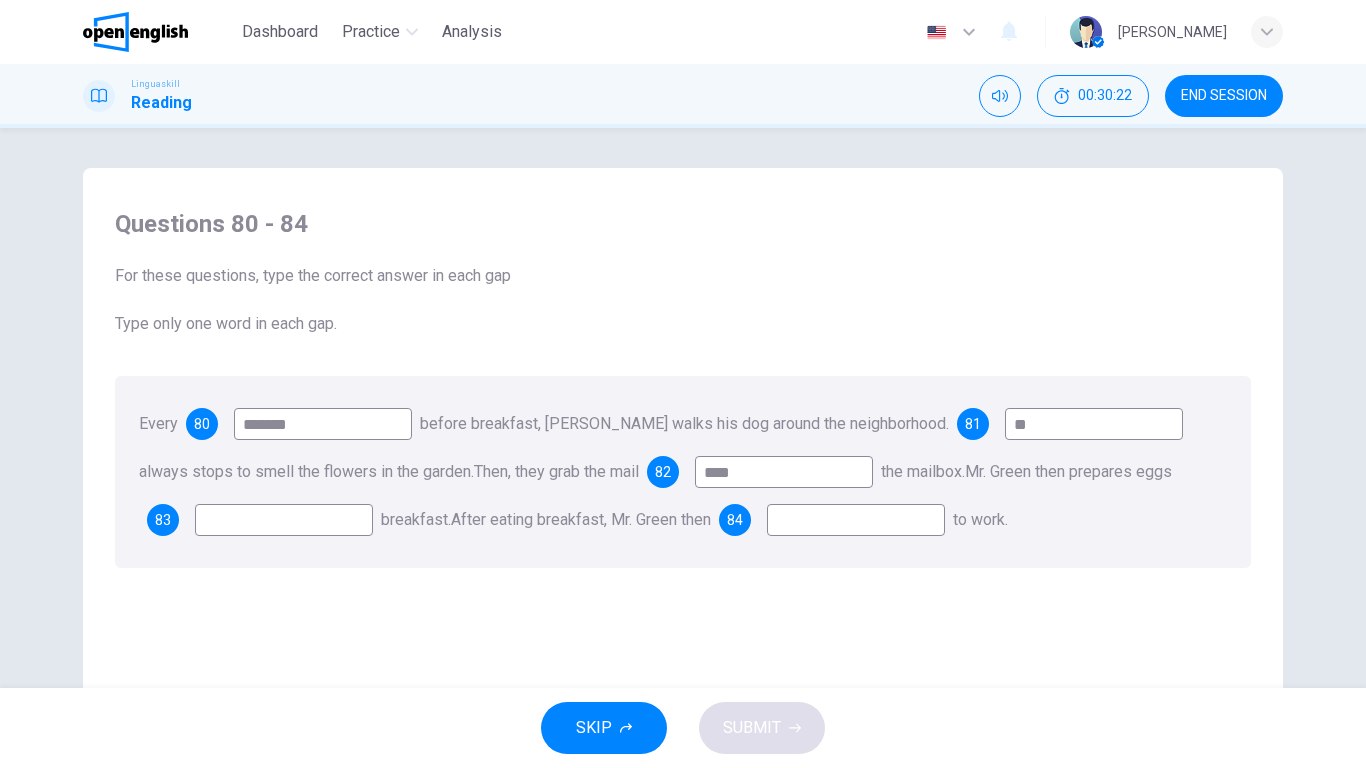 type on "****" 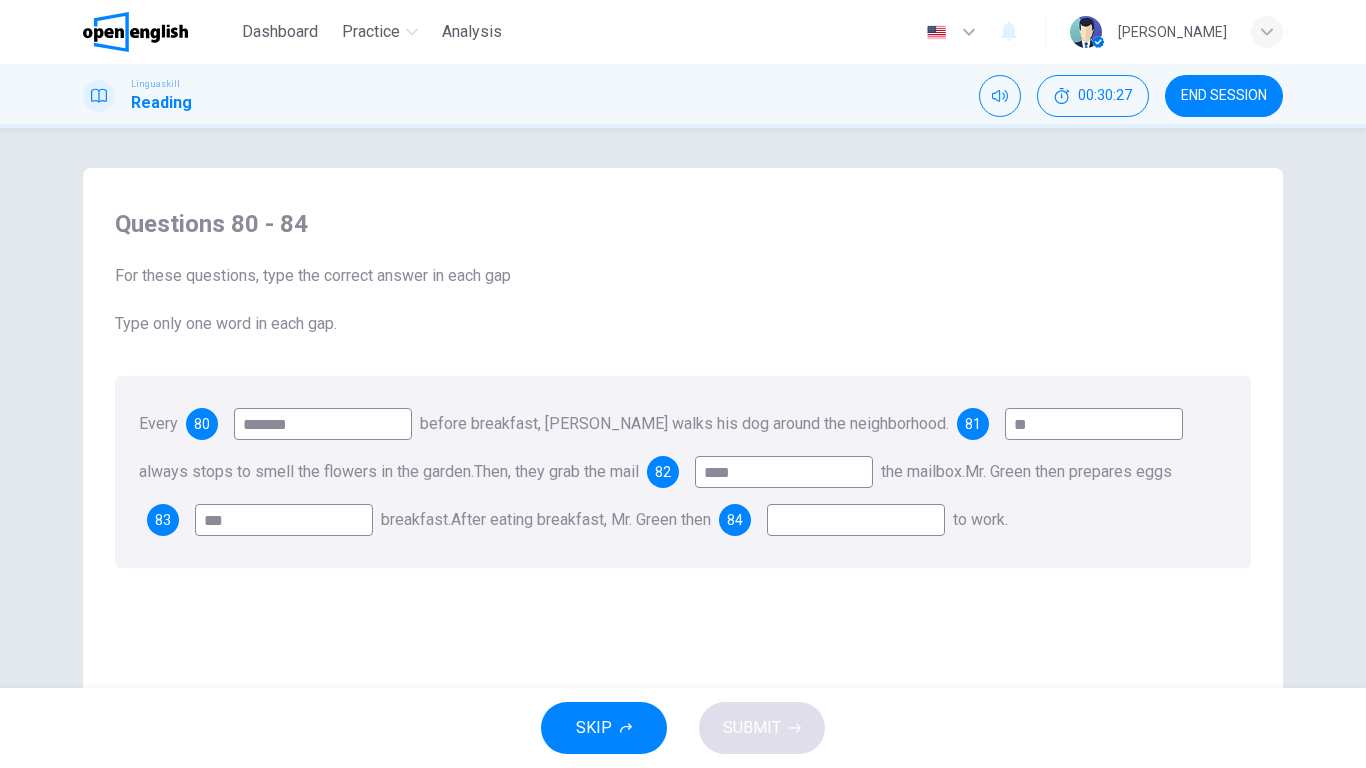 type on "***" 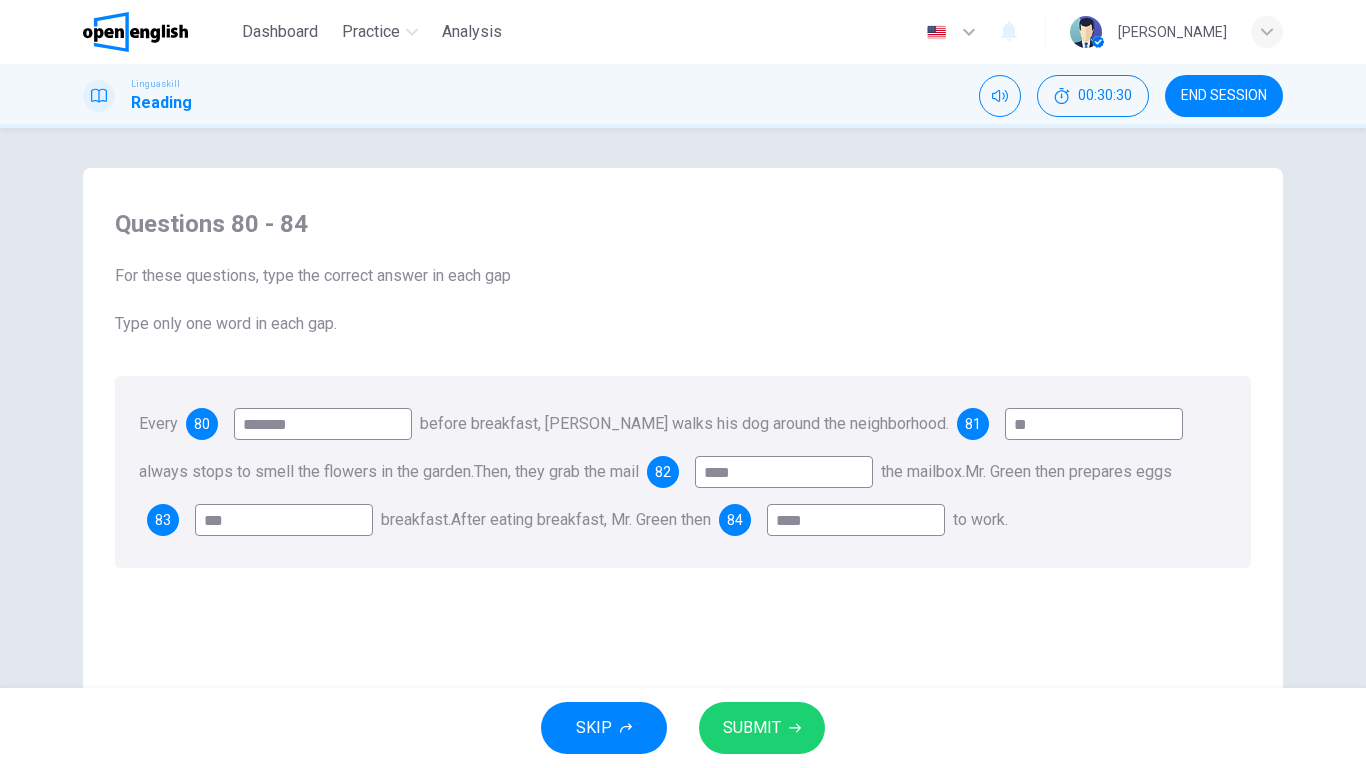 type on "****" 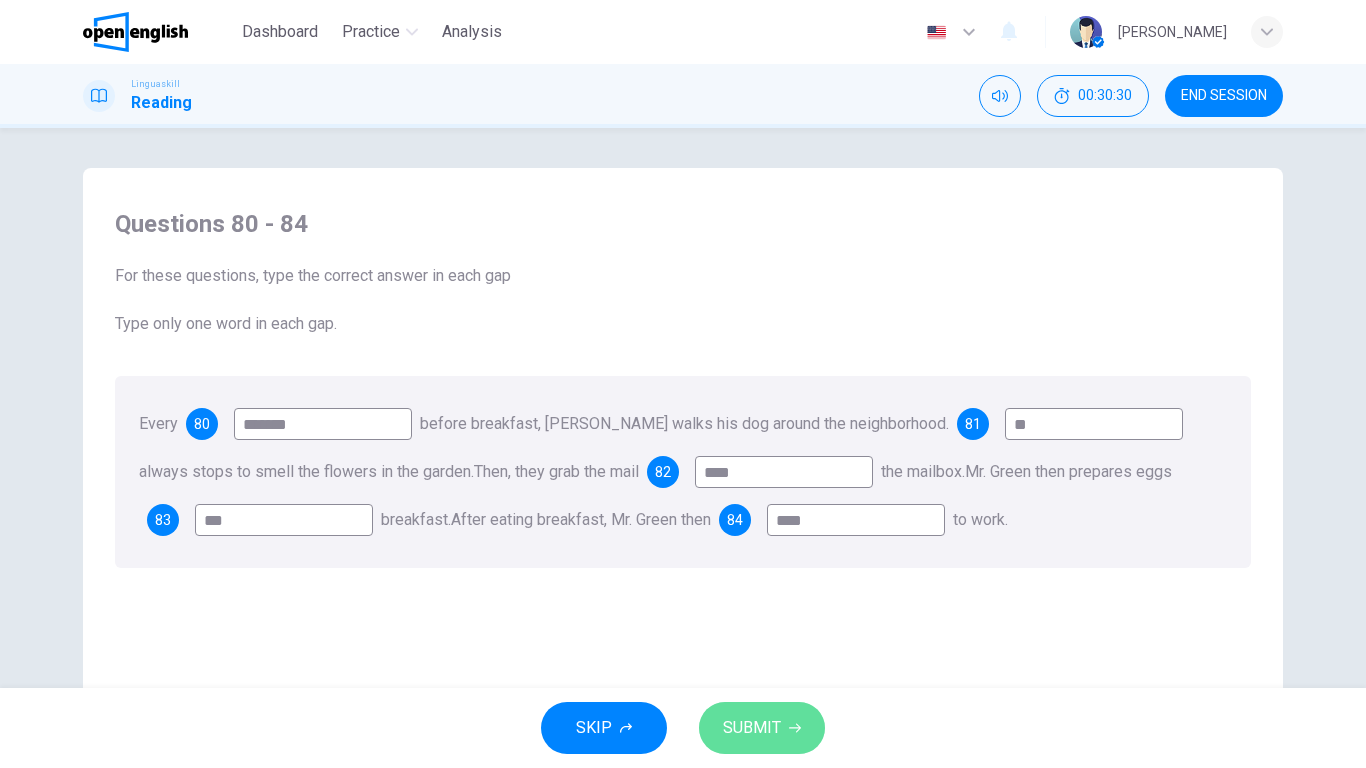 click on "SUBMIT" at bounding box center [762, 728] 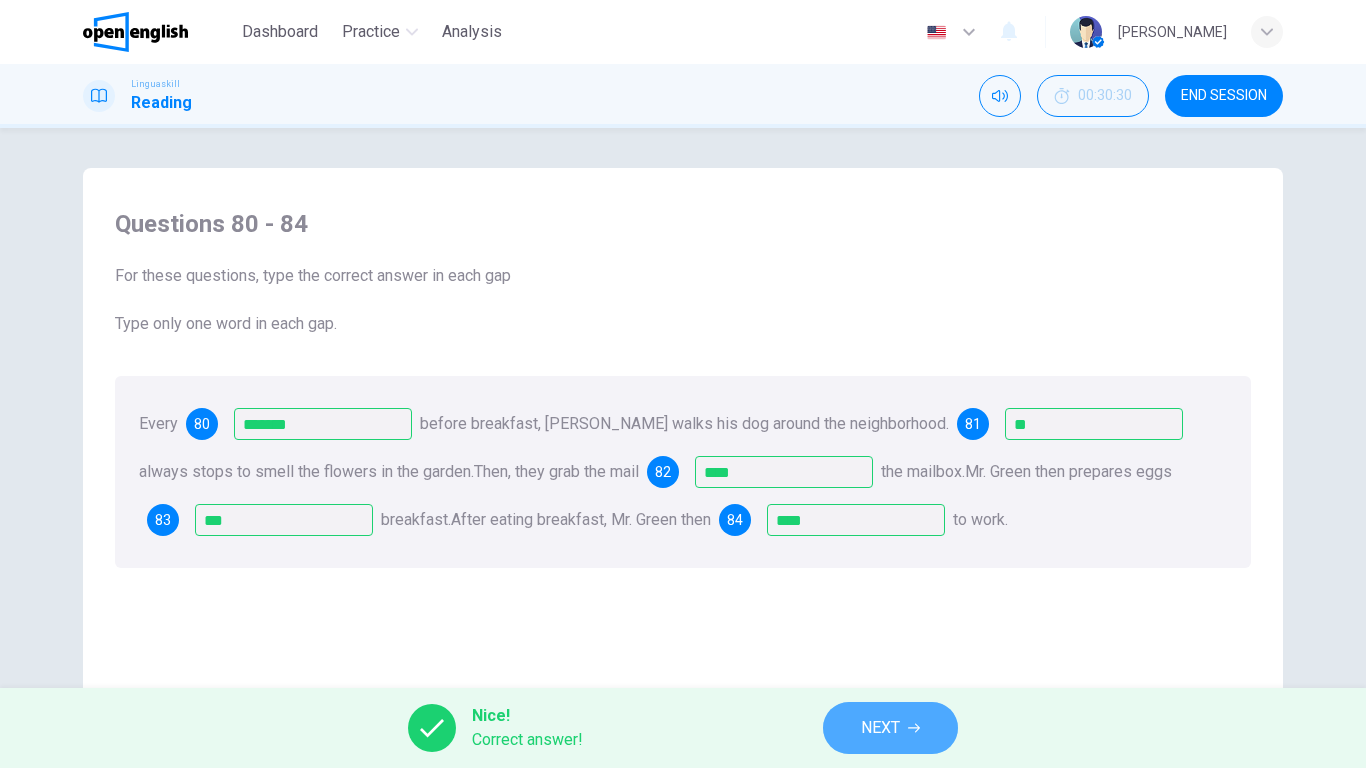 click on "NEXT" at bounding box center [890, 728] 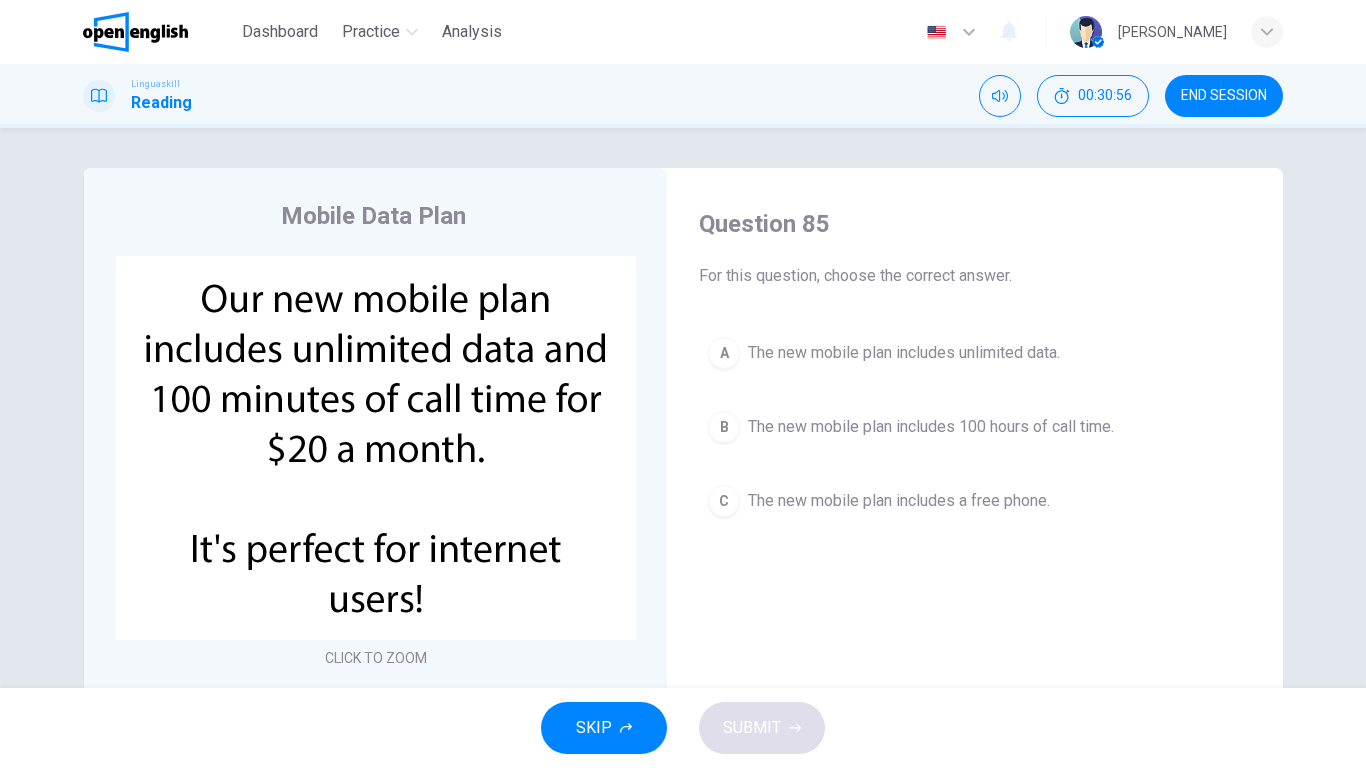 click on "SKIP SUBMIT" at bounding box center (683, 728) 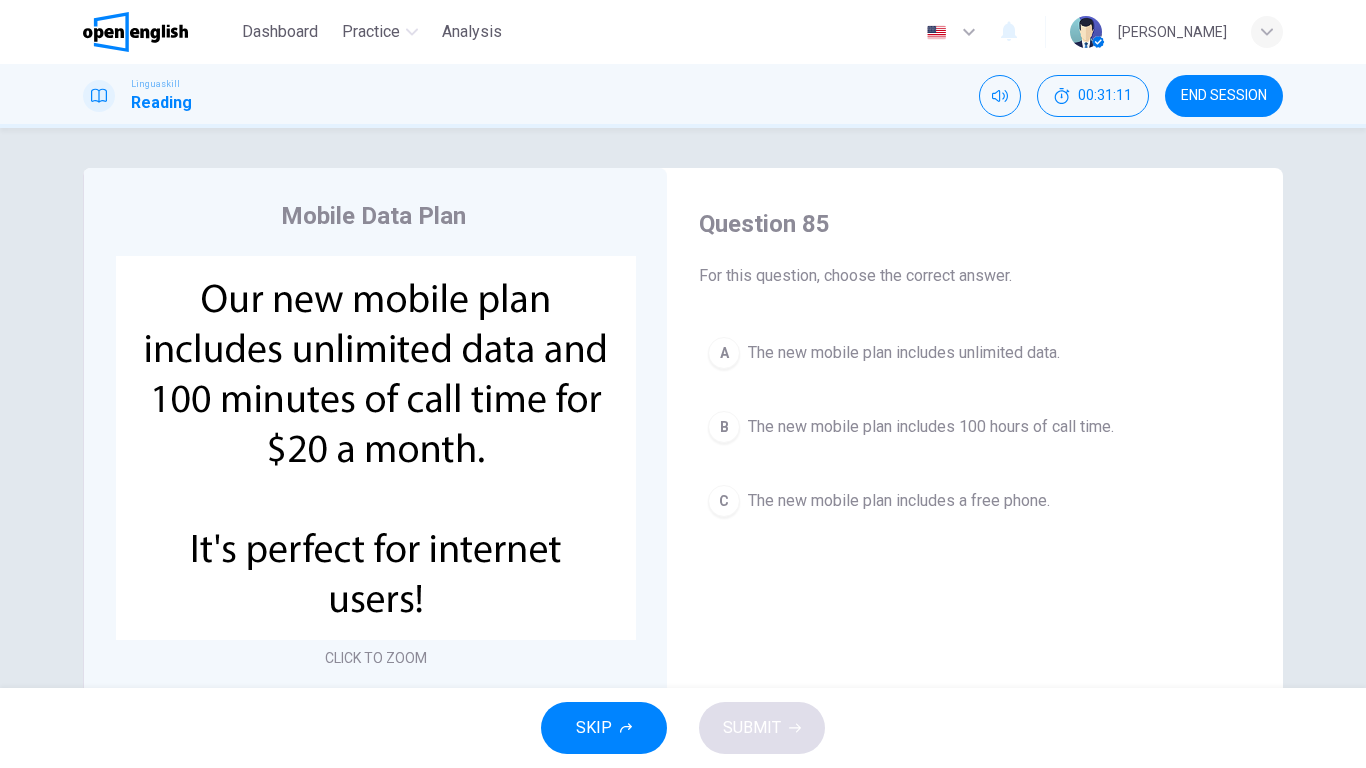 click on "A The new mobile plan includes unlimited data." at bounding box center (975, 353) 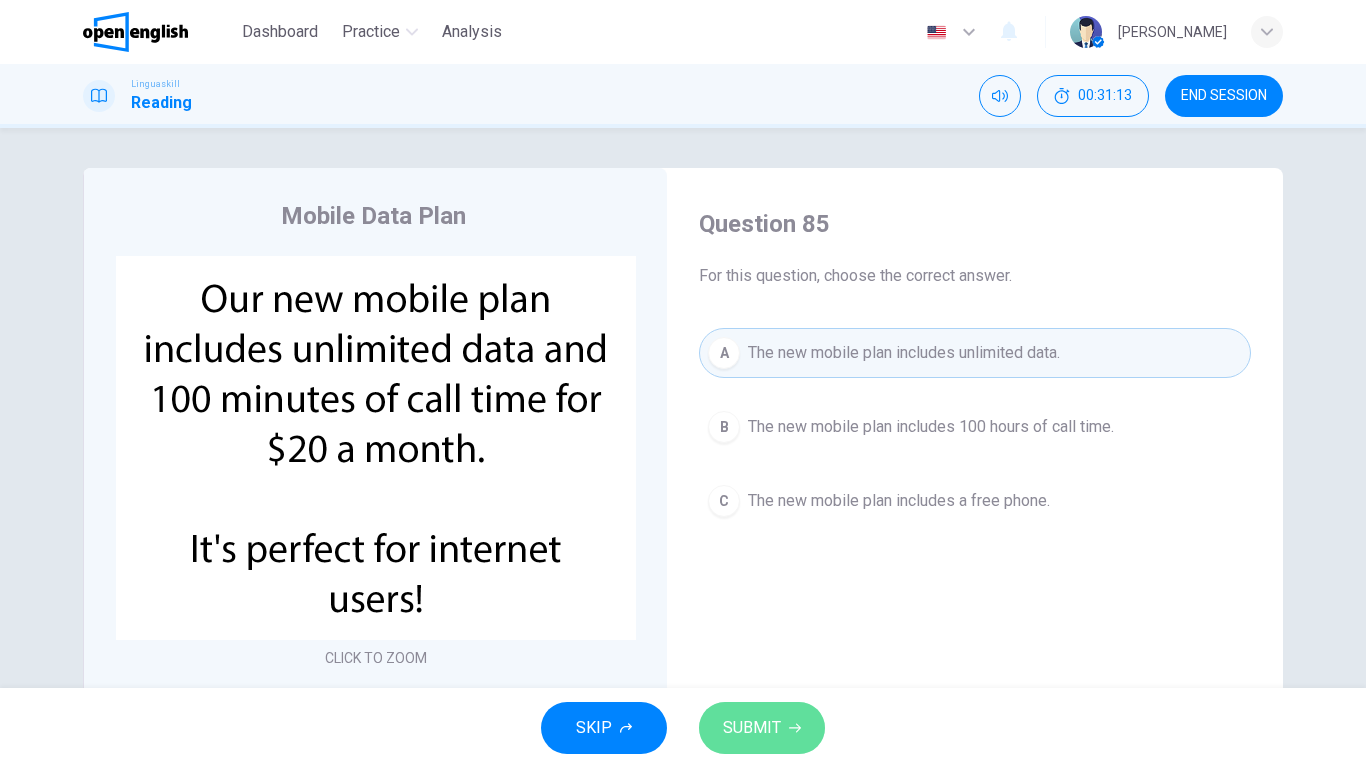 click on "SUBMIT" at bounding box center (762, 728) 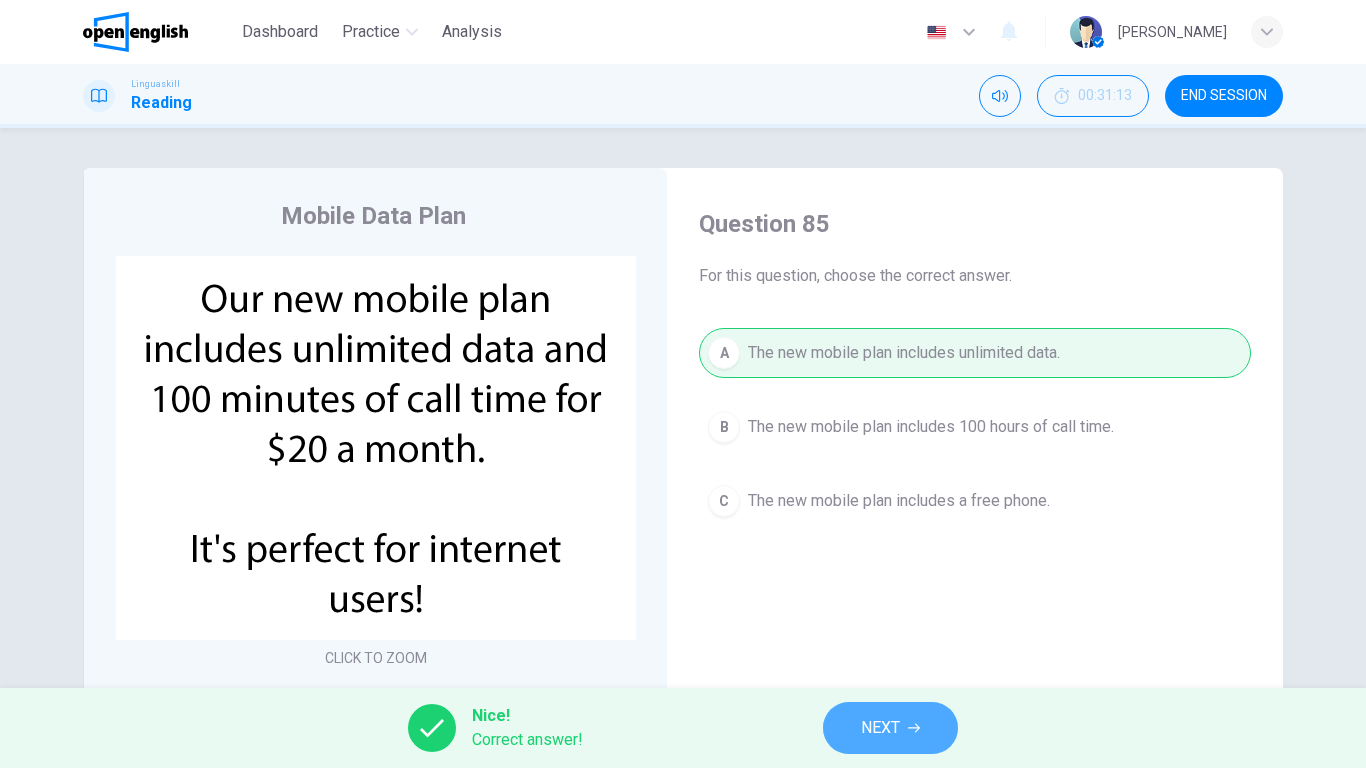 click on "NEXT" at bounding box center (890, 728) 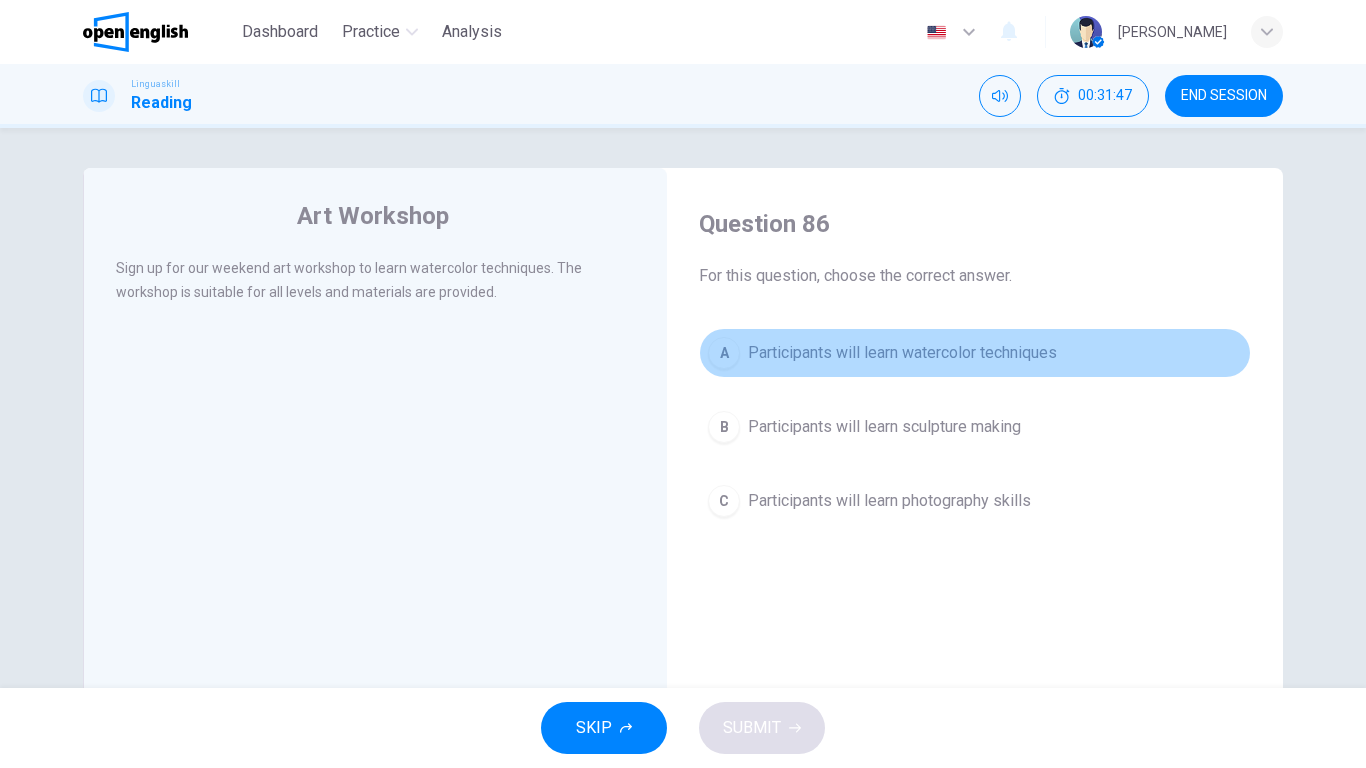 click on "Participants will learn watercolor techniques" at bounding box center (902, 353) 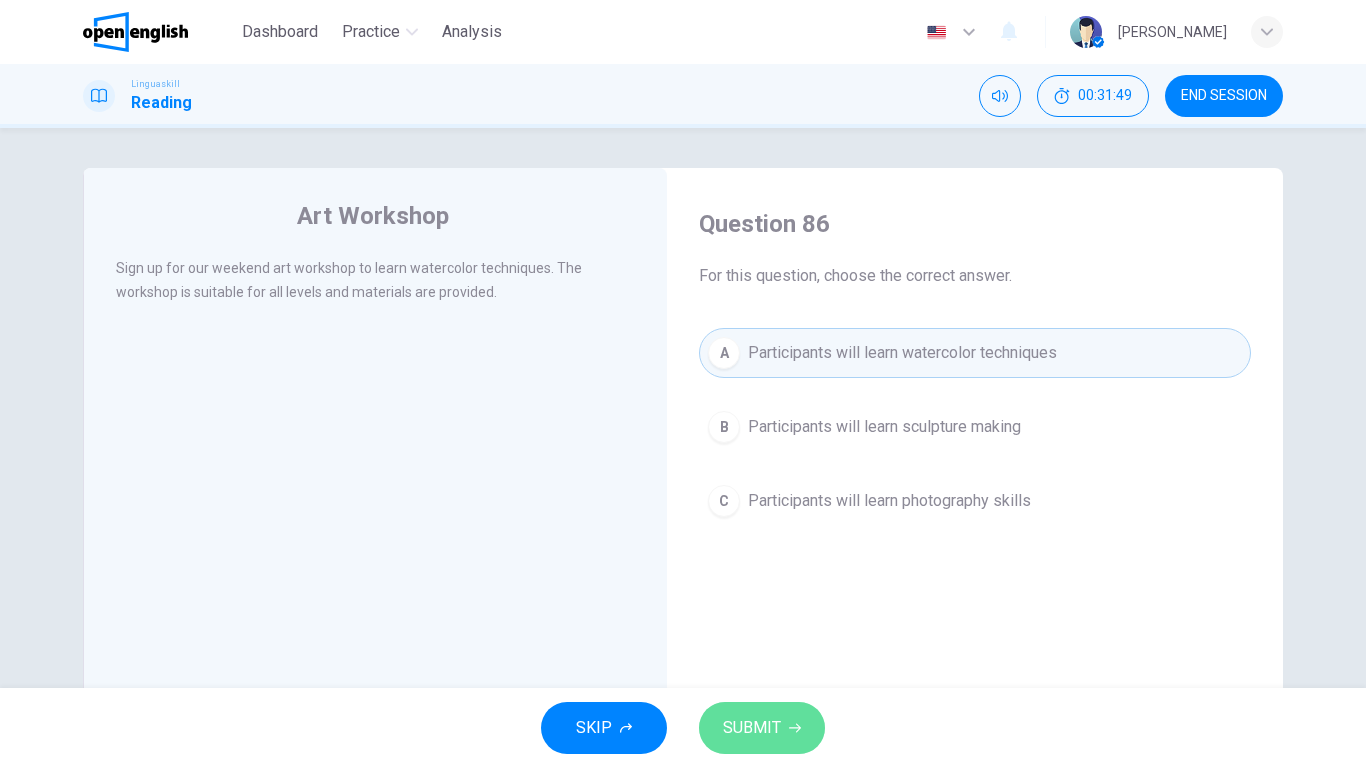 click on "SUBMIT" at bounding box center (762, 728) 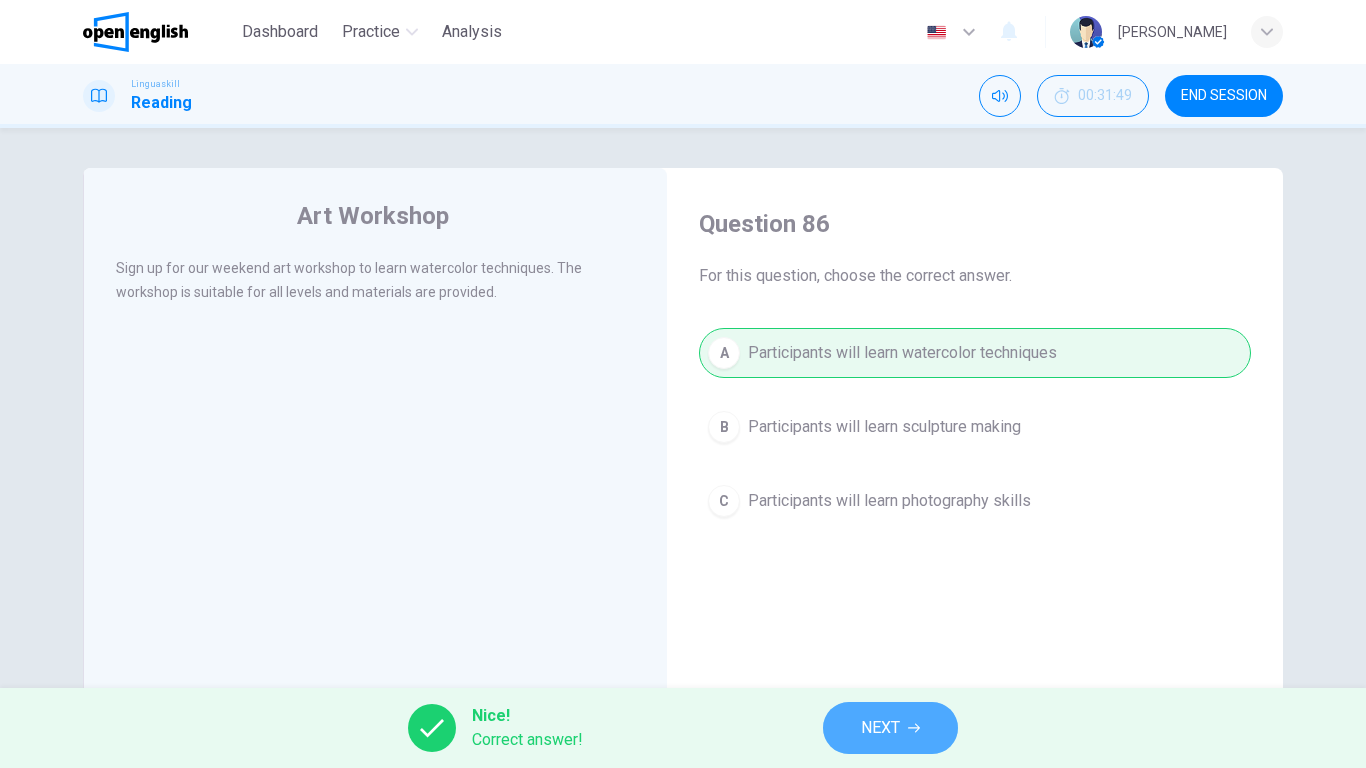 click on "NEXT" at bounding box center (890, 728) 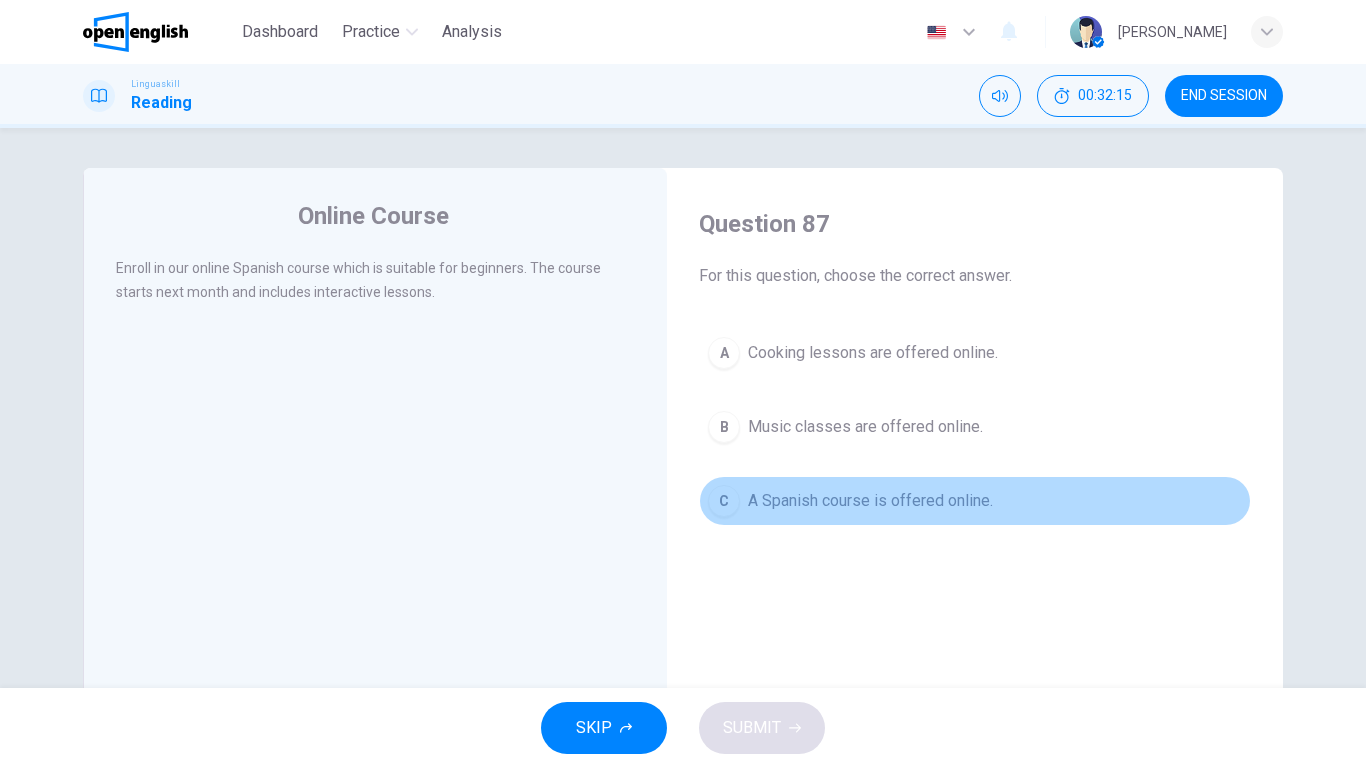 click on "C A Spanish course is offered online." at bounding box center [975, 501] 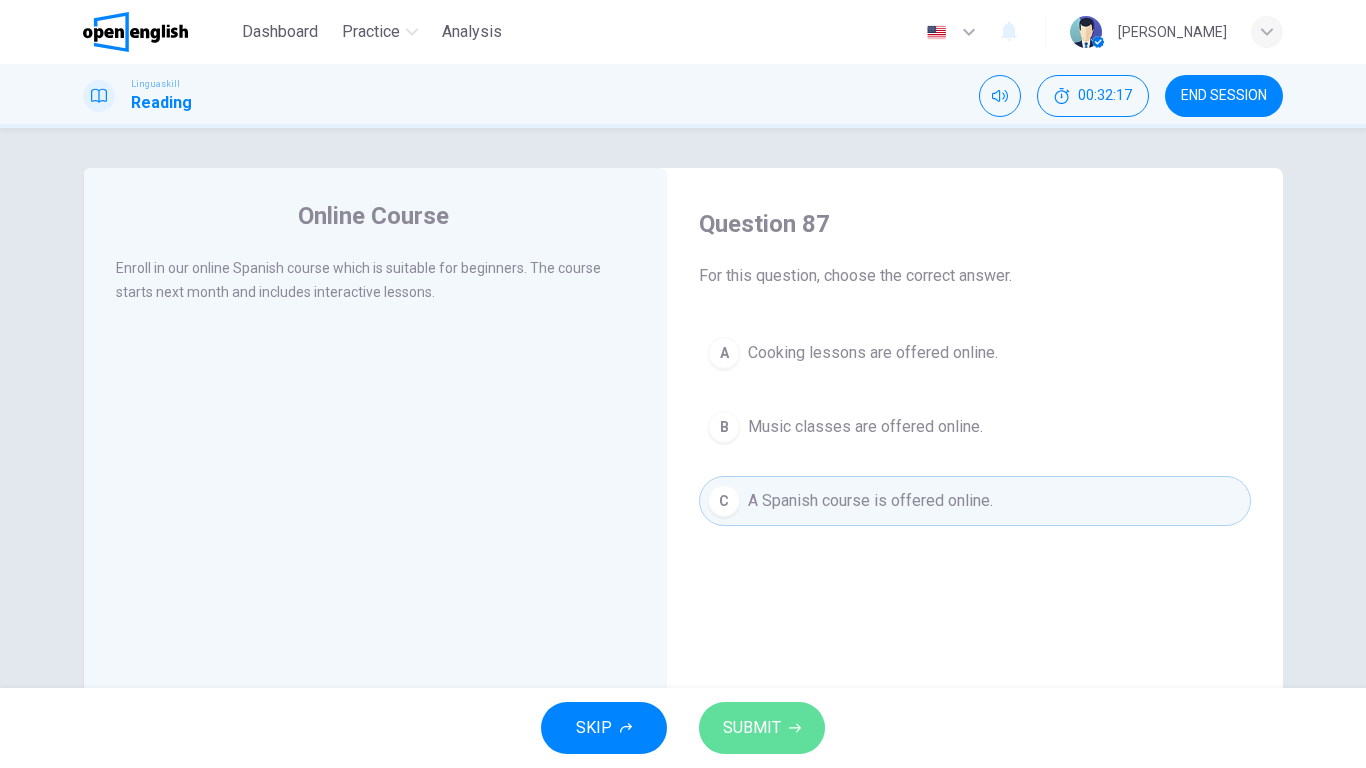 click on "SUBMIT" at bounding box center (762, 728) 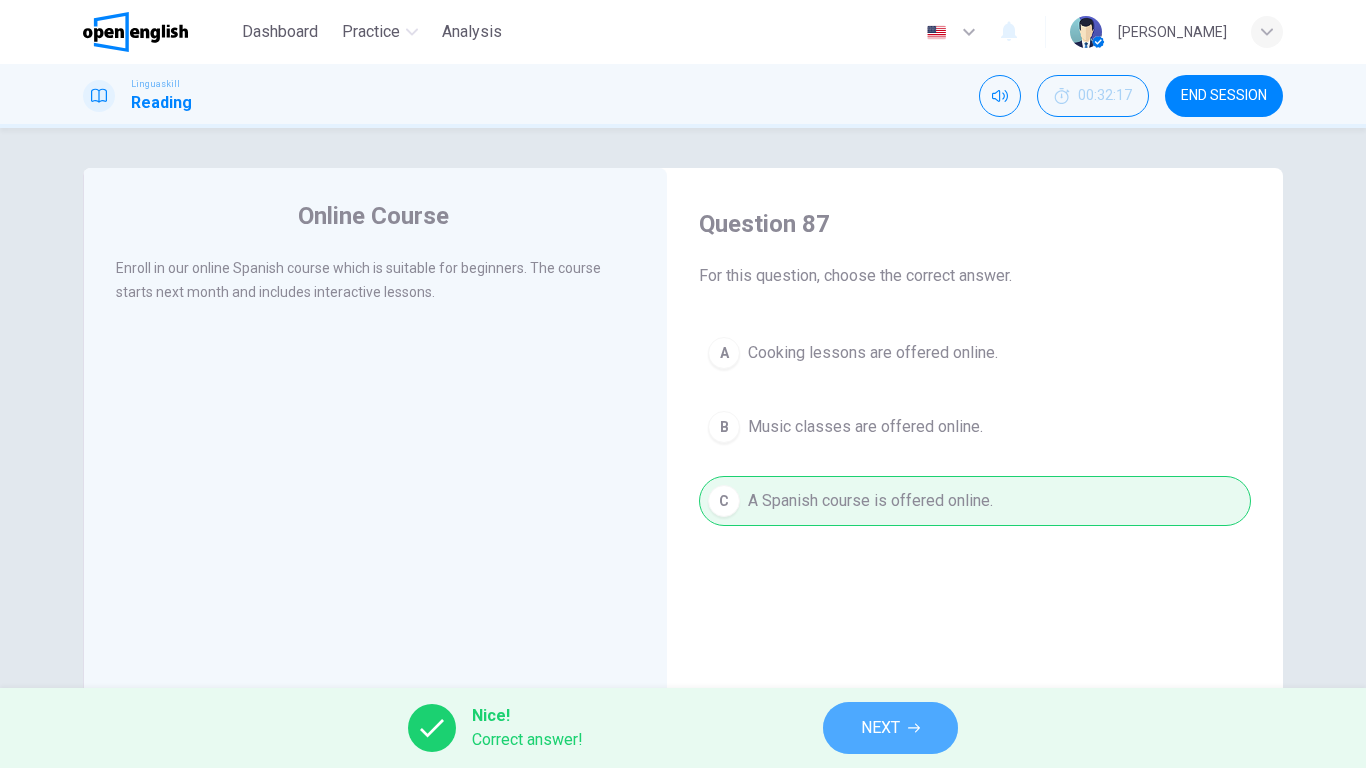 click on "NEXT" at bounding box center (890, 728) 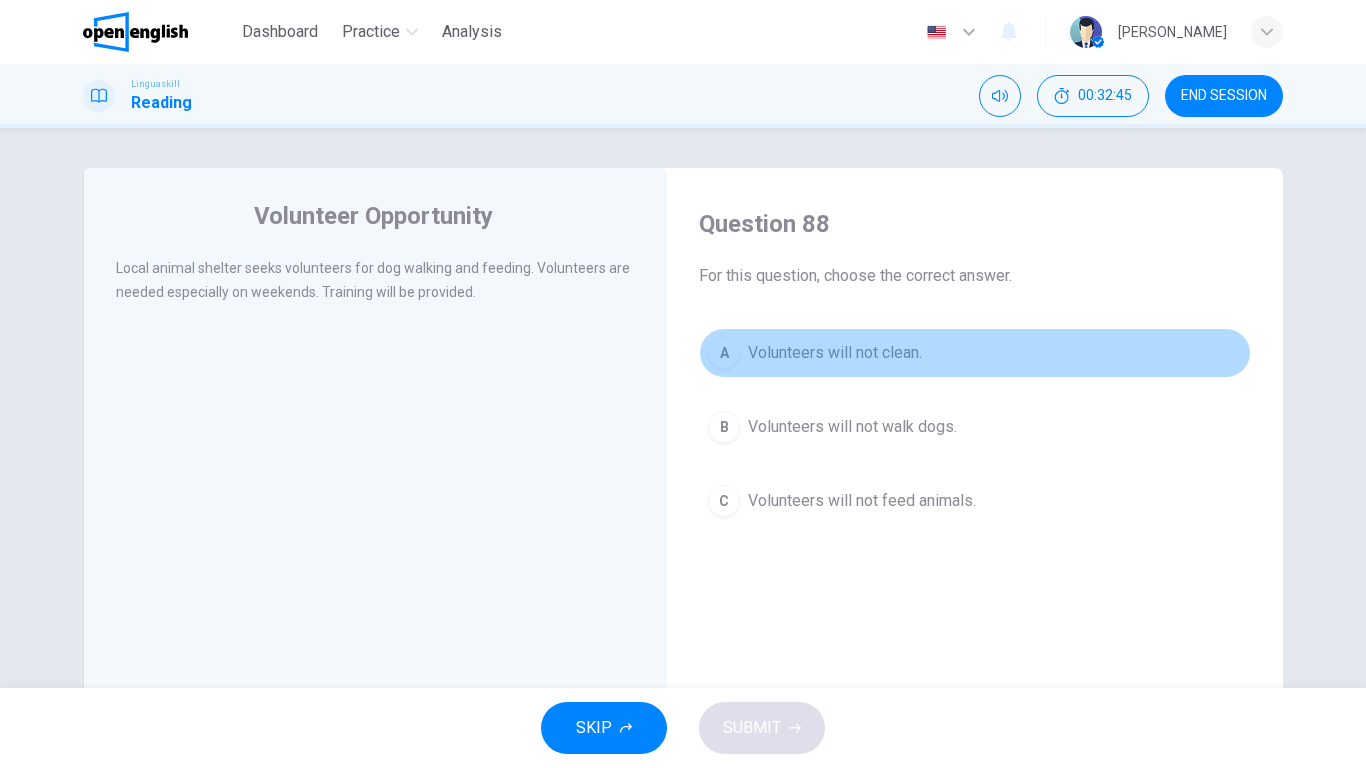 click on "Volunteers will not clean." at bounding box center (835, 353) 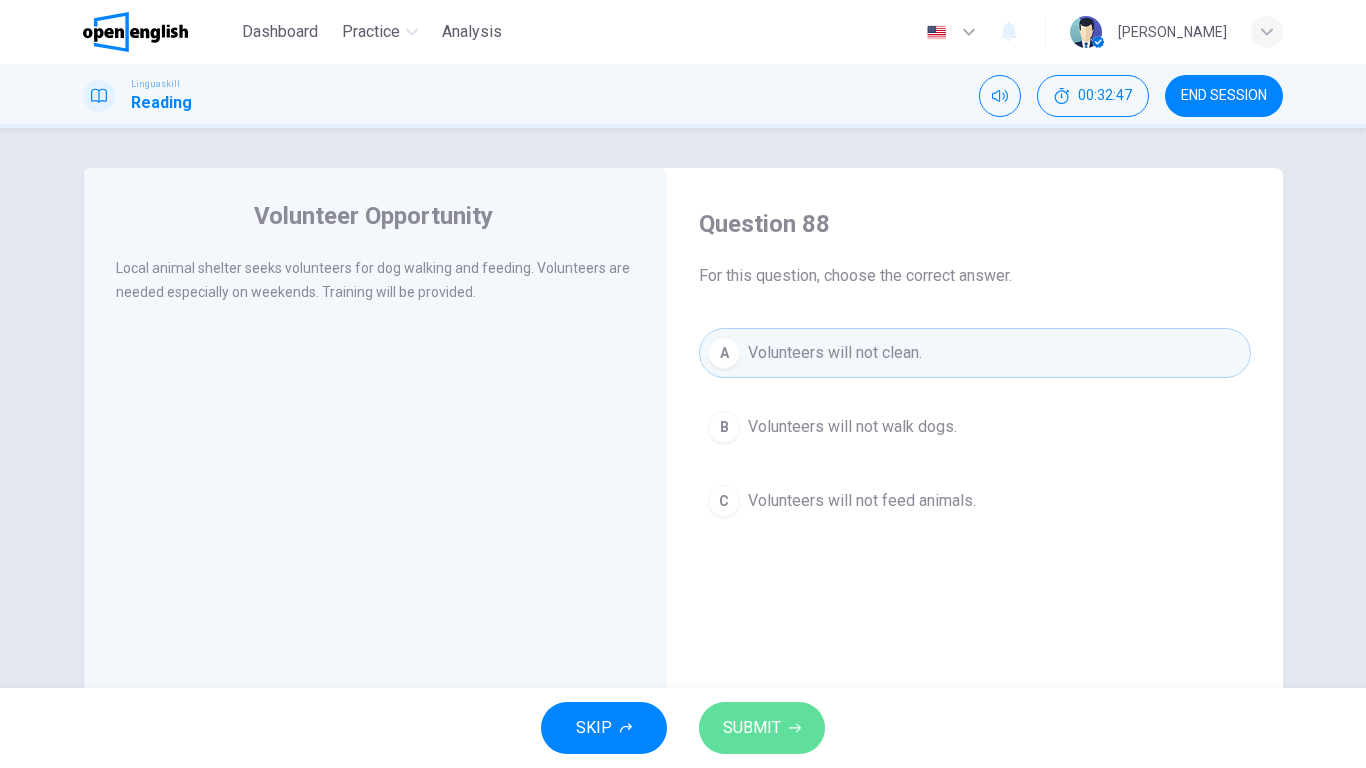 click on "SUBMIT" at bounding box center [752, 728] 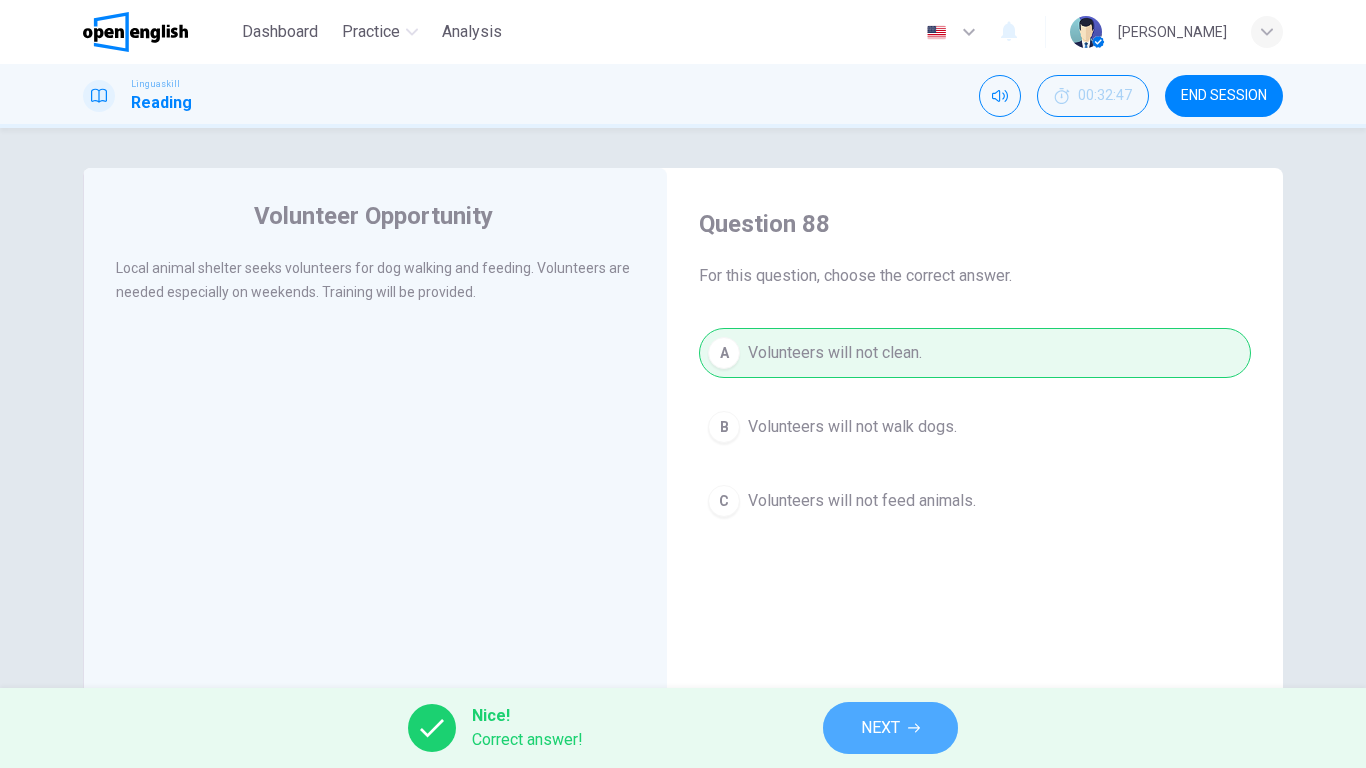 click on "NEXT" at bounding box center [880, 728] 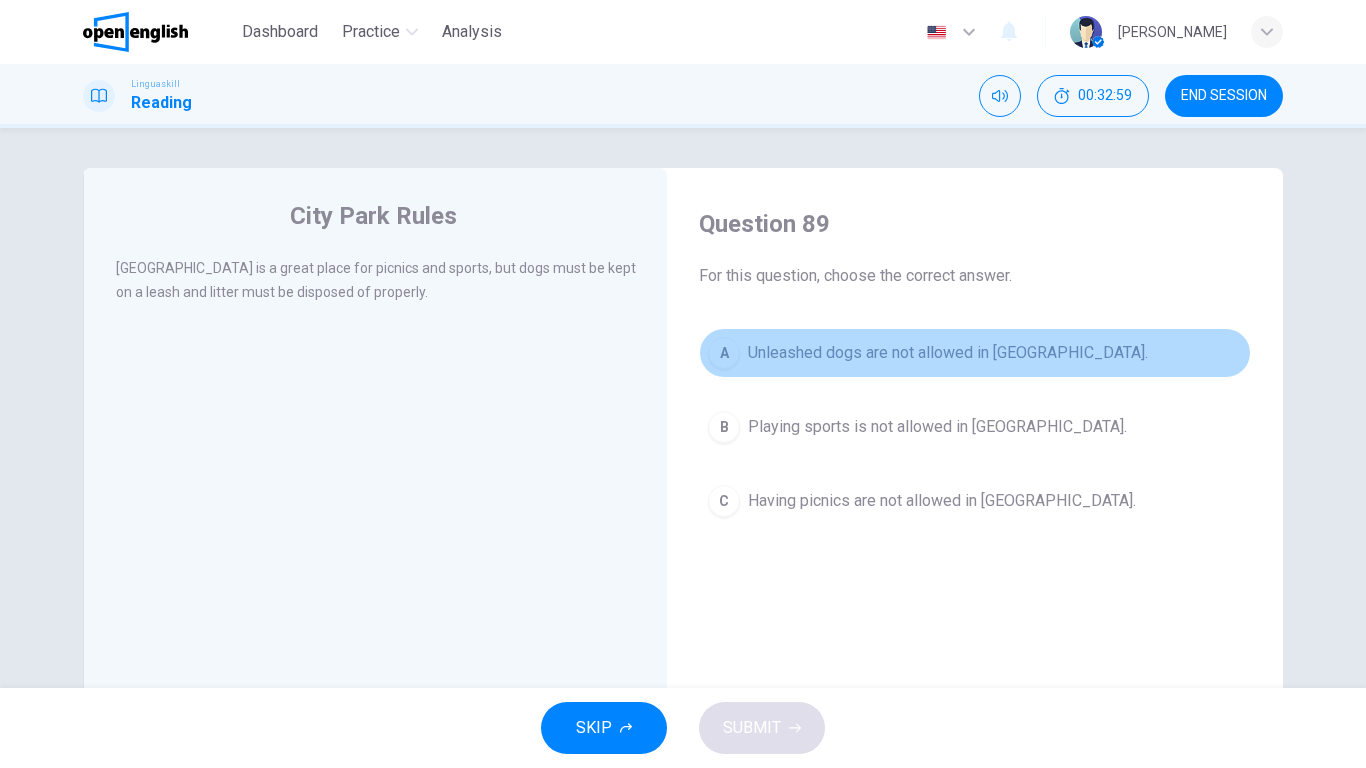 click on "A Unleashed dogs are not allowed in [GEOGRAPHIC_DATA]." at bounding box center [975, 353] 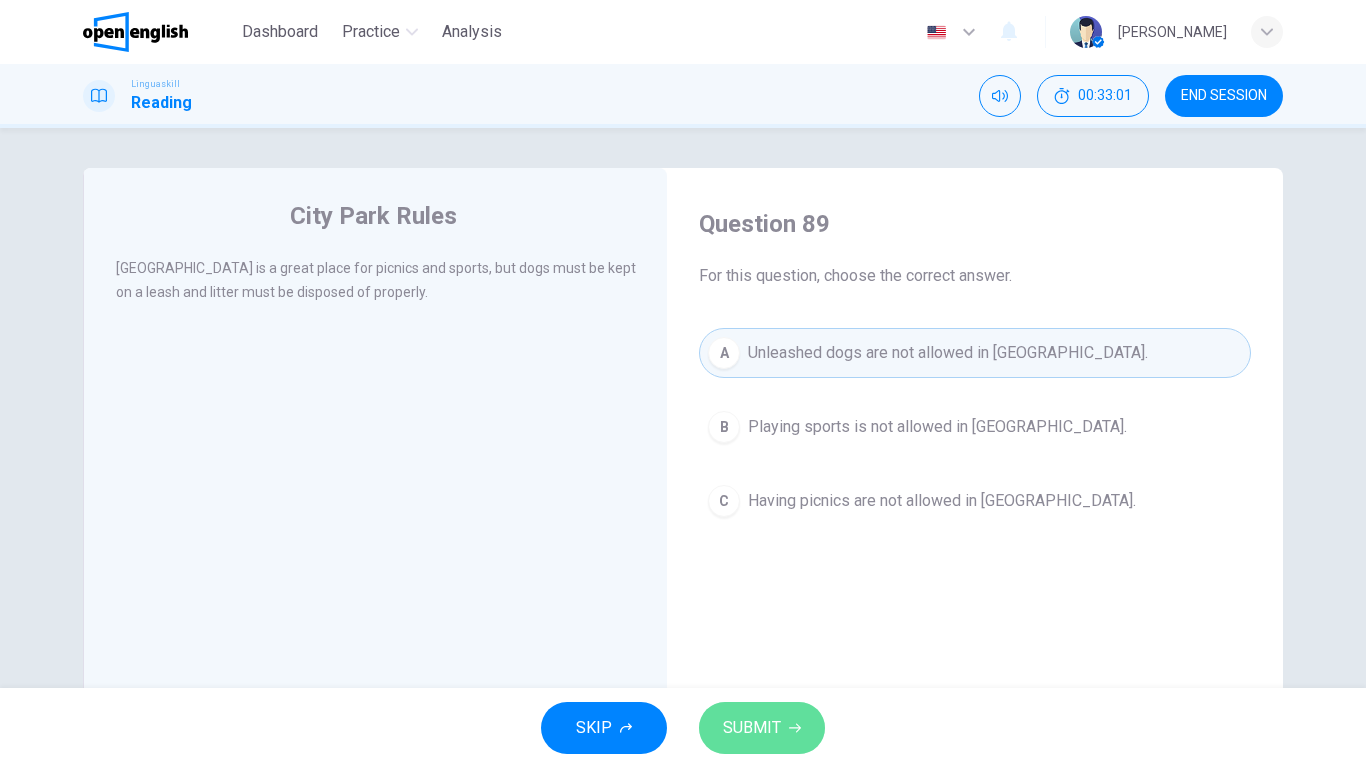 click on "SUBMIT" at bounding box center (762, 728) 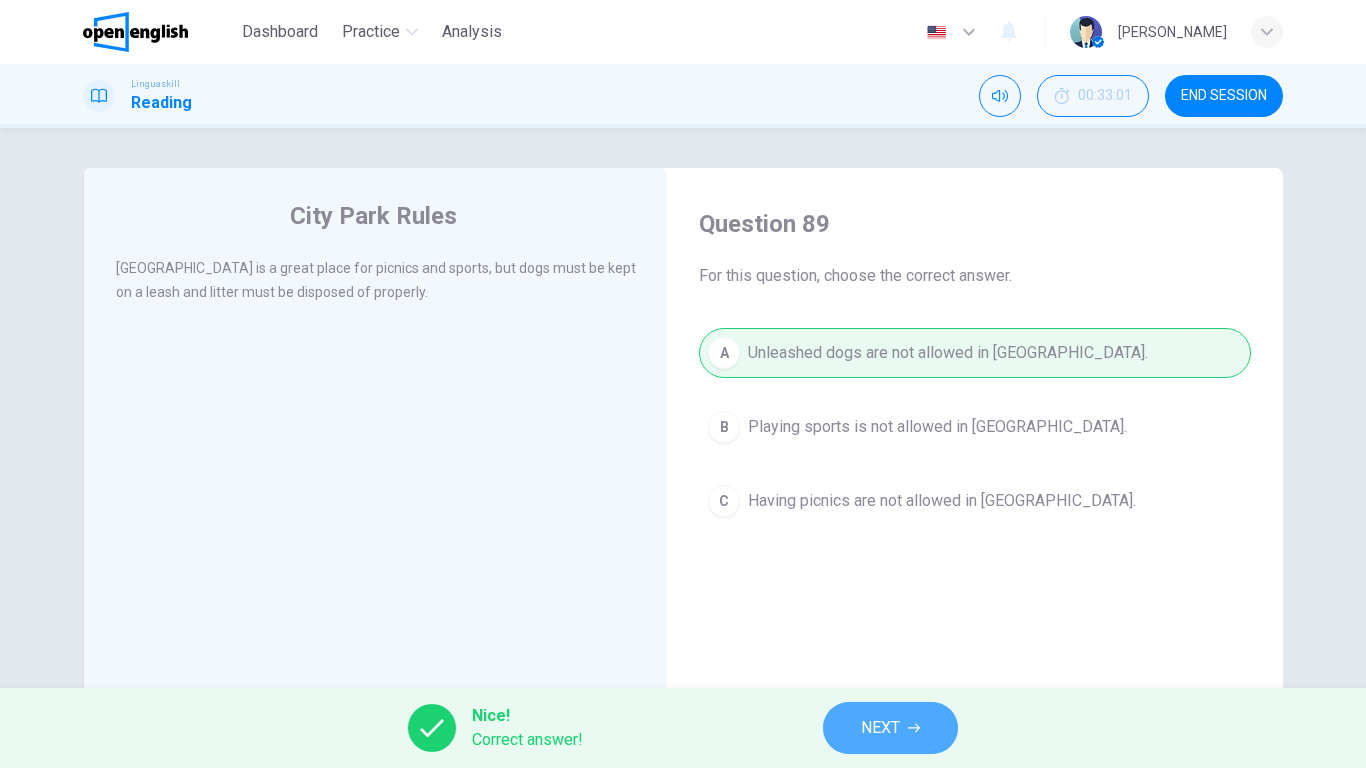 click on "NEXT" at bounding box center [890, 728] 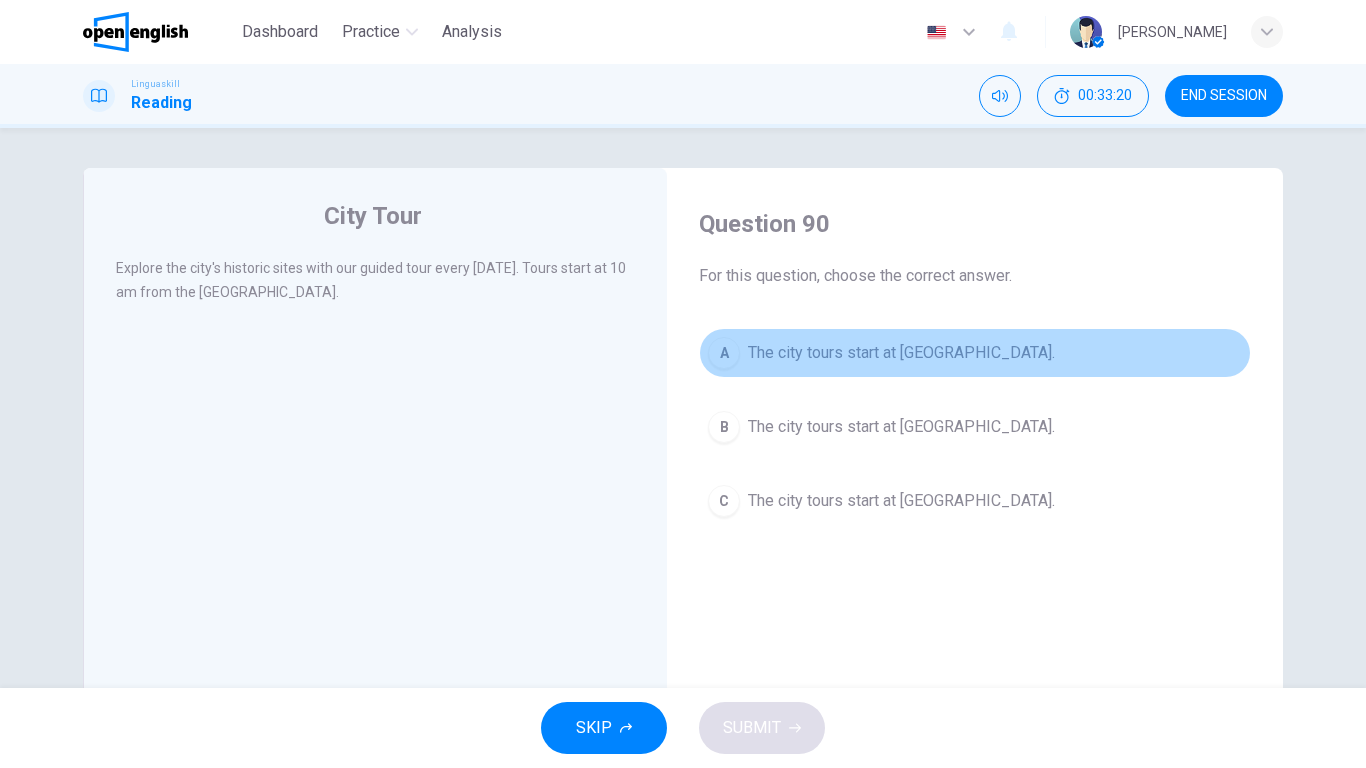 click on "The city tours start at [GEOGRAPHIC_DATA]." at bounding box center [901, 353] 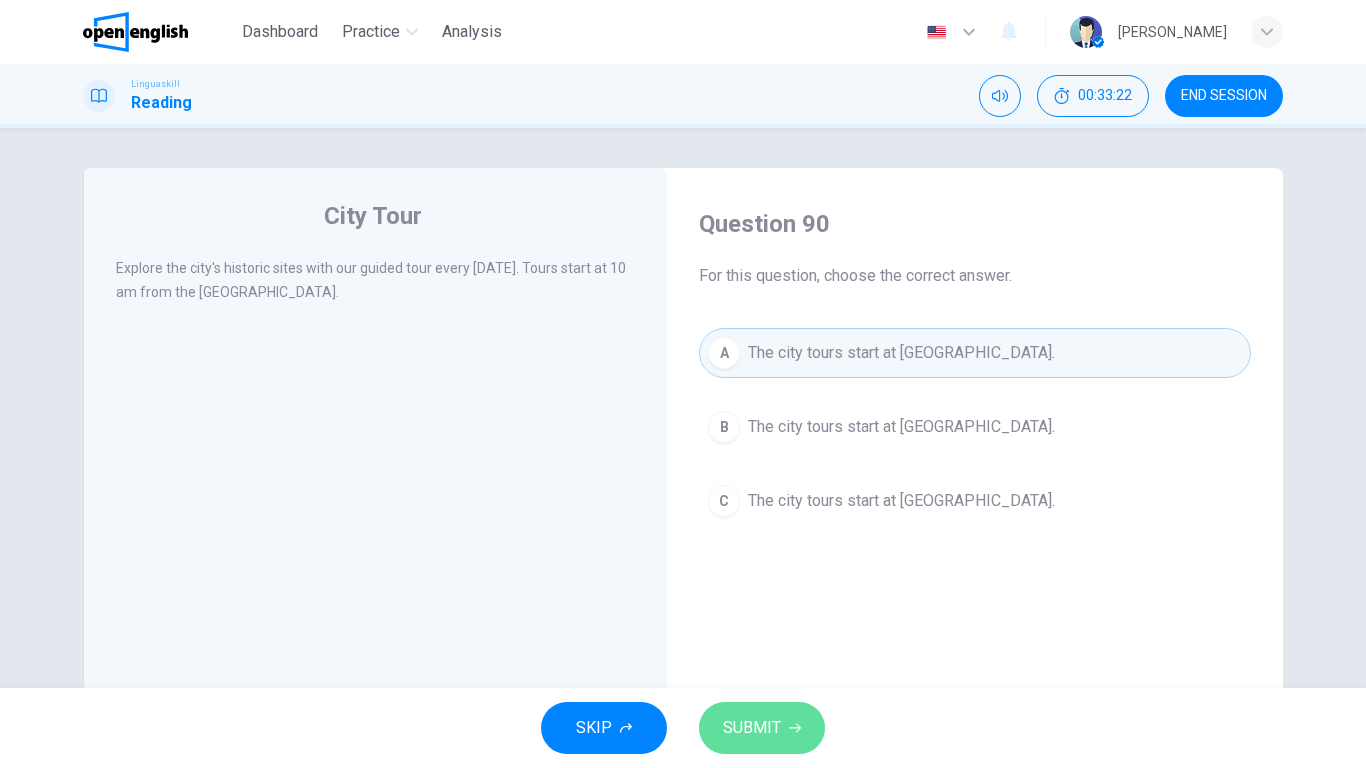 click on "SUBMIT" at bounding box center (752, 728) 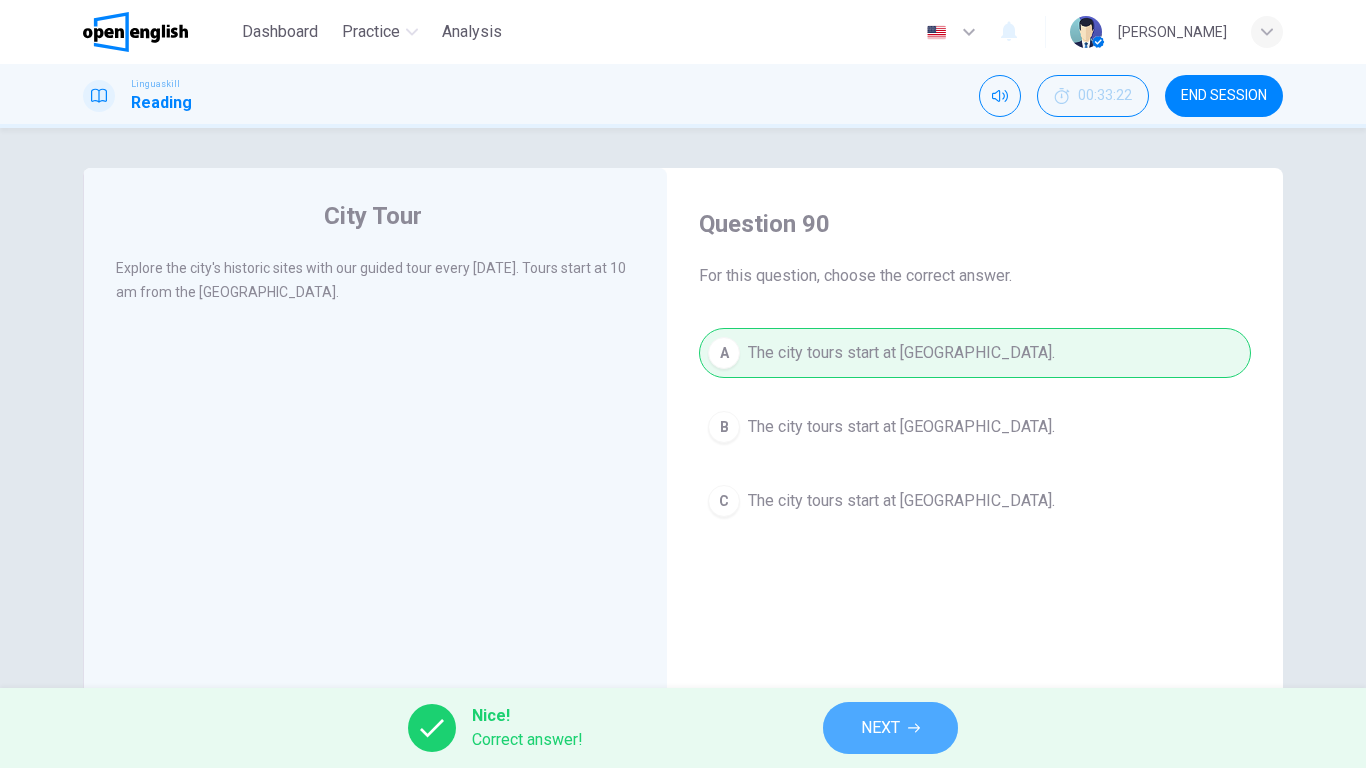 click on "NEXT" at bounding box center [890, 728] 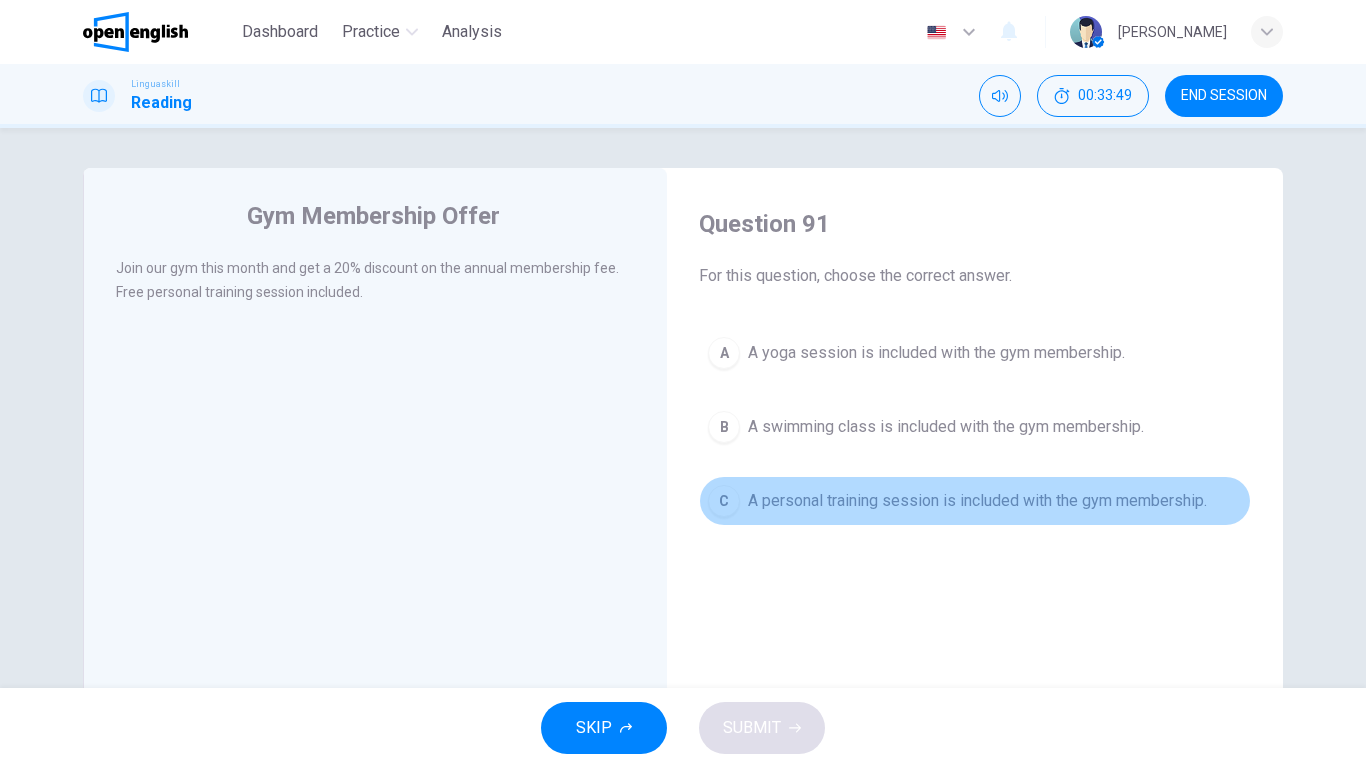 click on "C A personal training session is included with the gym membership." at bounding box center [975, 501] 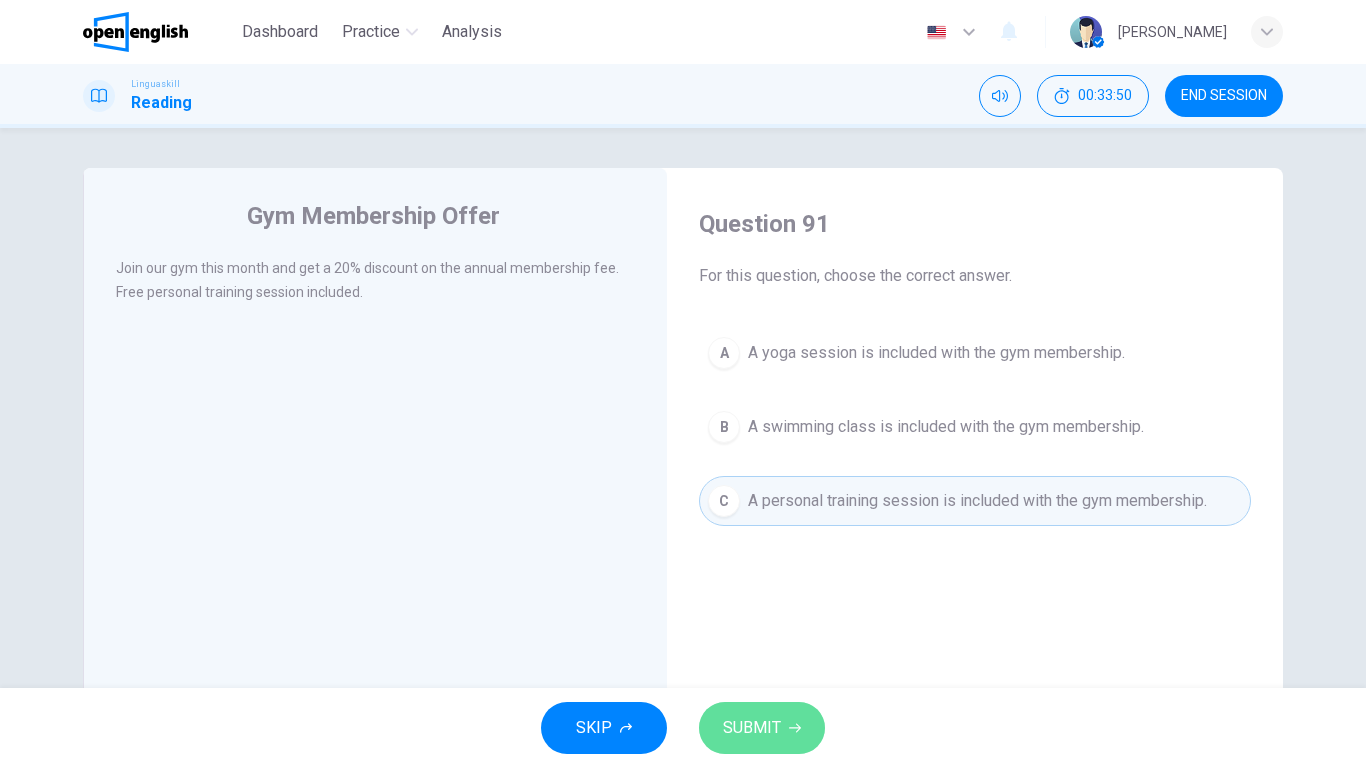 click on "SUBMIT" at bounding box center [762, 728] 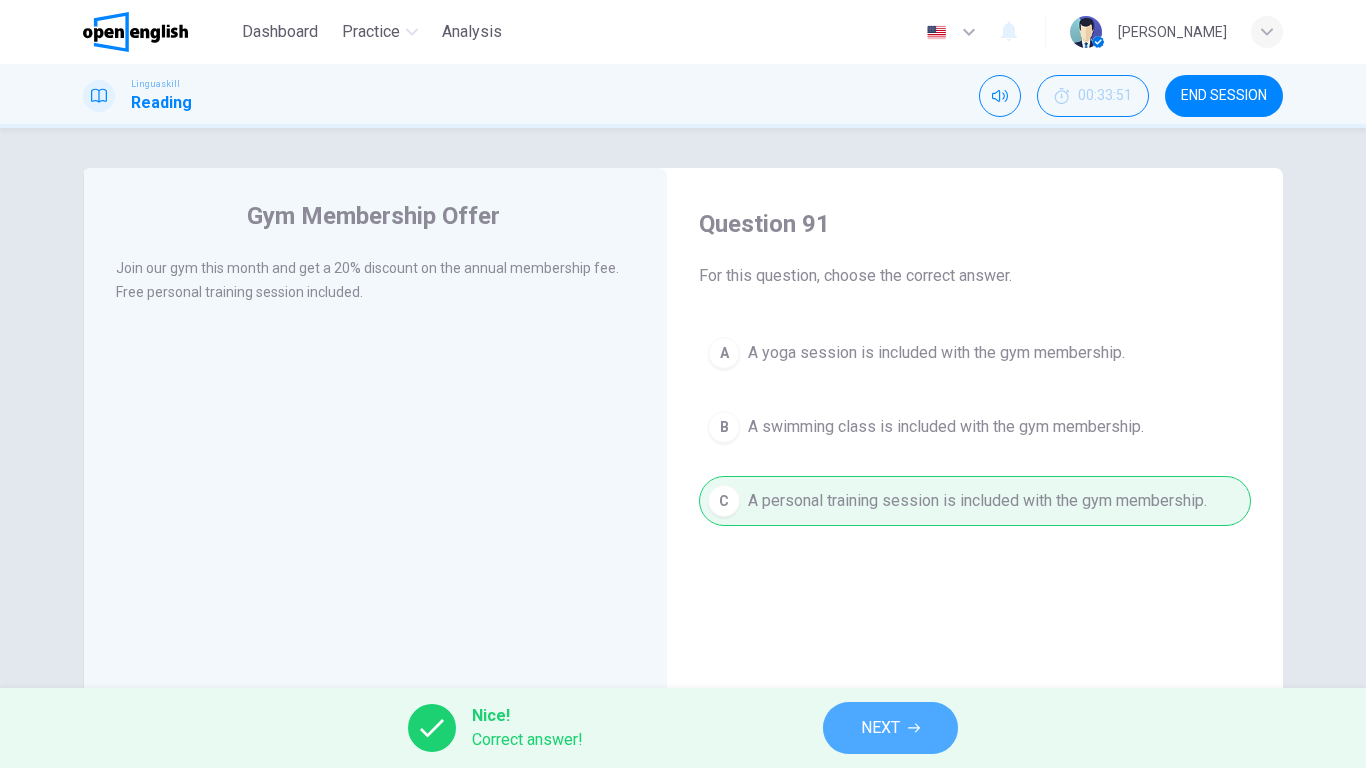 click on "NEXT" at bounding box center (890, 728) 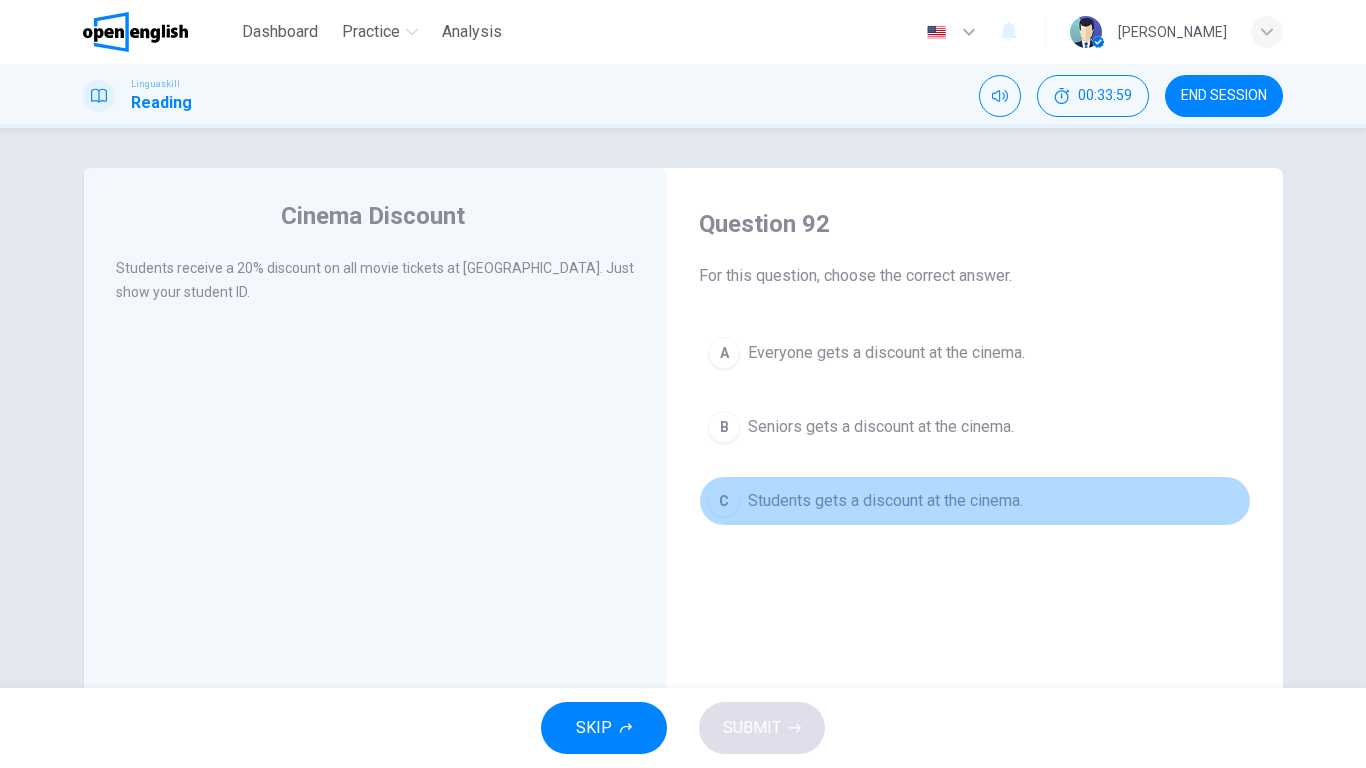 click on "Students gets a discount at the cinema." at bounding box center [885, 501] 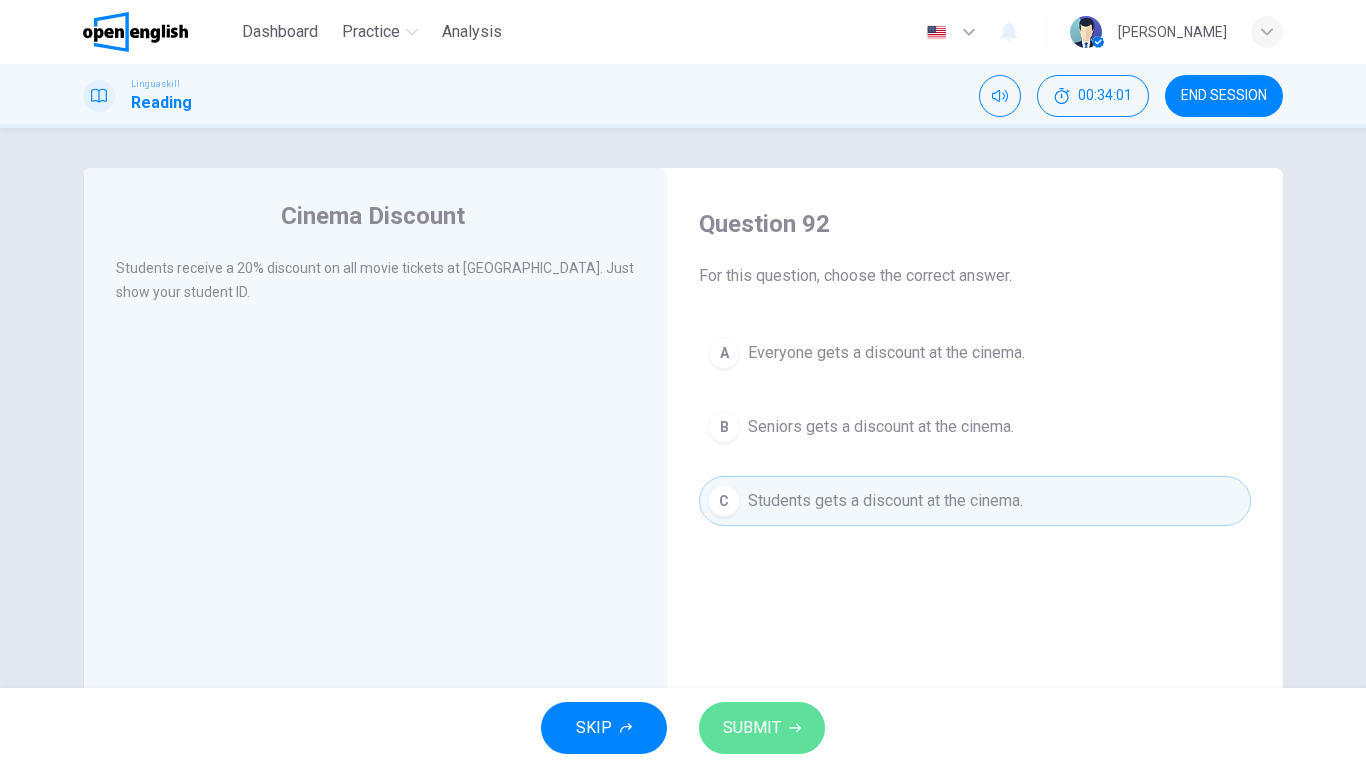 click on "SUBMIT" at bounding box center [762, 728] 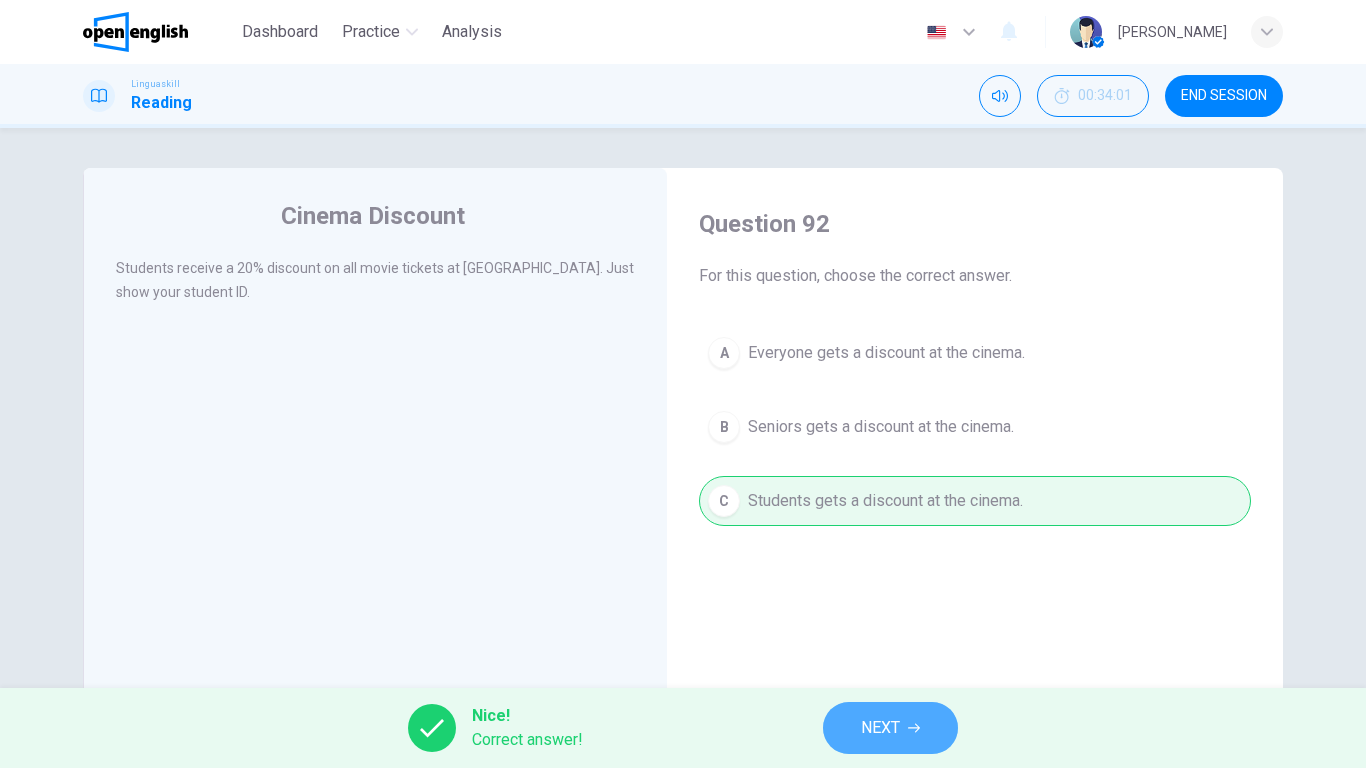 click on "NEXT" at bounding box center [890, 728] 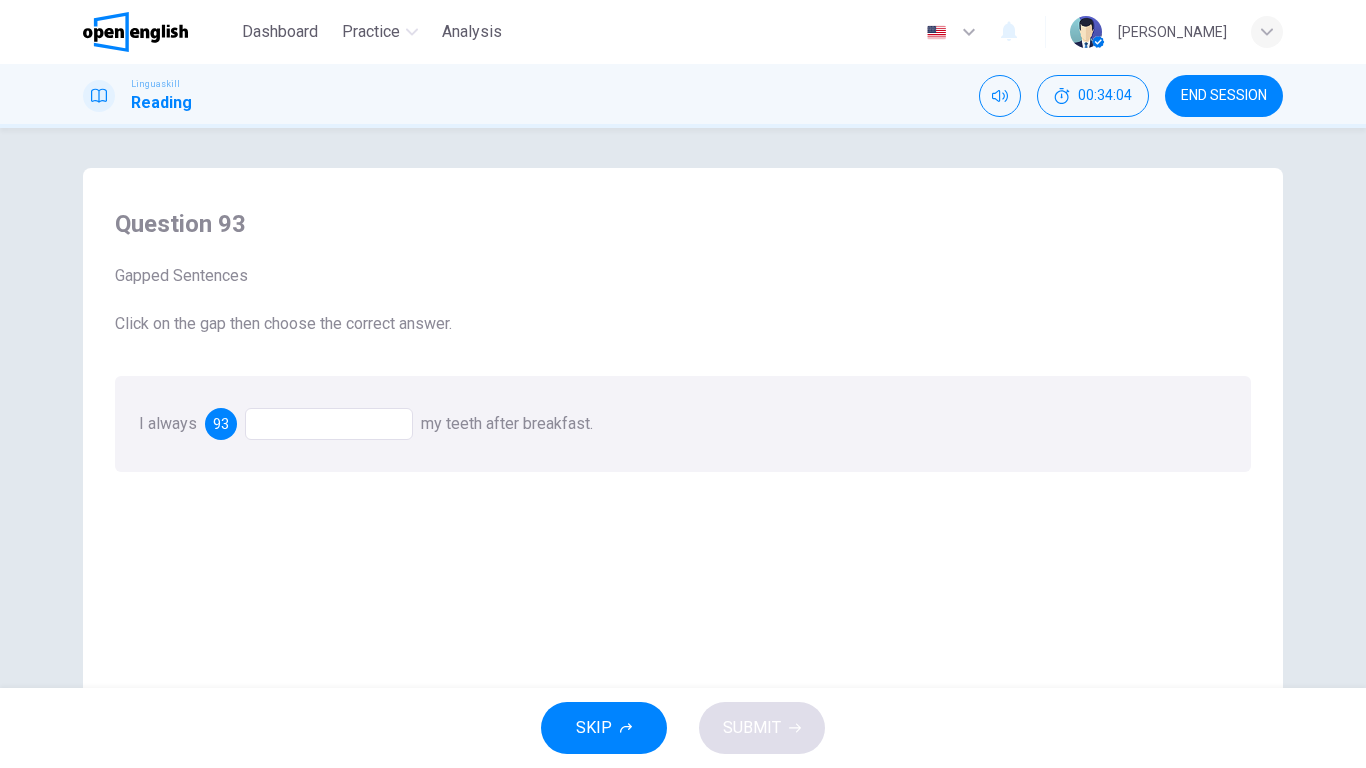 click at bounding box center [329, 424] 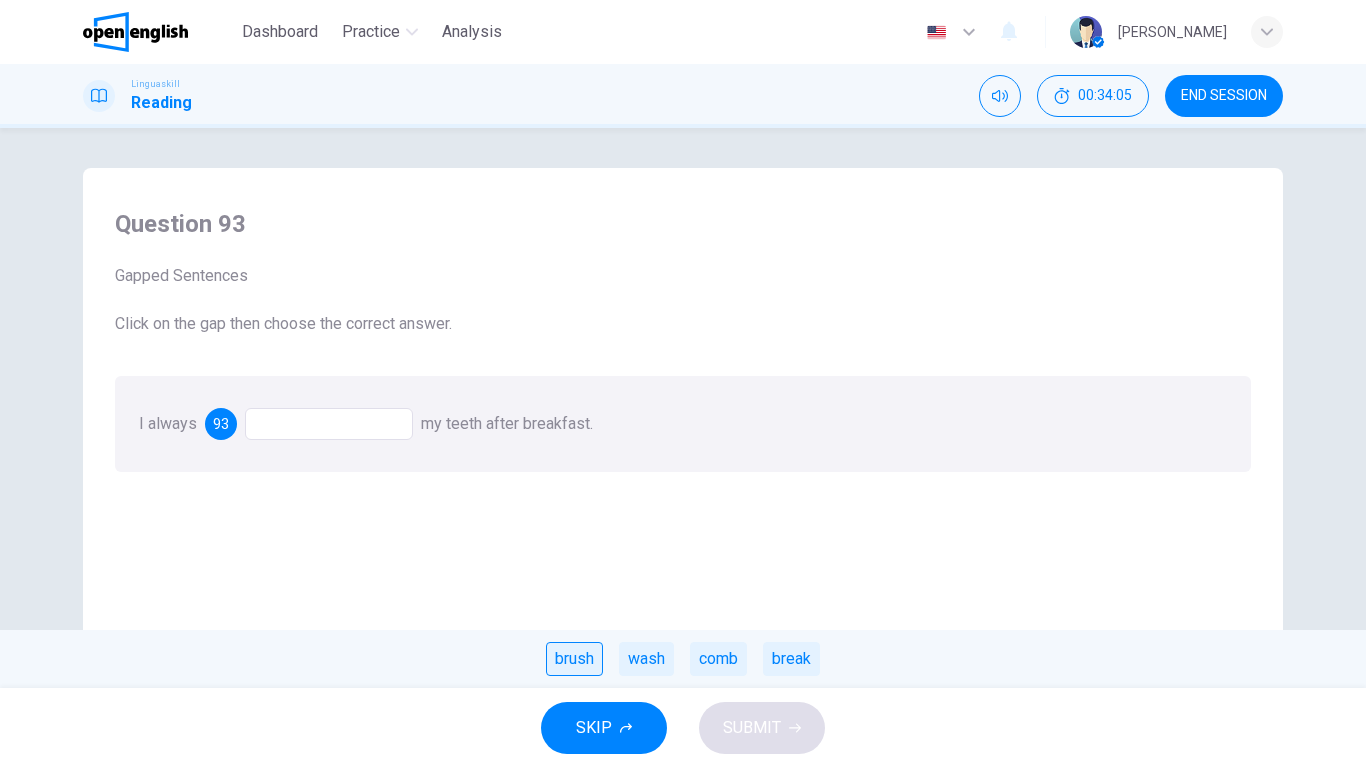 click on "brush" at bounding box center (574, 659) 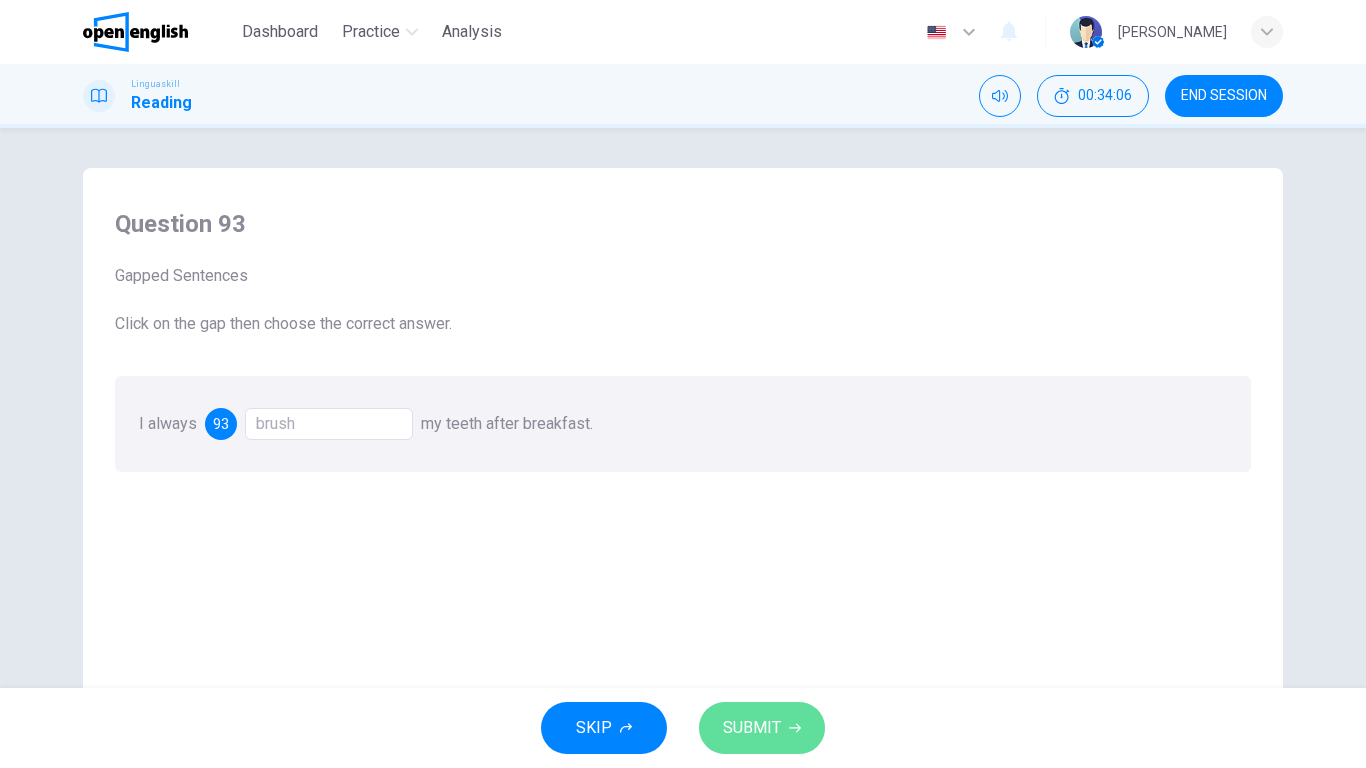 click on "SUBMIT" at bounding box center [762, 728] 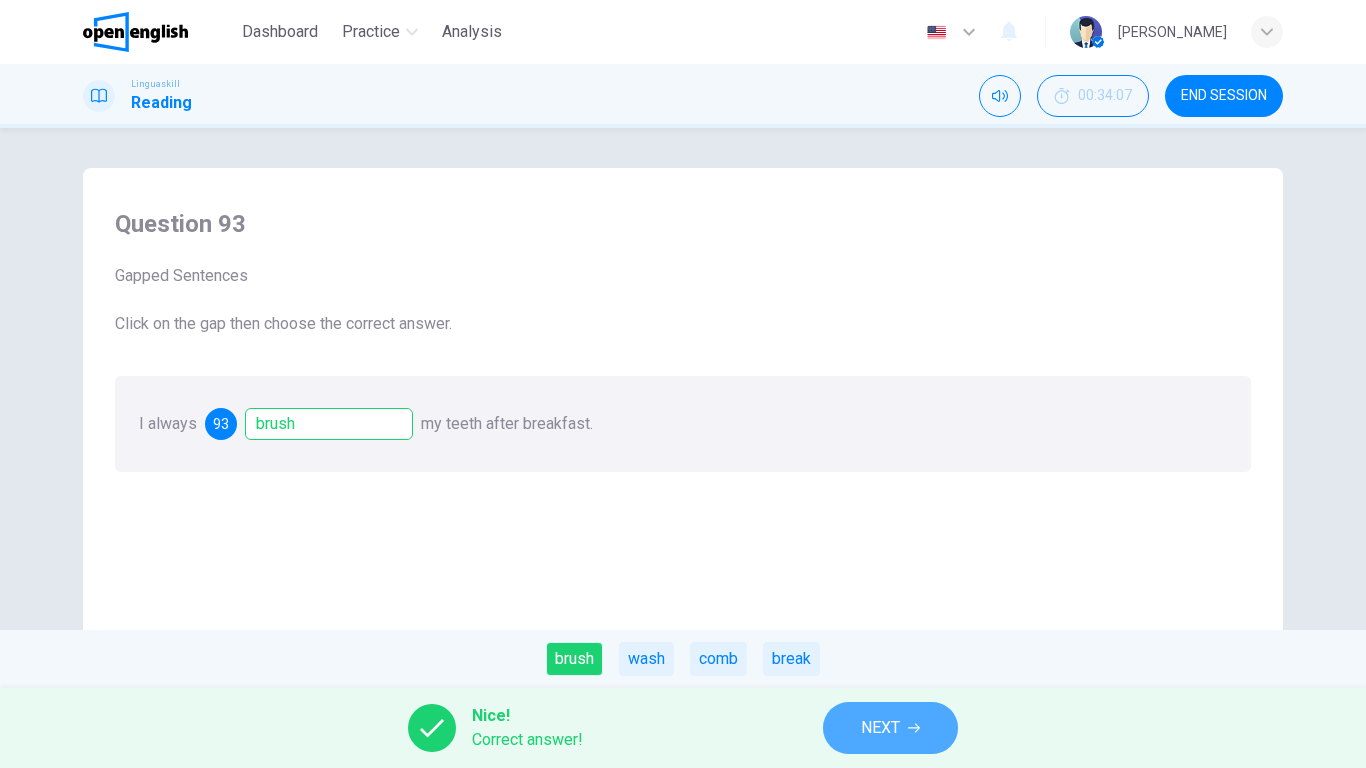 click on "NEXT" at bounding box center (890, 728) 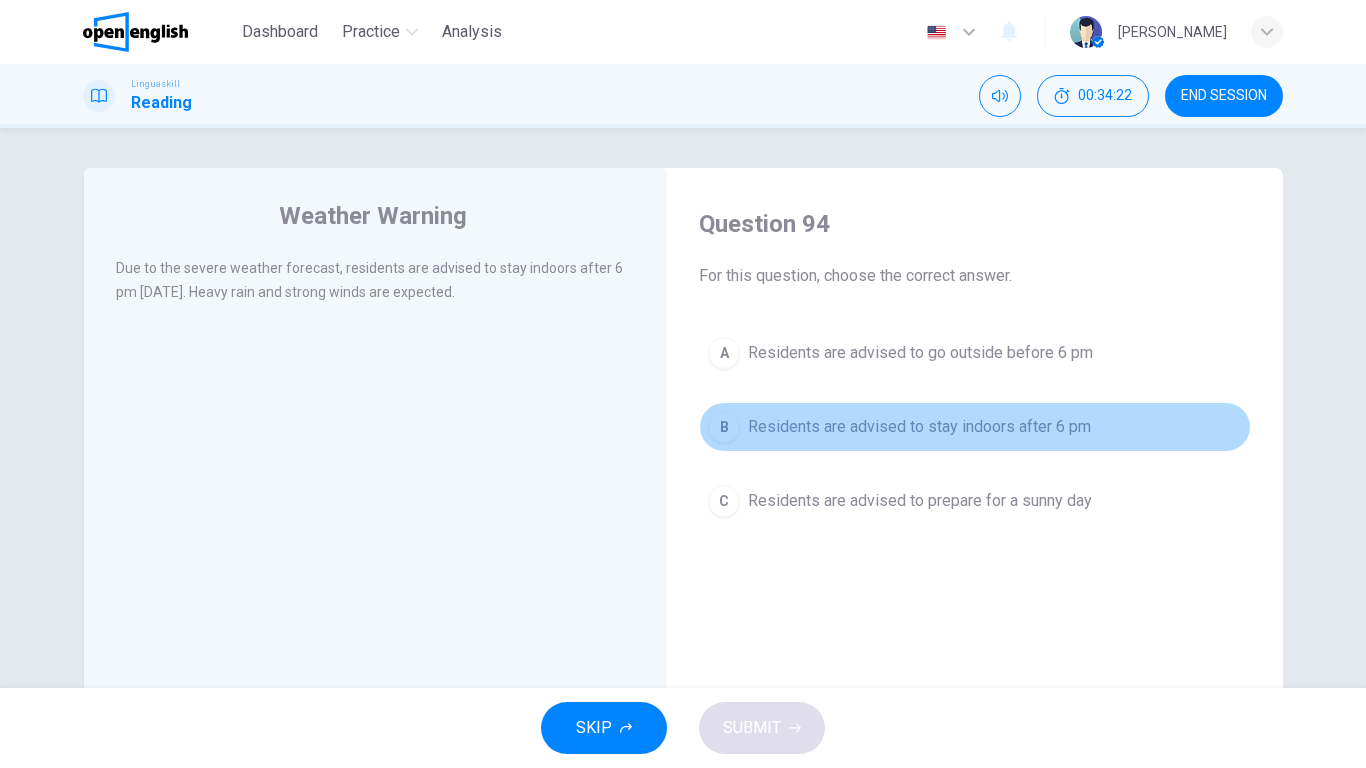 click on "Residents are advised to stay indoors after 6 pm" at bounding box center [919, 427] 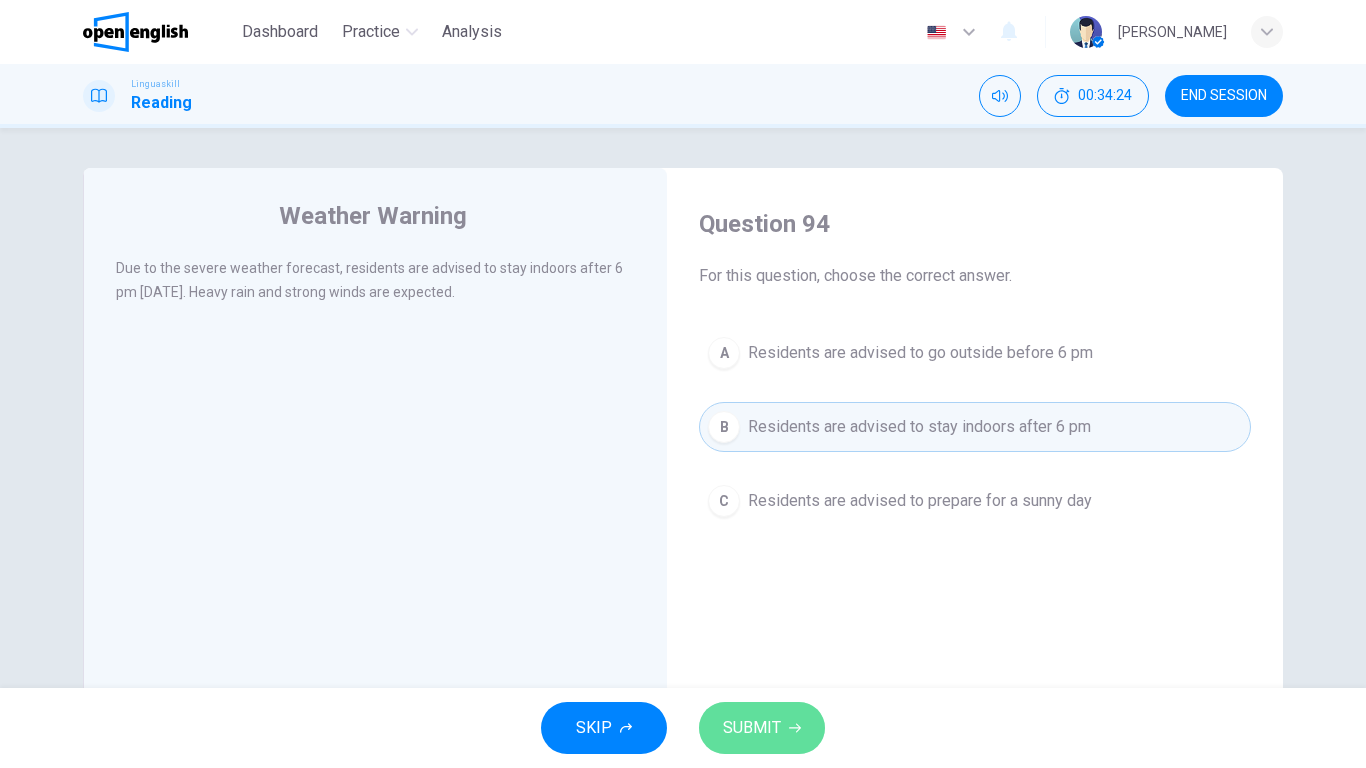 click on "SUBMIT" at bounding box center [752, 728] 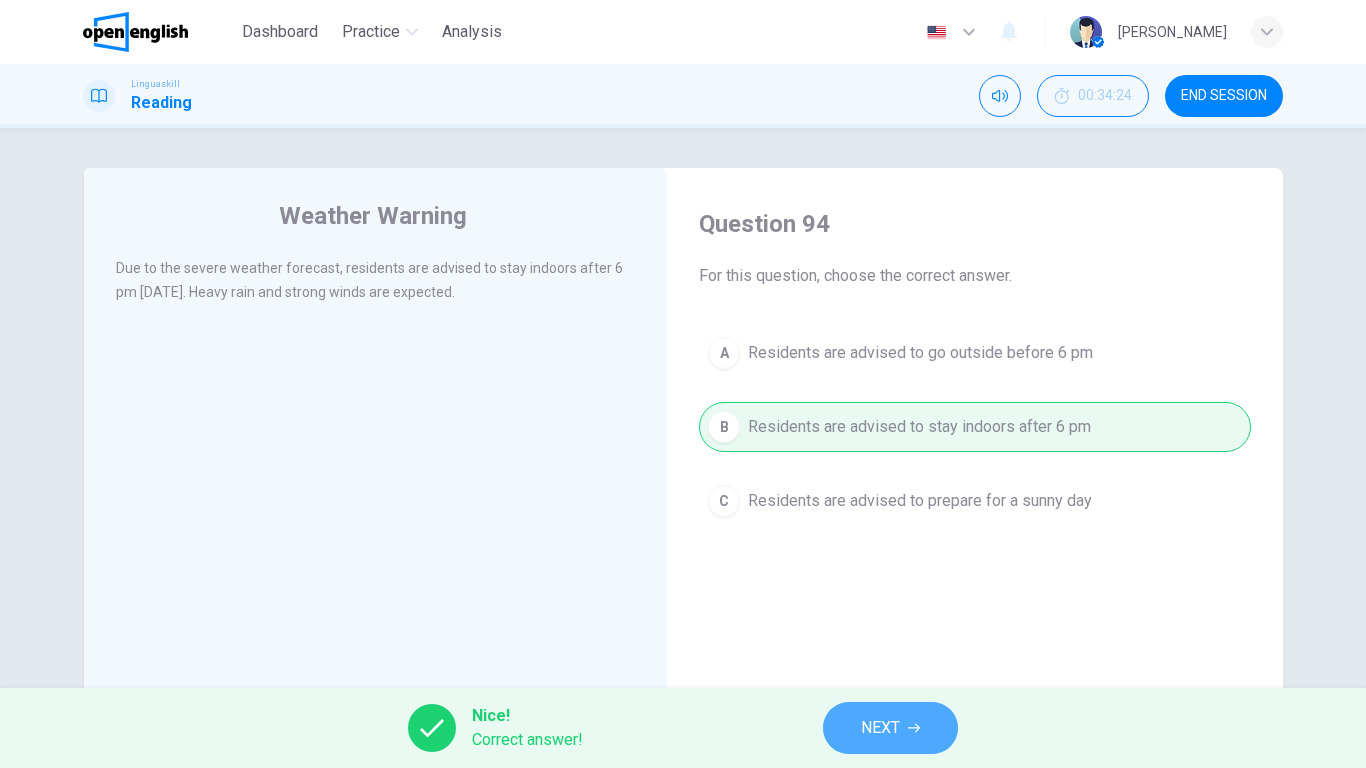 click 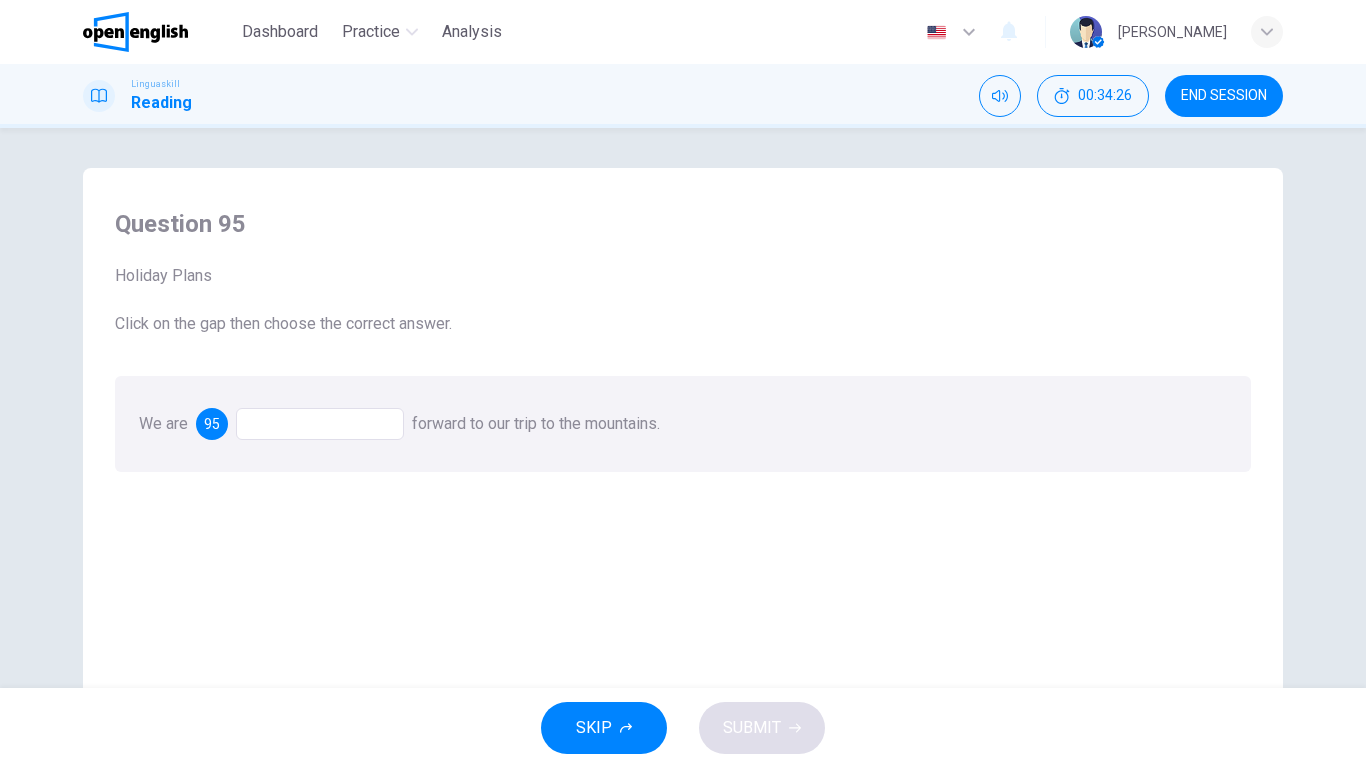 click at bounding box center [320, 424] 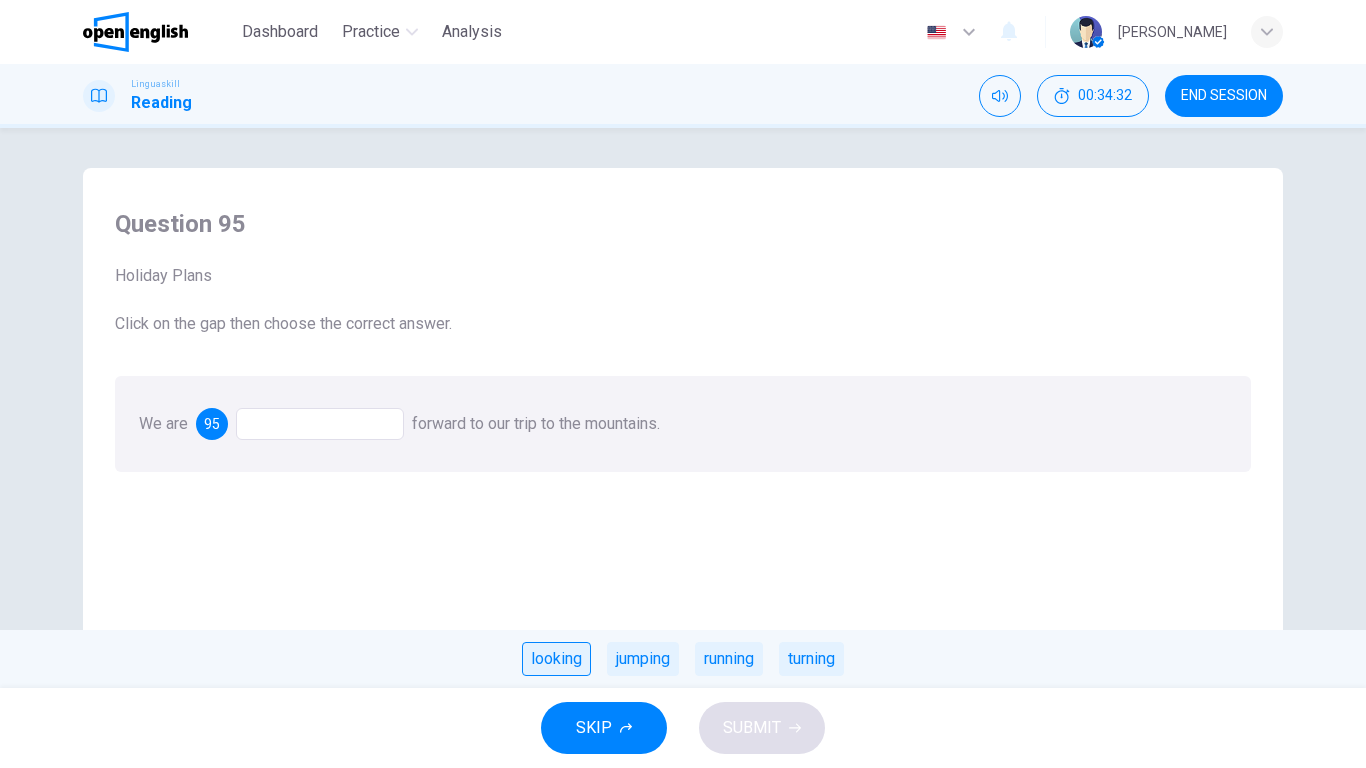click on "looking" at bounding box center [556, 659] 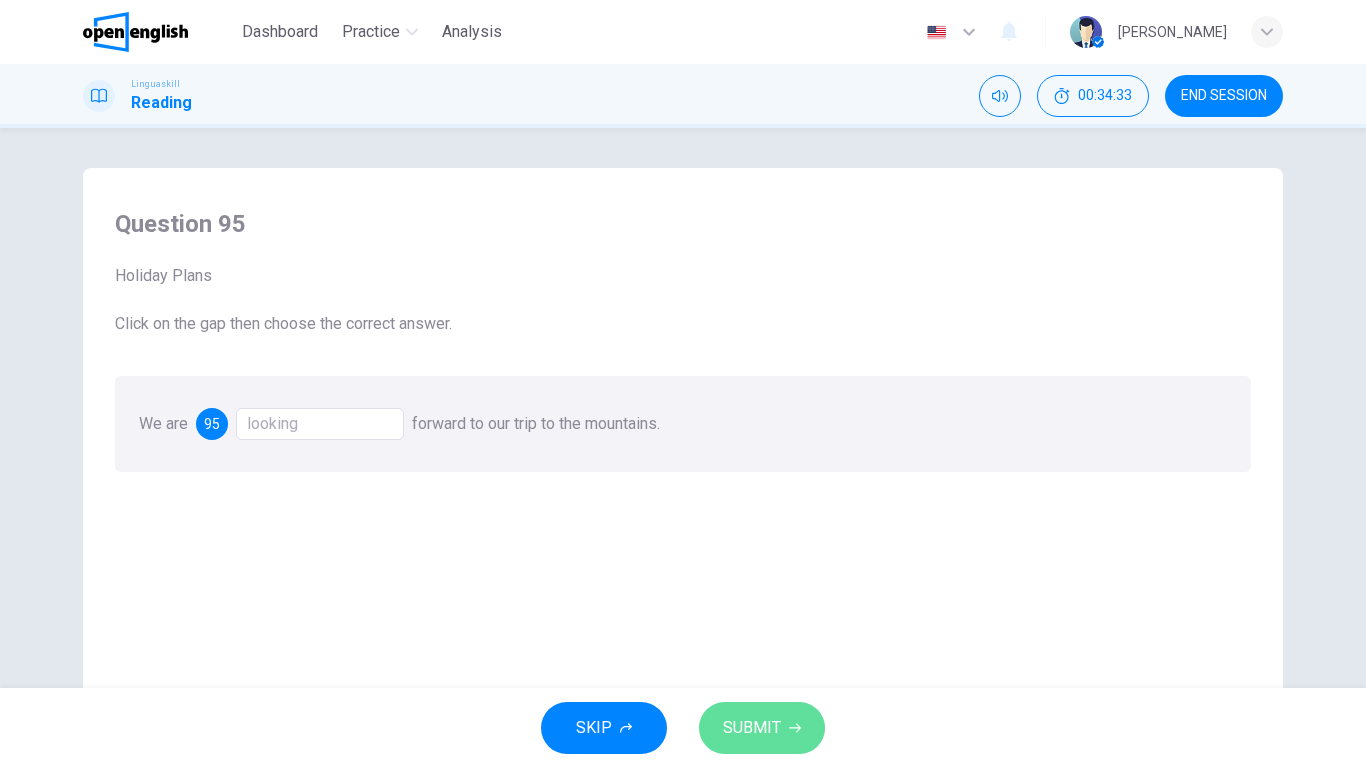click on "SUBMIT" at bounding box center (762, 728) 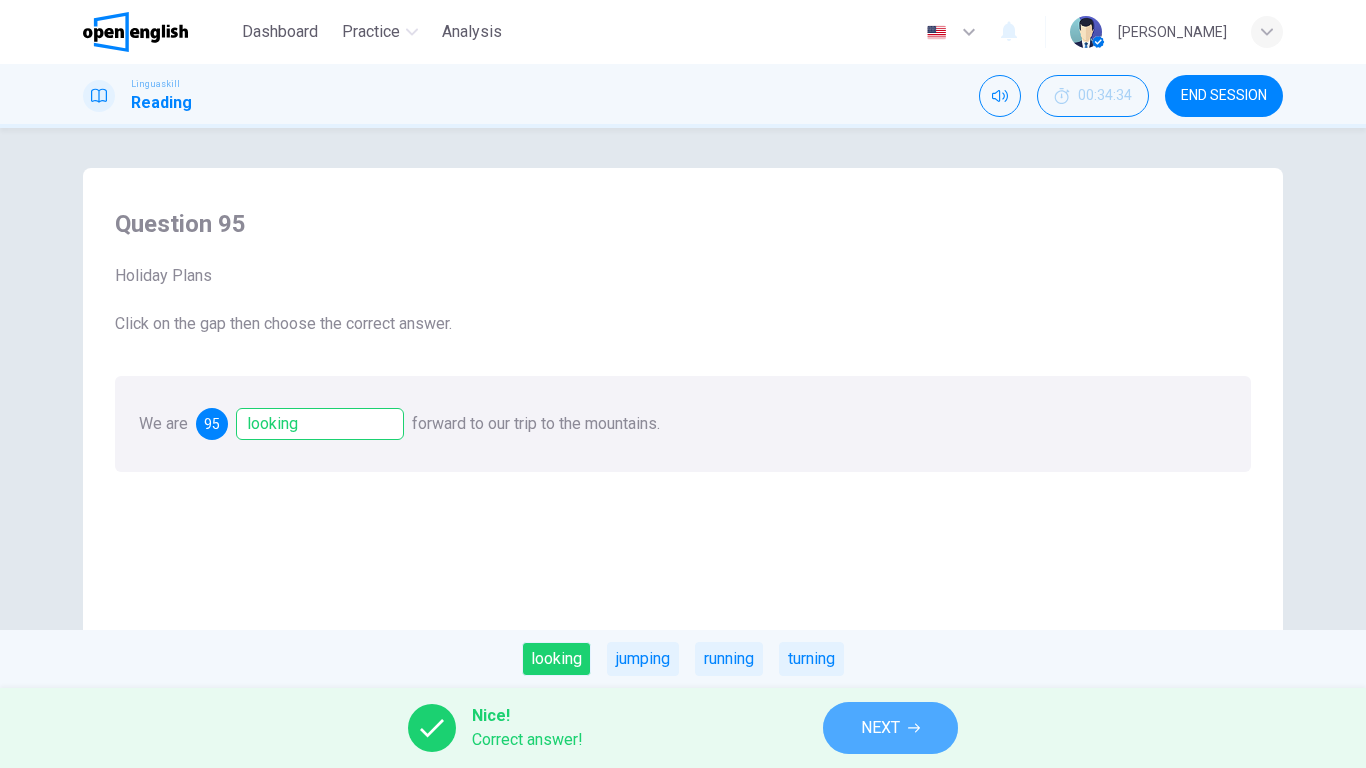 click 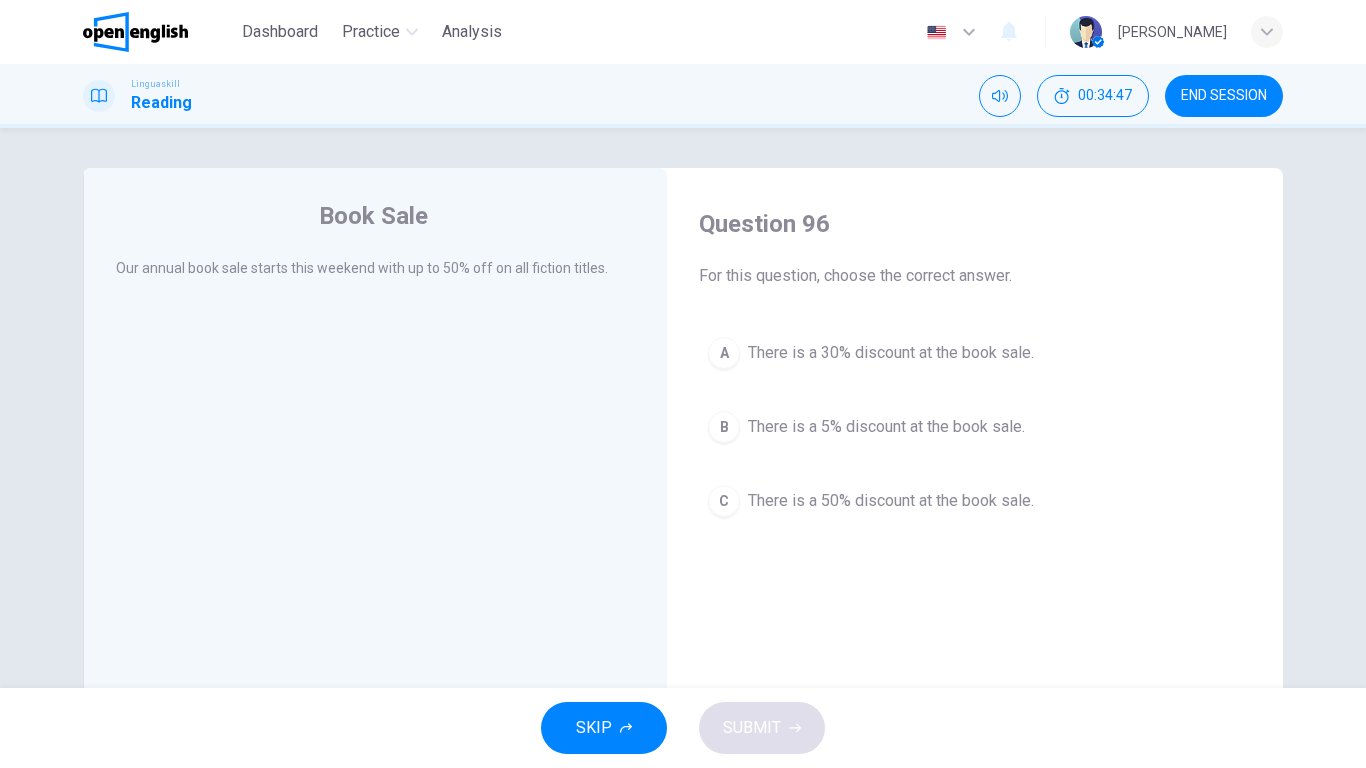 click on "There is a 50% discount at the book sale." at bounding box center [891, 501] 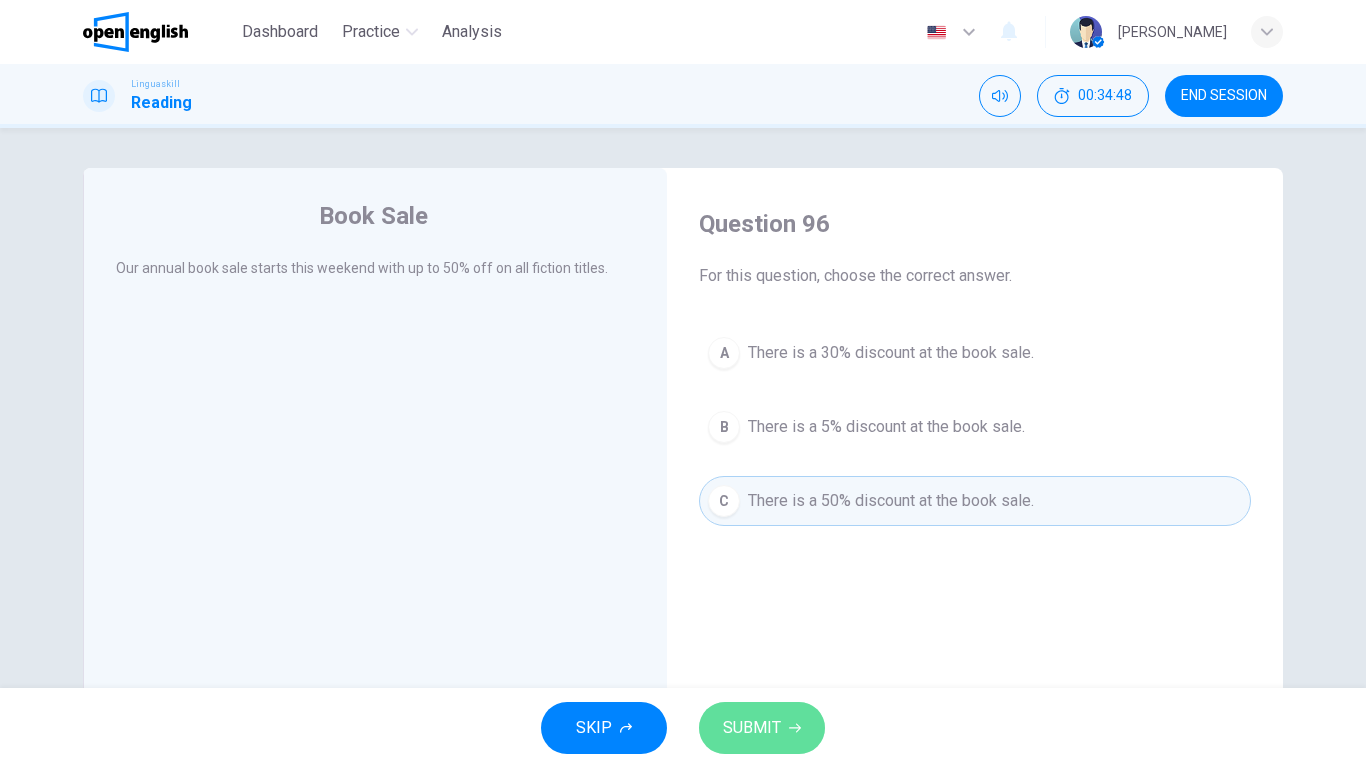 click on "SUBMIT" at bounding box center (752, 728) 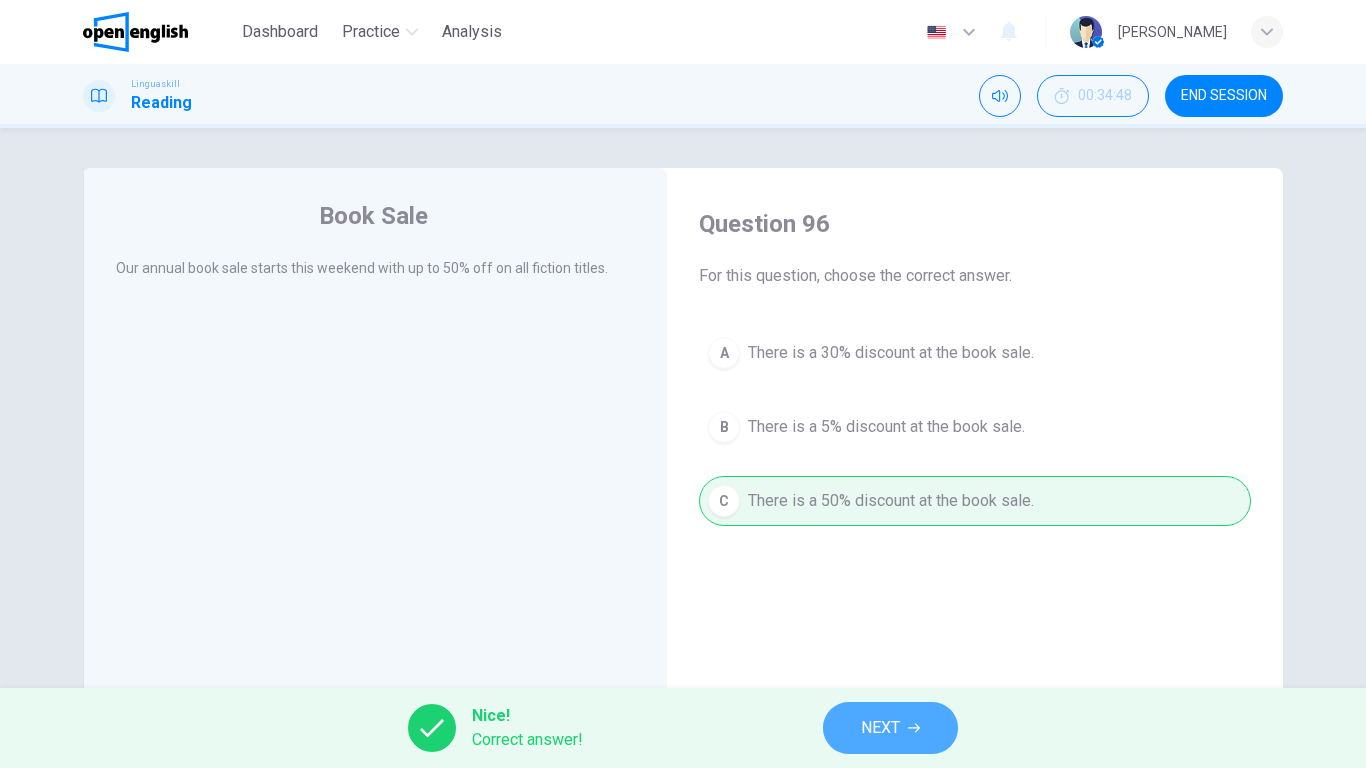 click 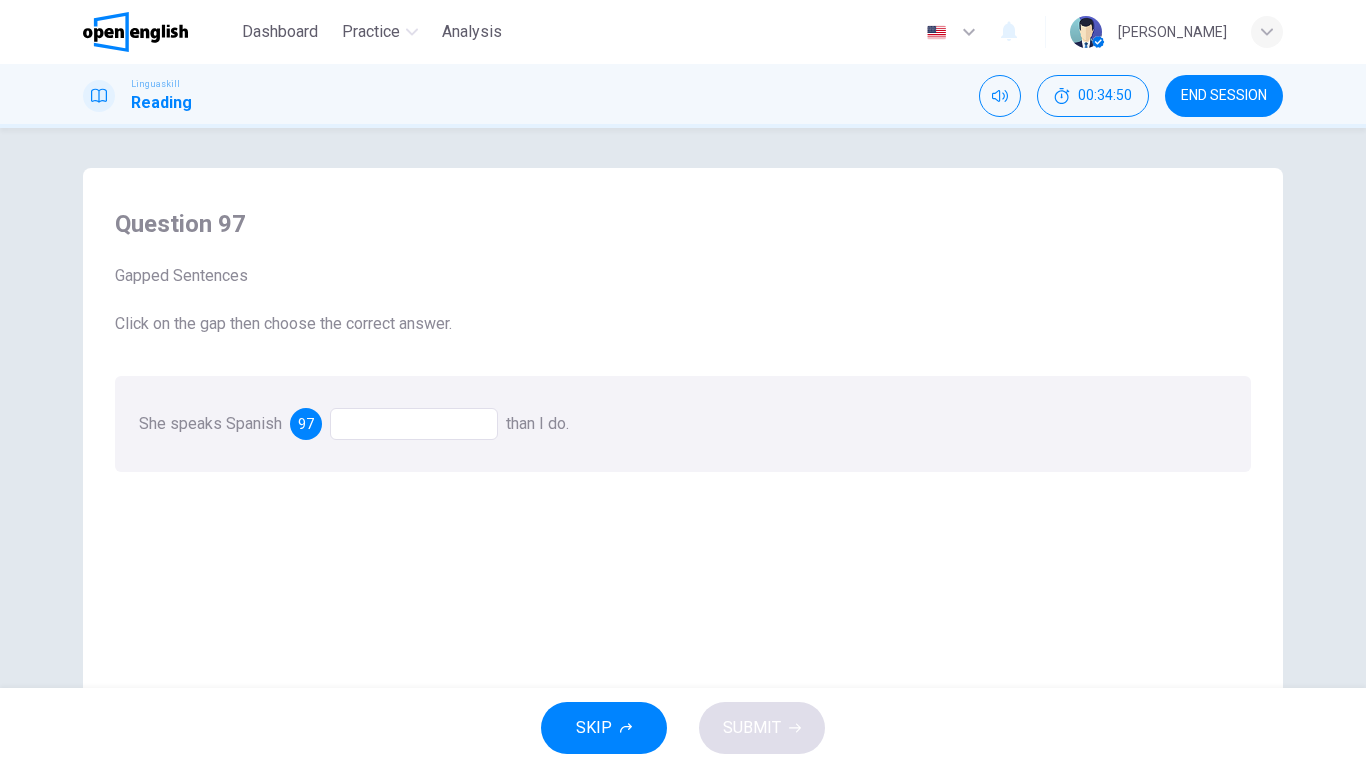 click at bounding box center (414, 424) 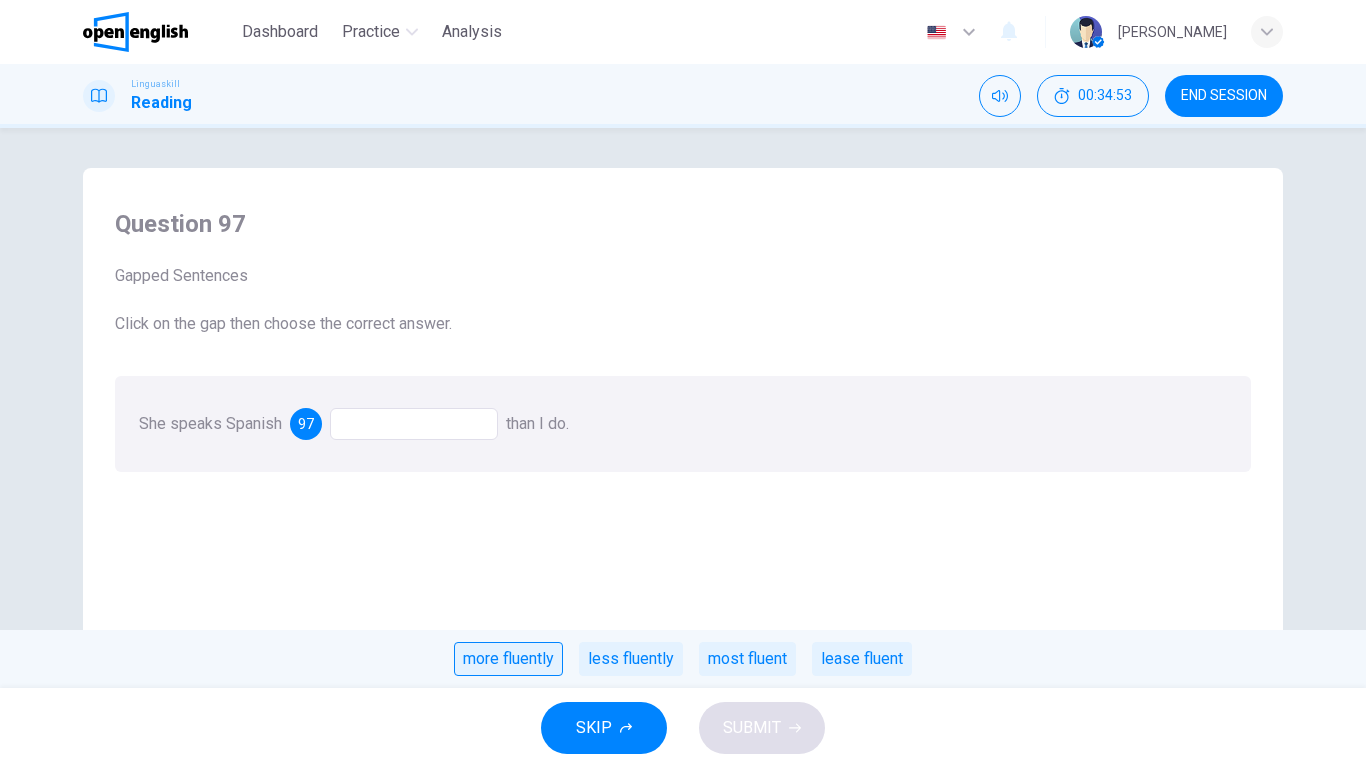 click on "more fluently" at bounding box center (508, 659) 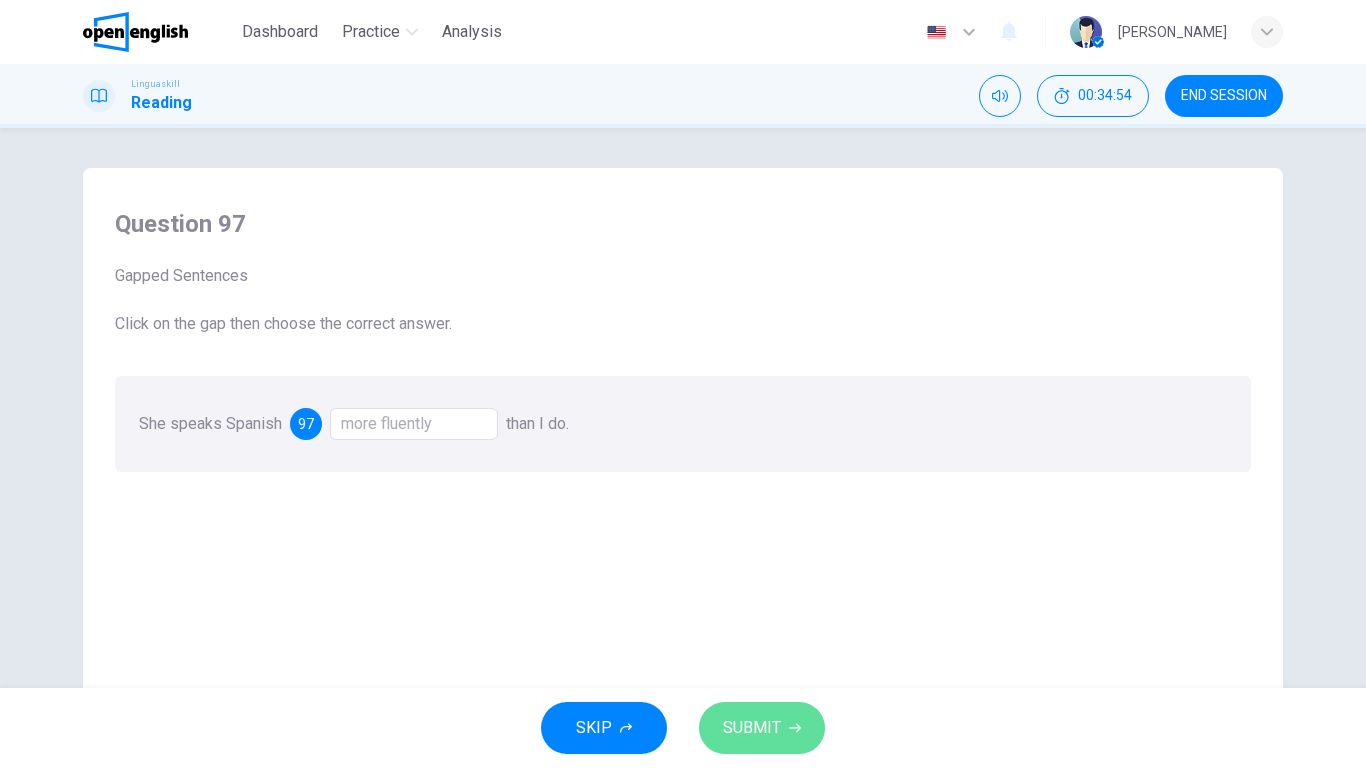 click on "SUBMIT" at bounding box center (752, 728) 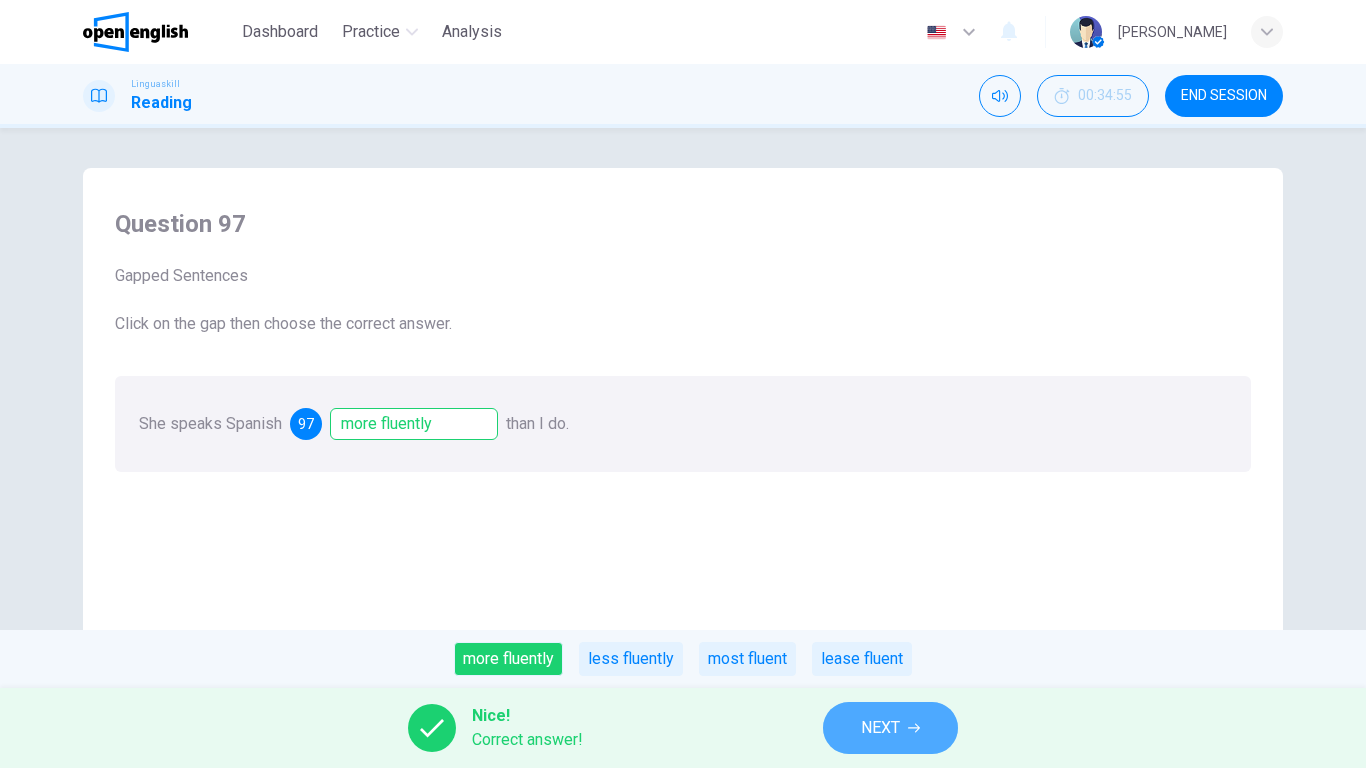 click on "NEXT" at bounding box center (890, 728) 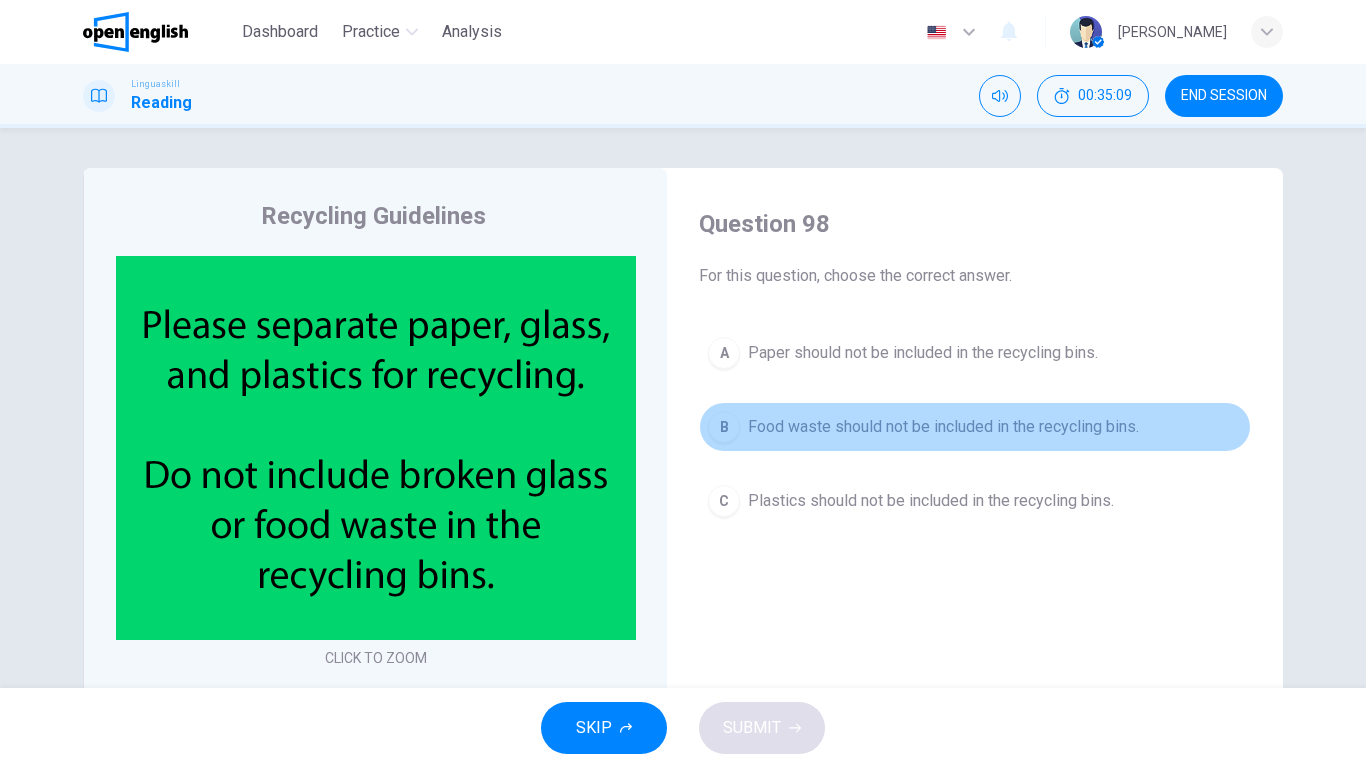 click on "B Food waste should not be included in the recycling bins." at bounding box center (975, 427) 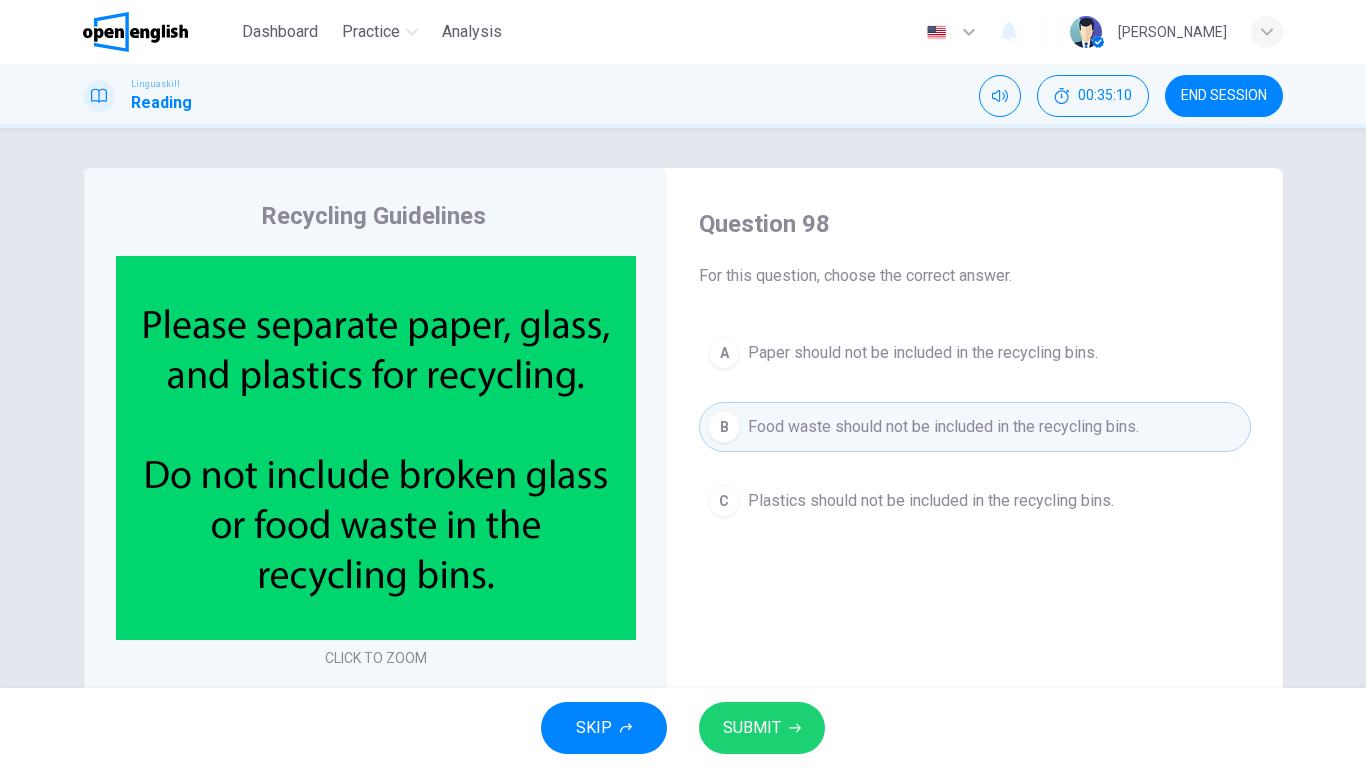 drag, startPoint x: 734, startPoint y: 755, endPoint x: 768, endPoint y: 732, distance: 41.04875 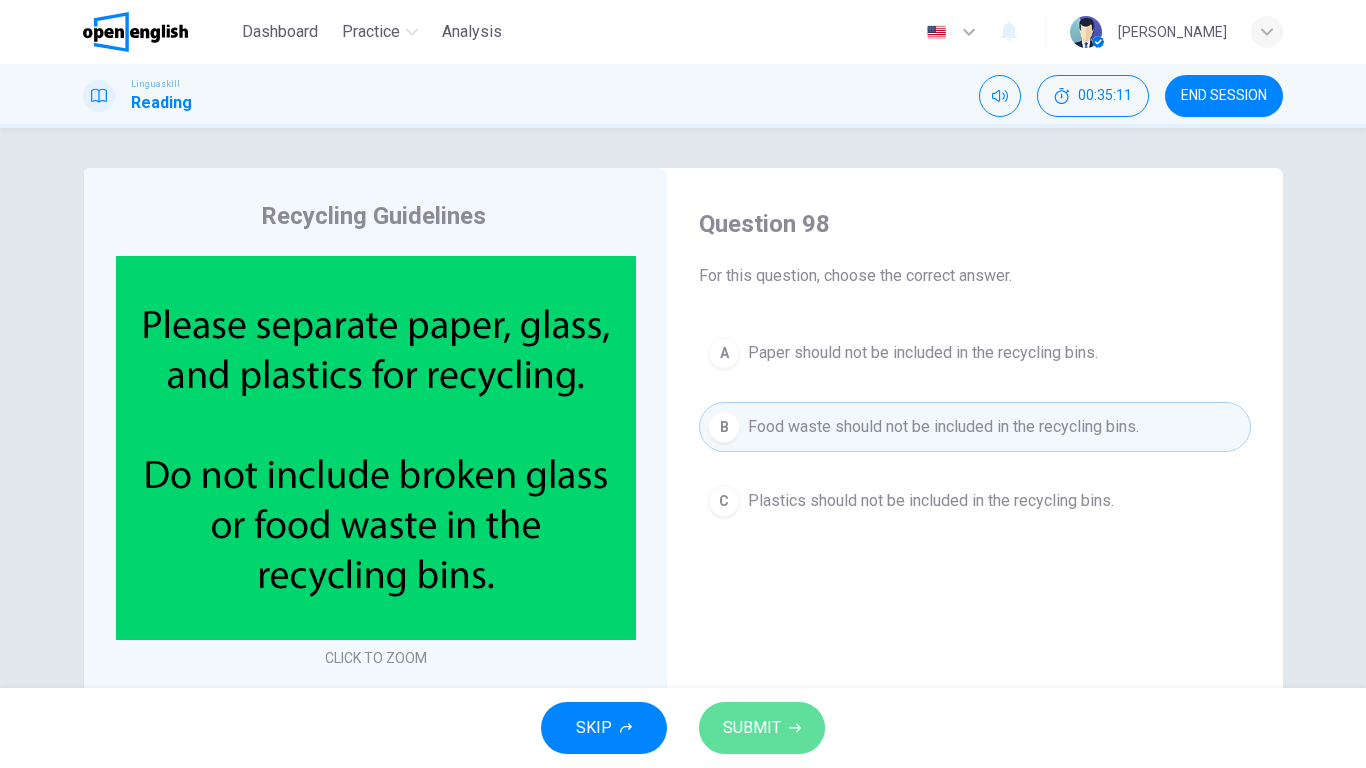 click on "SUBMIT" at bounding box center [752, 728] 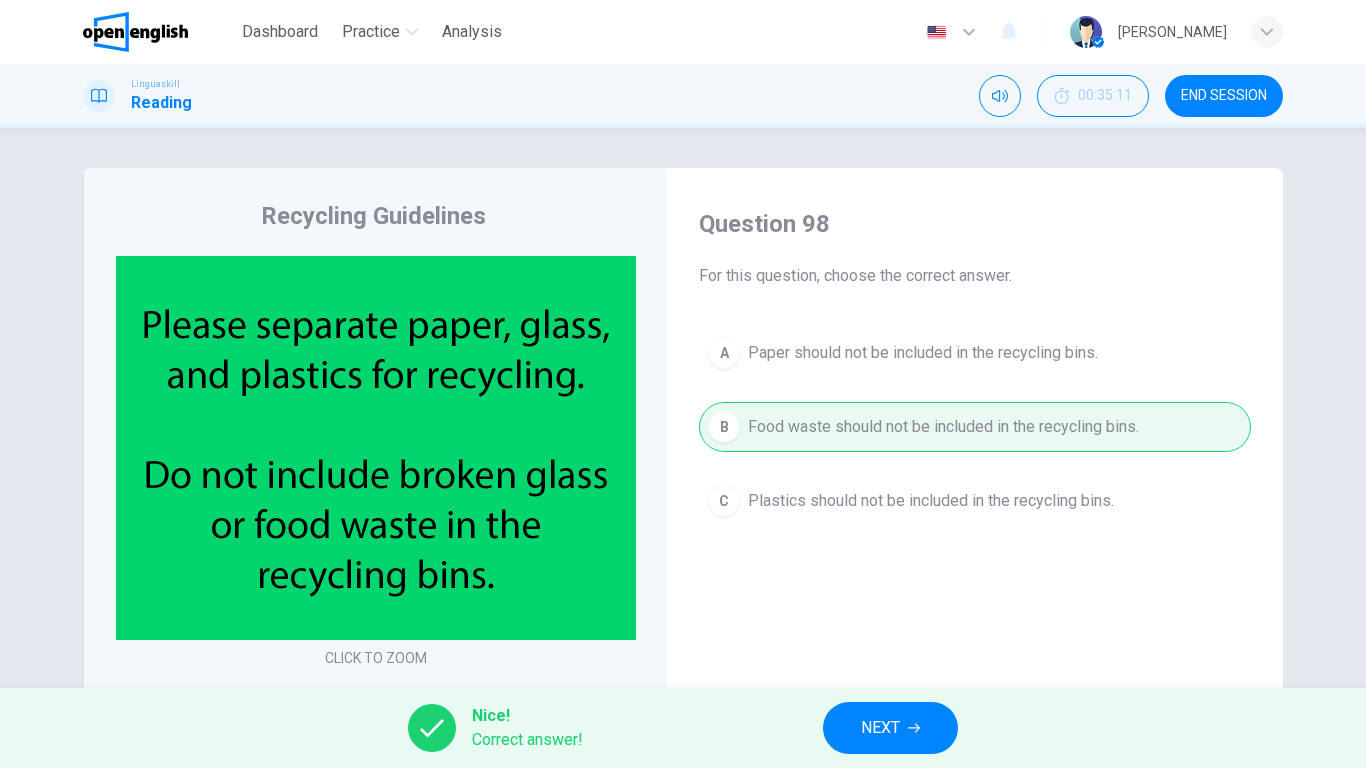 click on "NEXT" at bounding box center [890, 728] 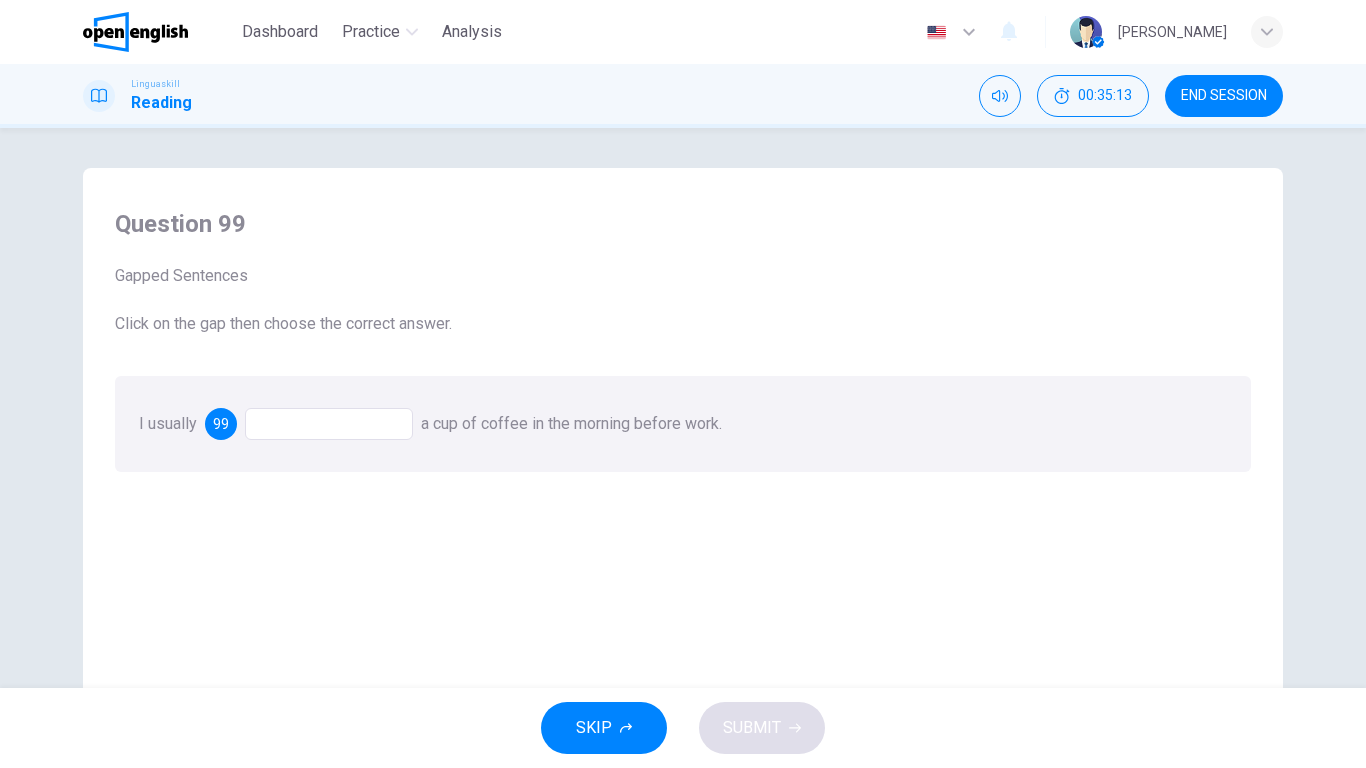 click at bounding box center [329, 424] 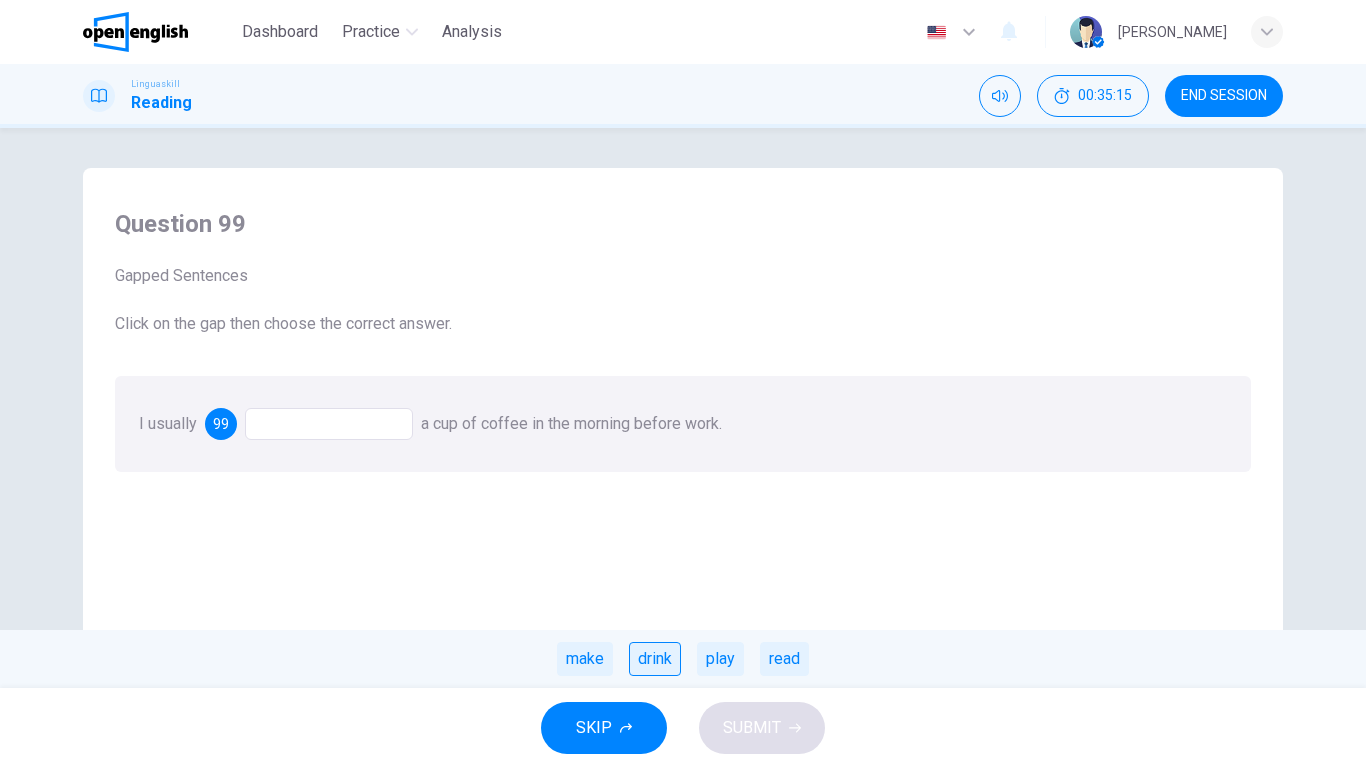 click on "drink" at bounding box center (655, 659) 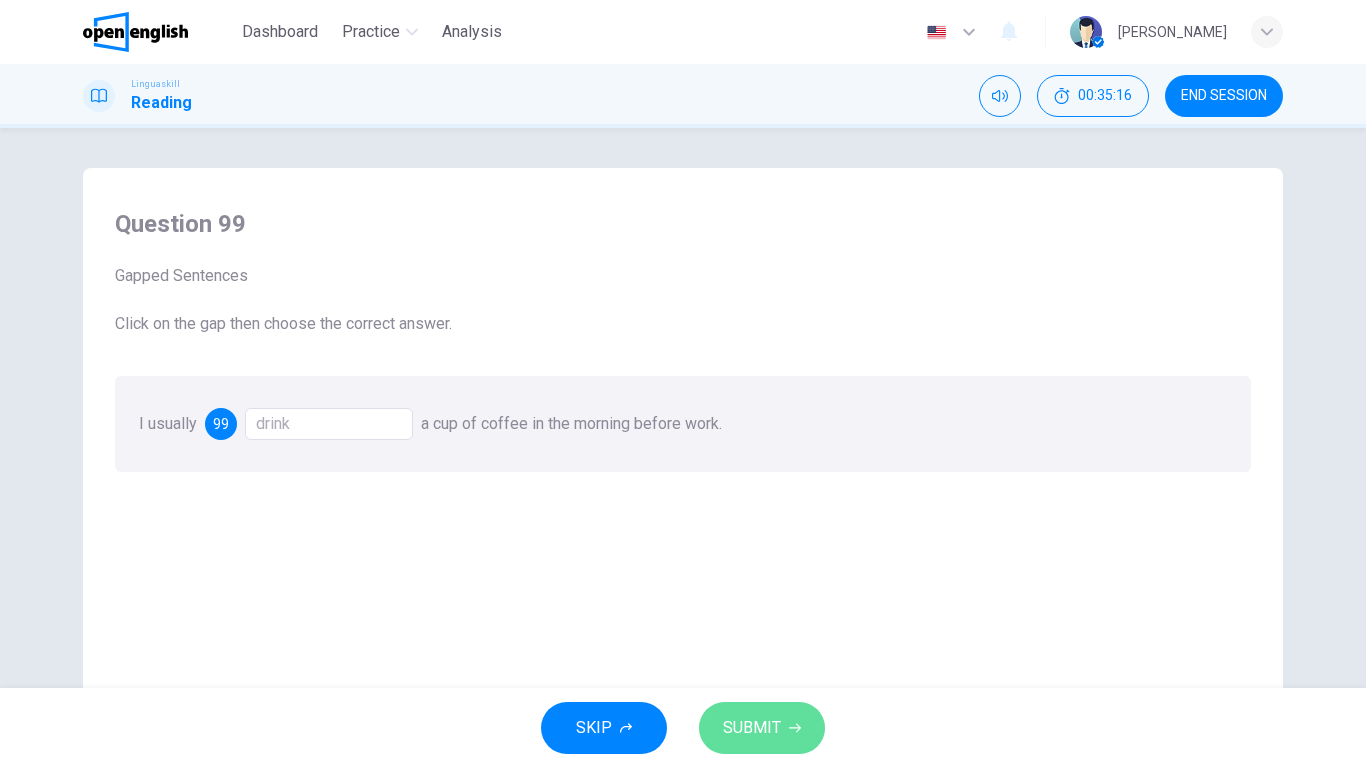 click on "SUBMIT" at bounding box center [752, 728] 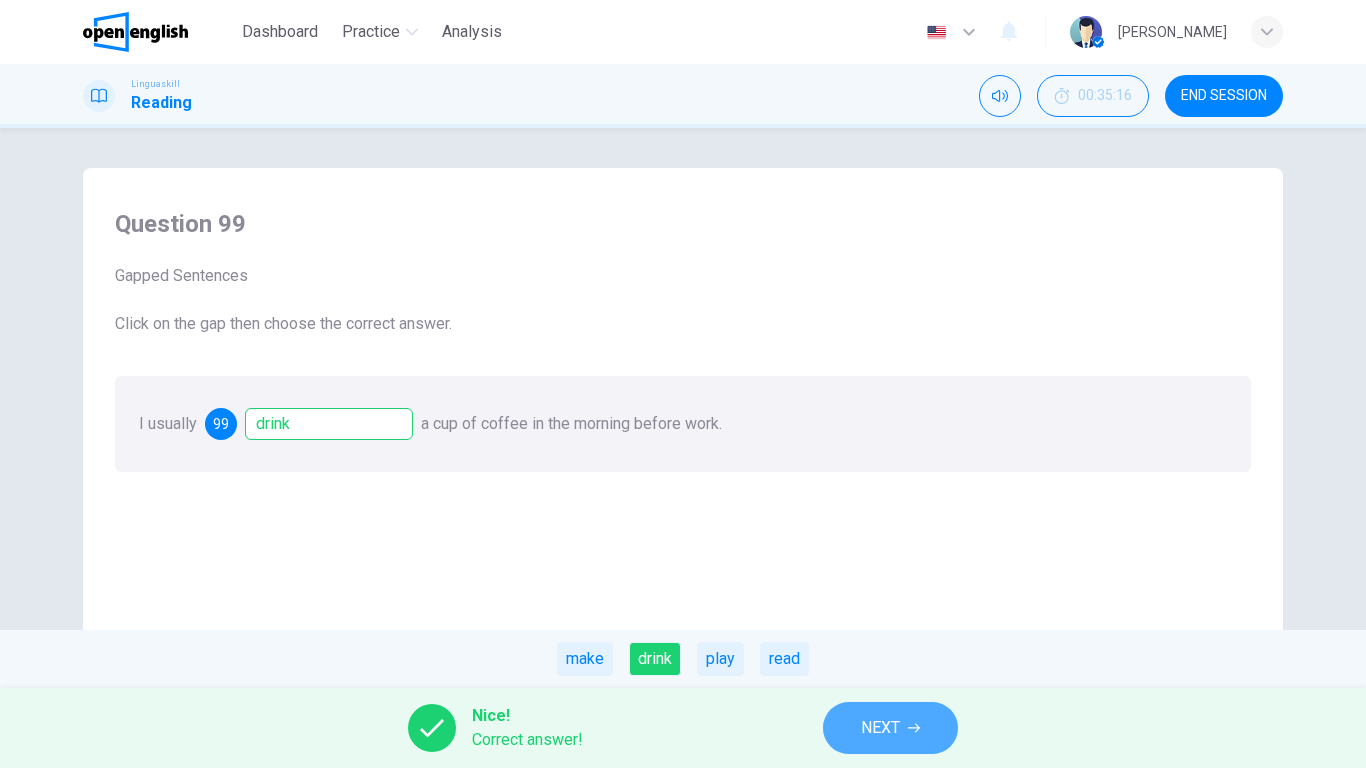 click on "NEXT" at bounding box center (880, 728) 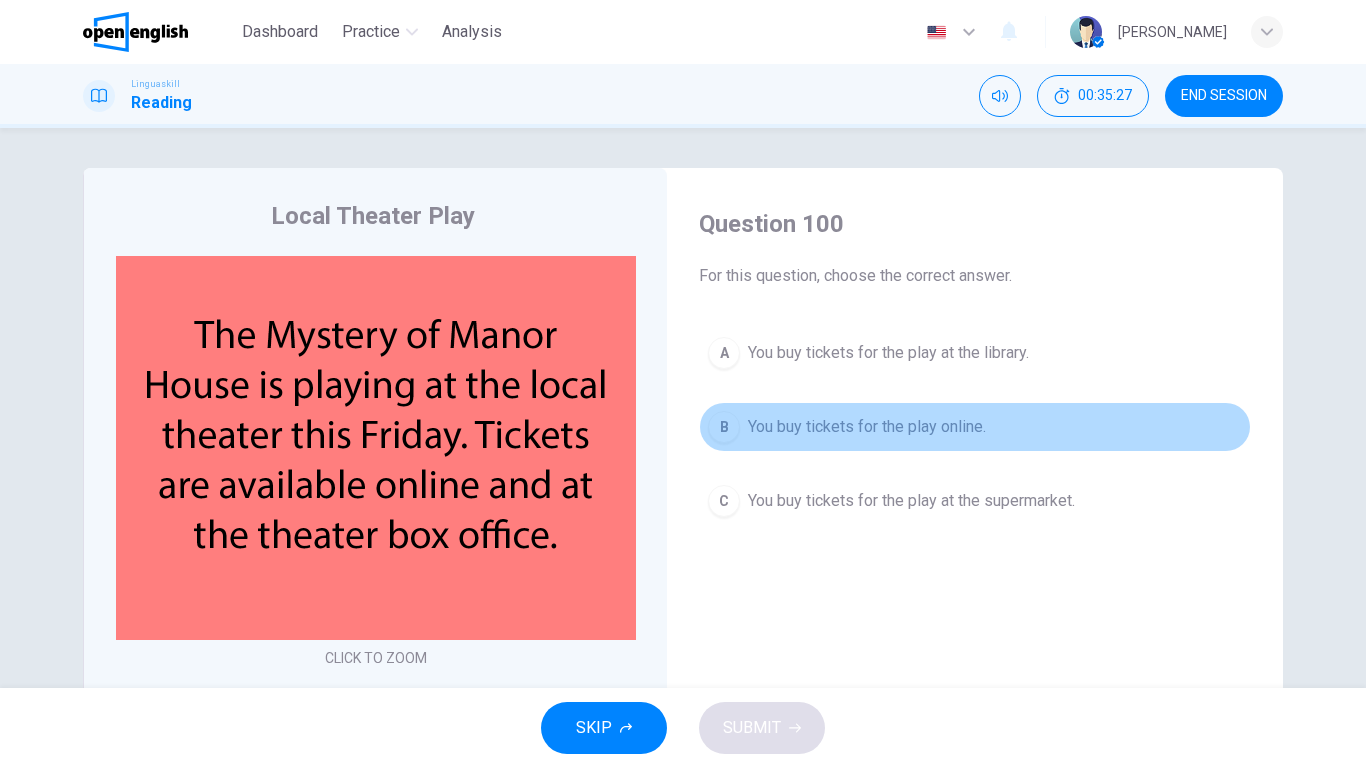 click on "You buy tickets for the play online." at bounding box center [867, 427] 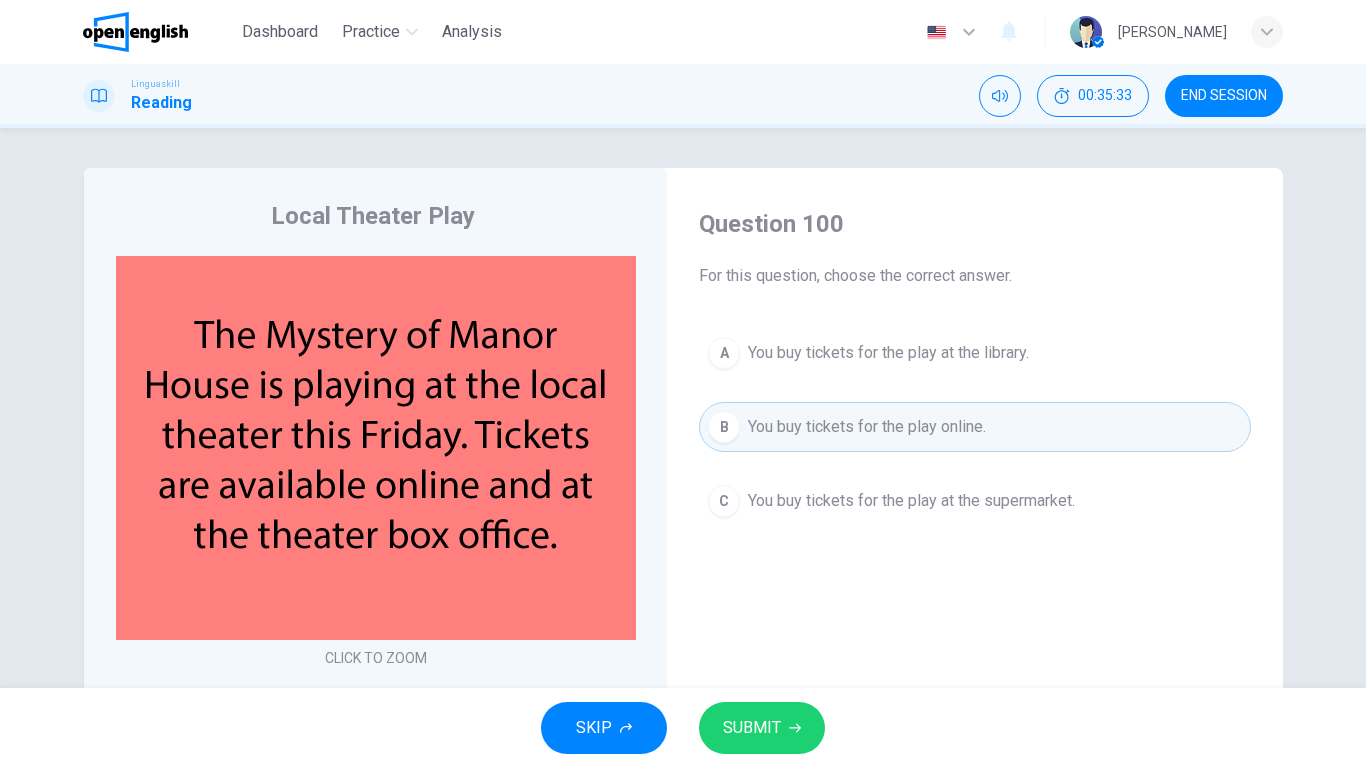 drag, startPoint x: 779, startPoint y: 698, endPoint x: 780, endPoint y: 728, distance: 30.016663 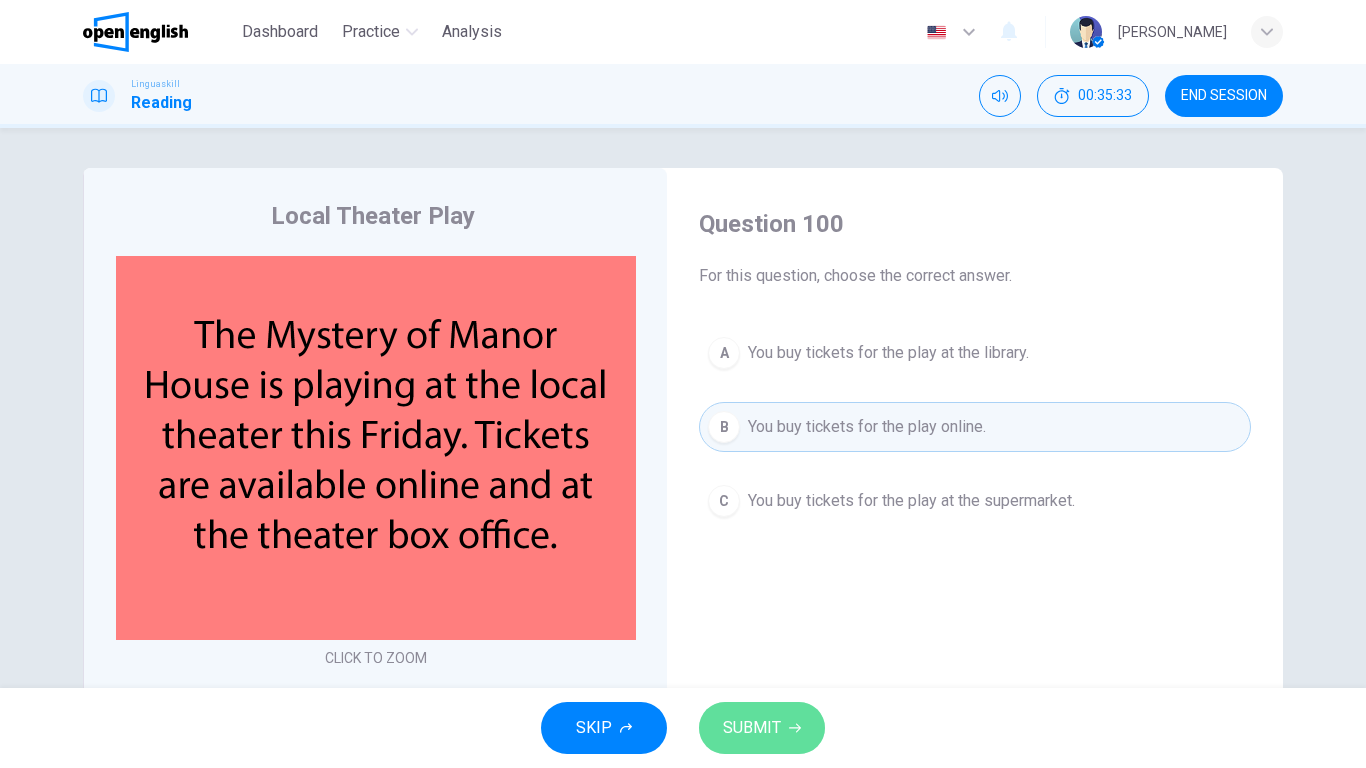 click on "SUBMIT" at bounding box center (762, 728) 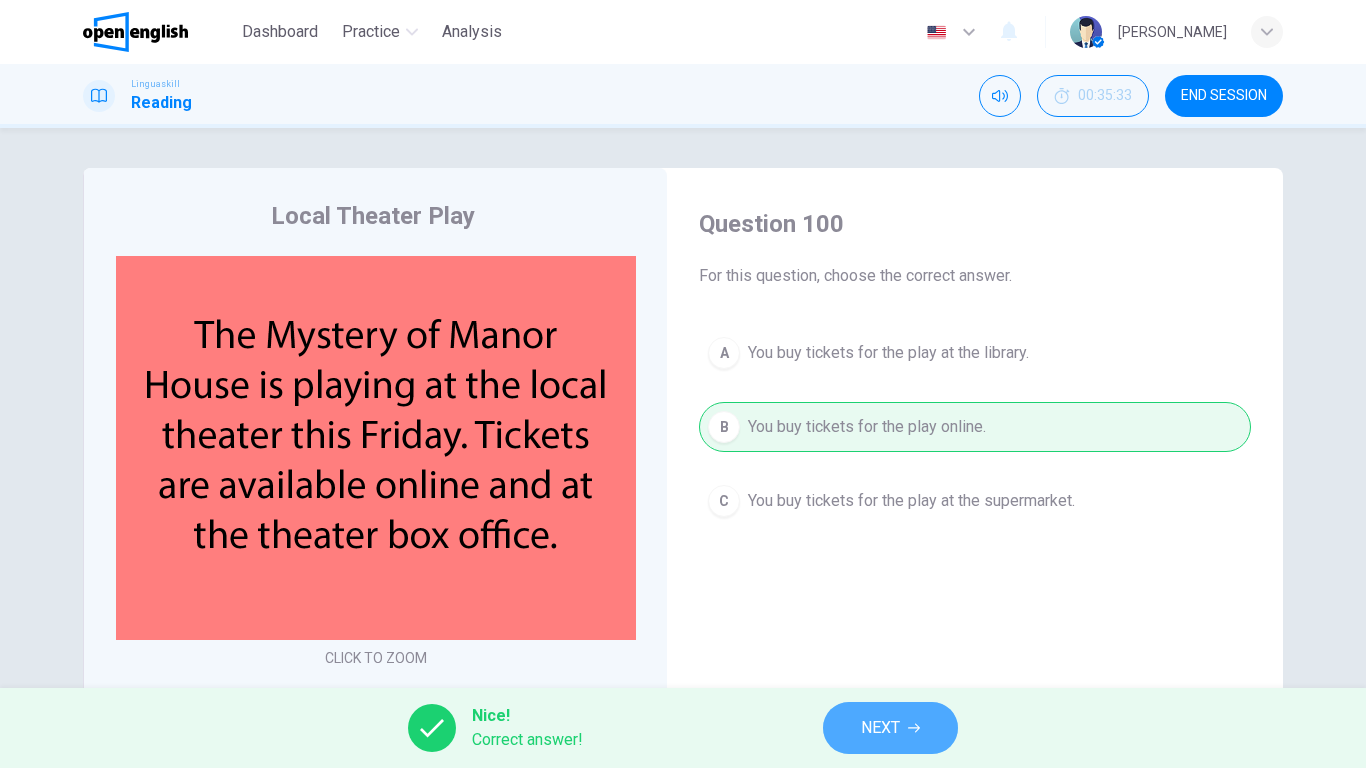 click on "NEXT" at bounding box center [890, 728] 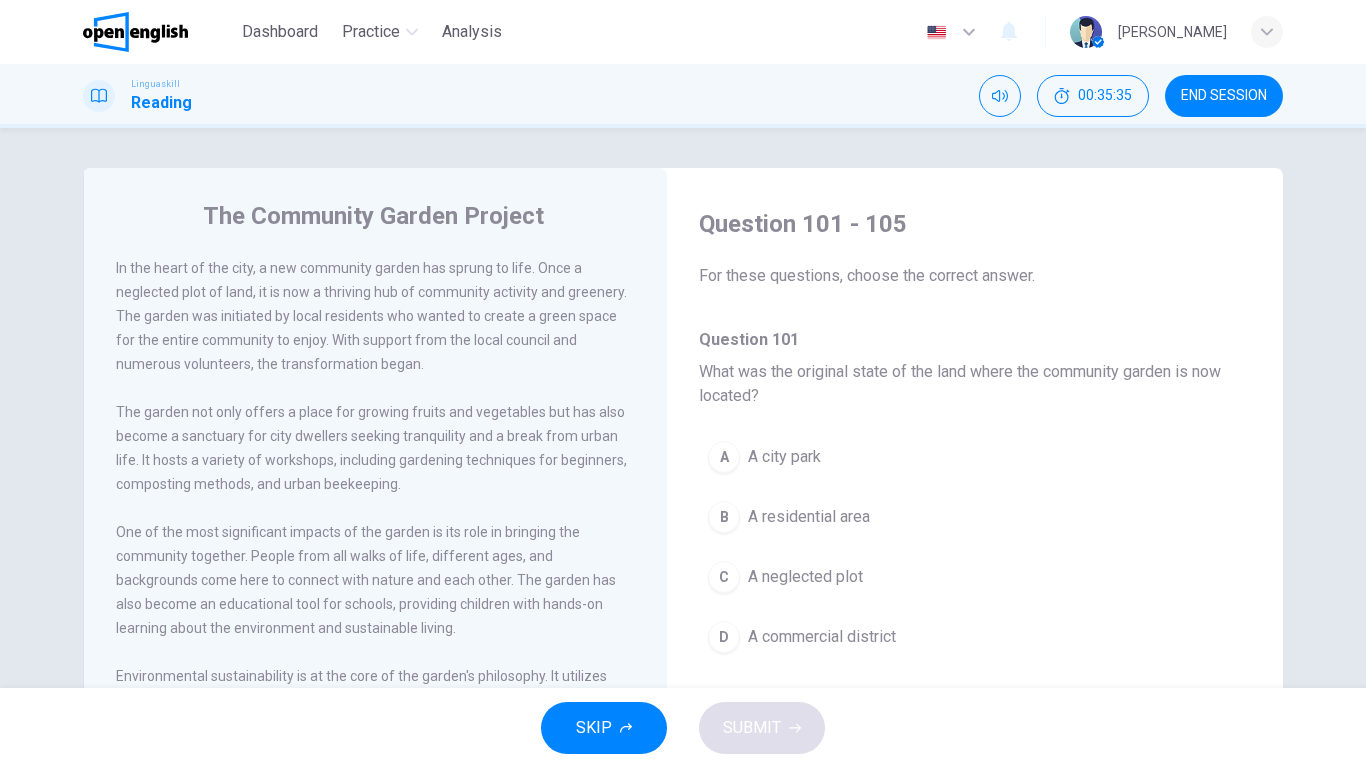 click on "END SESSION" at bounding box center [1224, 96] 